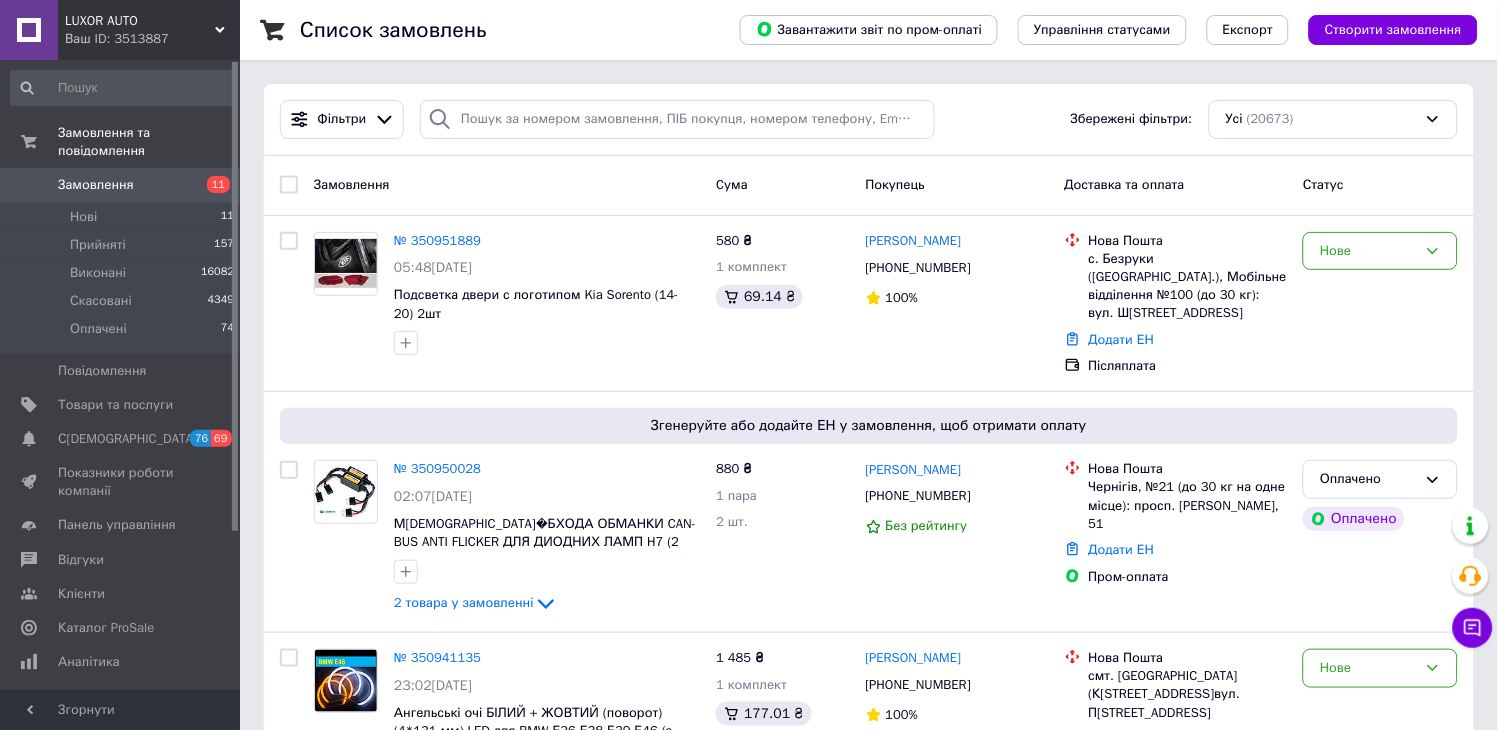 scroll, scrollTop: 222, scrollLeft: 0, axis: vertical 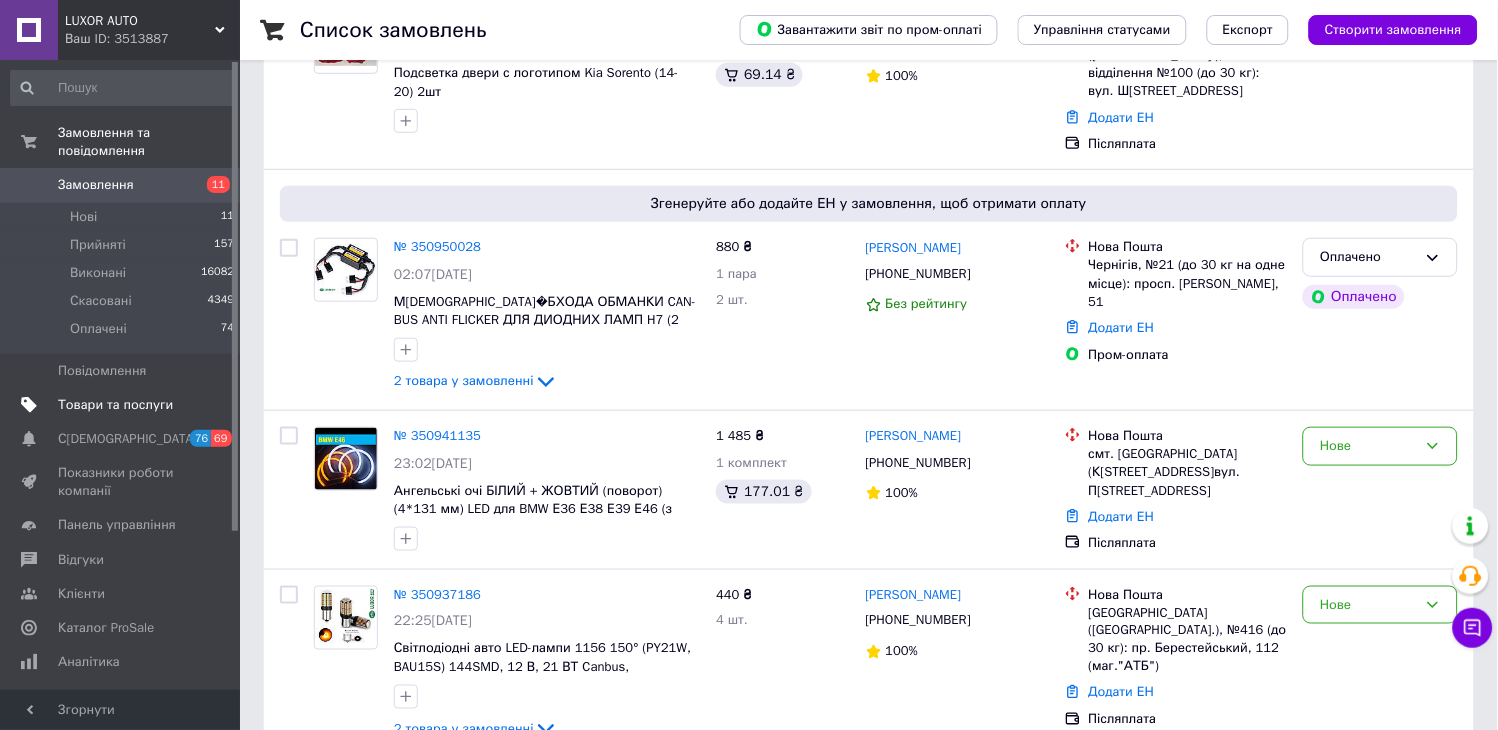 click on "Товари та послуги" at bounding box center (123, 405) 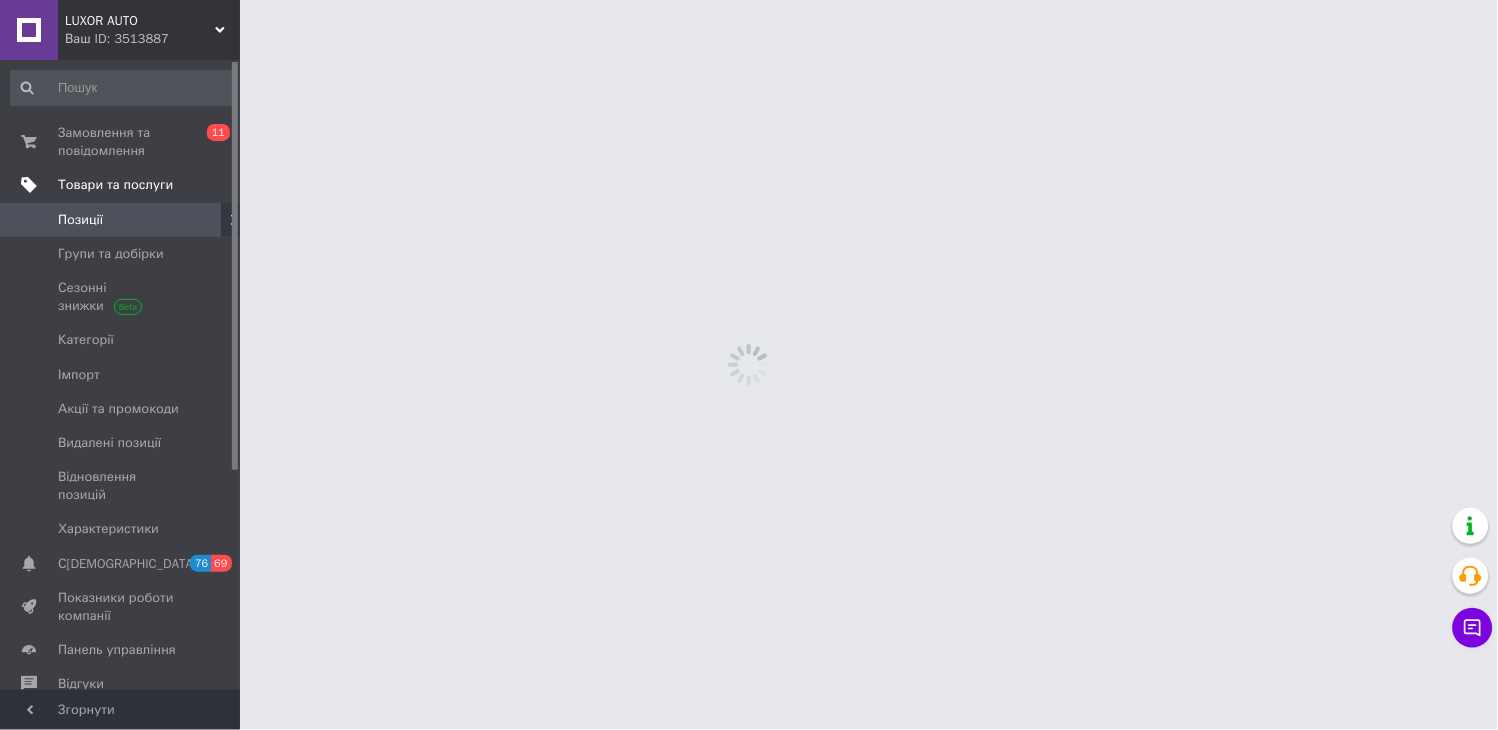 scroll, scrollTop: 0, scrollLeft: 0, axis: both 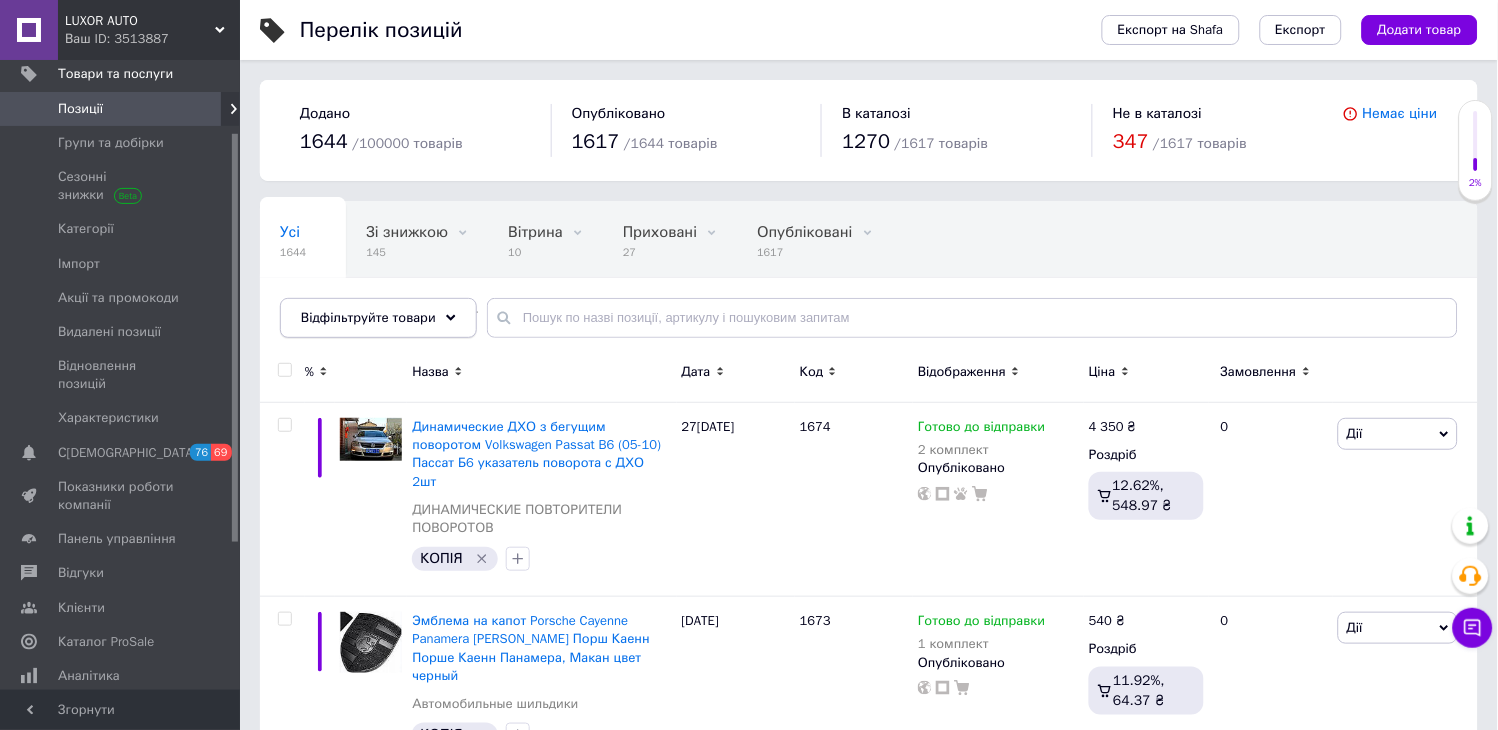 click 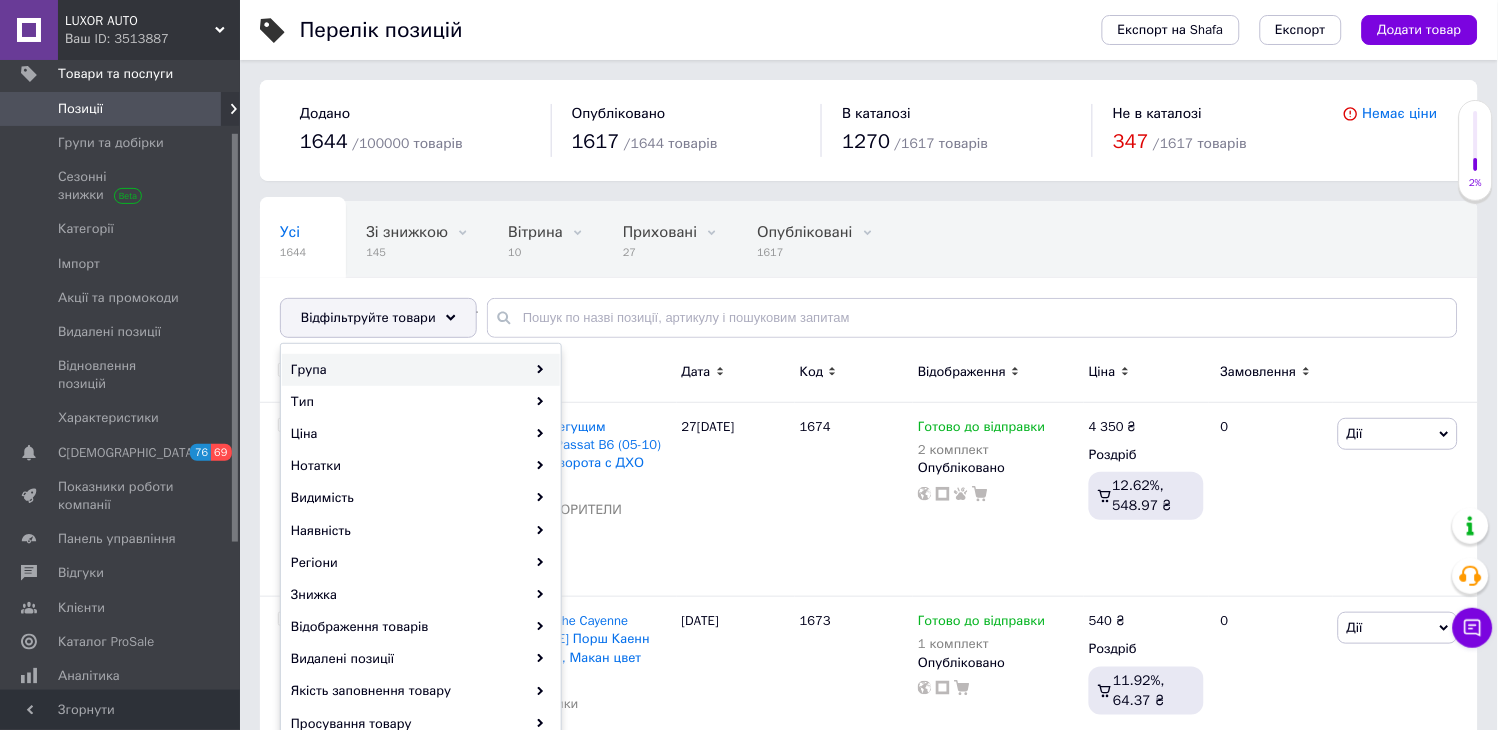 click on "Група" at bounding box center (421, 370) 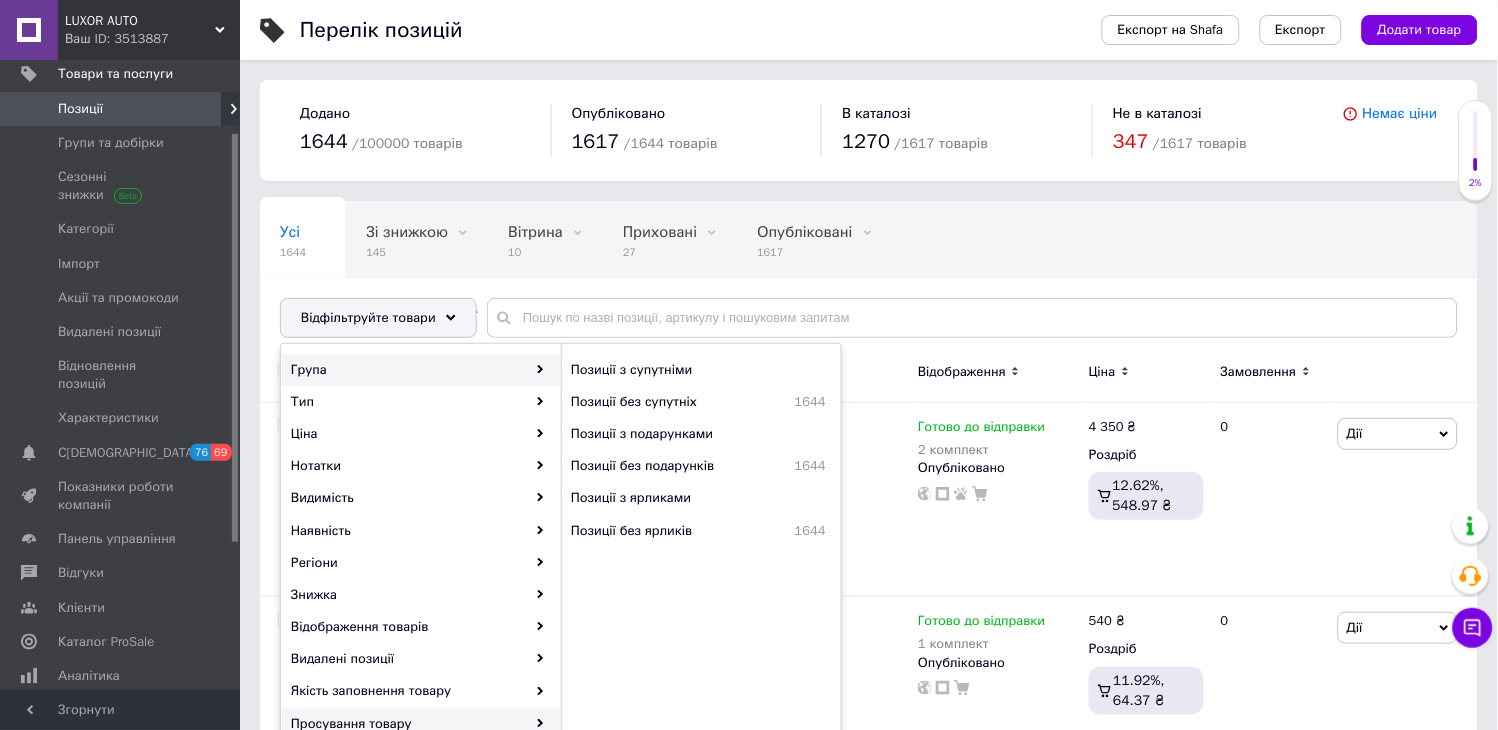click on "Група" at bounding box center [421, 370] 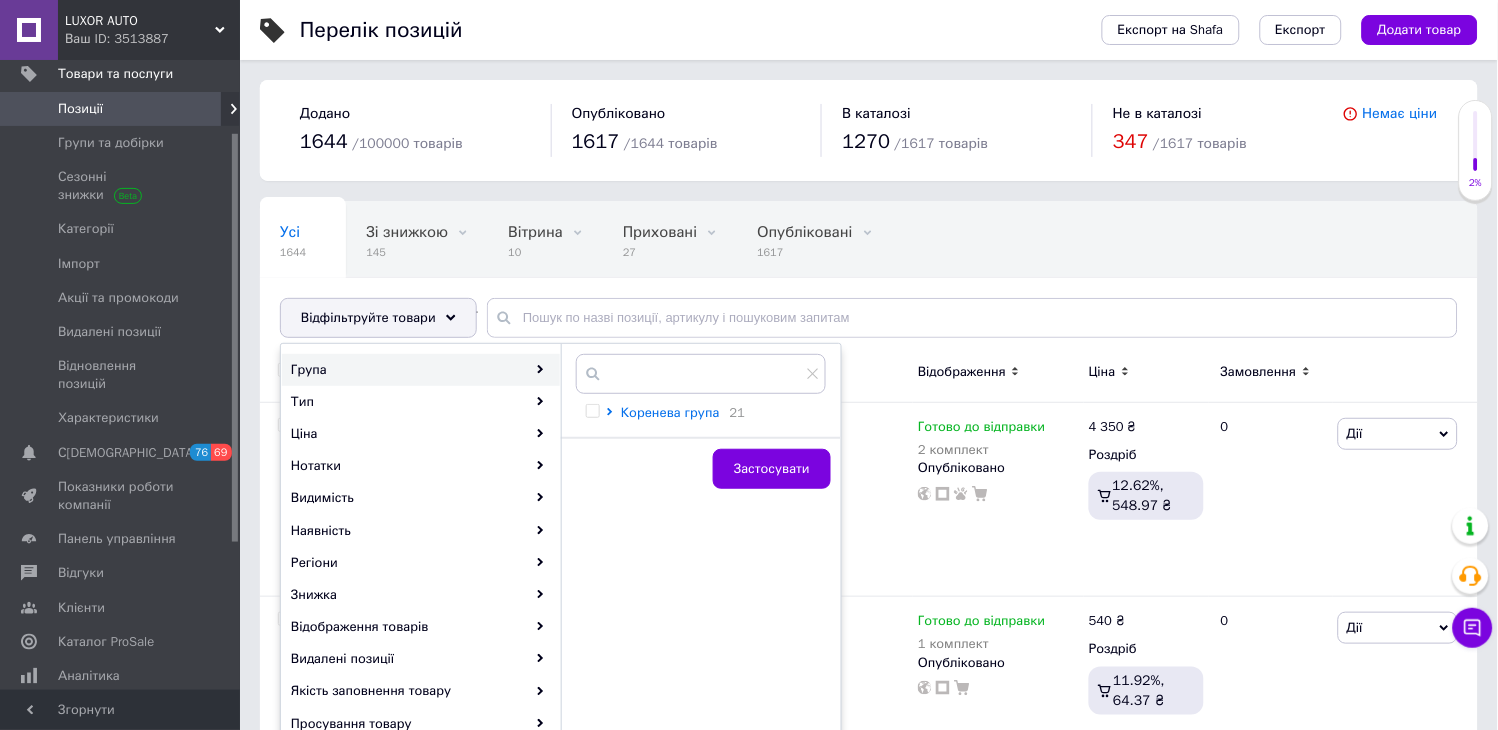 click on "Коренева група" at bounding box center (670, 412) 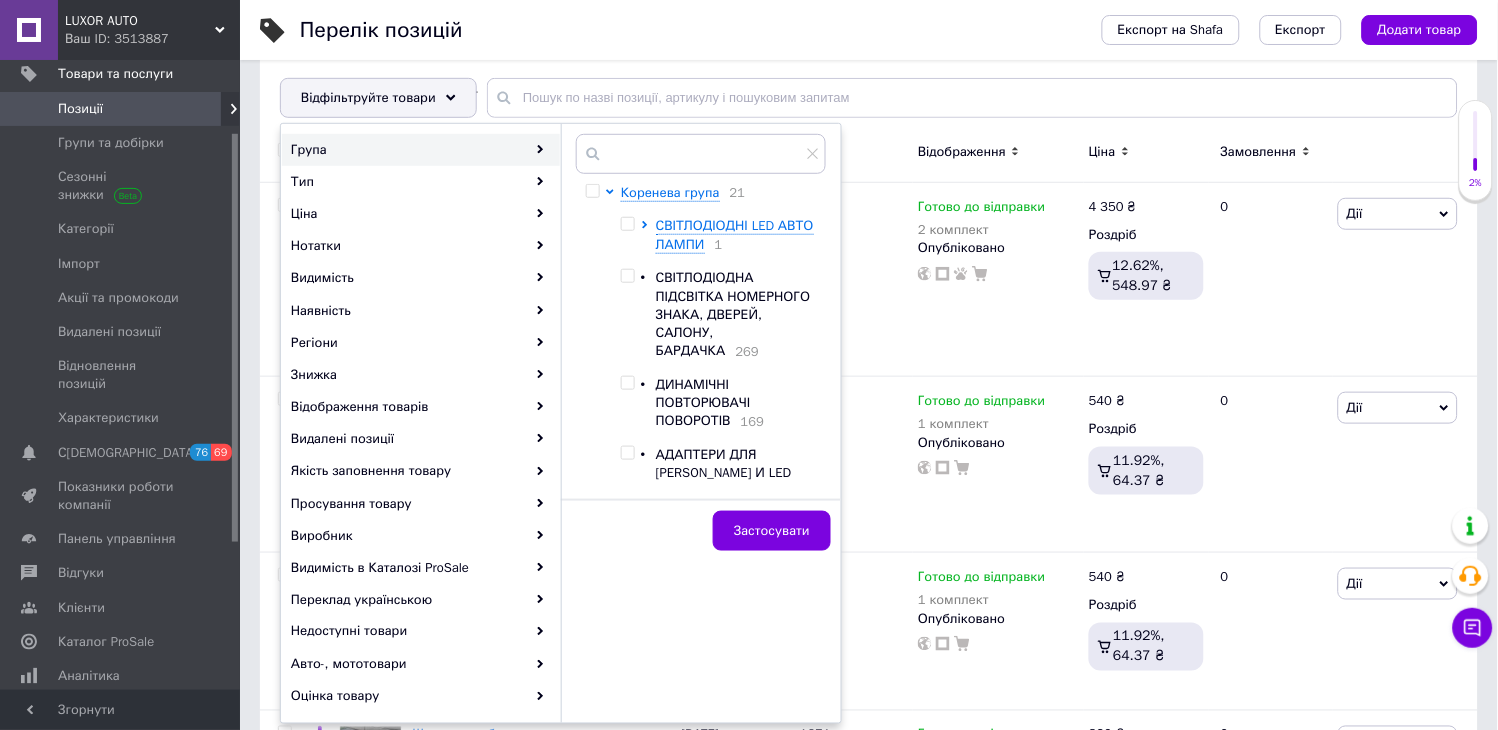 scroll, scrollTop: 222, scrollLeft: 0, axis: vertical 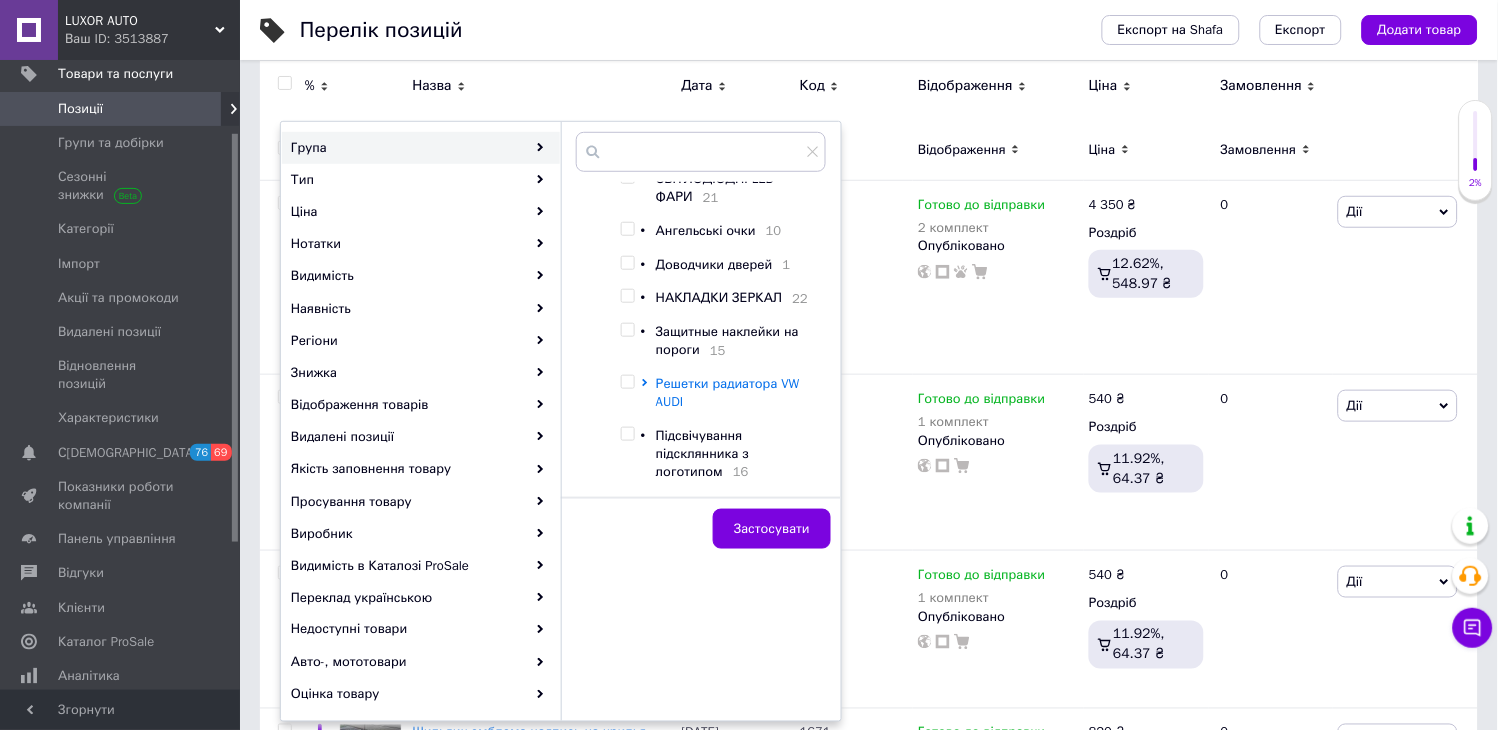 click on "Решетки радиатора VW AUDI" at bounding box center [728, 392] 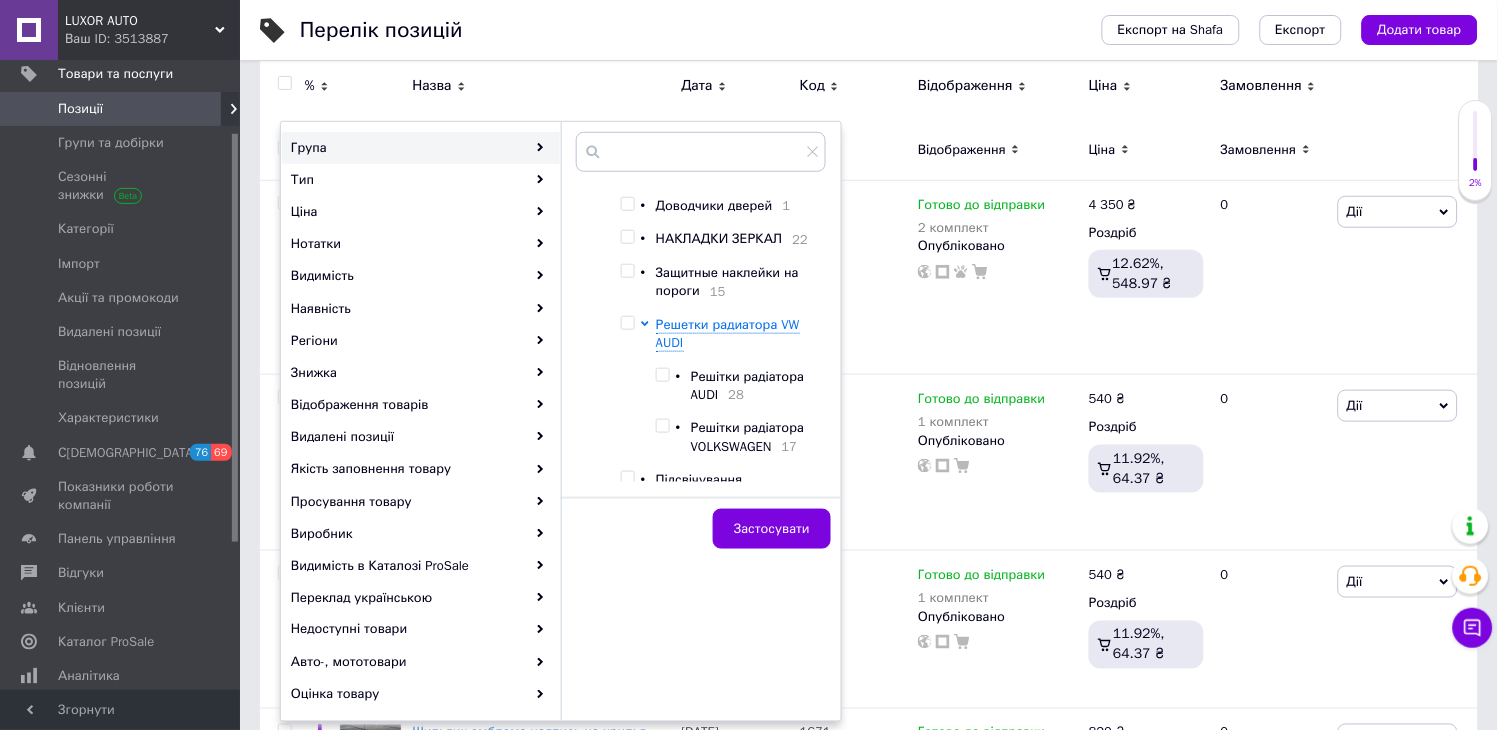 scroll, scrollTop: 660, scrollLeft: 0, axis: vertical 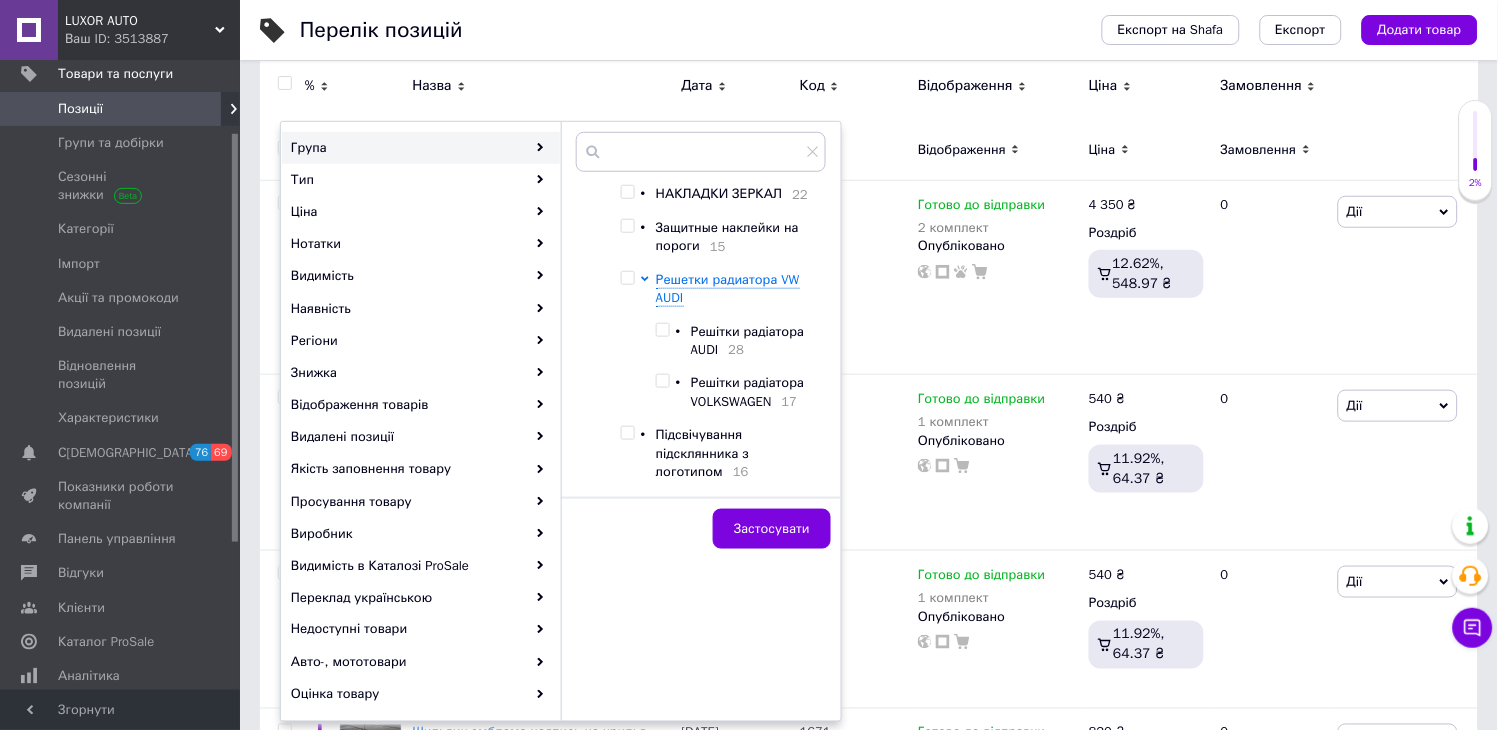 click at bounding box center (662, 381) 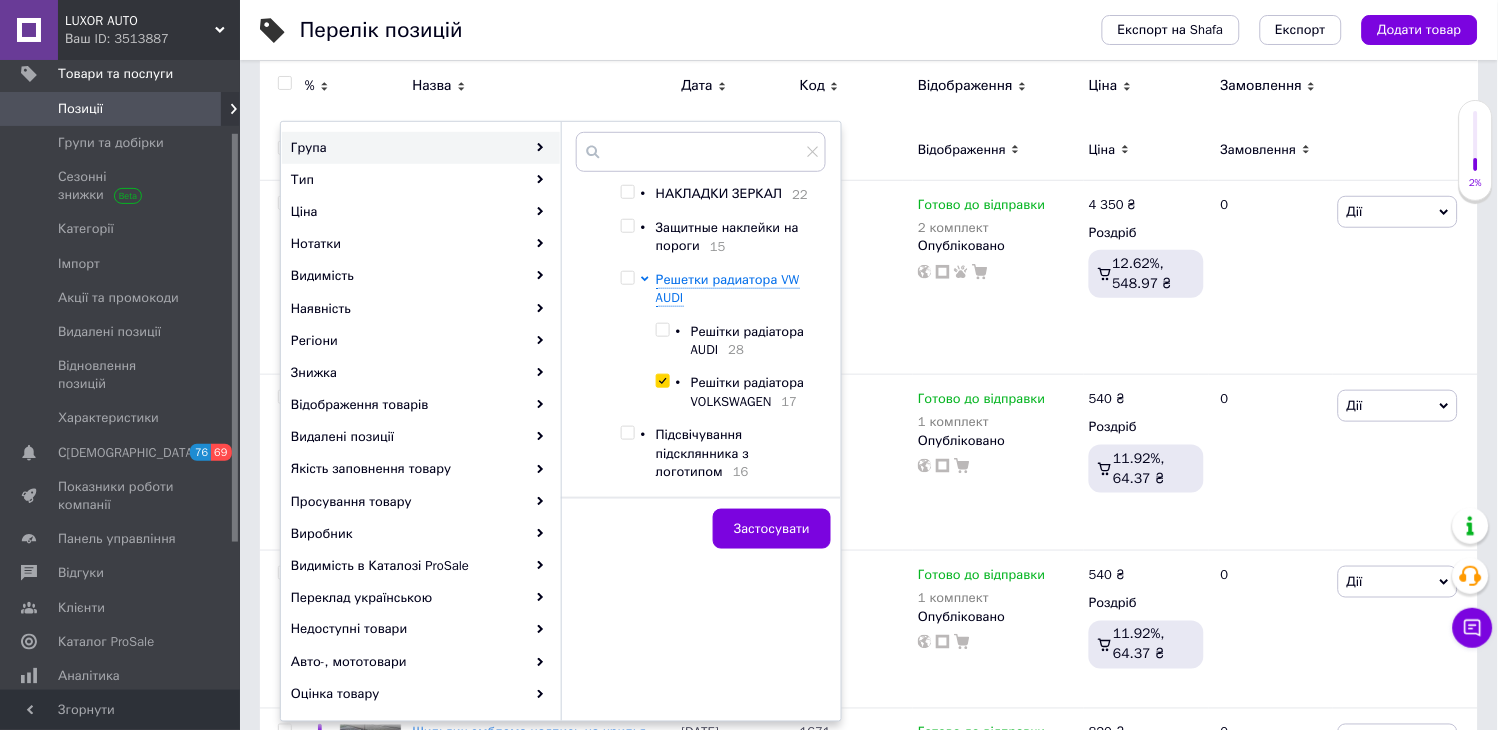 checkbox on "true" 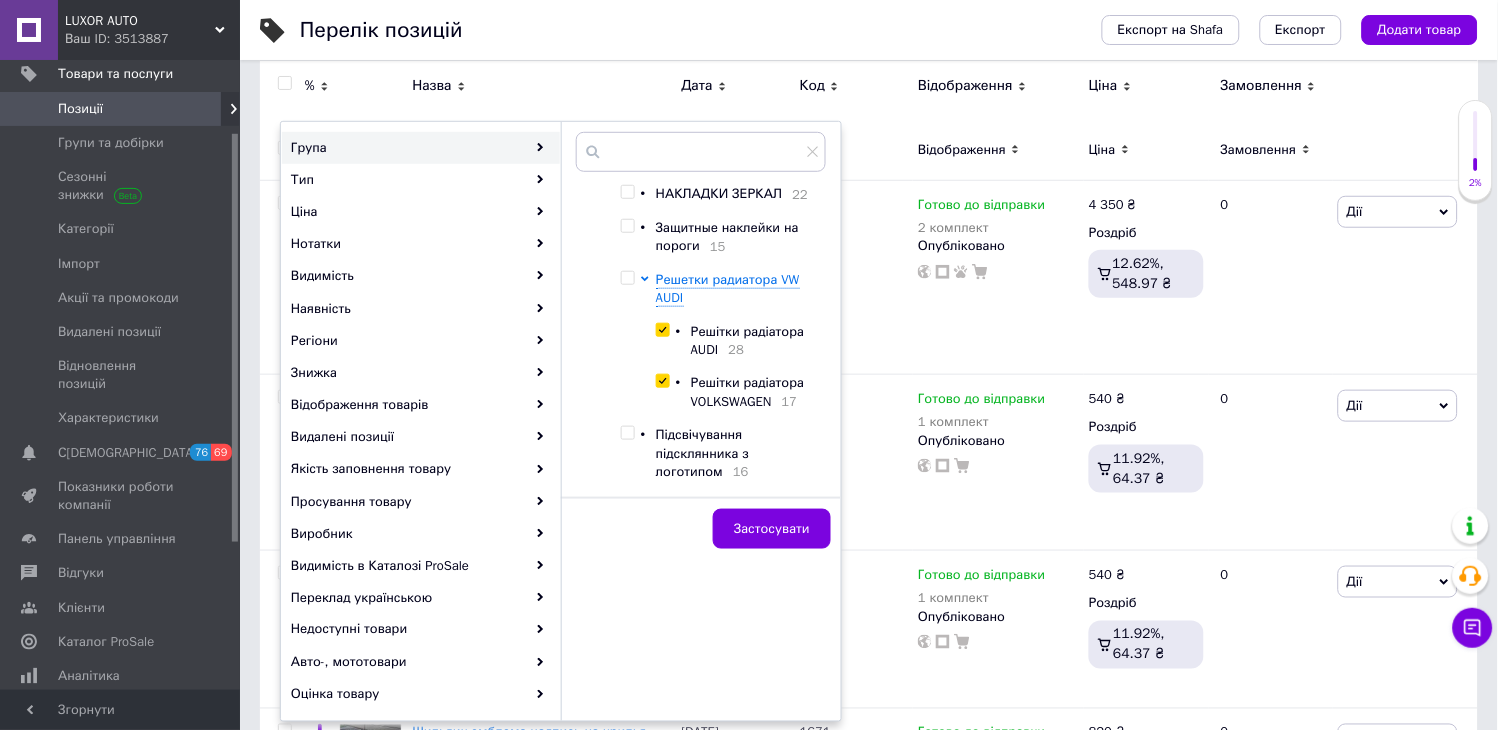checkbox on "true" 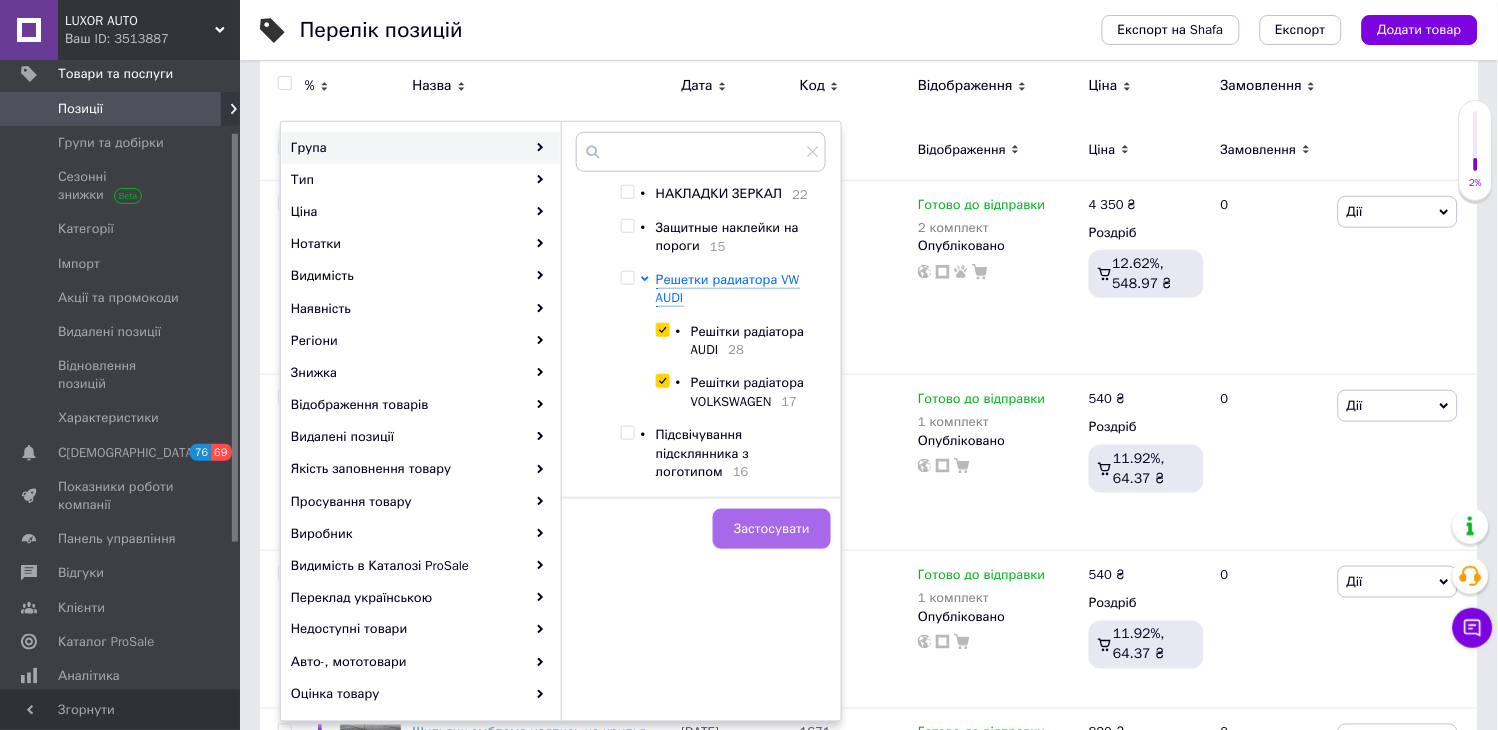 click on "Застосувати" at bounding box center [772, 529] 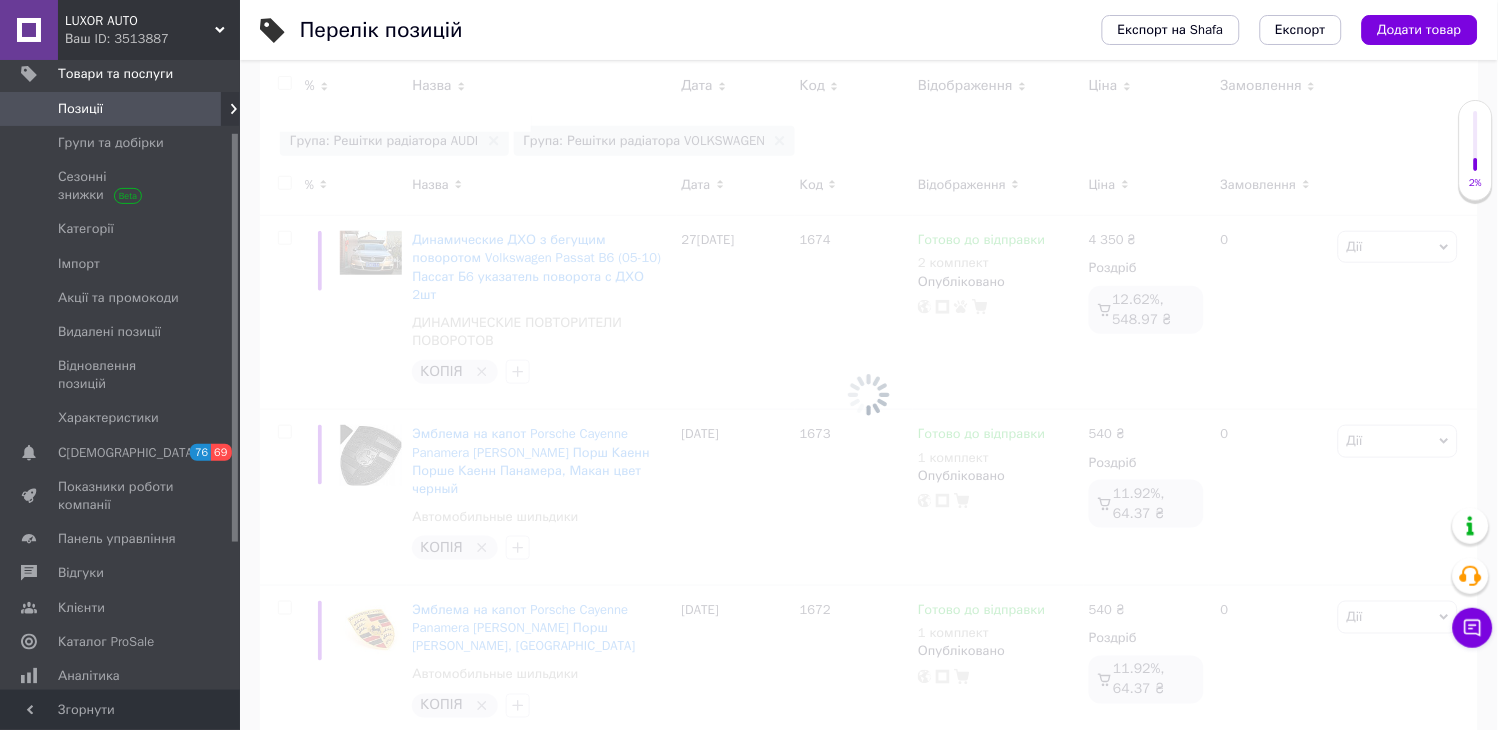scroll, scrollTop: 0, scrollLeft: 90, axis: horizontal 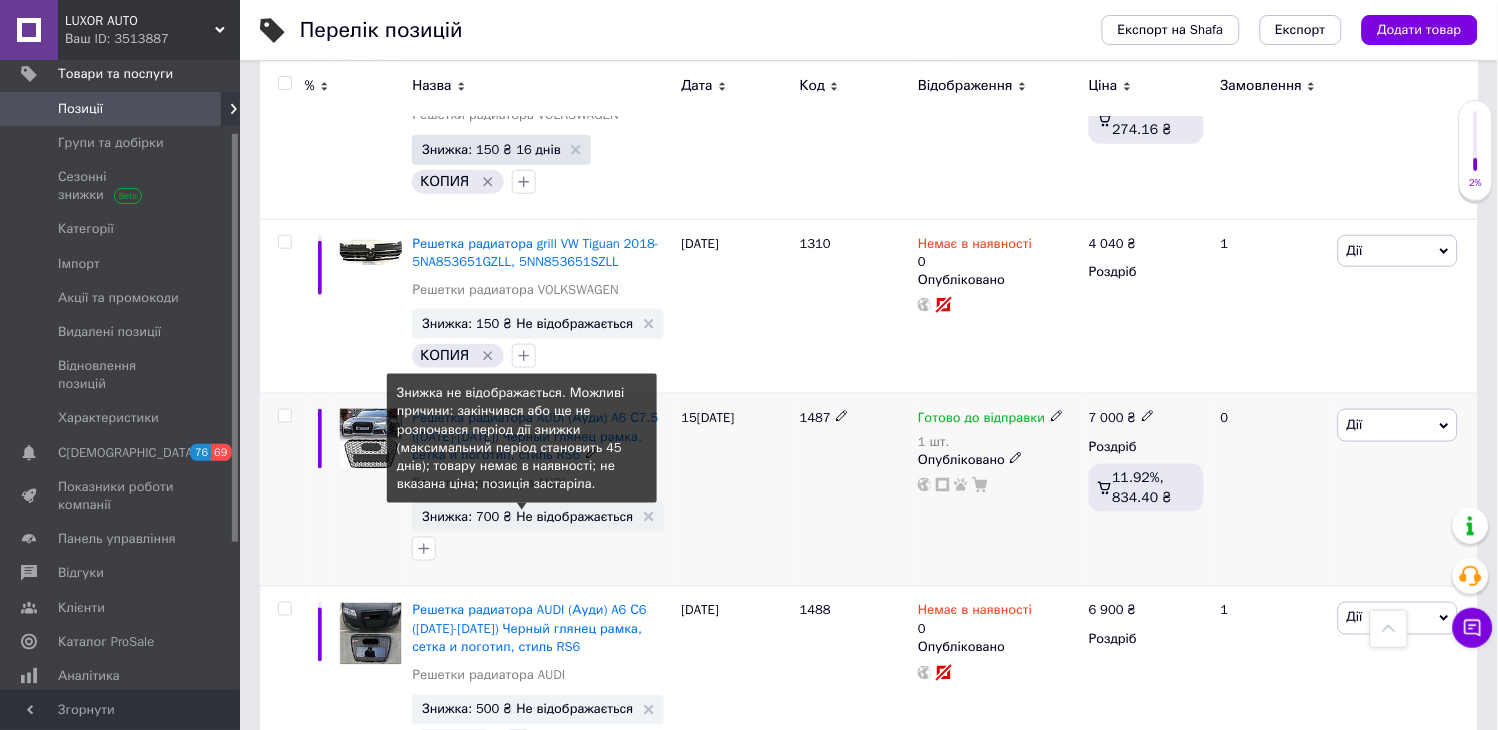 click on "Знижка: 700 ₴ Не відображається" at bounding box center [527, 516] 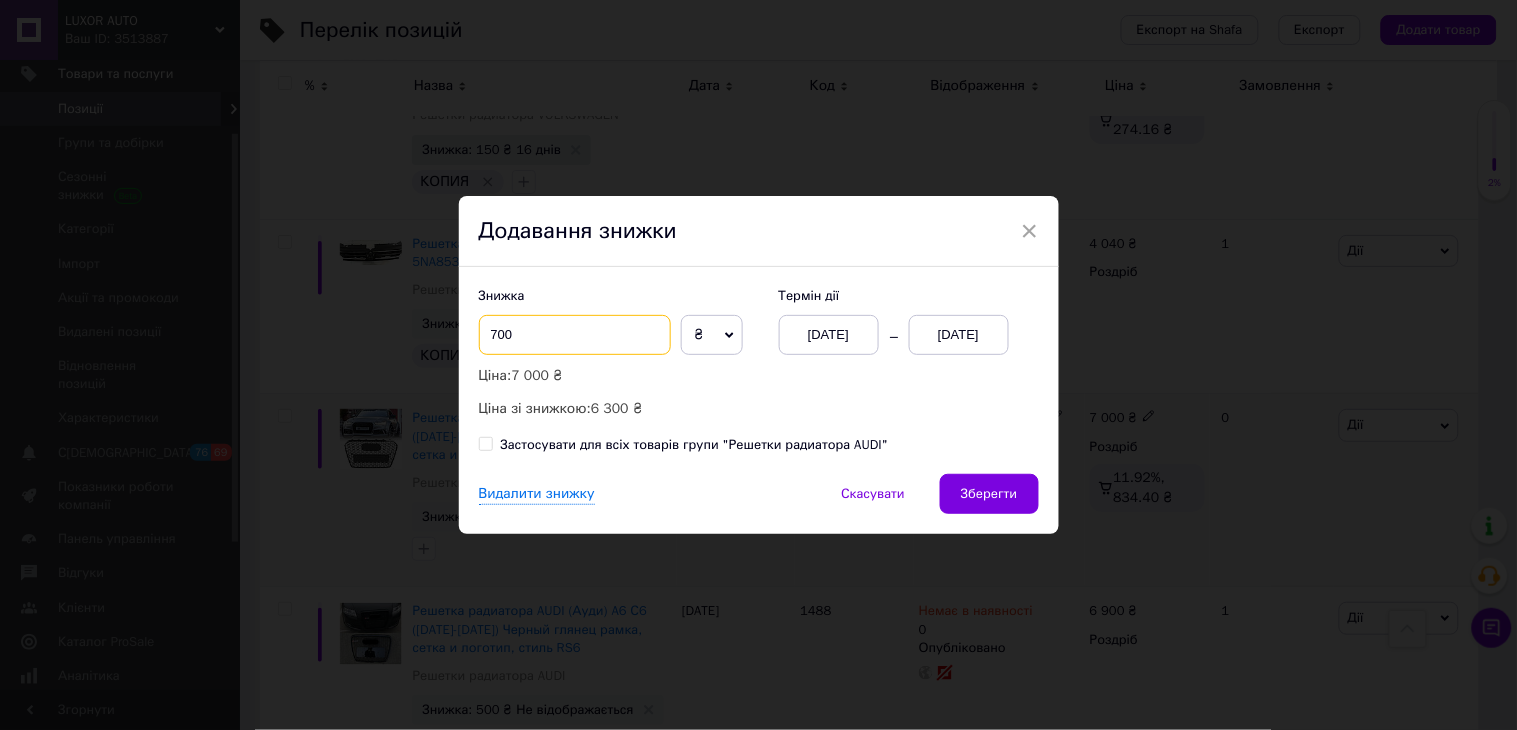 drag, startPoint x: 508, startPoint y: 337, endPoint x: 471, endPoint y: 334, distance: 37.12142 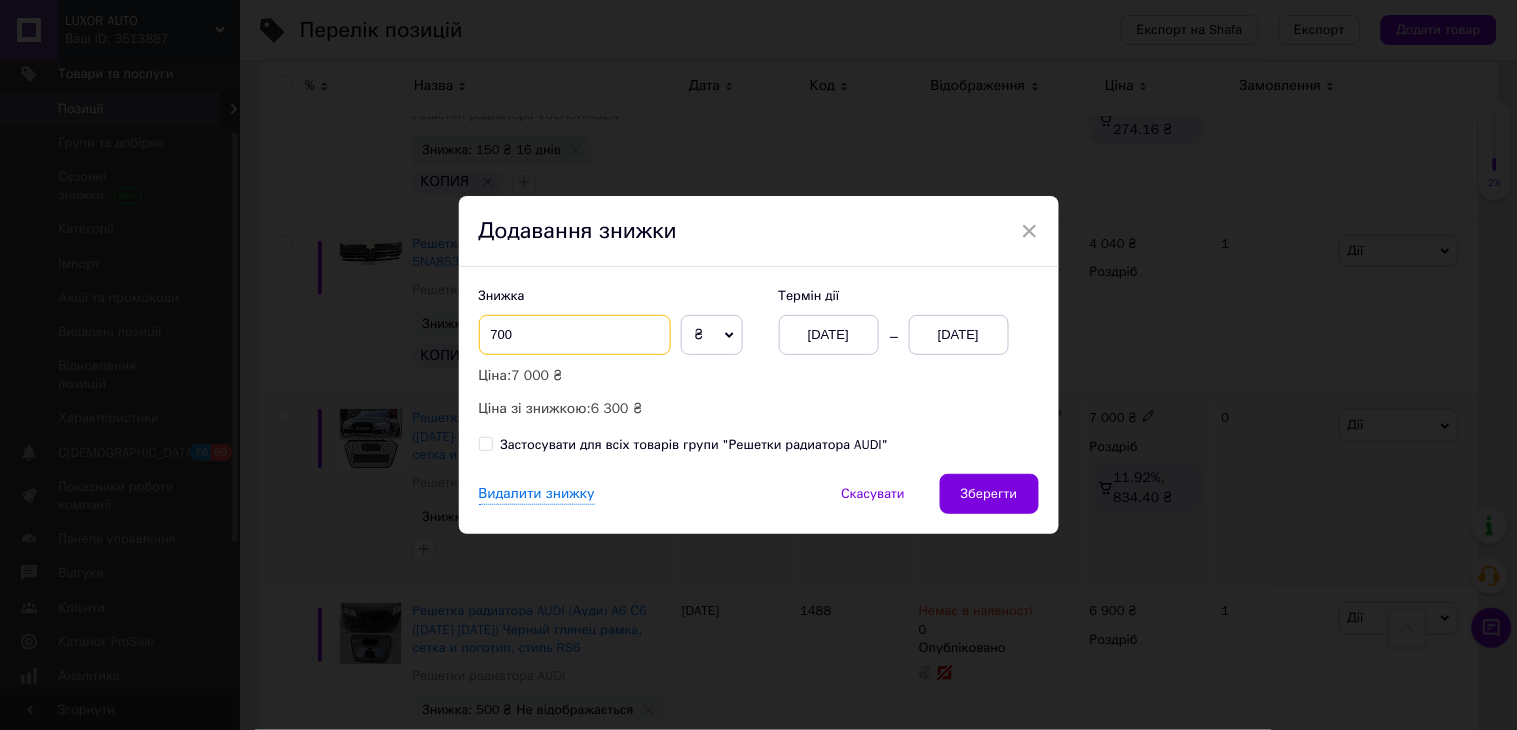 click on "Знижка 700 ₴ % Ціна:  7 000   ₴ Ціна зі знижкою:  6 300   ₴ Термін дії [DATE] [DATE] Застосувати для всіх товарів групи "Решетки радиатора AUDI"" at bounding box center (759, 370) 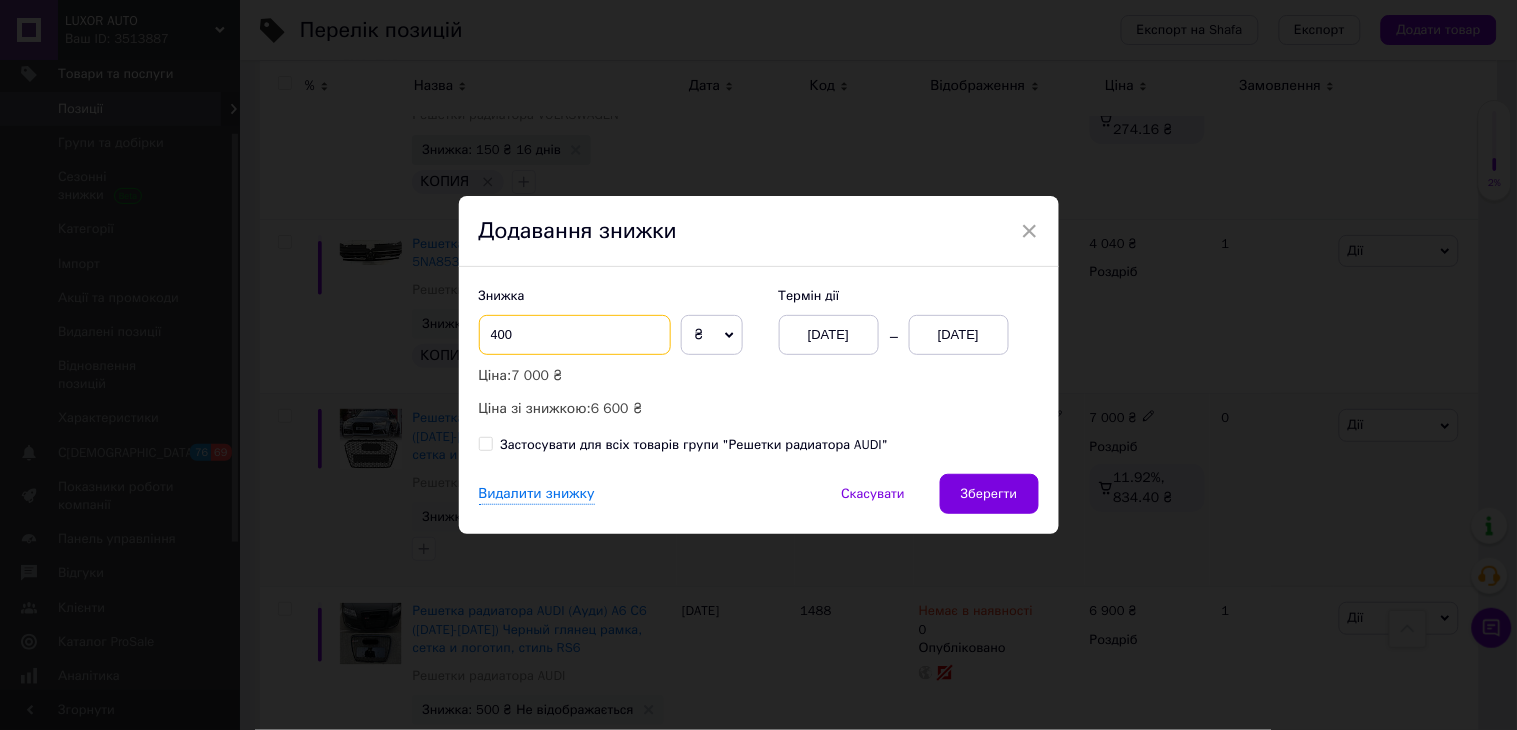 type on "400" 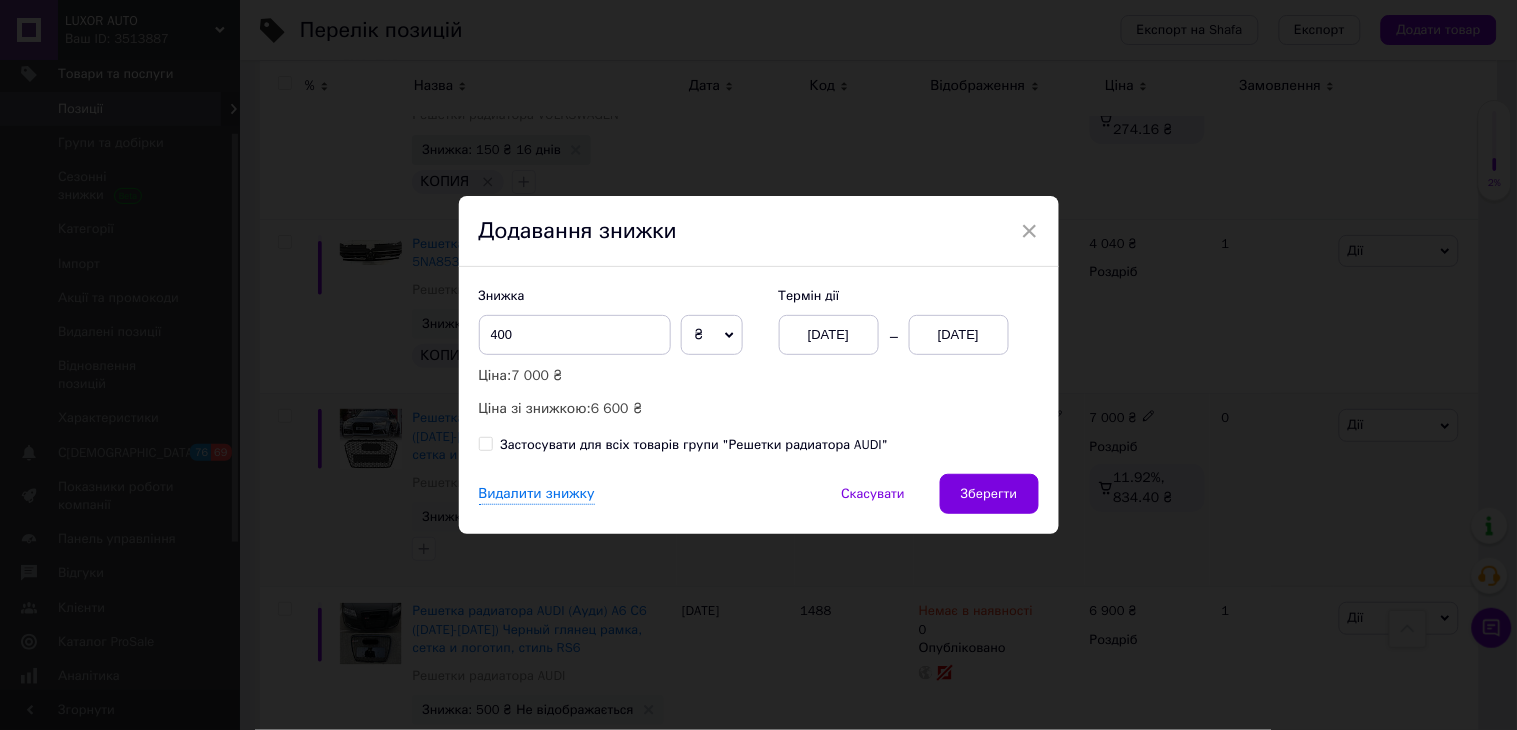 click on "[DATE]" at bounding box center [959, 335] 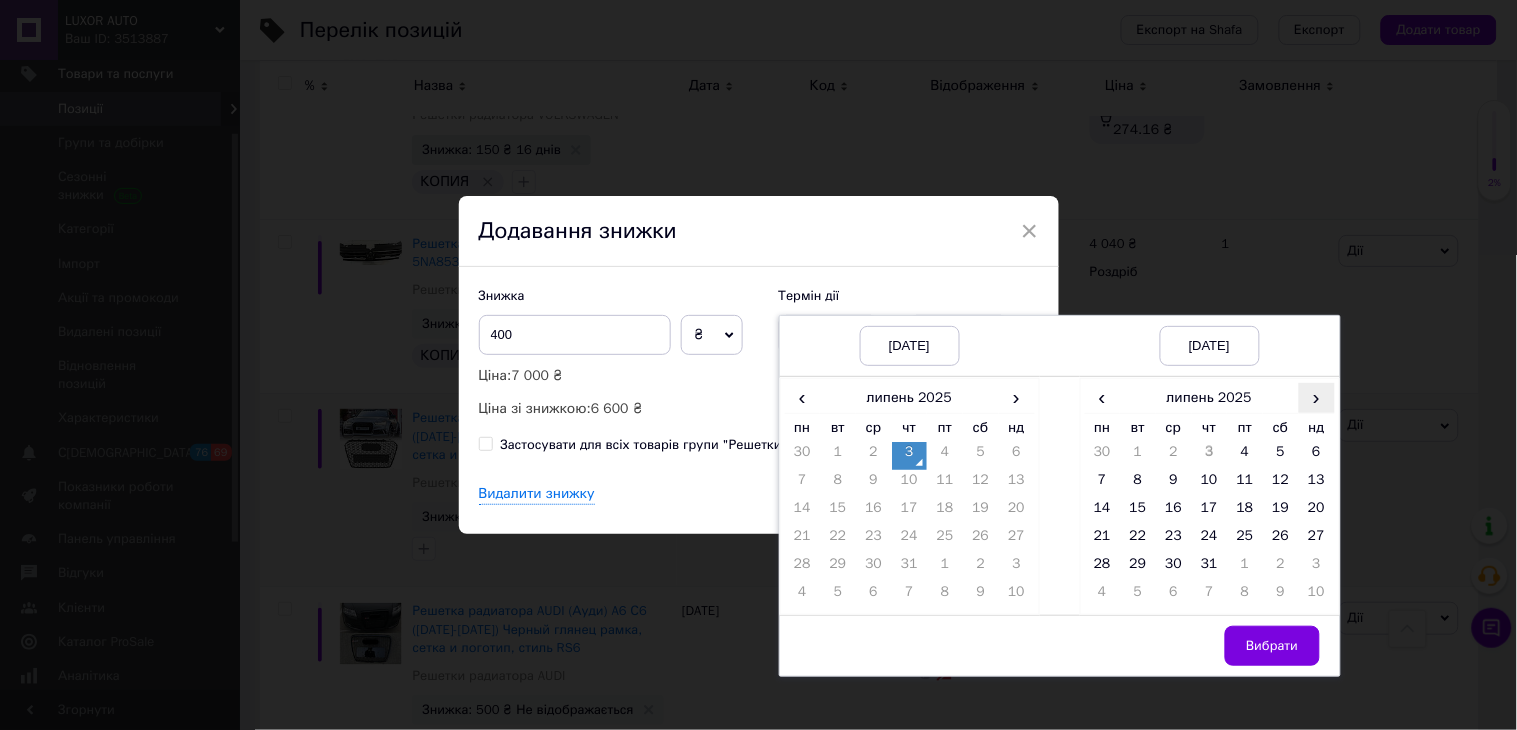 click on "›" at bounding box center [1317, 397] 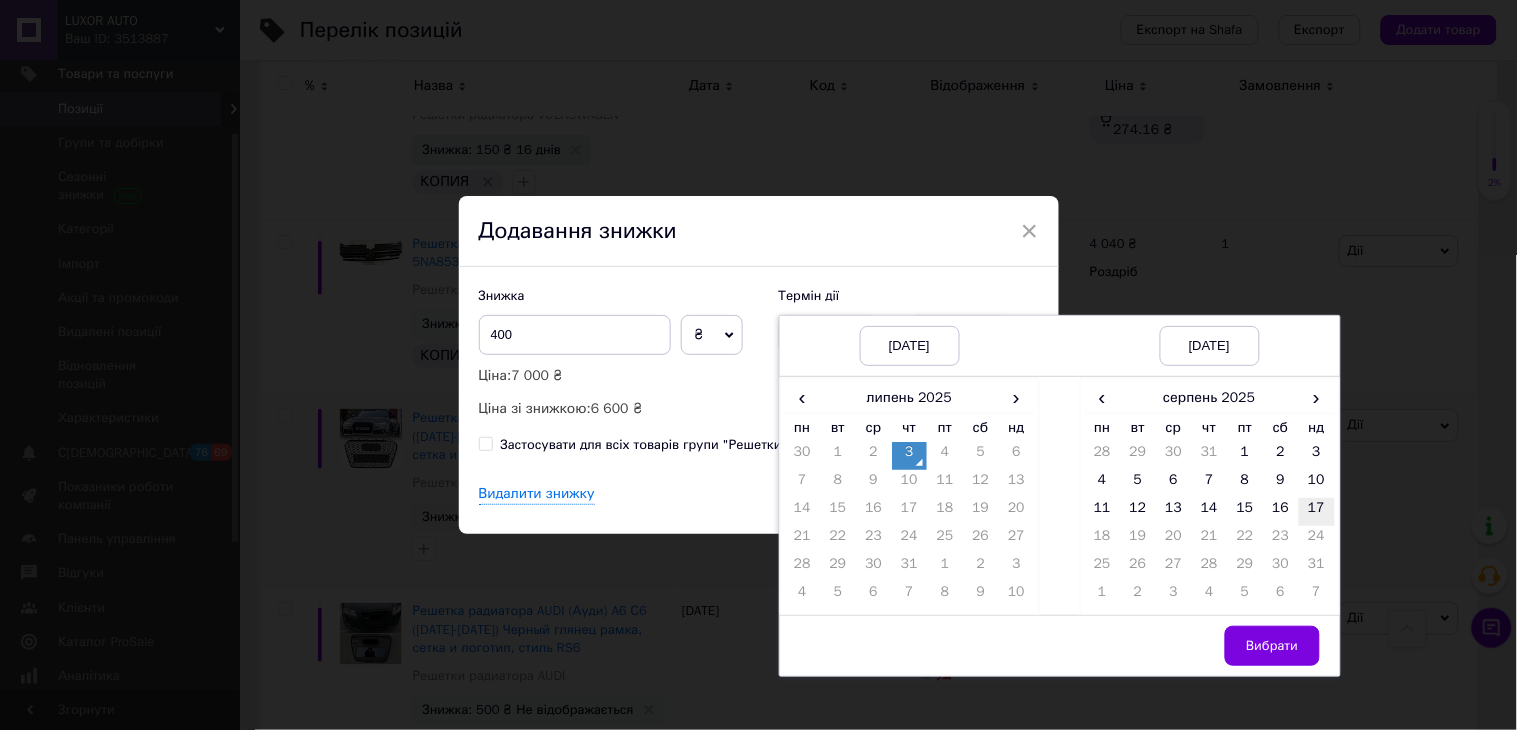 click on "17" at bounding box center (1317, 512) 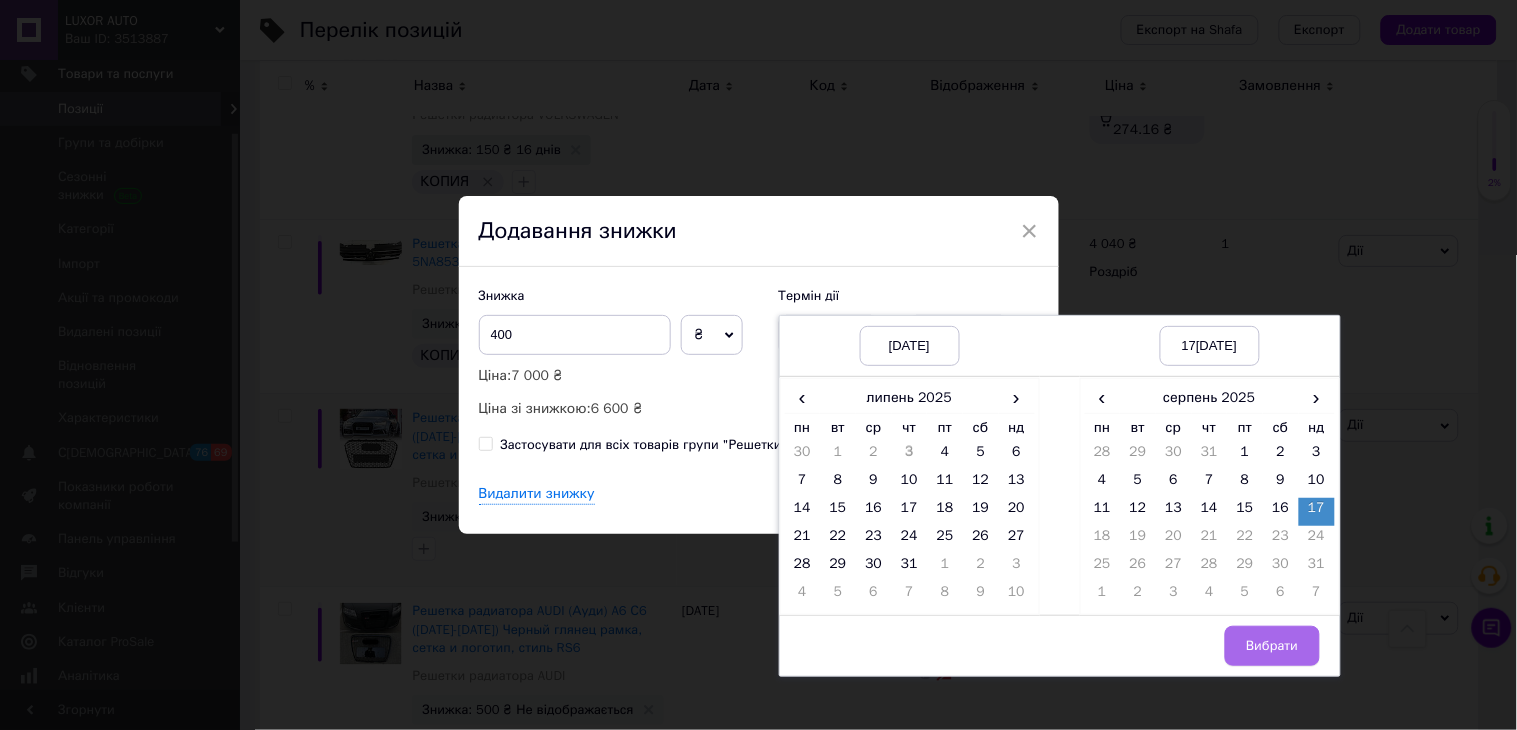 click on "Вибрати" at bounding box center (1272, 646) 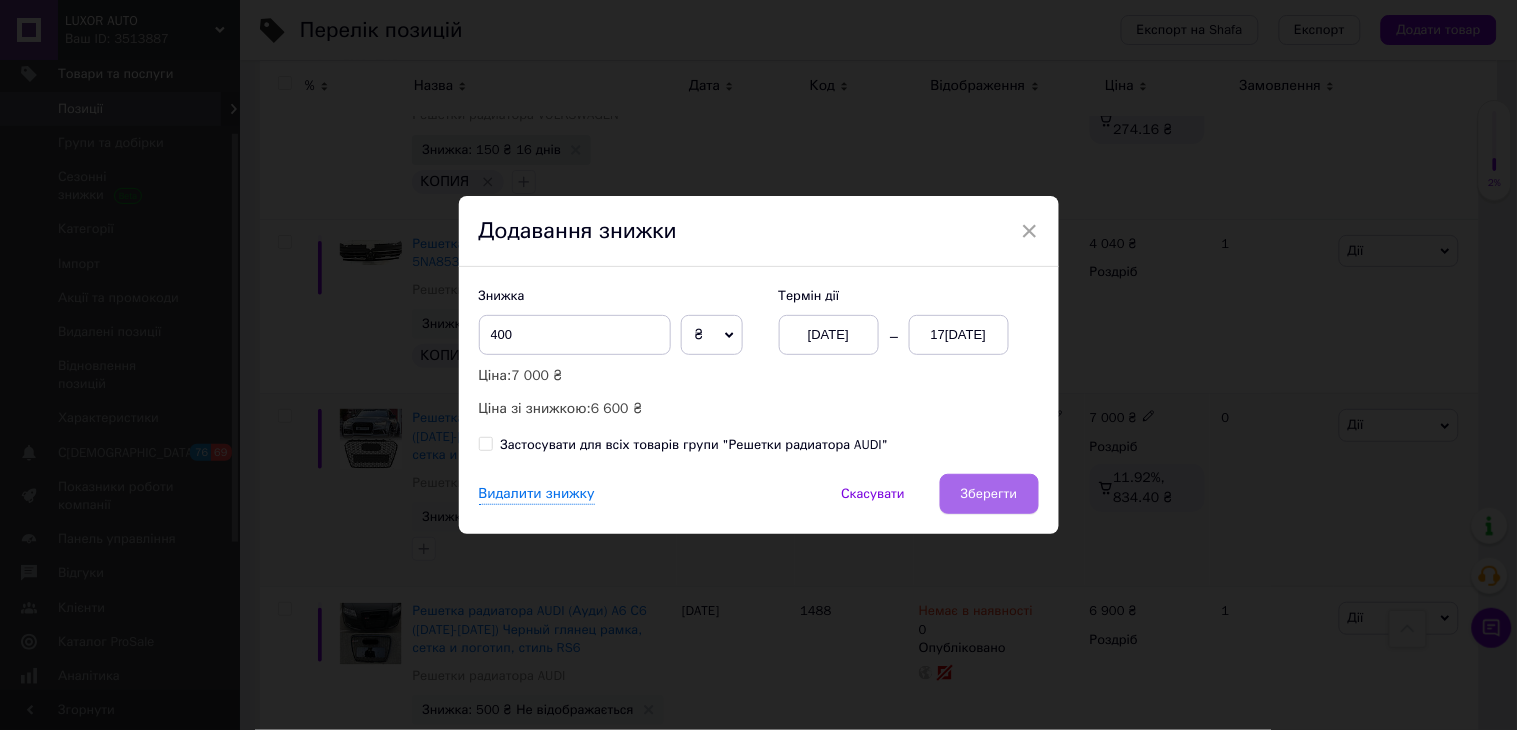 click on "Зберегти" at bounding box center [989, 494] 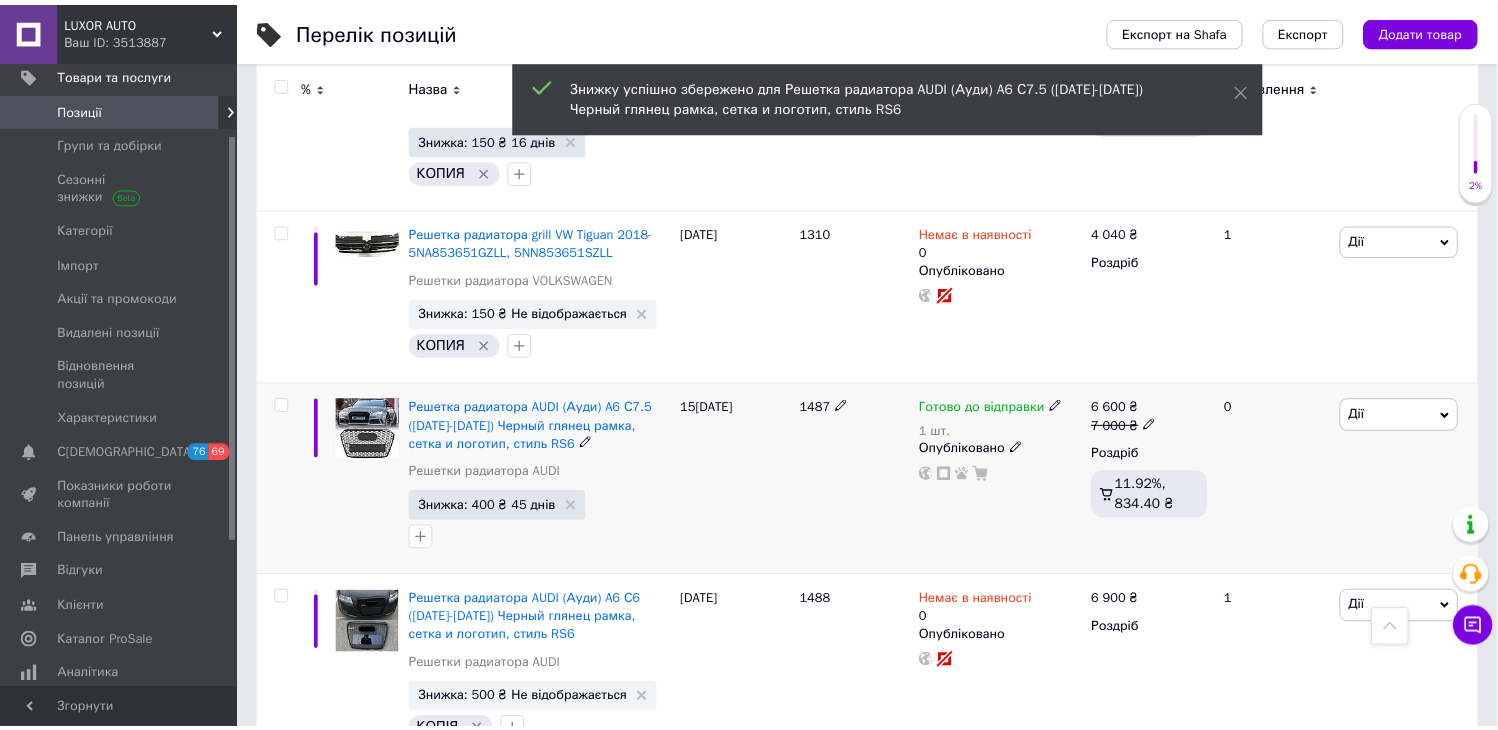 scroll, scrollTop: 0, scrollLeft: 90, axis: horizontal 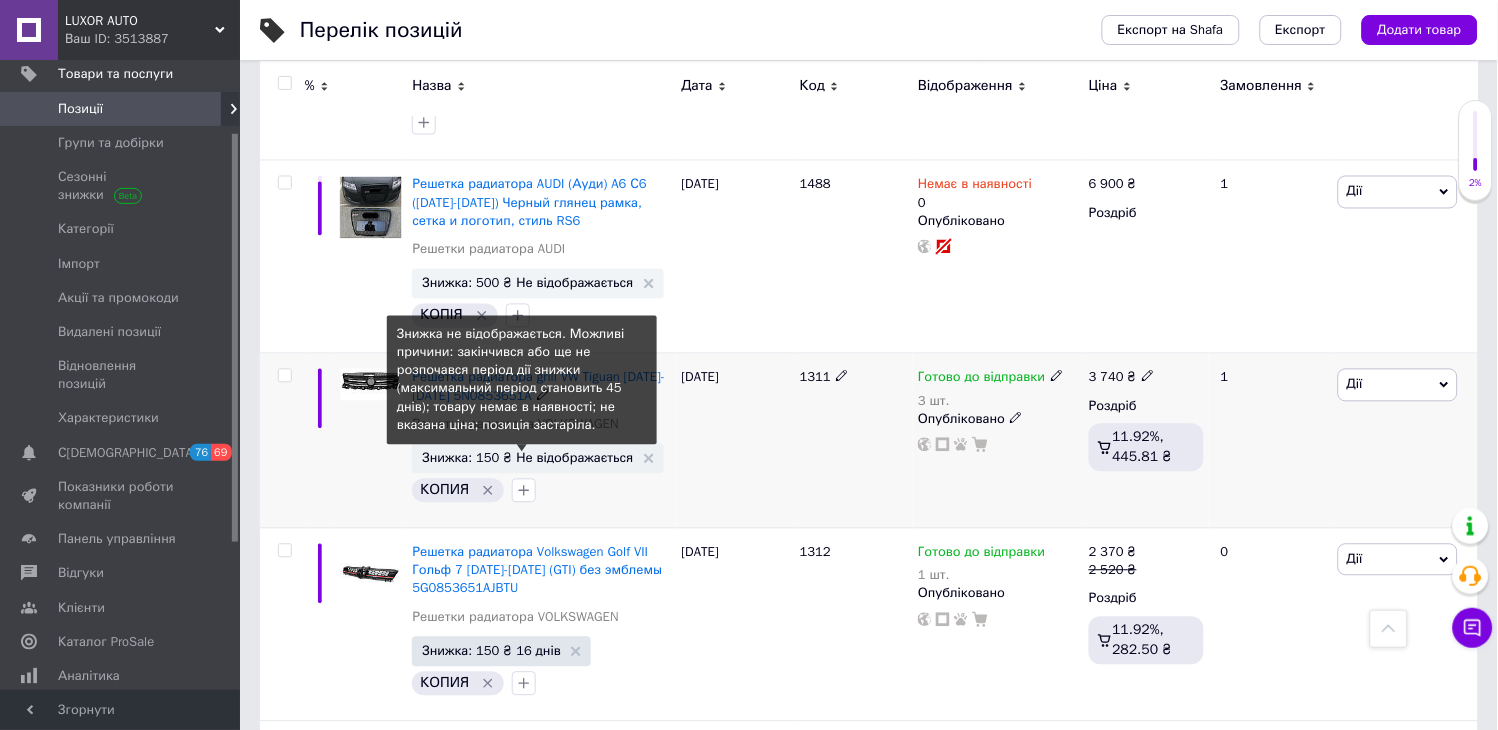 click on "Знижка: 150 ₴ Не відображається" at bounding box center (527, 458) 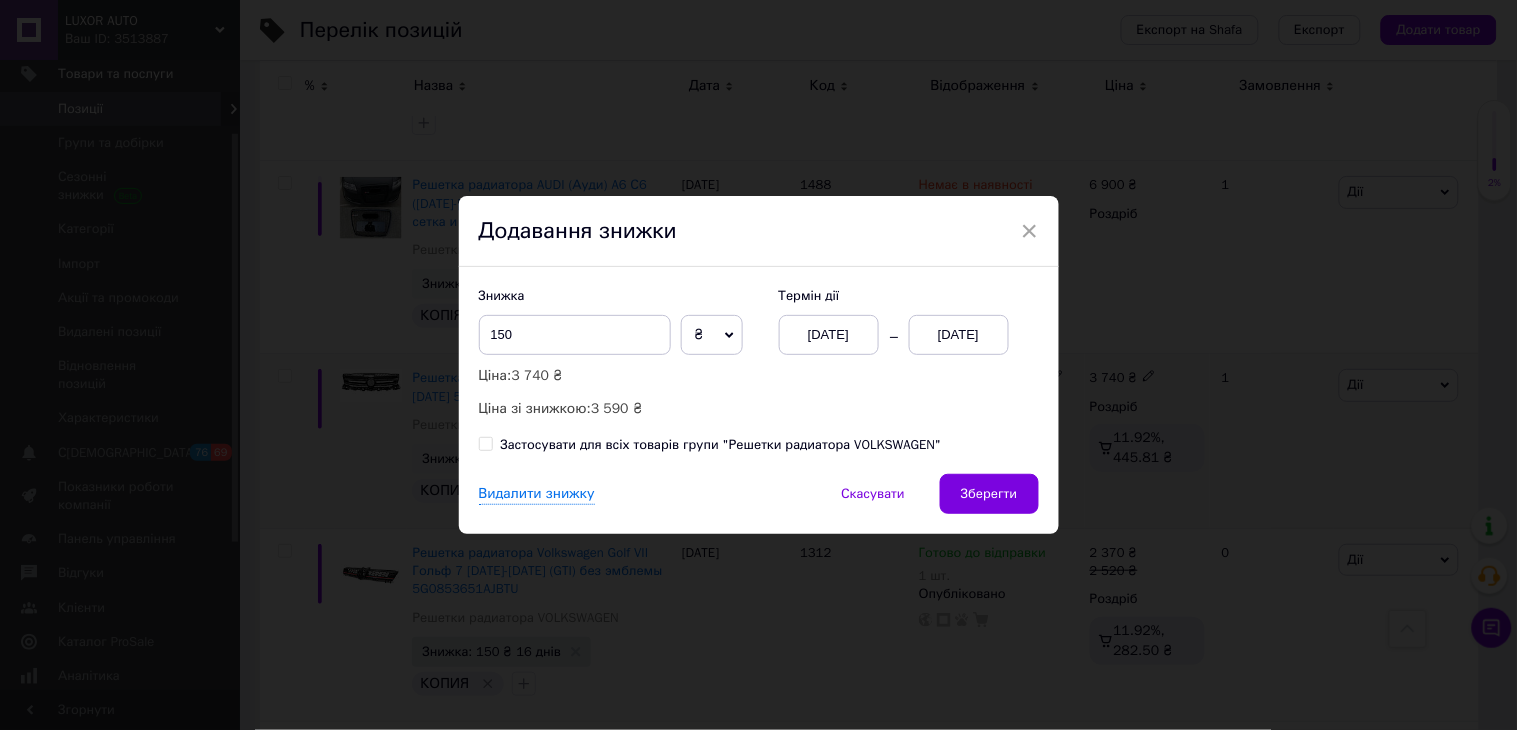 click on "[DATE]" at bounding box center (959, 335) 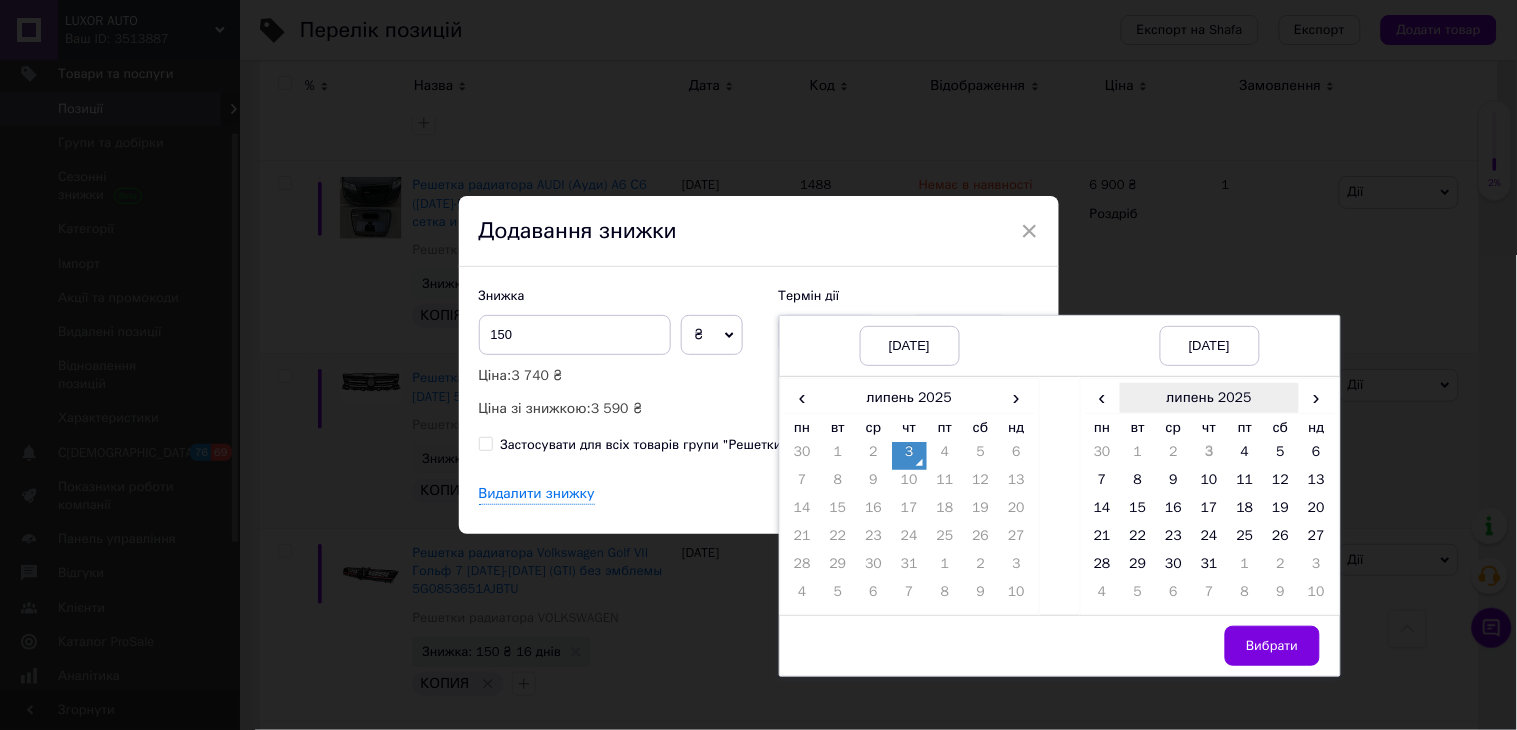 click on "липень 2025" at bounding box center (1209, 398) 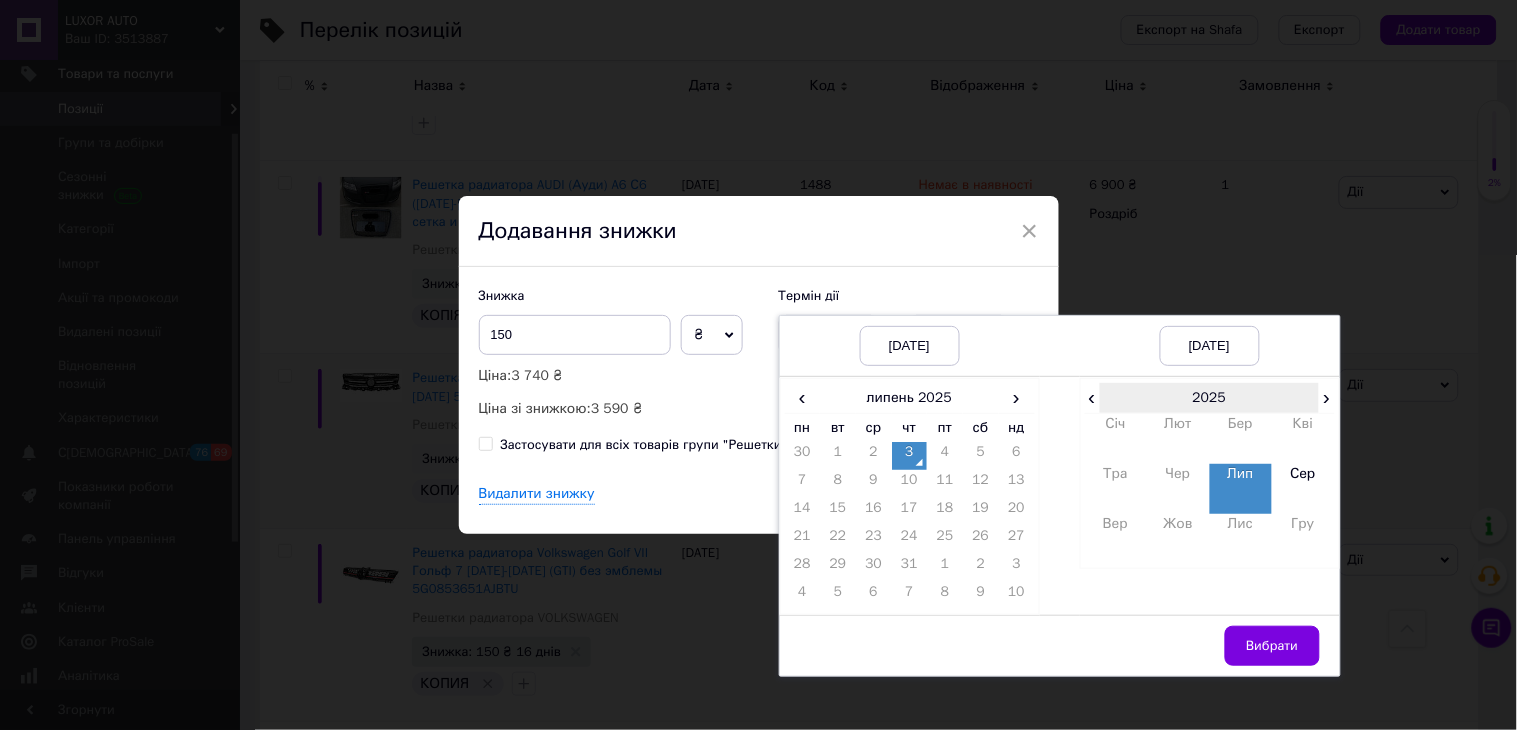 click on "2025" at bounding box center (1209, 398) 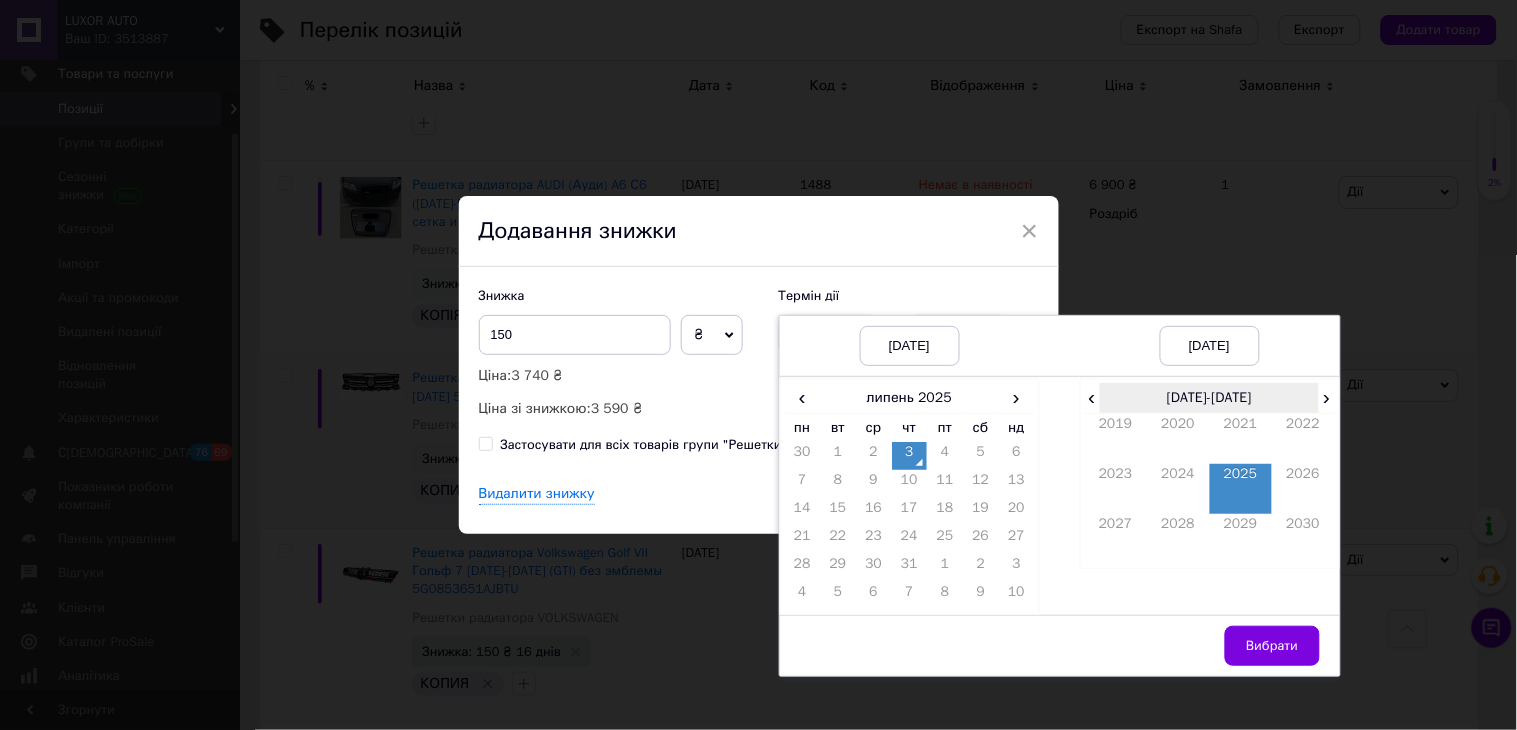 click on "[DATE]-[DATE]" at bounding box center [1209, 398] 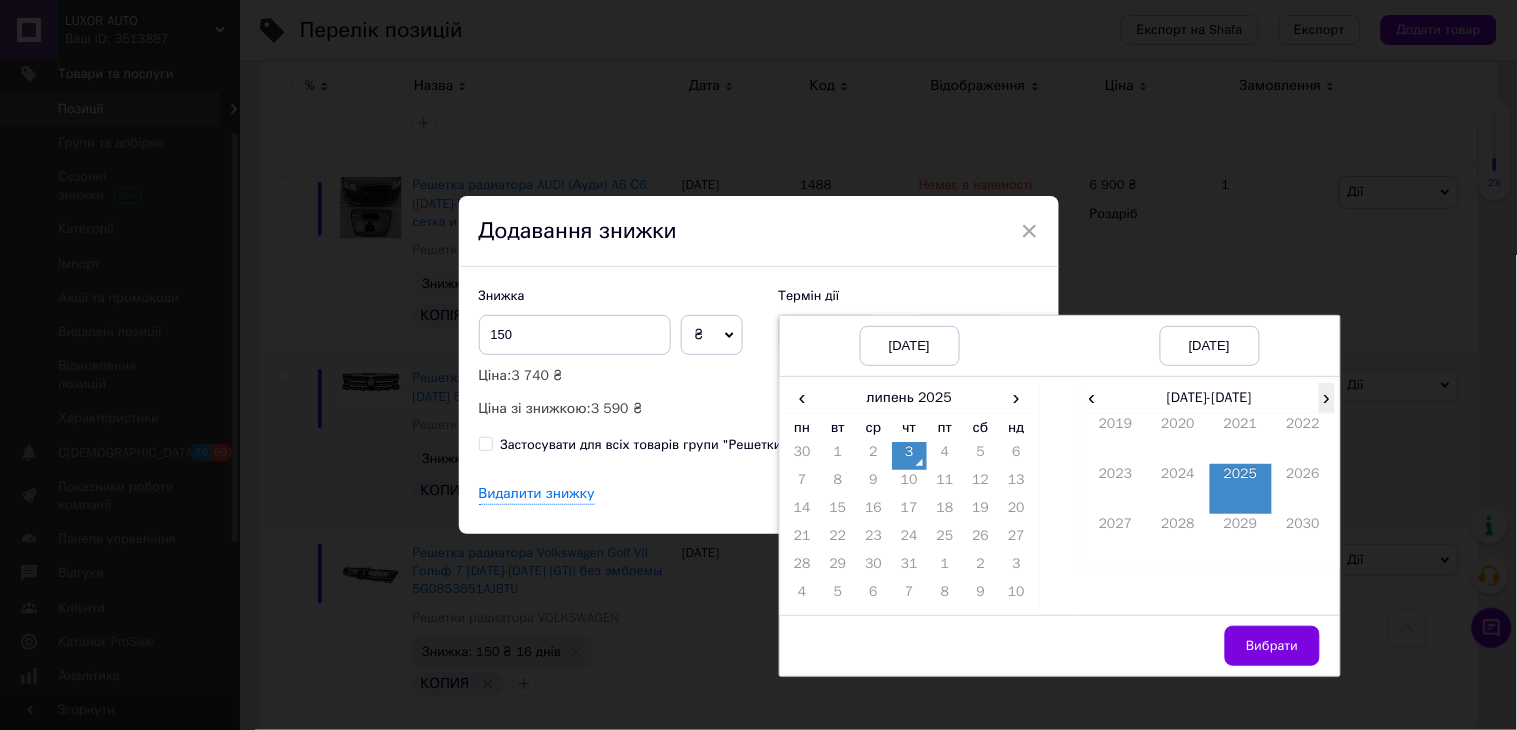 click on "›" at bounding box center (1326, 397) 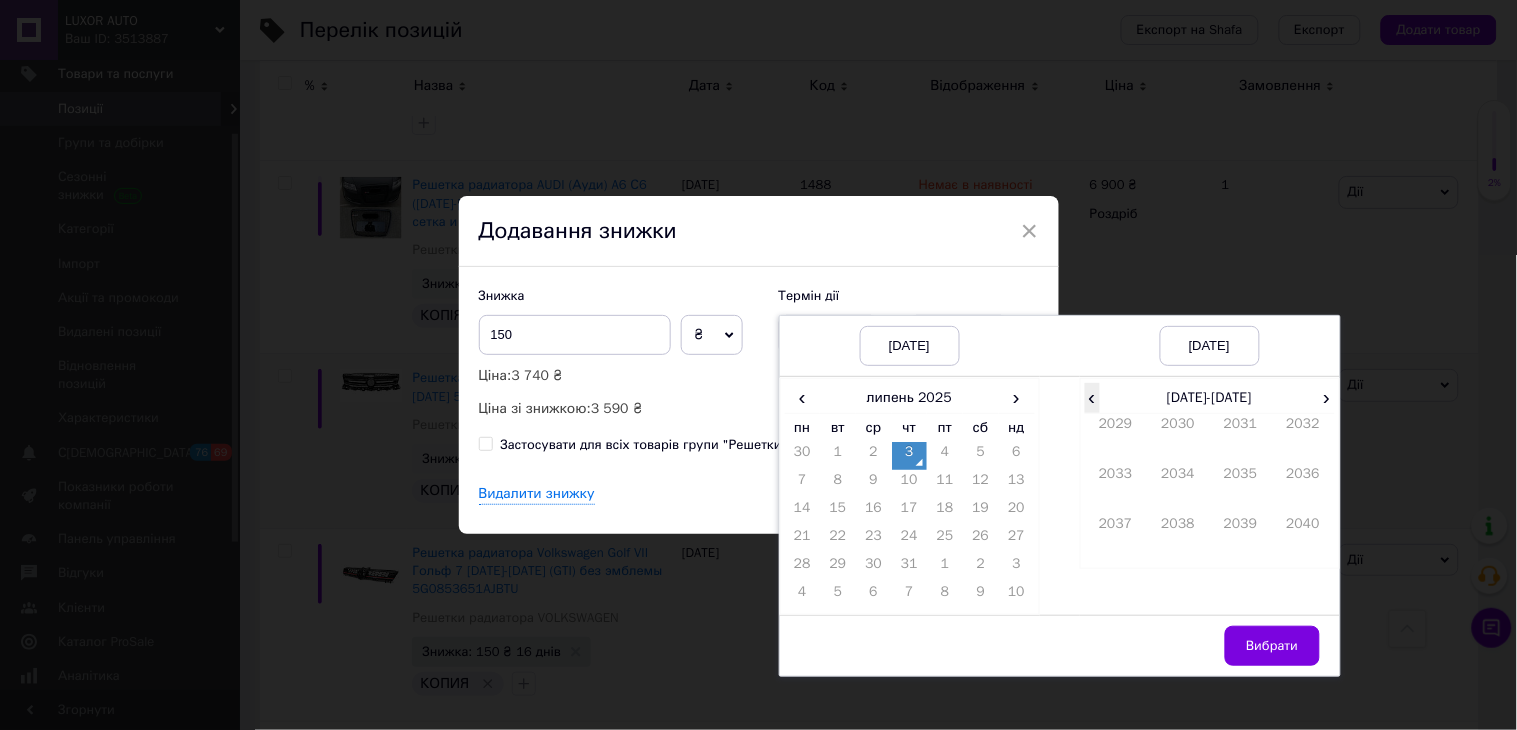 click on "‹" at bounding box center (1092, 397) 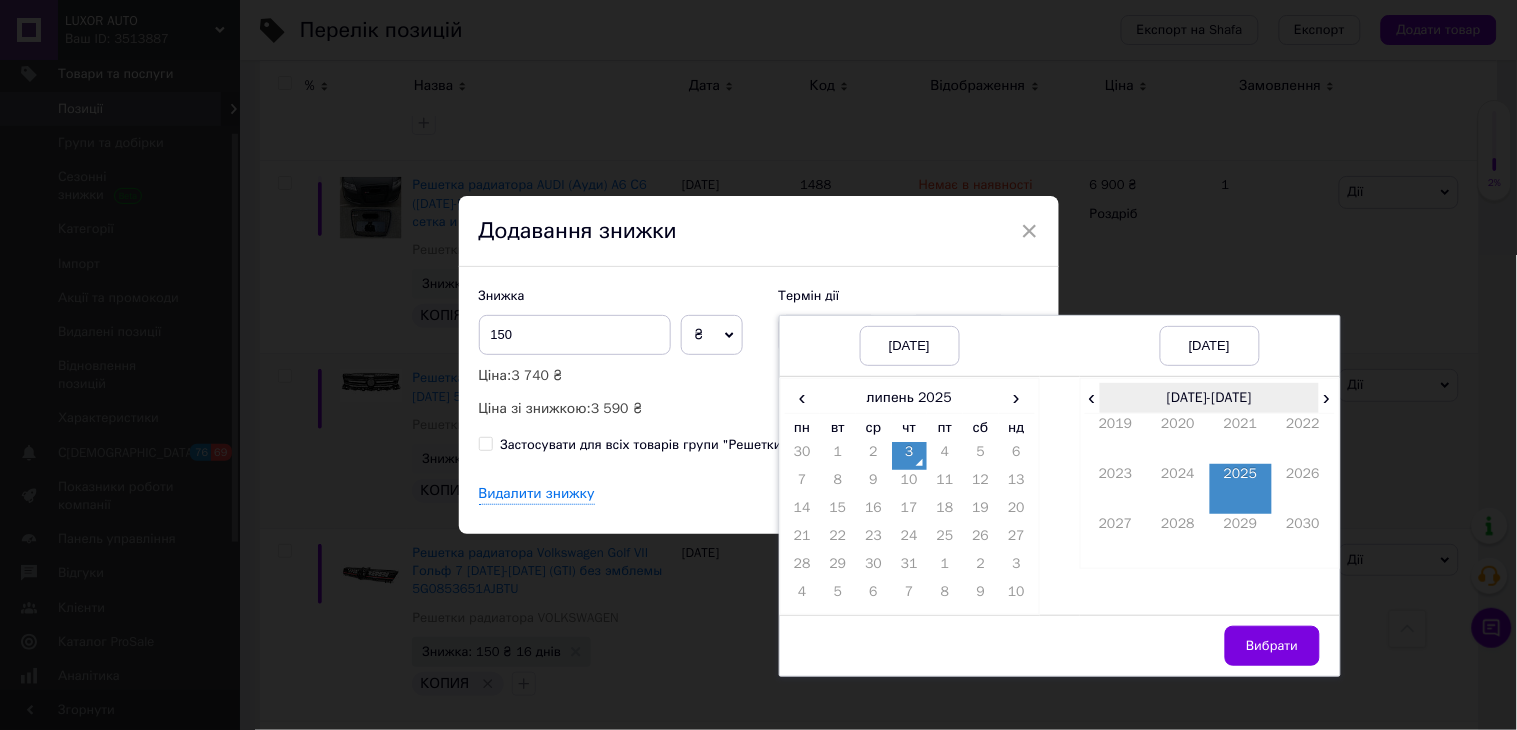 click on "[DATE]-[DATE]" at bounding box center [1209, 398] 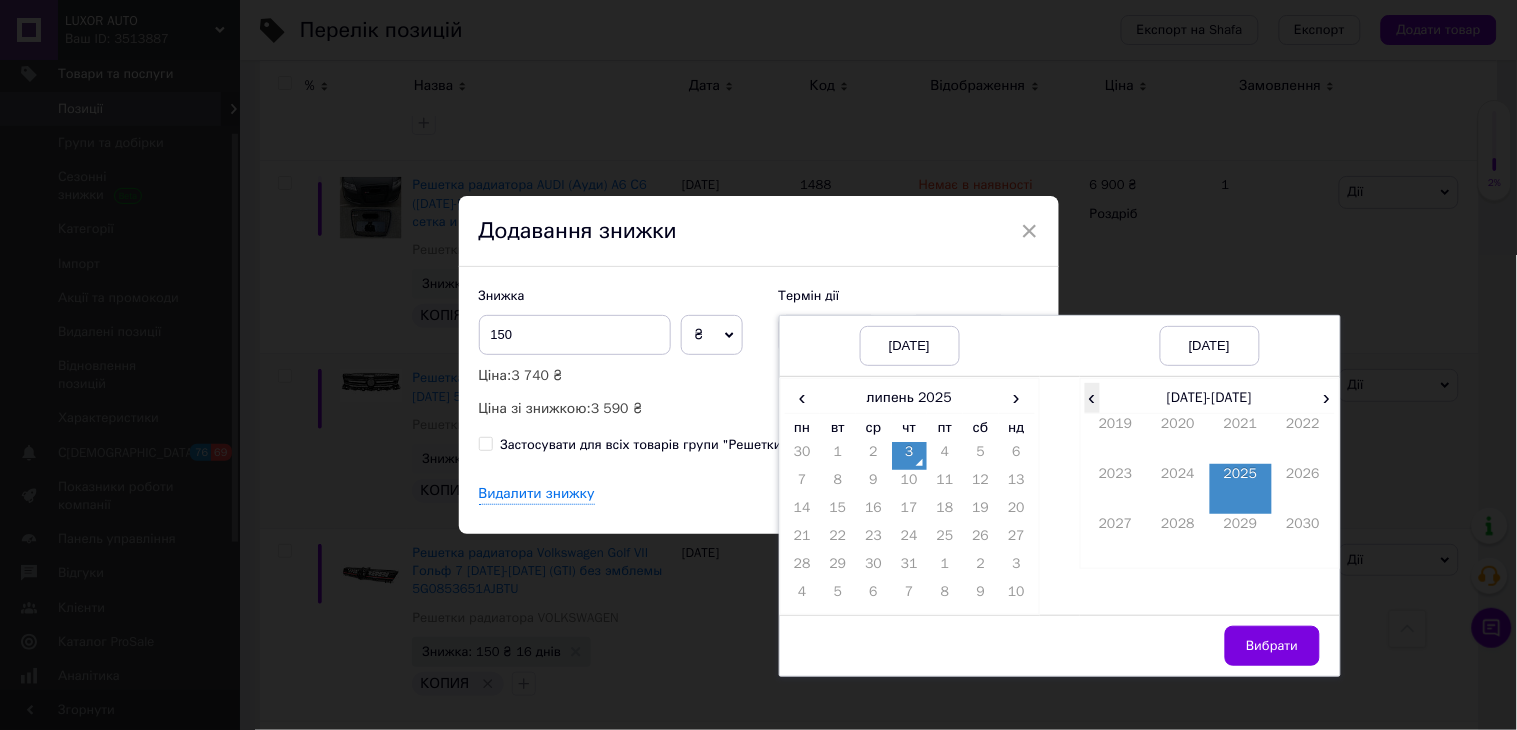click on "‹" at bounding box center (1092, 397) 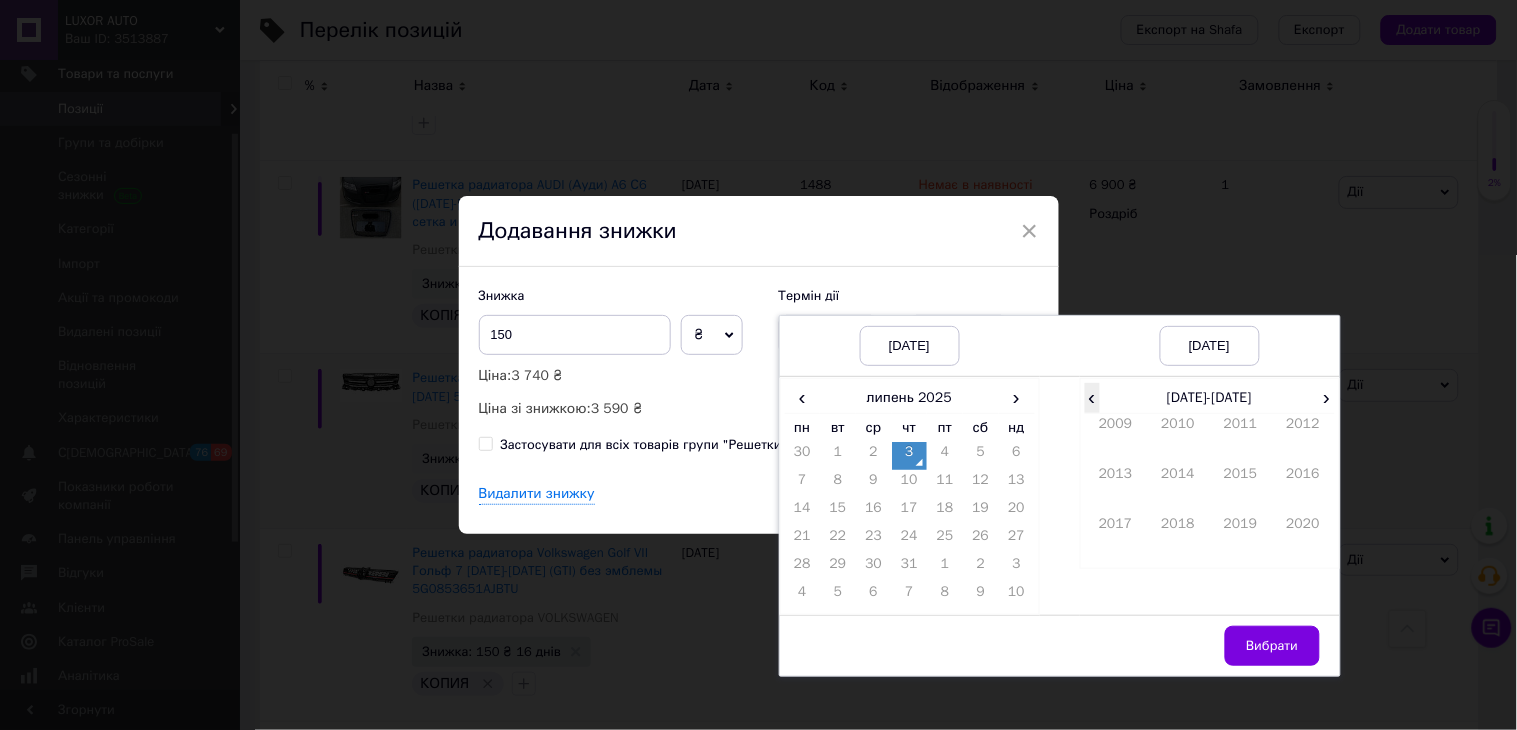 click on "‹" at bounding box center (1092, 397) 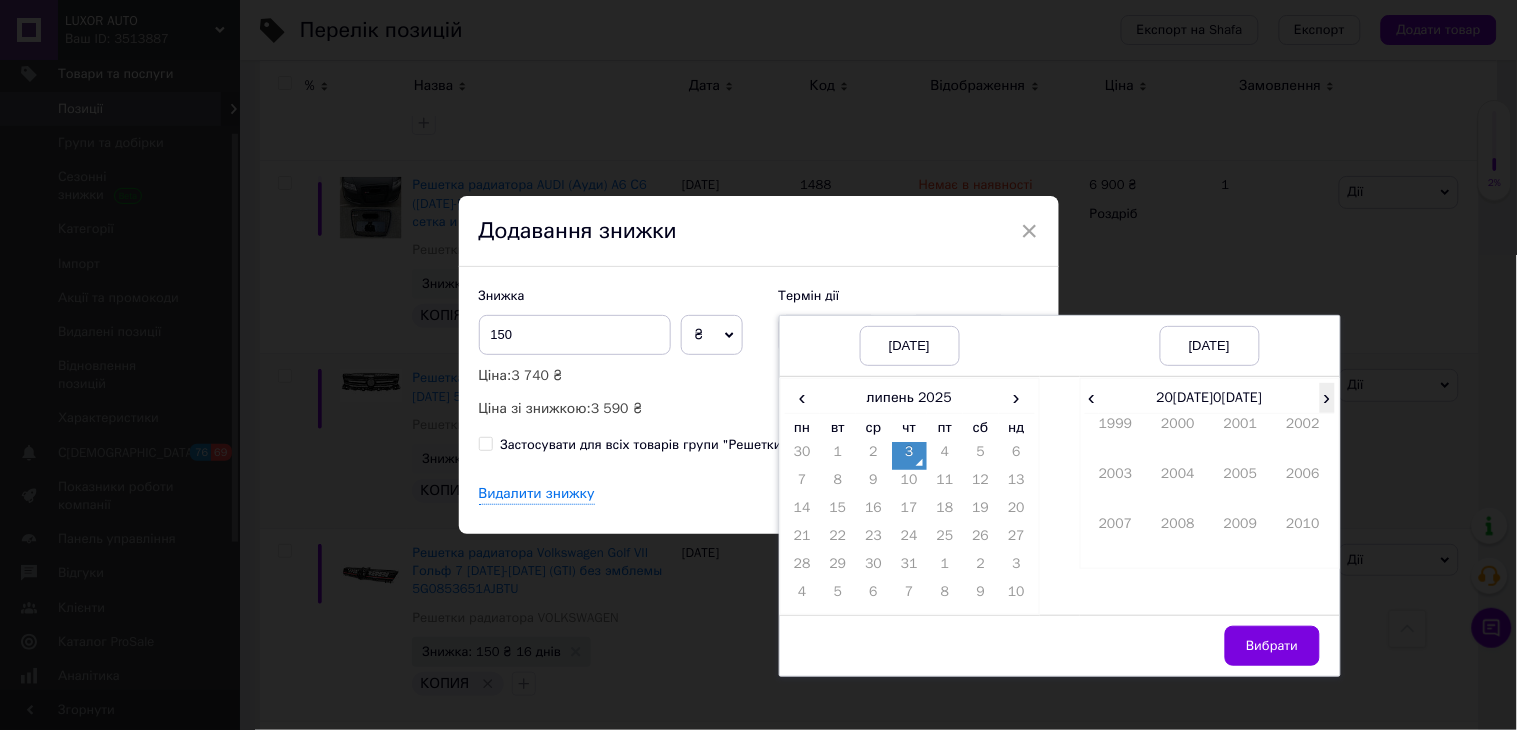 click on "›" at bounding box center (1327, 397) 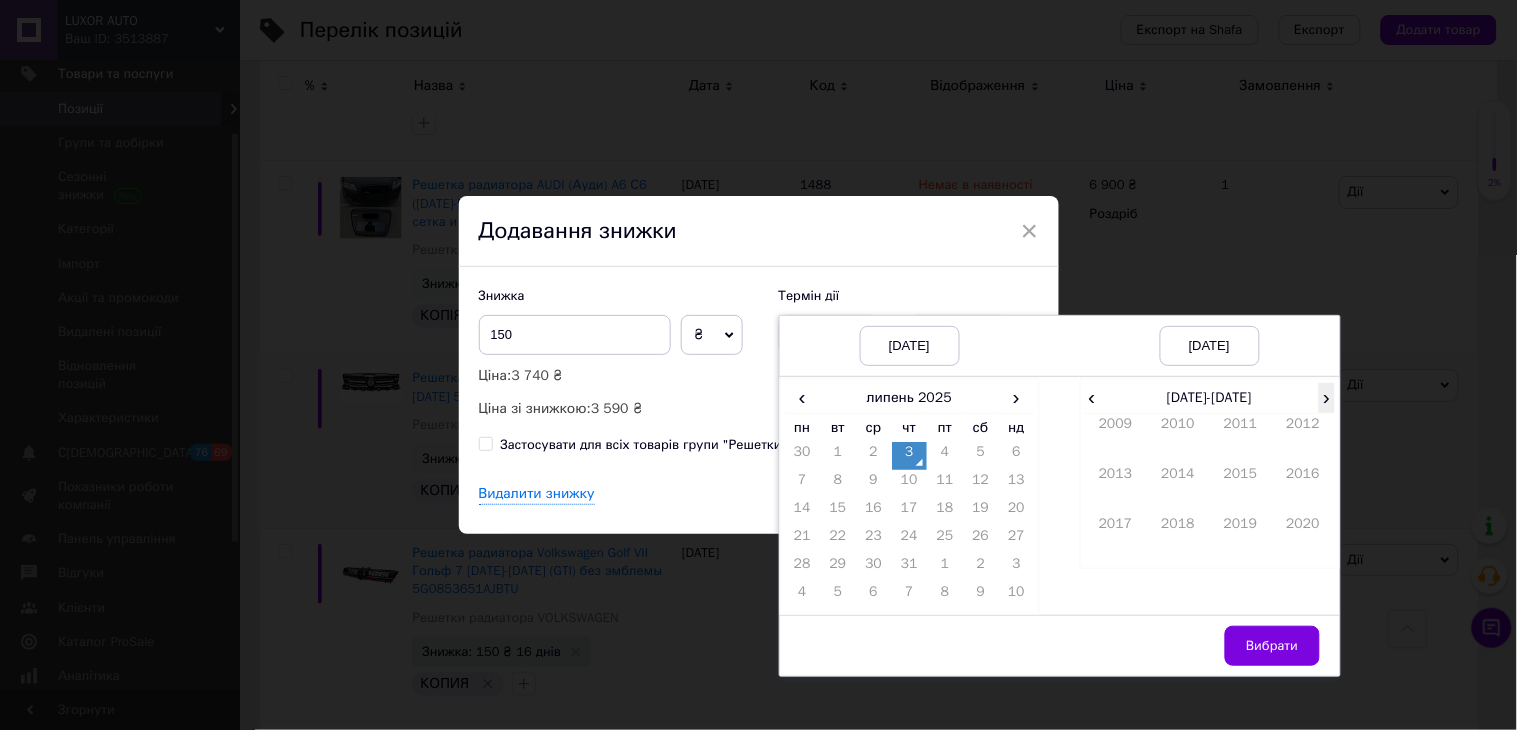 click on "›" at bounding box center [1326, 397] 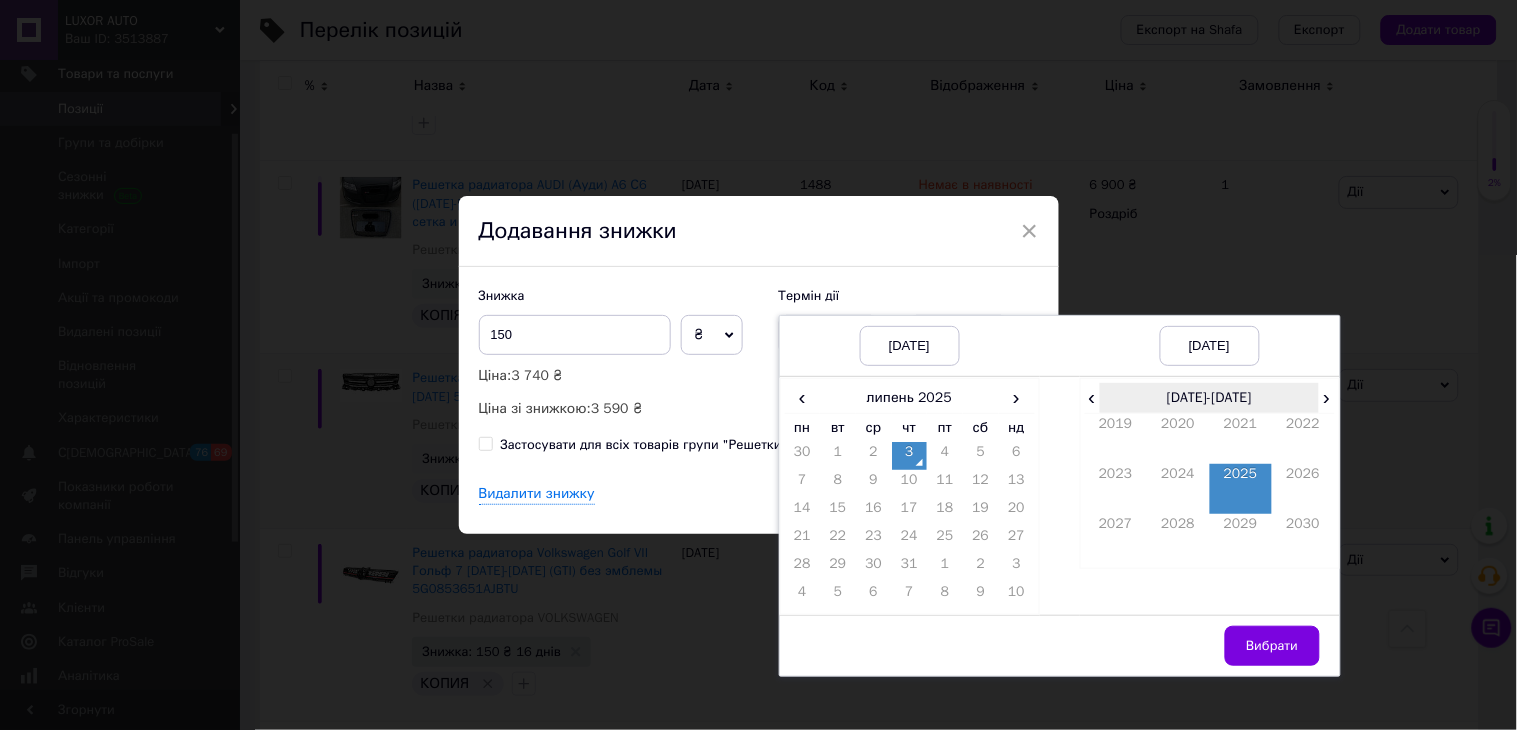 click on "[DATE]-[DATE]" at bounding box center [1209, 398] 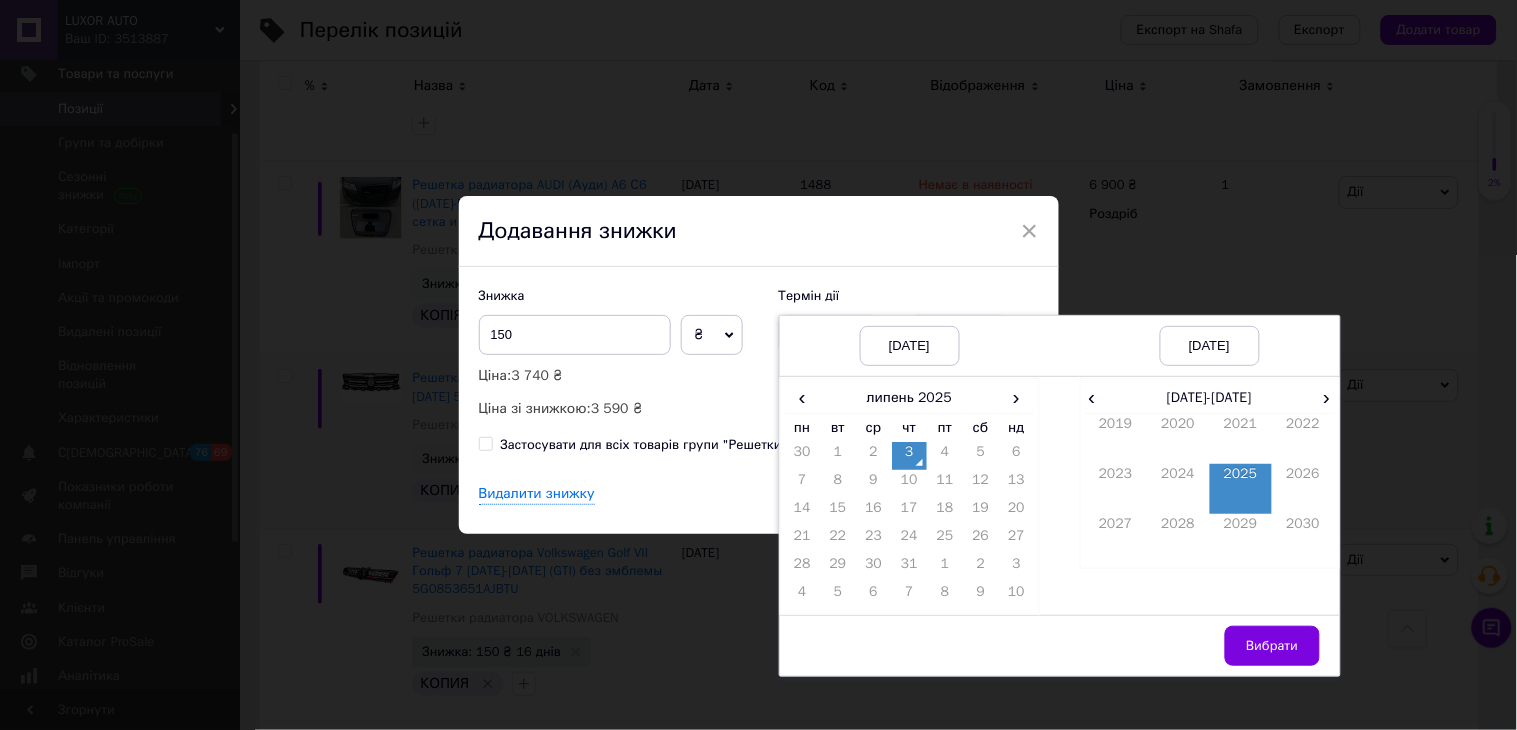 click on "2025" at bounding box center (1241, 489) 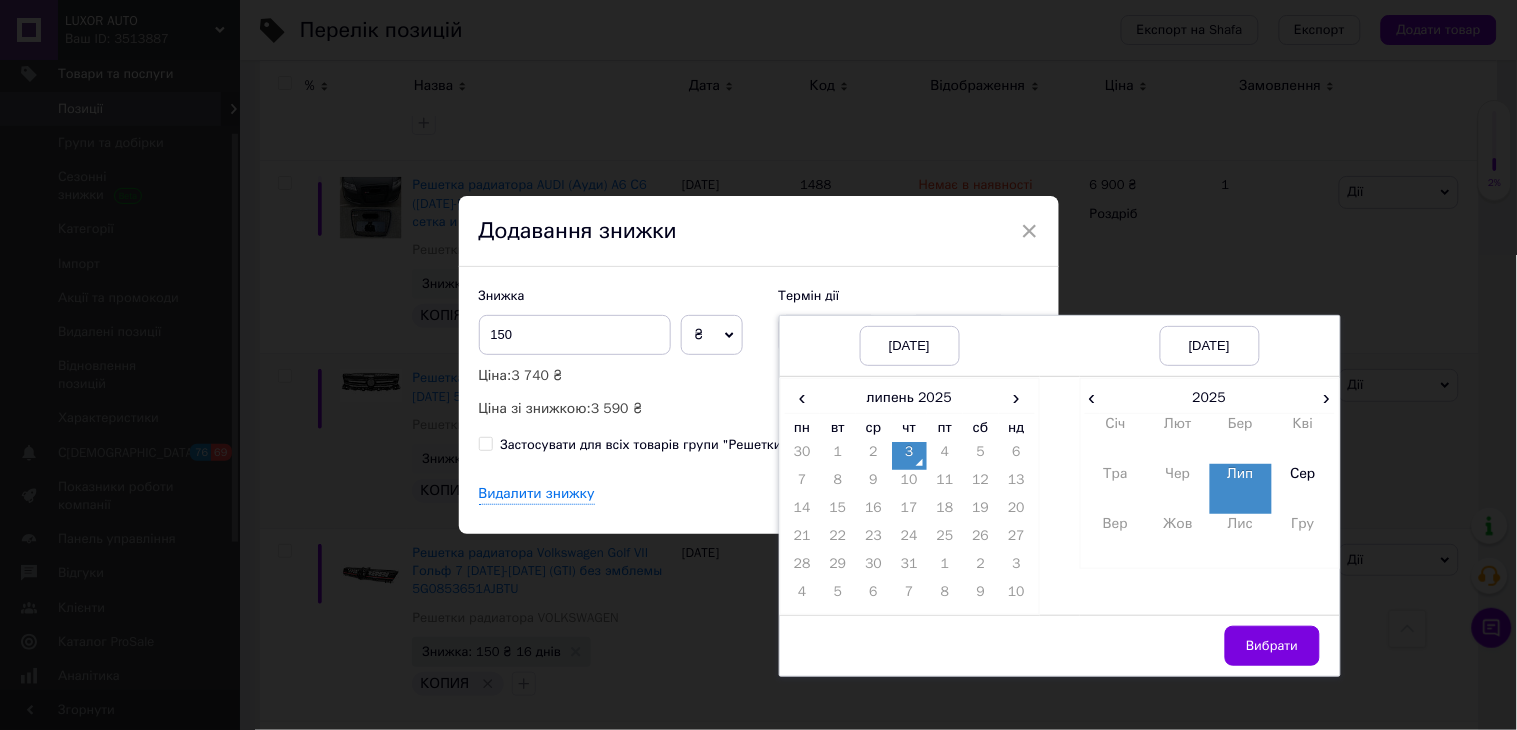 click on "Лип" at bounding box center [1241, 489] 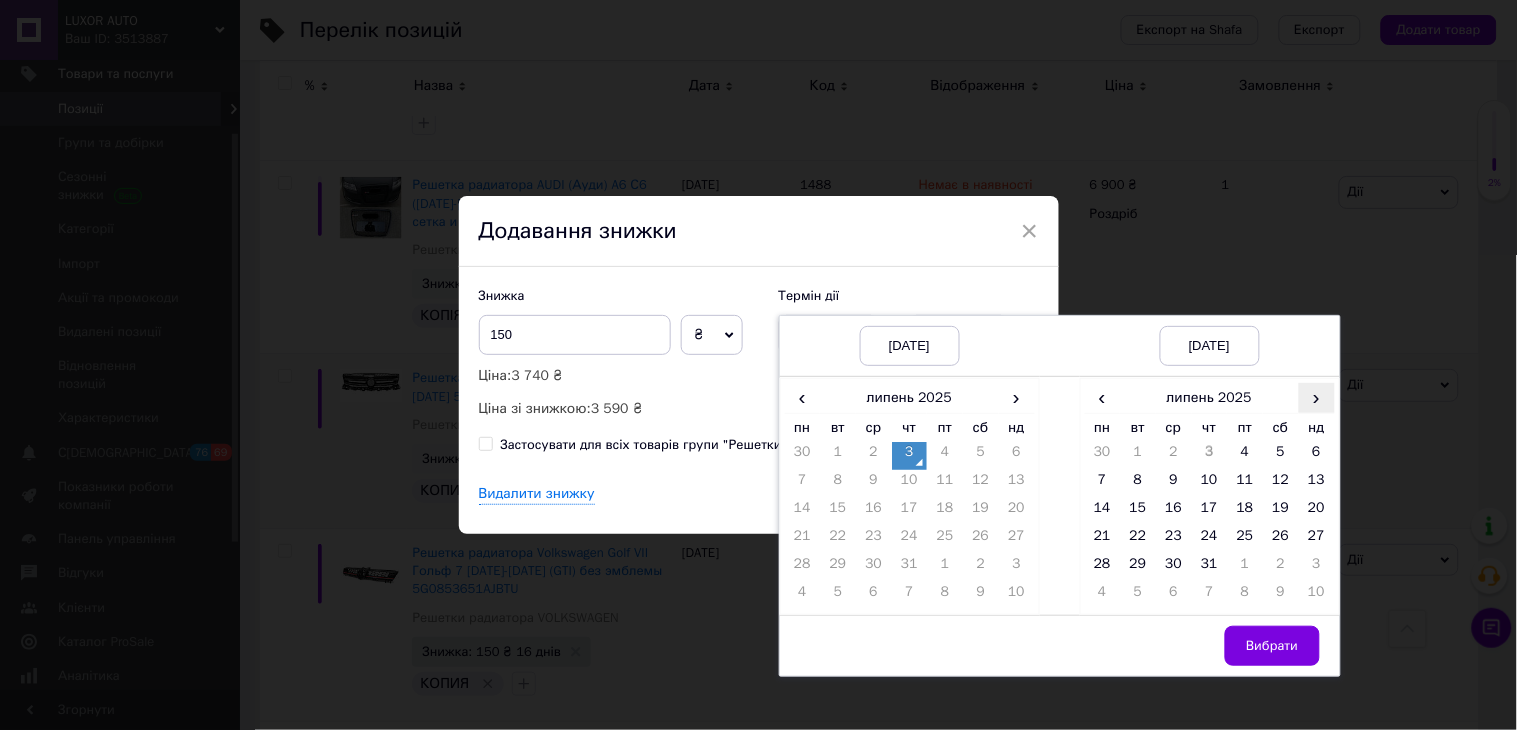 click on "›" at bounding box center (1317, 397) 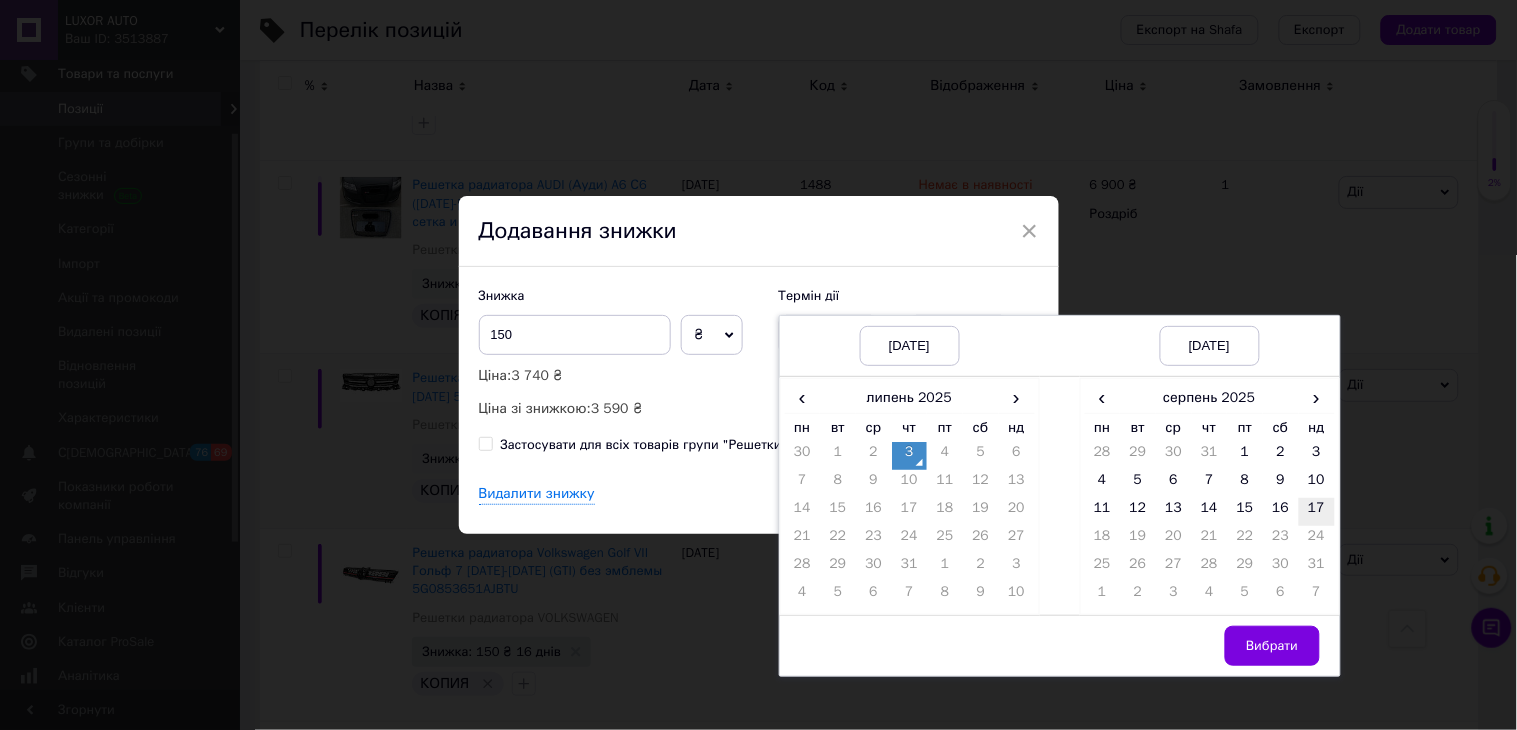 click on "17" at bounding box center [1317, 512] 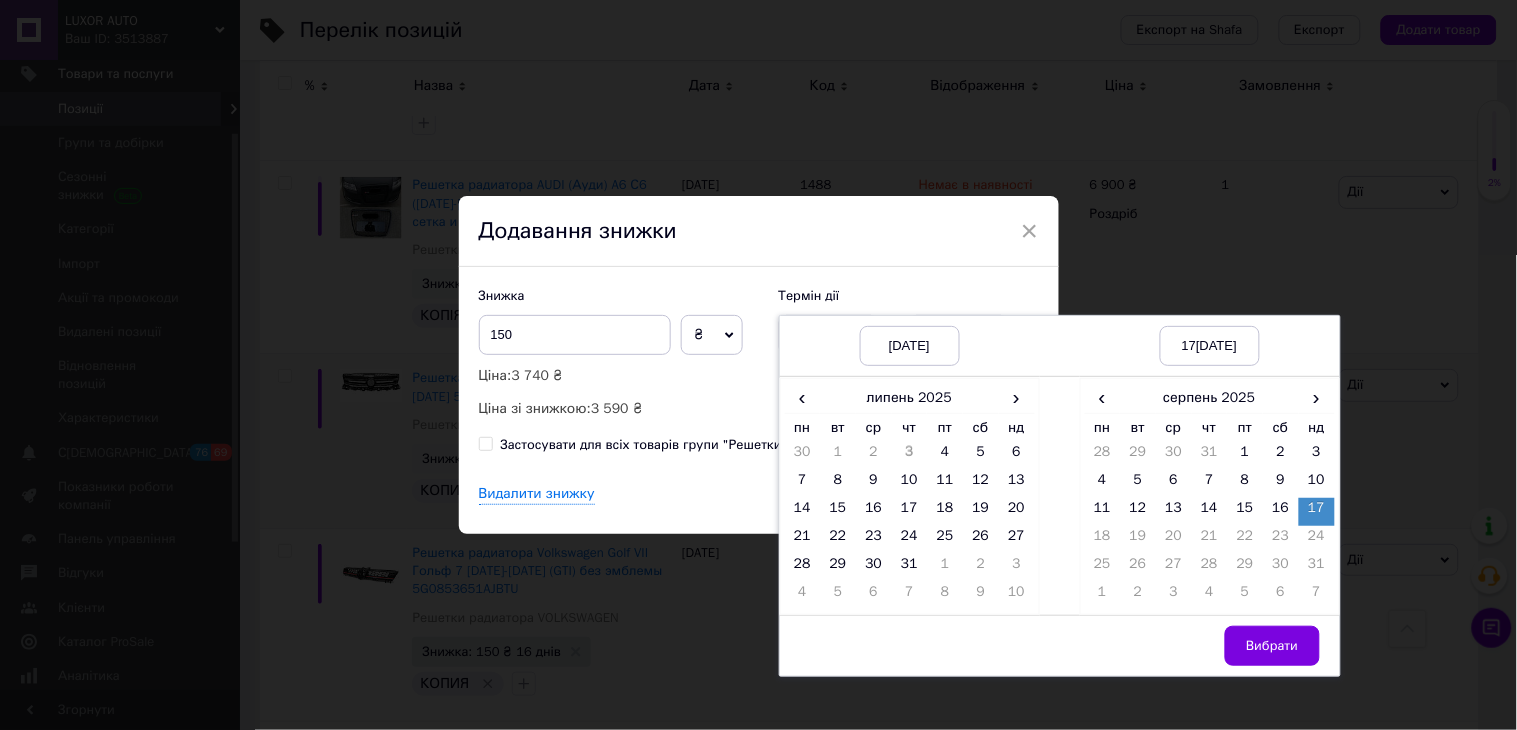 click on "Вибрати" at bounding box center (1272, 646) 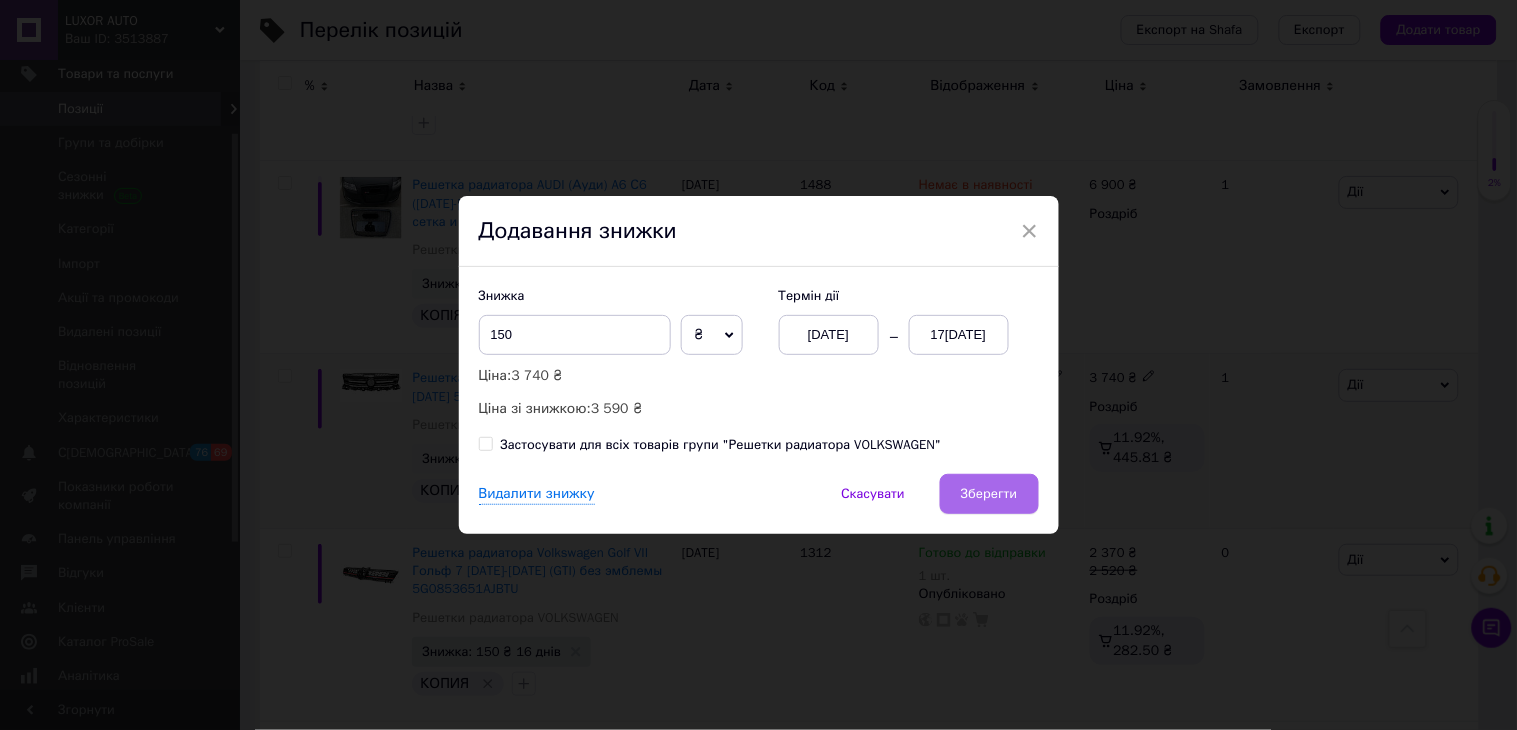 click on "Зберегти" at bounding box center [989, 494] 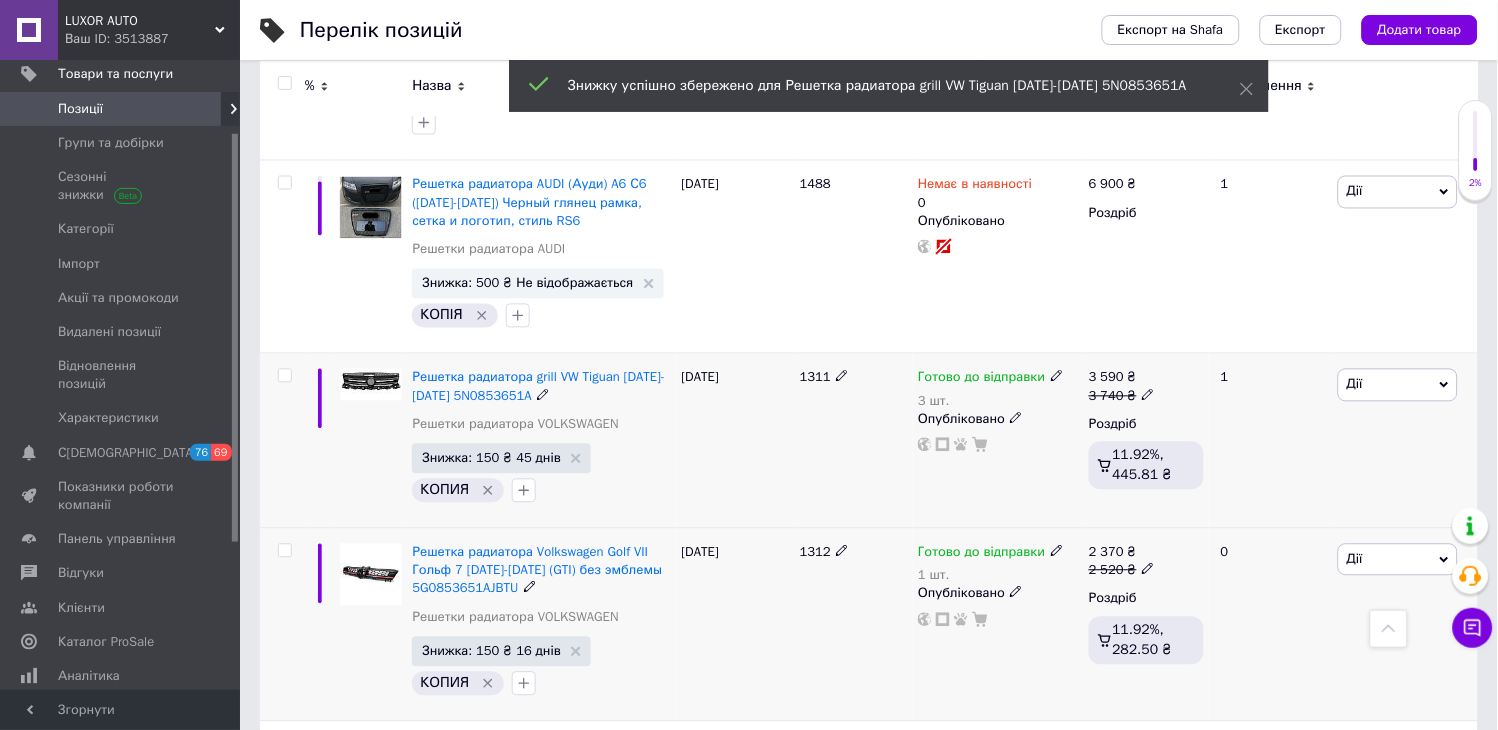 scroll, scrollTop: 0, scrollLeft: 90, axis: horizontal 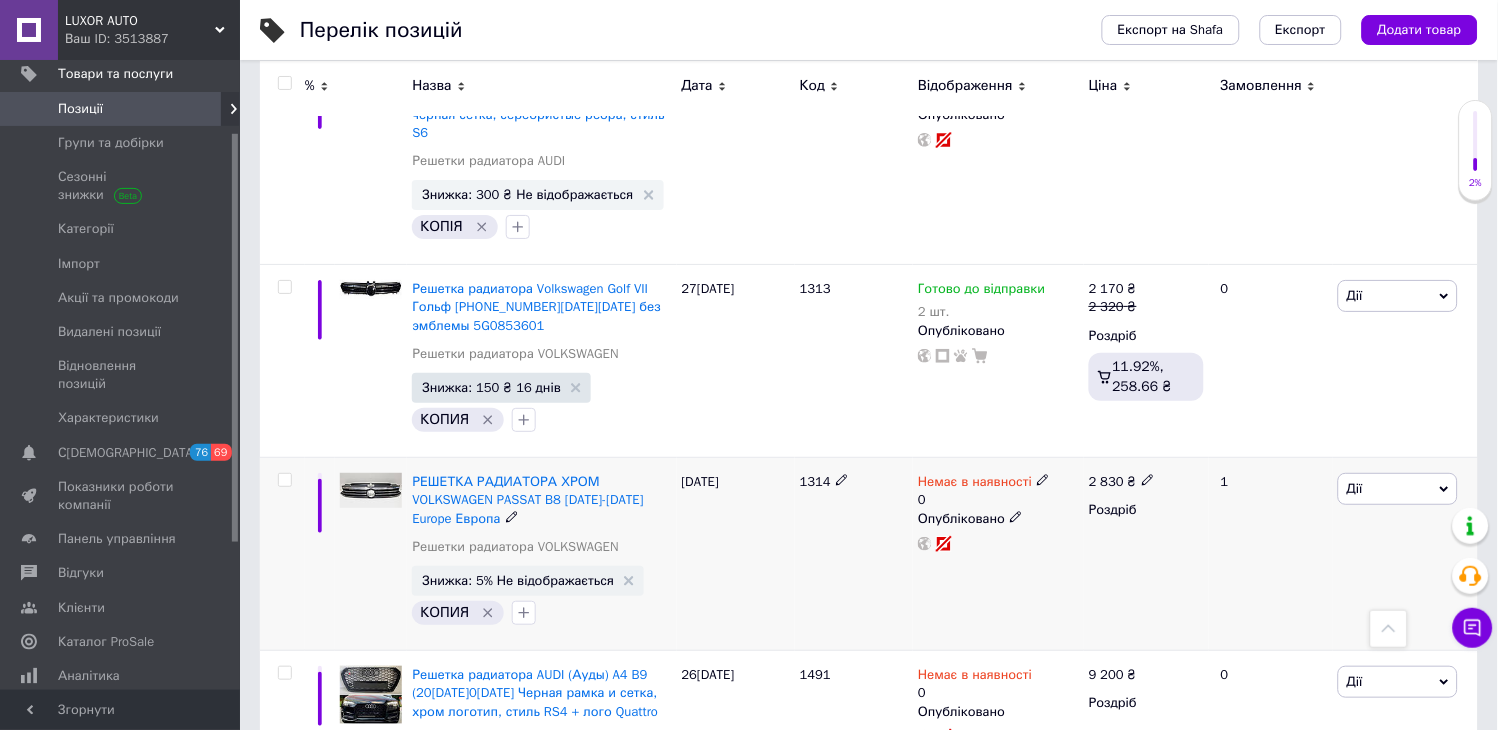 click 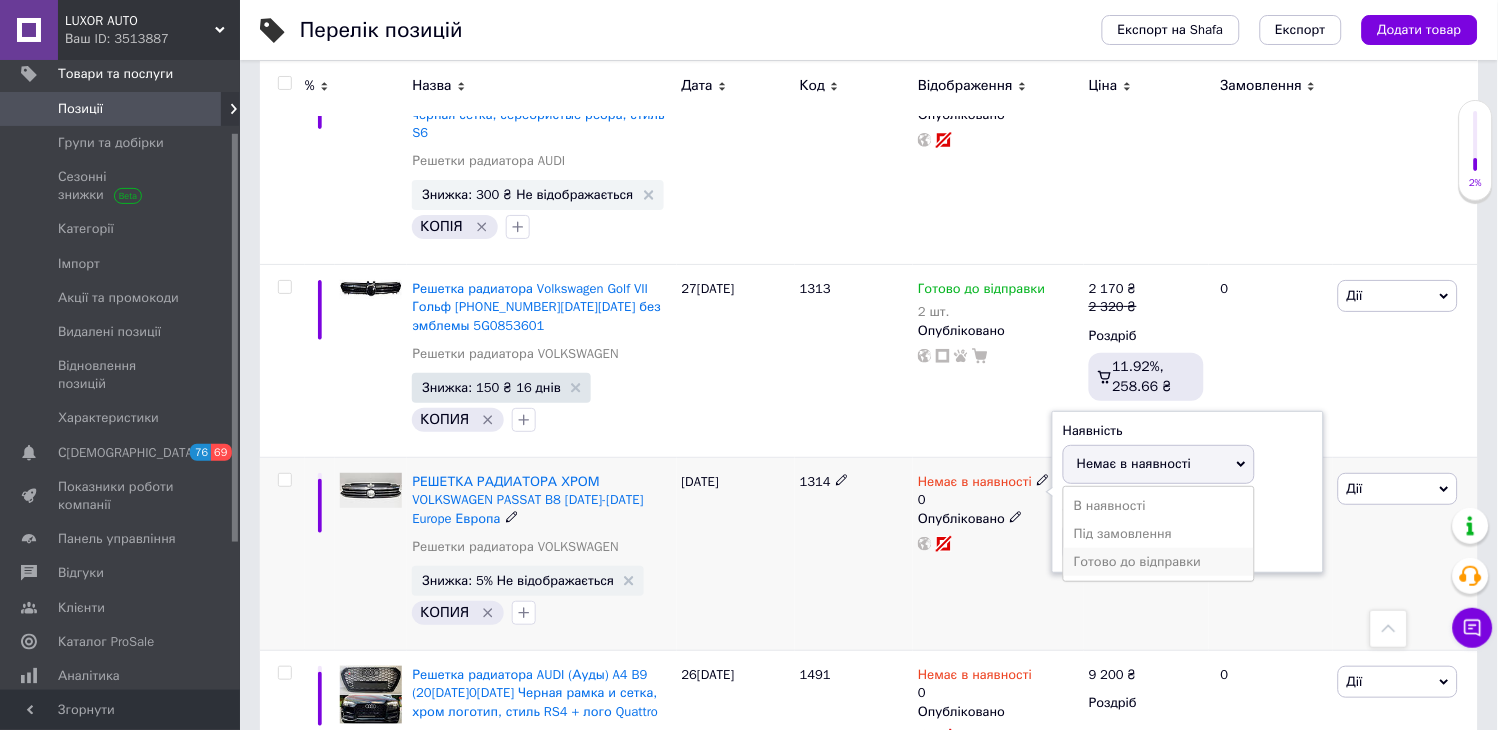 click on "Готово до відправки" at bounding box center [1159, 562] 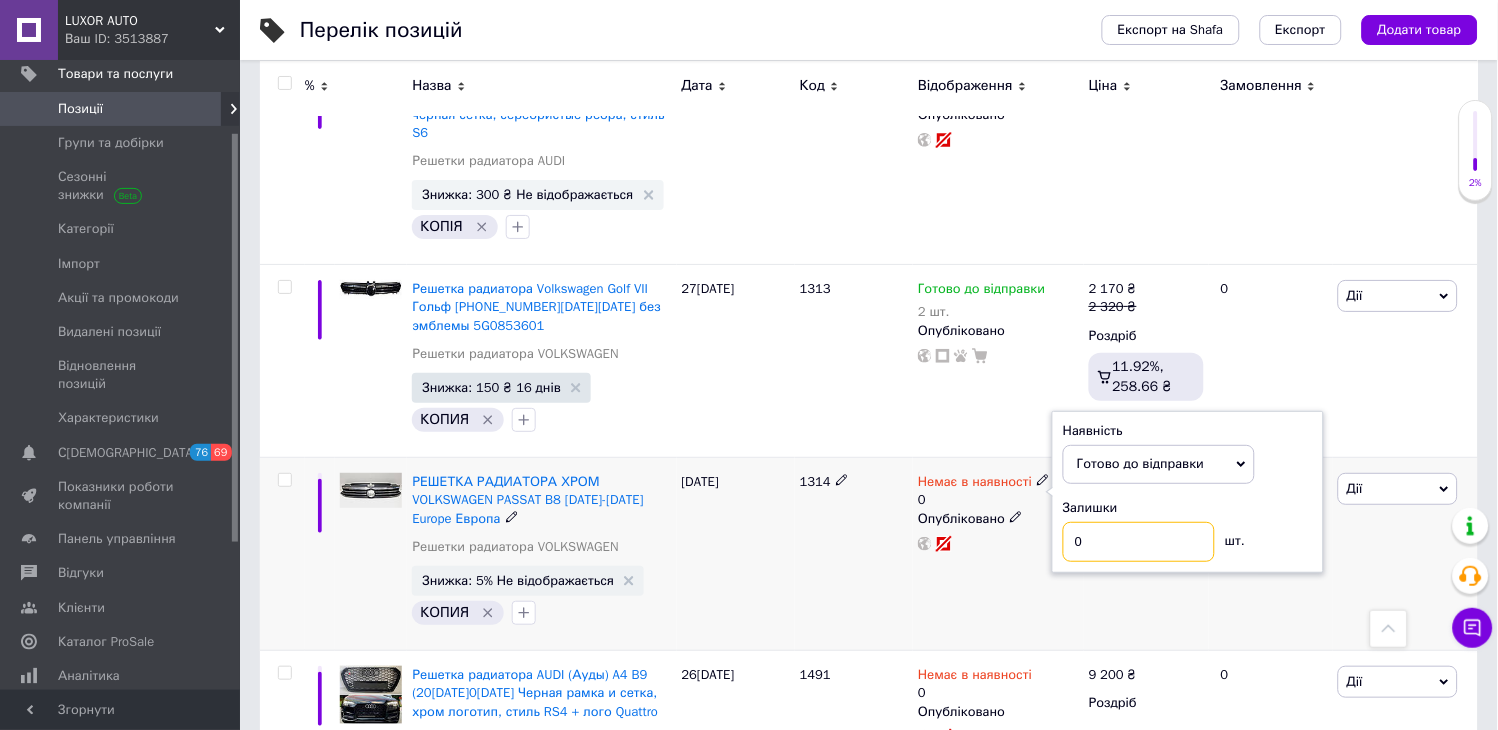 click on "0" at bounding box center (1139, 542) 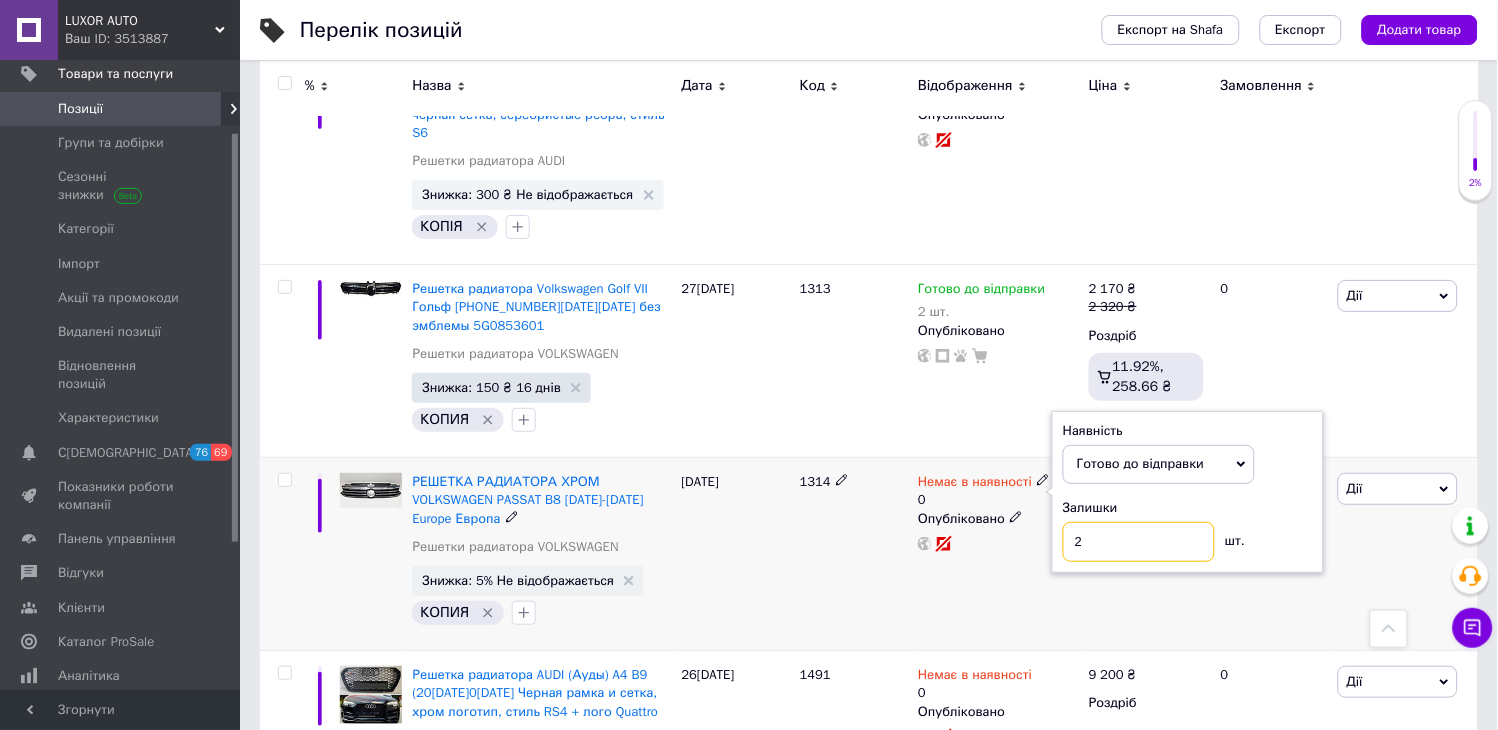 type on "2" 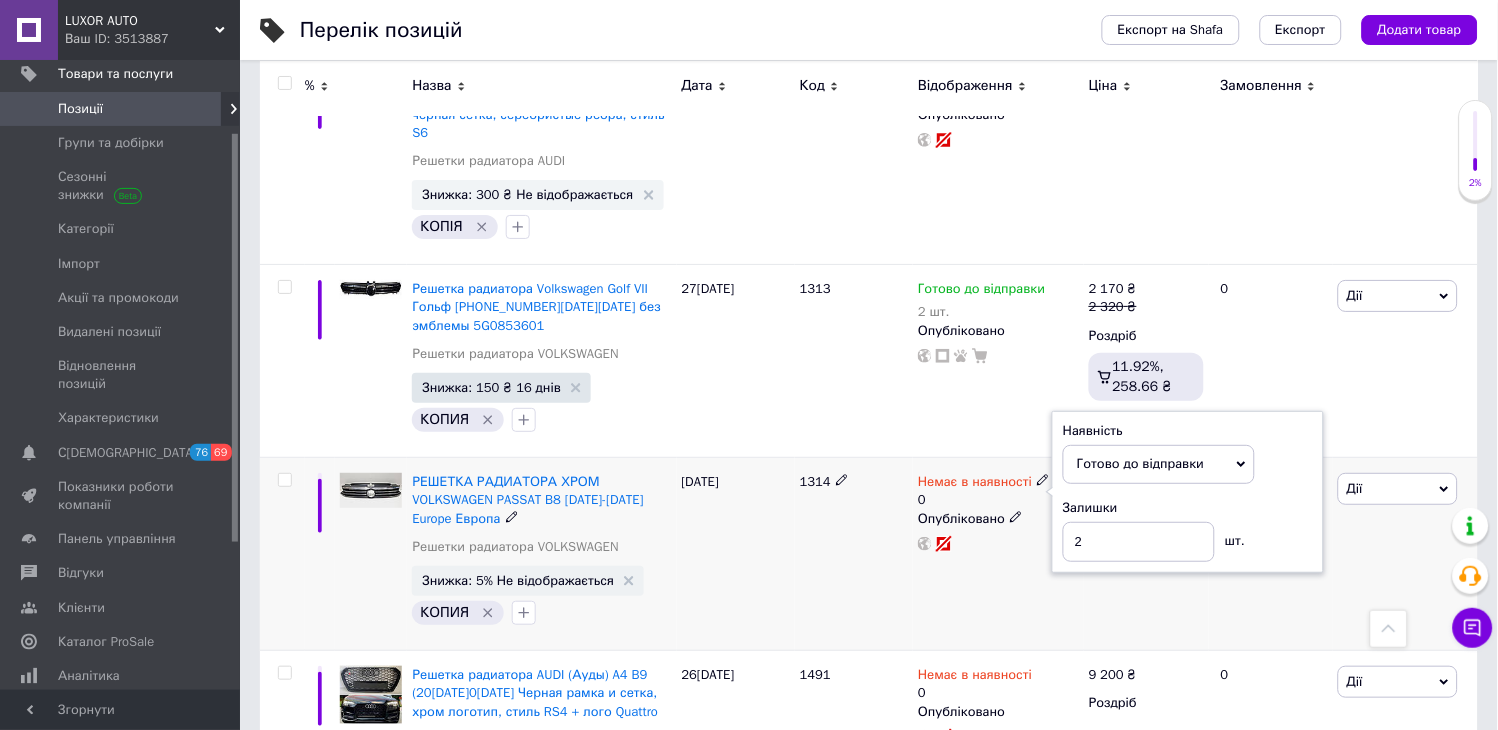 click on "1314" at bounding box center (854, 554) 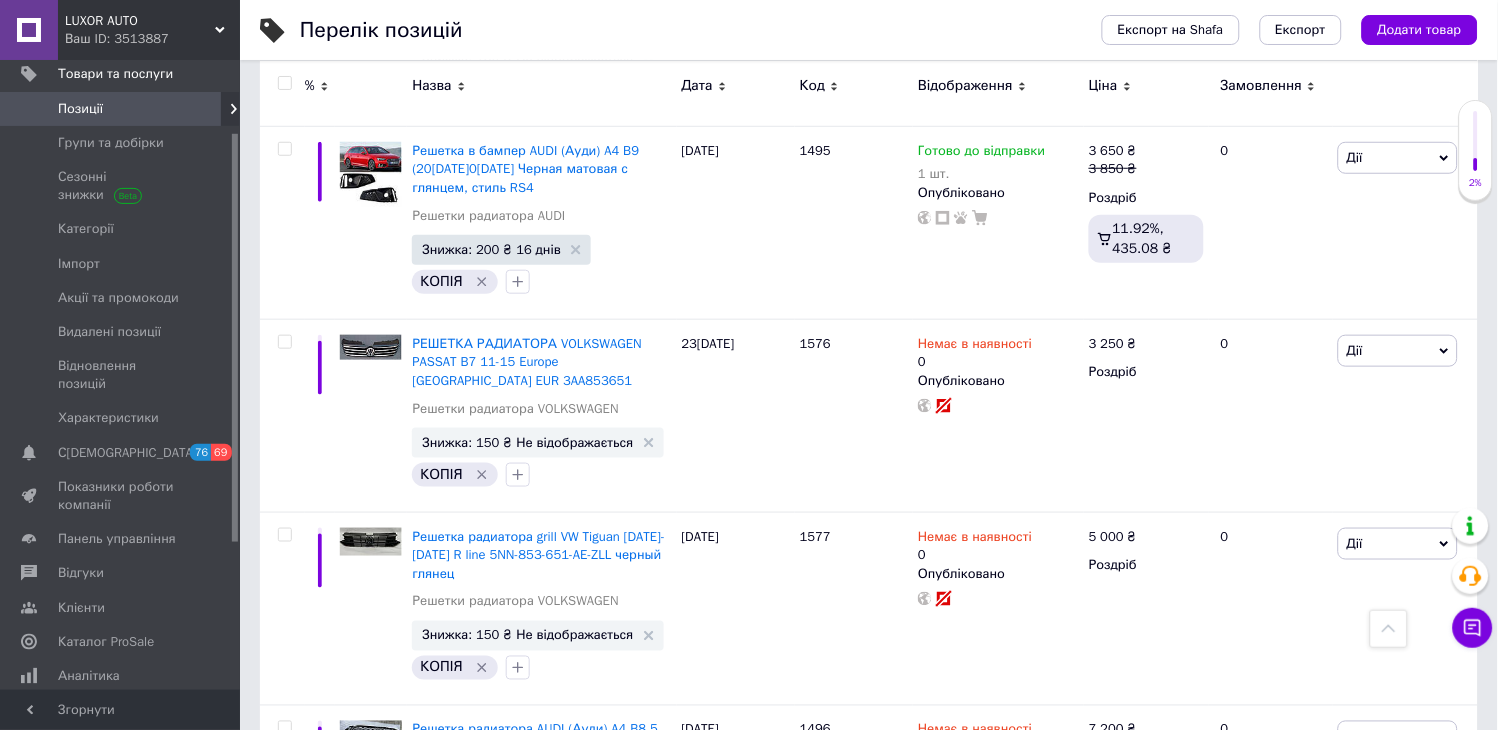 scroll, scrollTop: 5398, scrollLeft: 0, axis: vertical 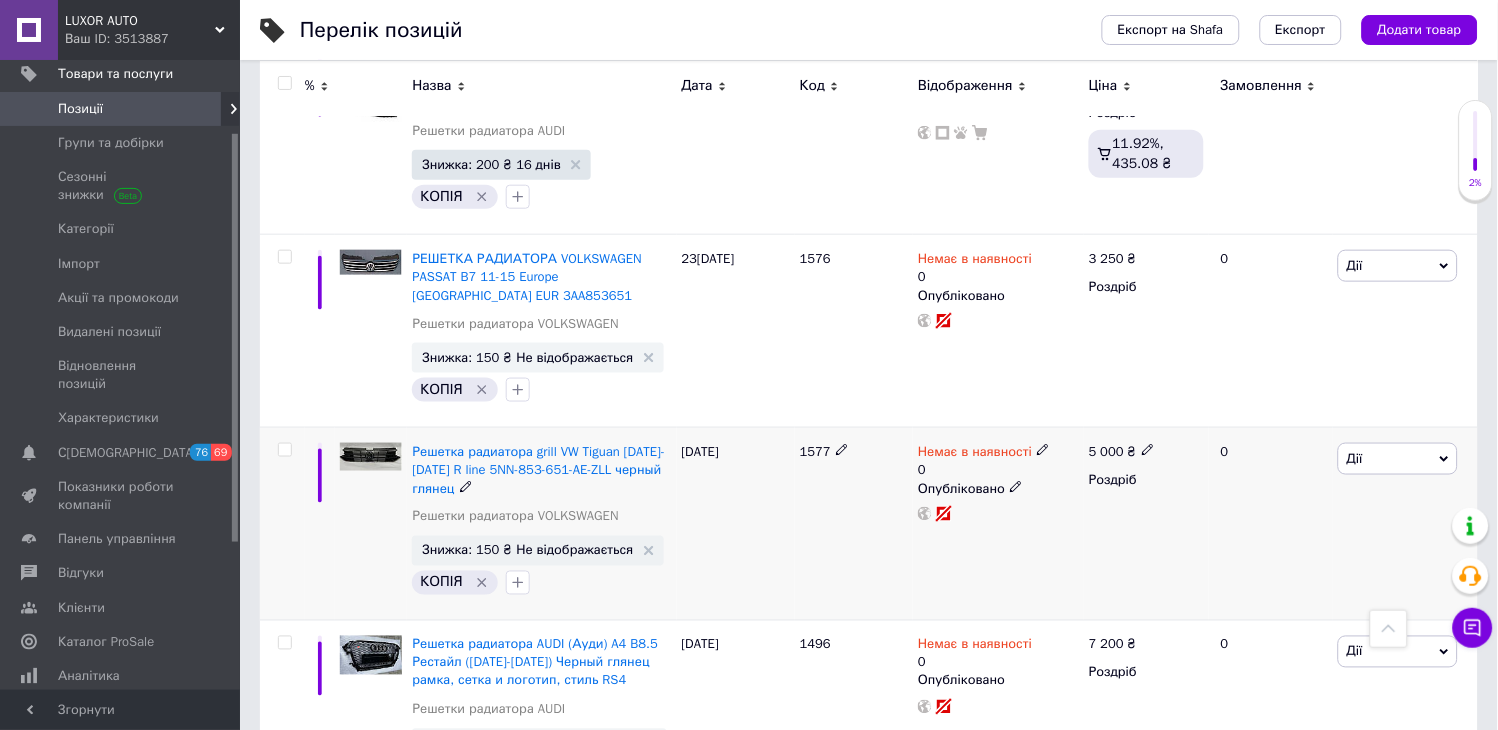 click 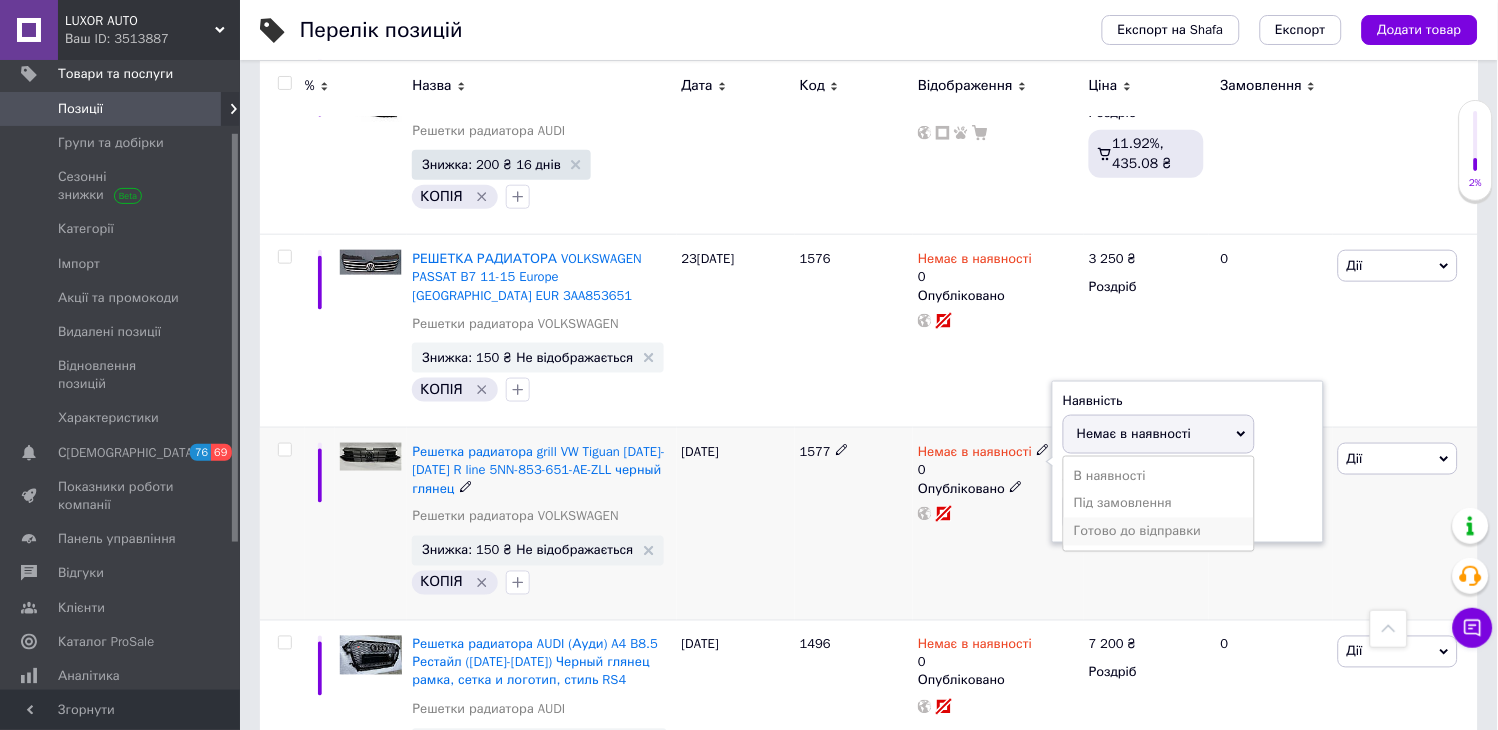 click on "Готово до відправки" at bounding box center (1159, 532) 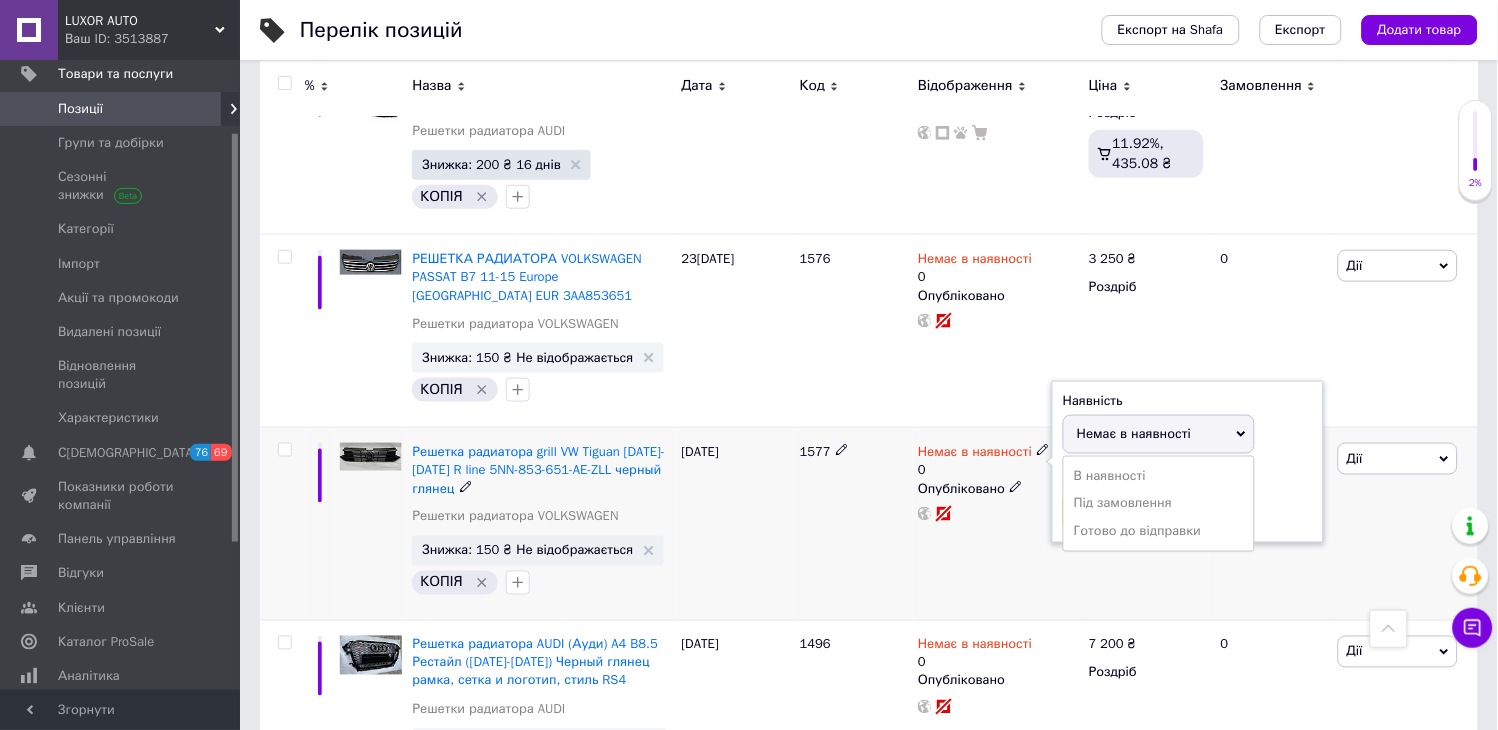 click on "0" at bounding box center [1139, 512] 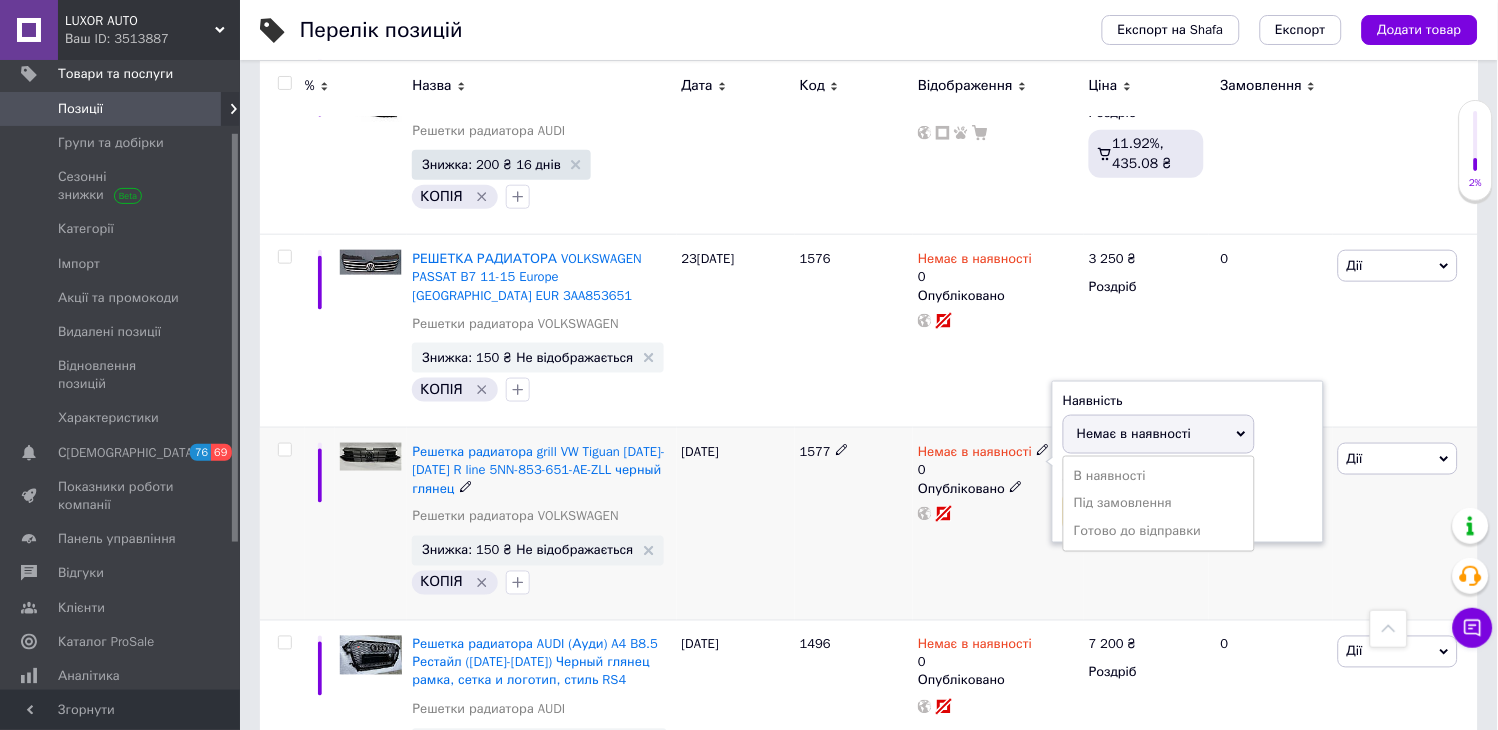 click on "0" at bounding box center (1139, 512) 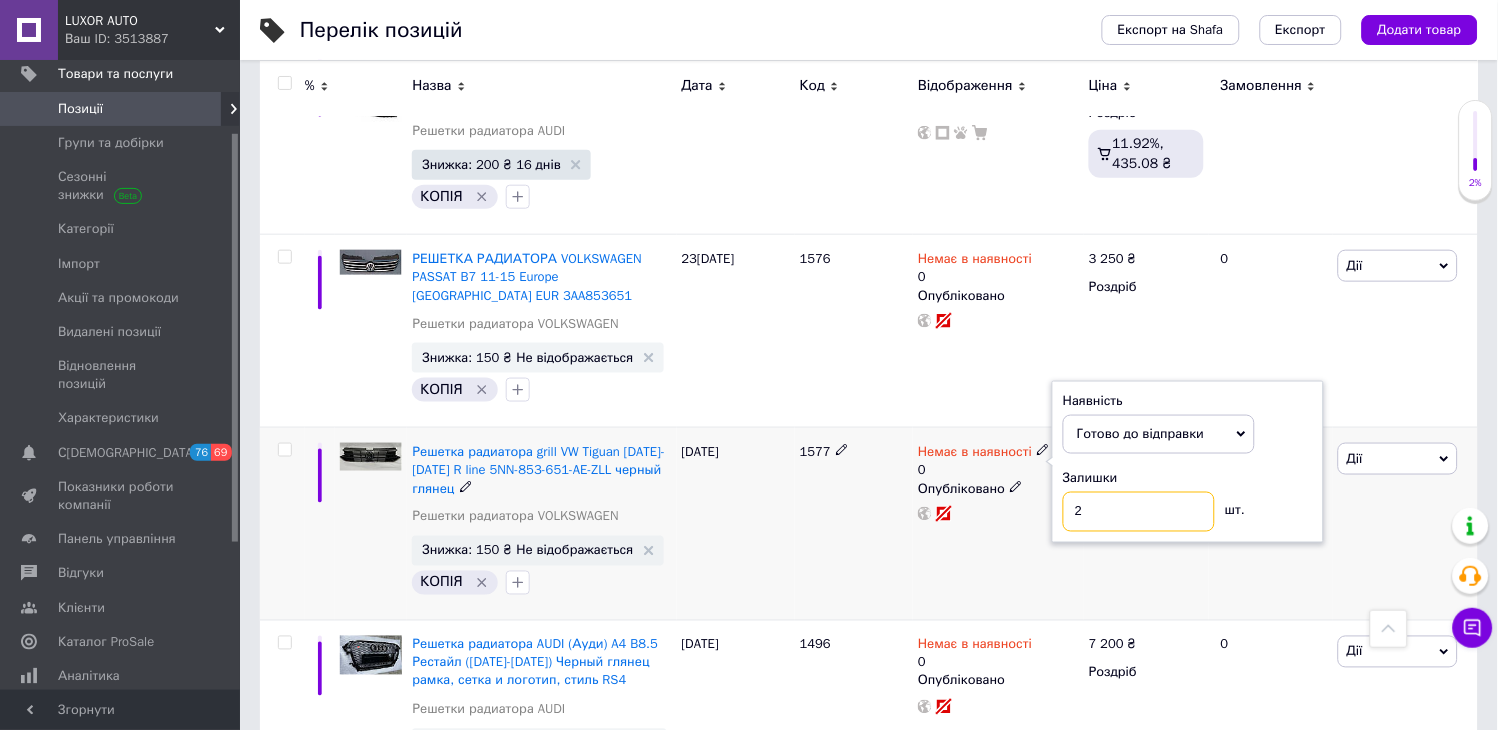 type on "2" 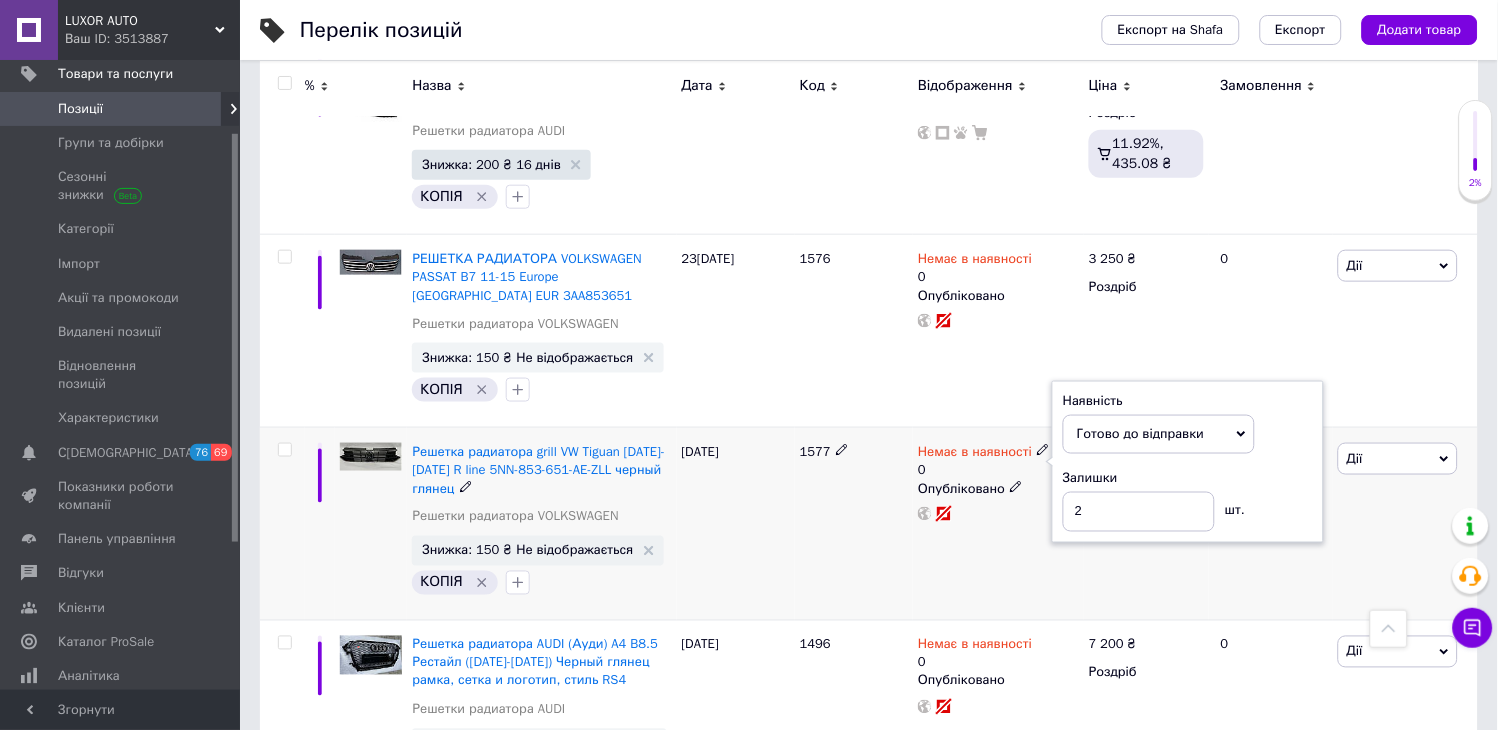 click on "1577" at bounding box center (854, 524) 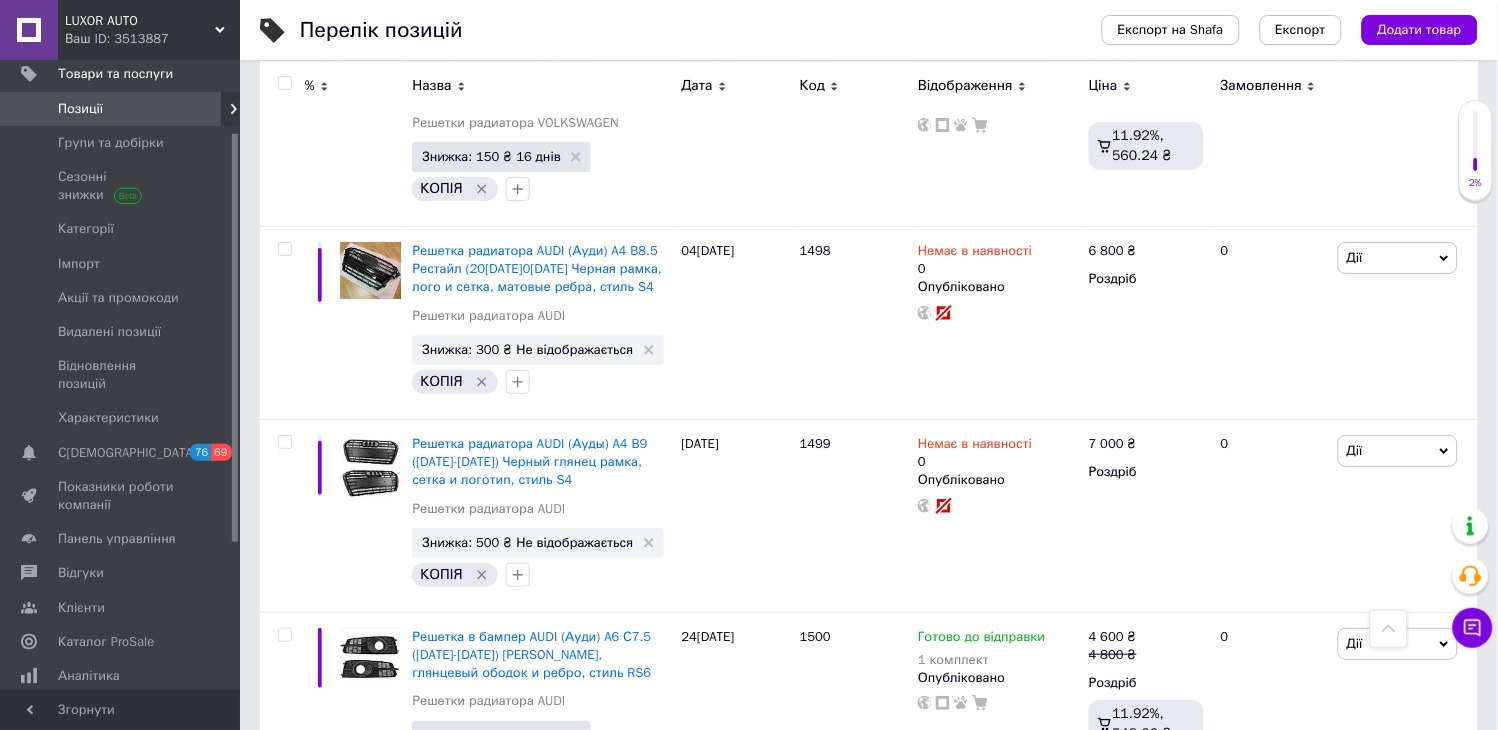 scroll, scrollTop: 6617, scrollLeft: 0, axis: vertical 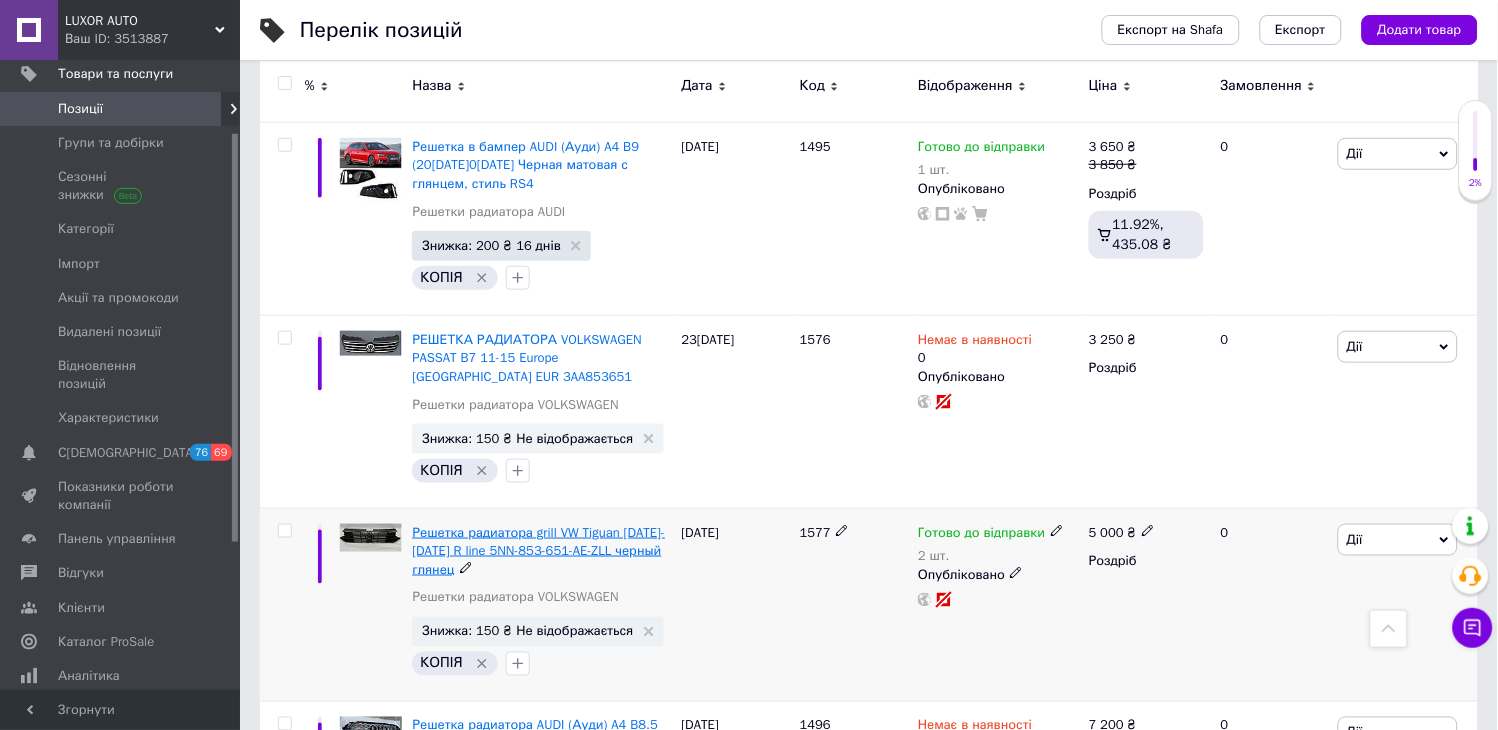click on "Решетка радиатора grill VW Tiguan [DATE]- [DATE] R line 5NN-853-651-AE-ZLL черный глянец" at bounding box center [538, 550] 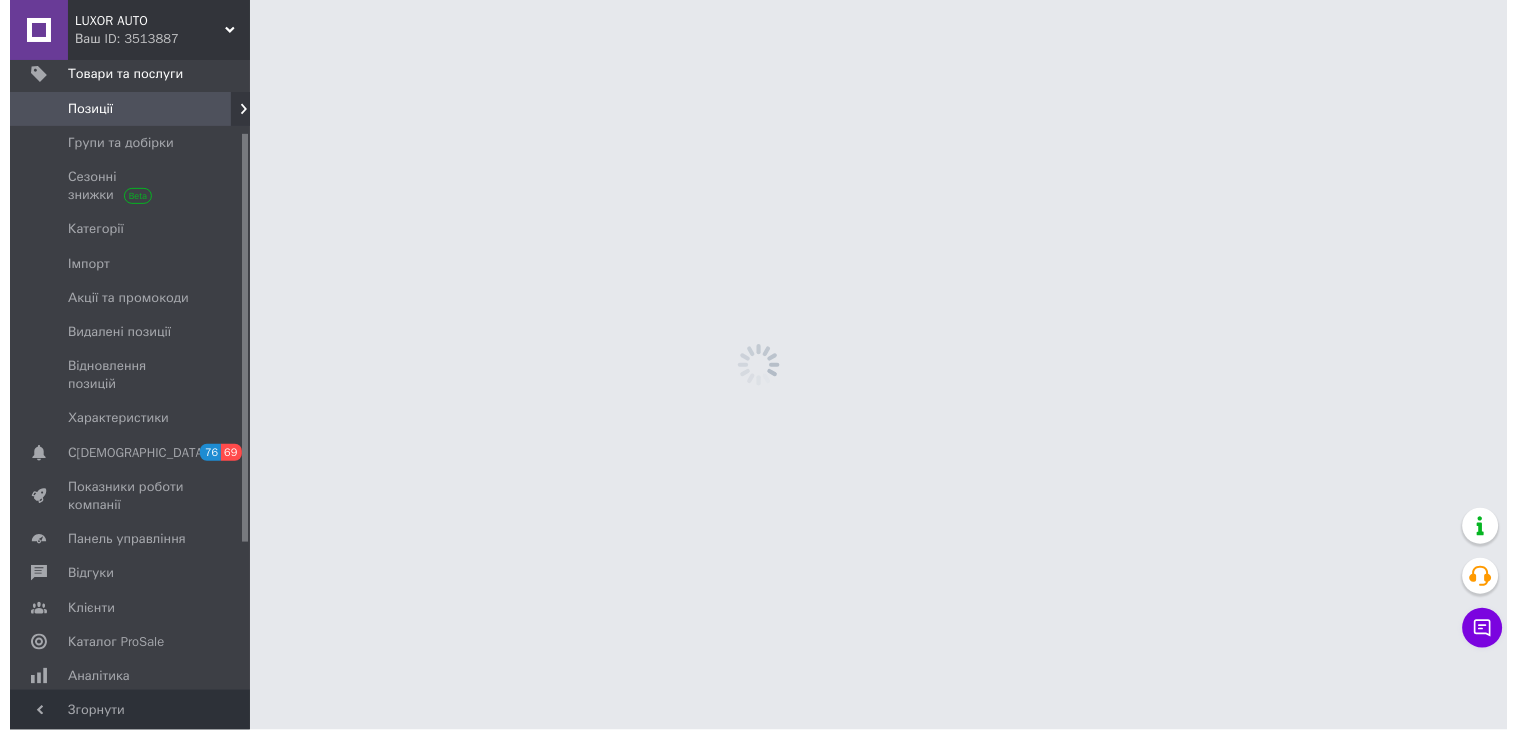 scroll, scrollTop: 0, scrollLeft: 0, axis: both 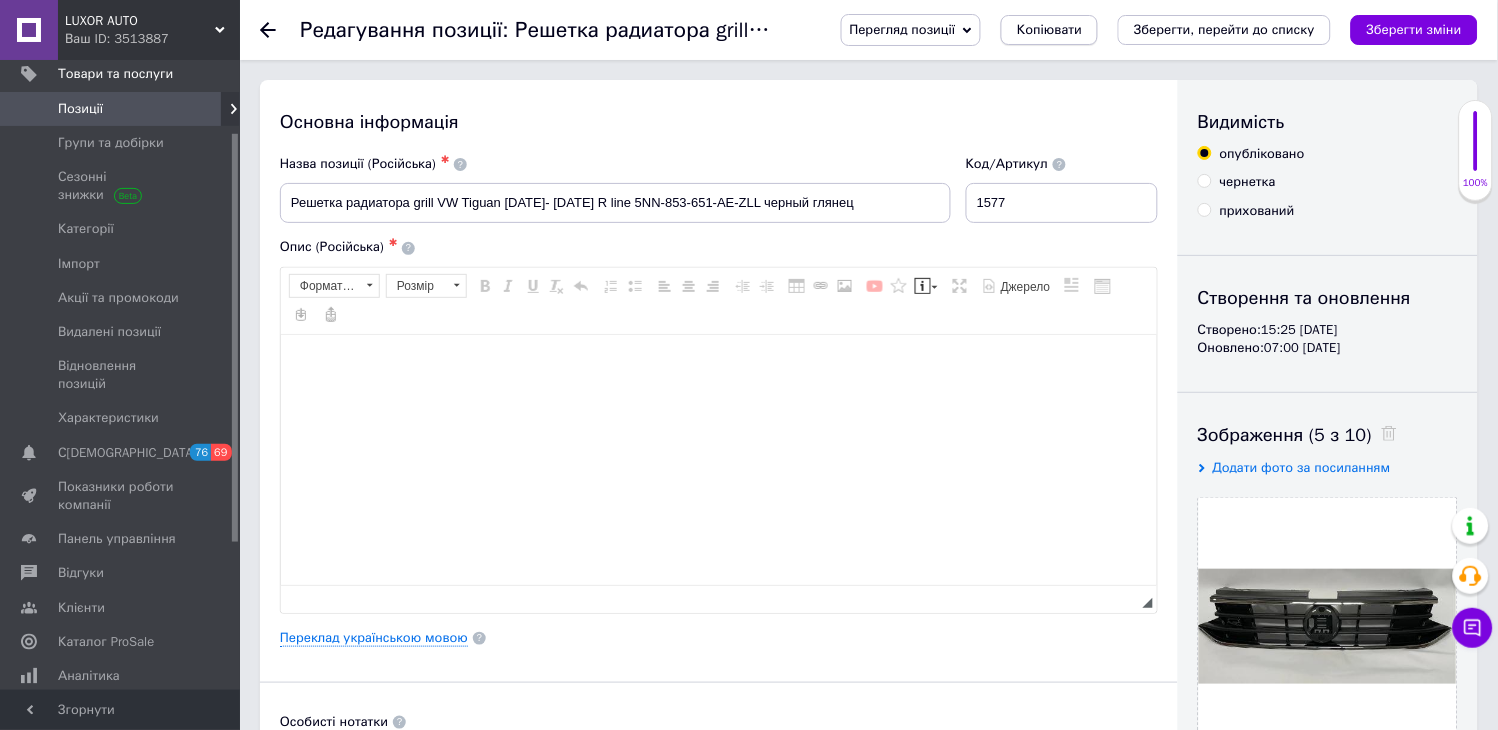 click on "Копіювати" at bounding box center (1049, 30) 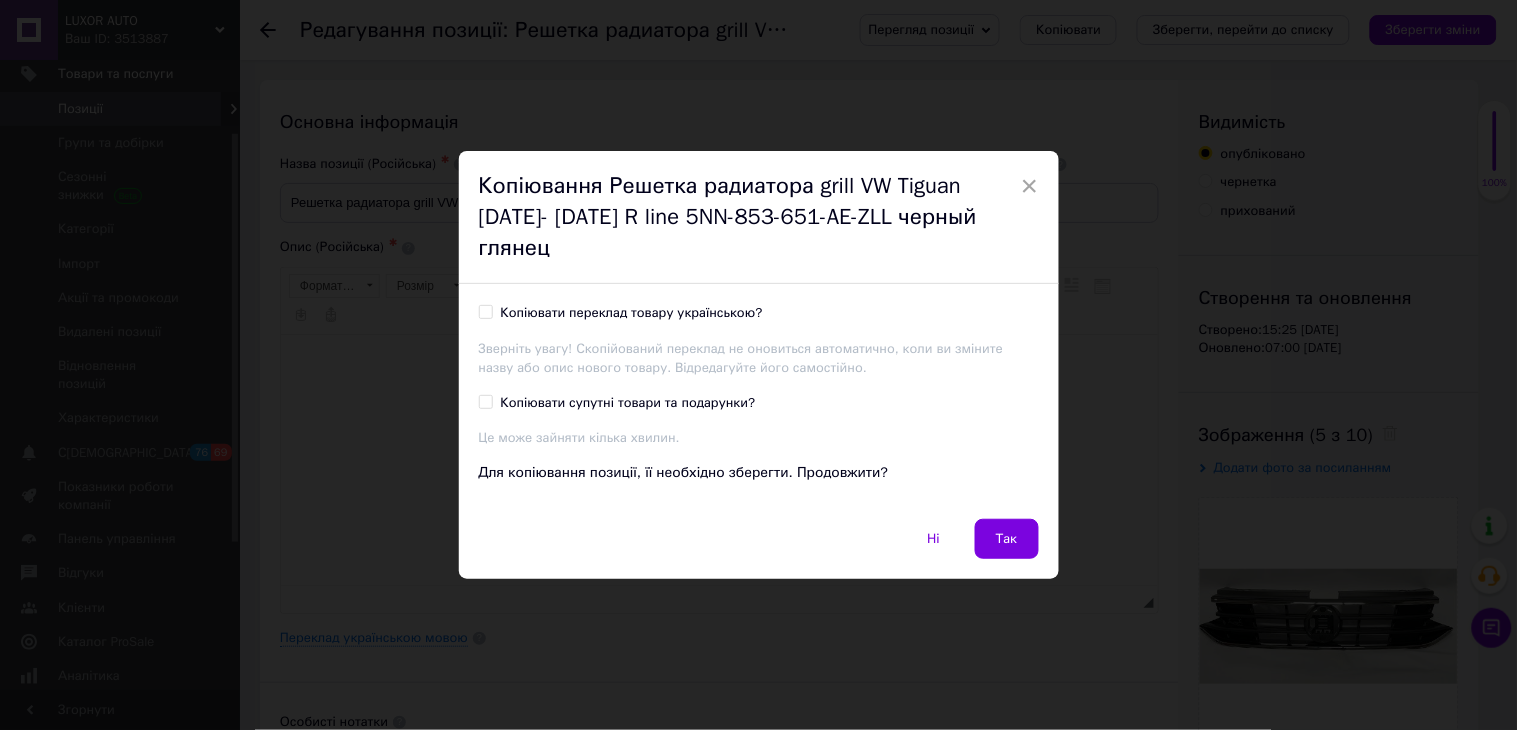 click on "Копіювати переклад товару українською?" at bounding box center (485, 311) 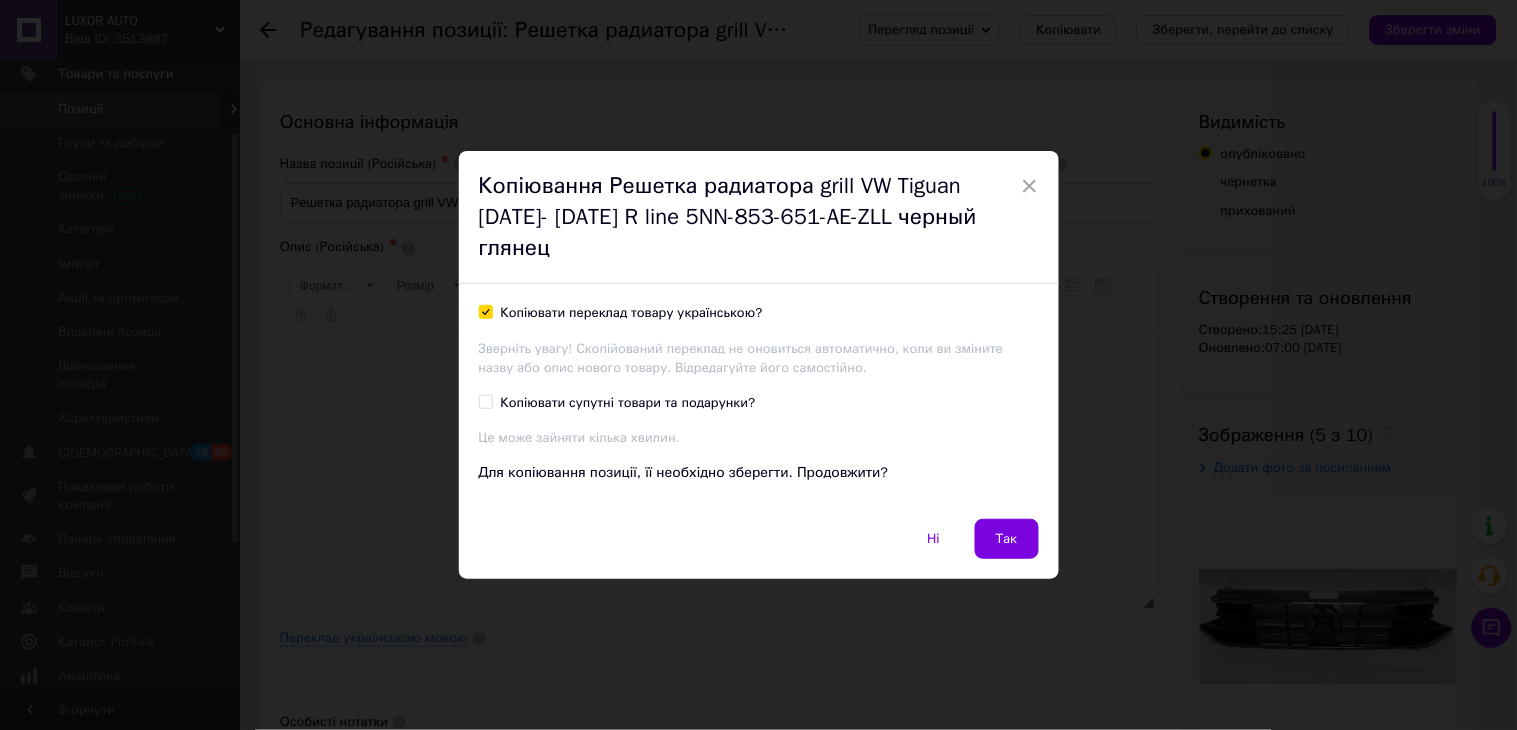 checkbox on "true" 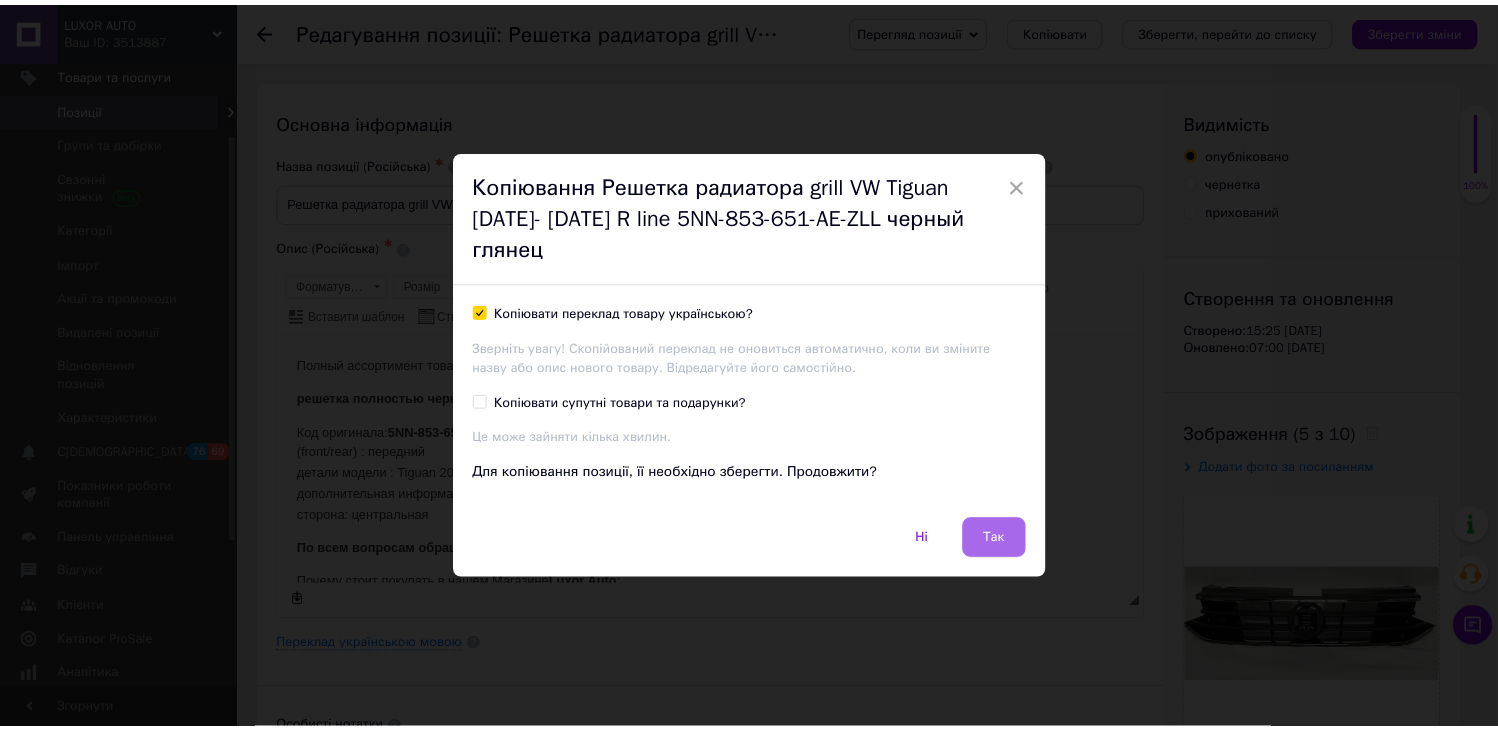 scroll, scrollTop: 0, scrollLeft: 0, axis: both 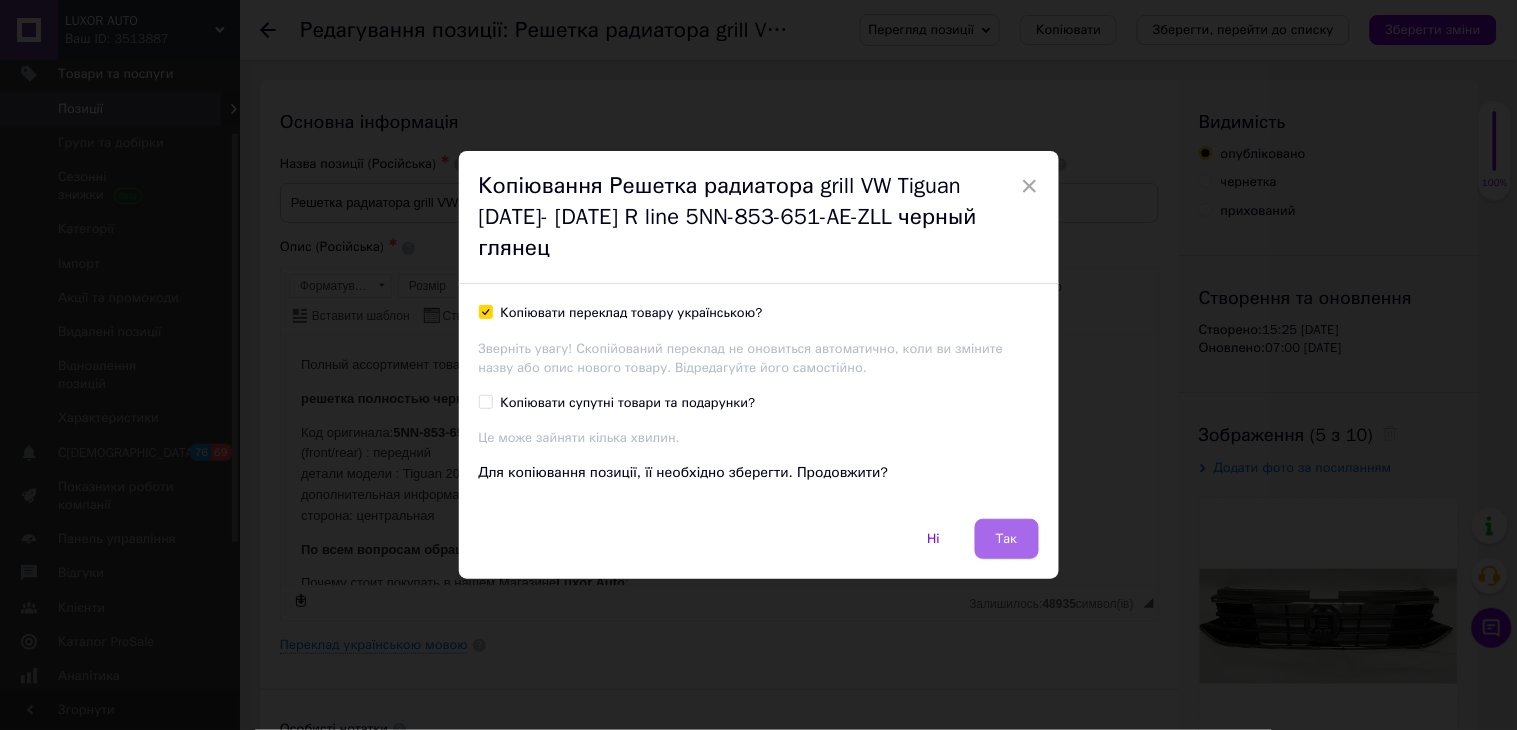 click on "Так" at bounding box center (1007, 539) 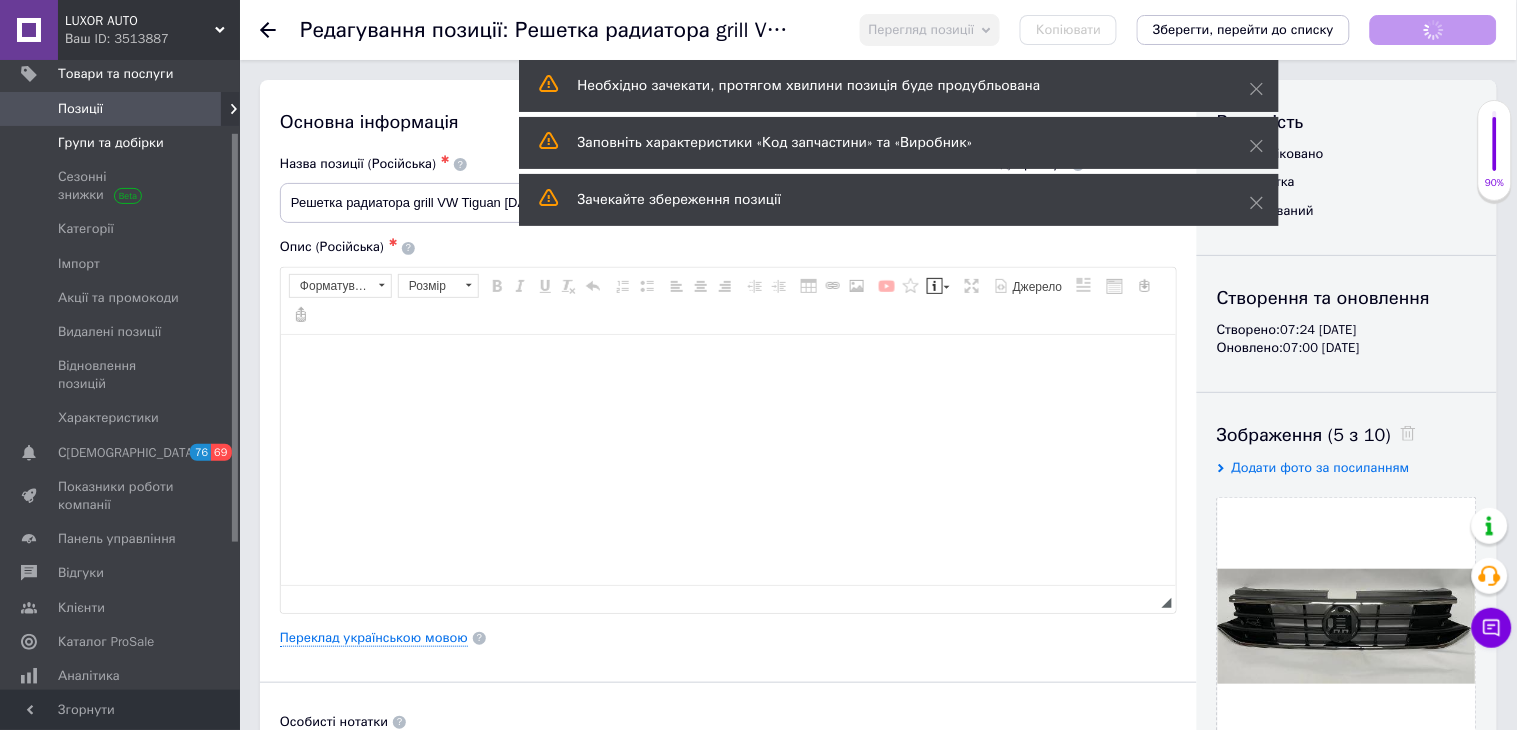 click on "Групи та добірки" at bounding box center [111, 143] 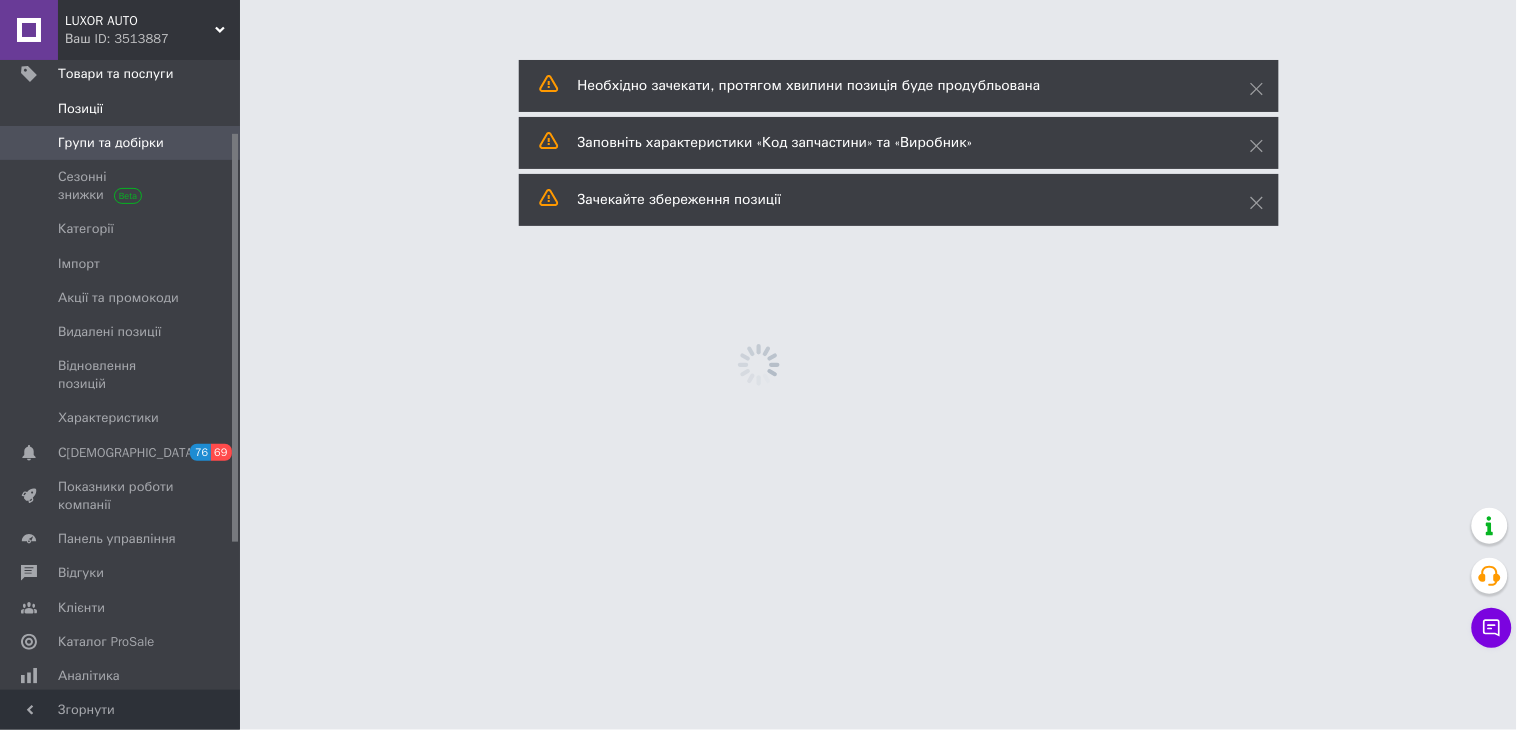 click on "Позиції" at bounding box center [121, 109] 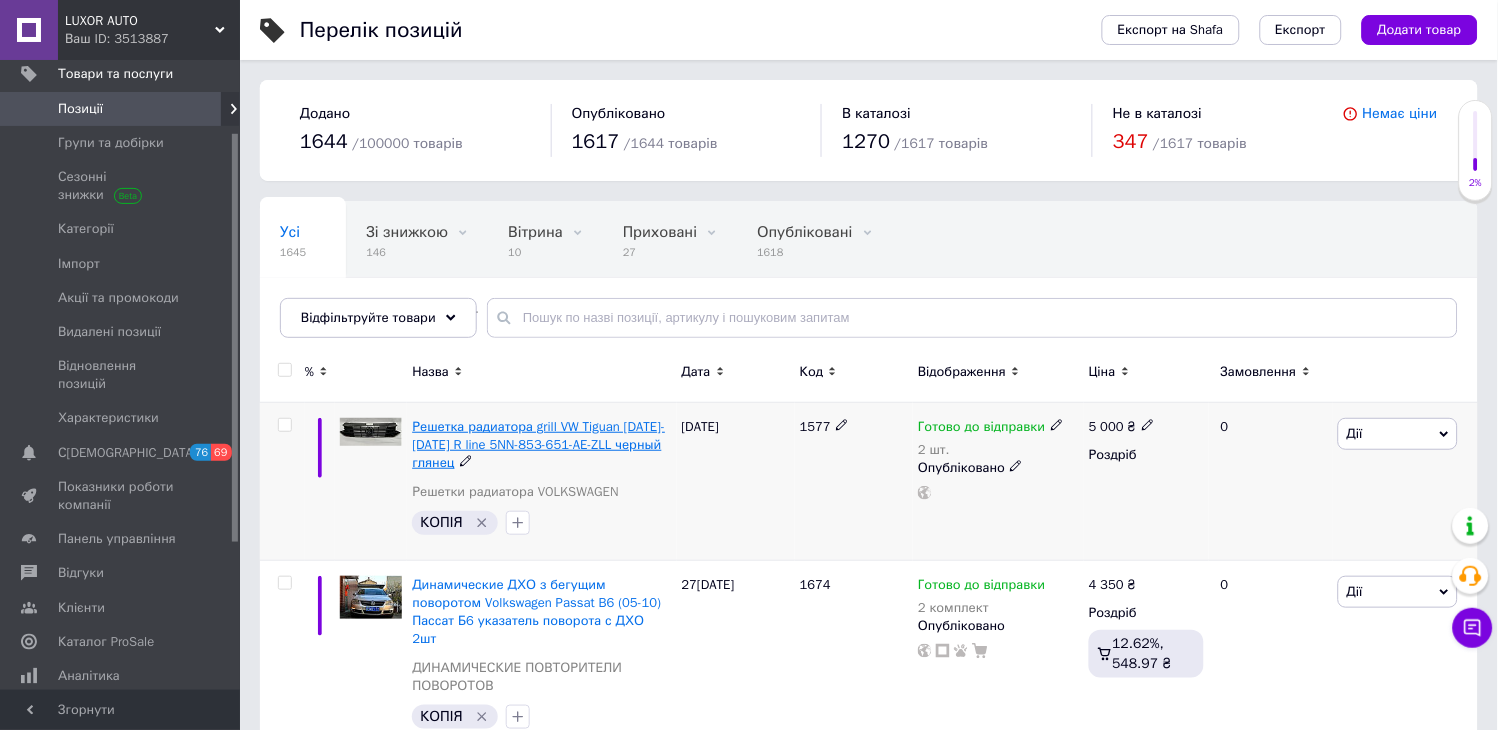 click on "Решетка радиатора grill VW Tiguan [DATE]- [DATE] R line 5NN-853-651-AE-ZLL черный глянец" at bounding box center [538, 444] 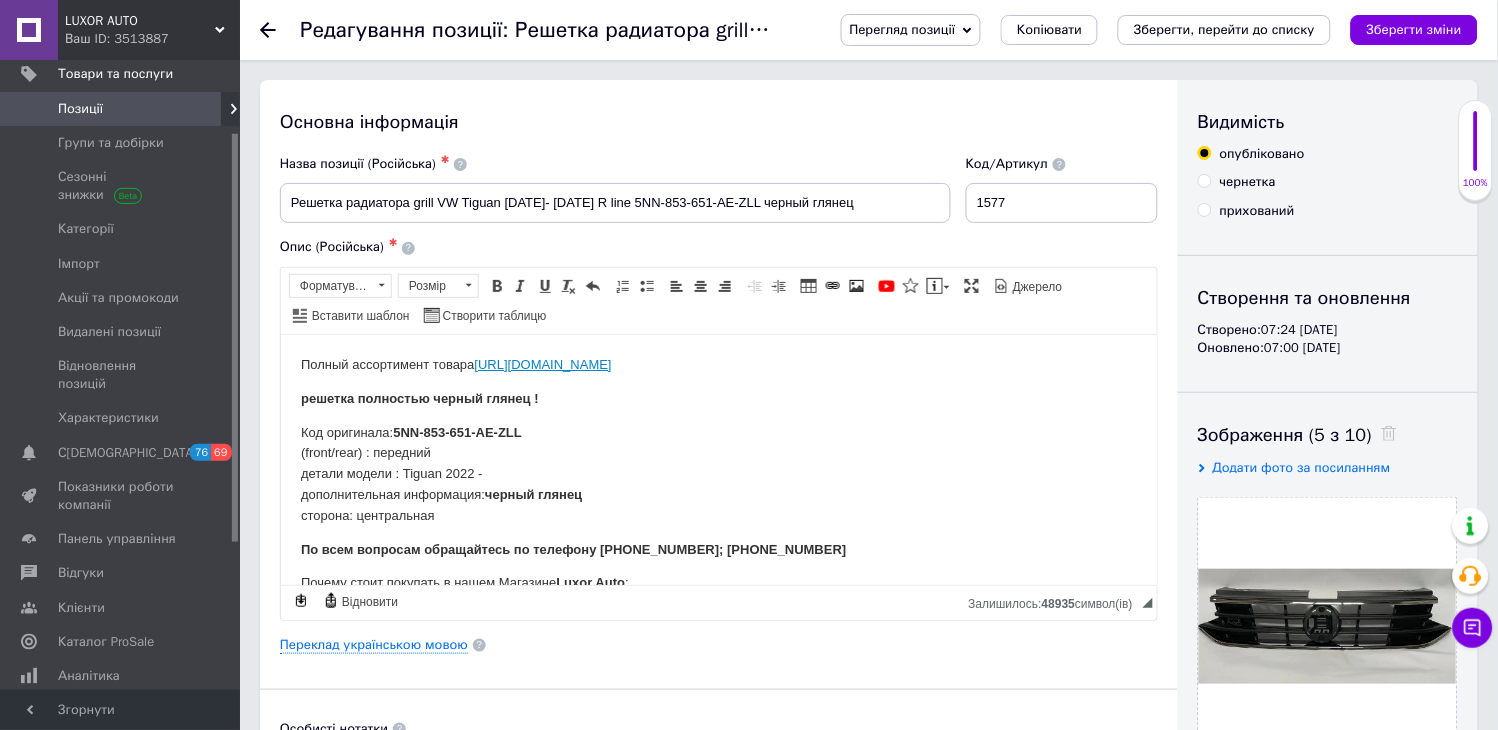 scroll, scrollTop: 0, scrollLeft: 0, axis: both 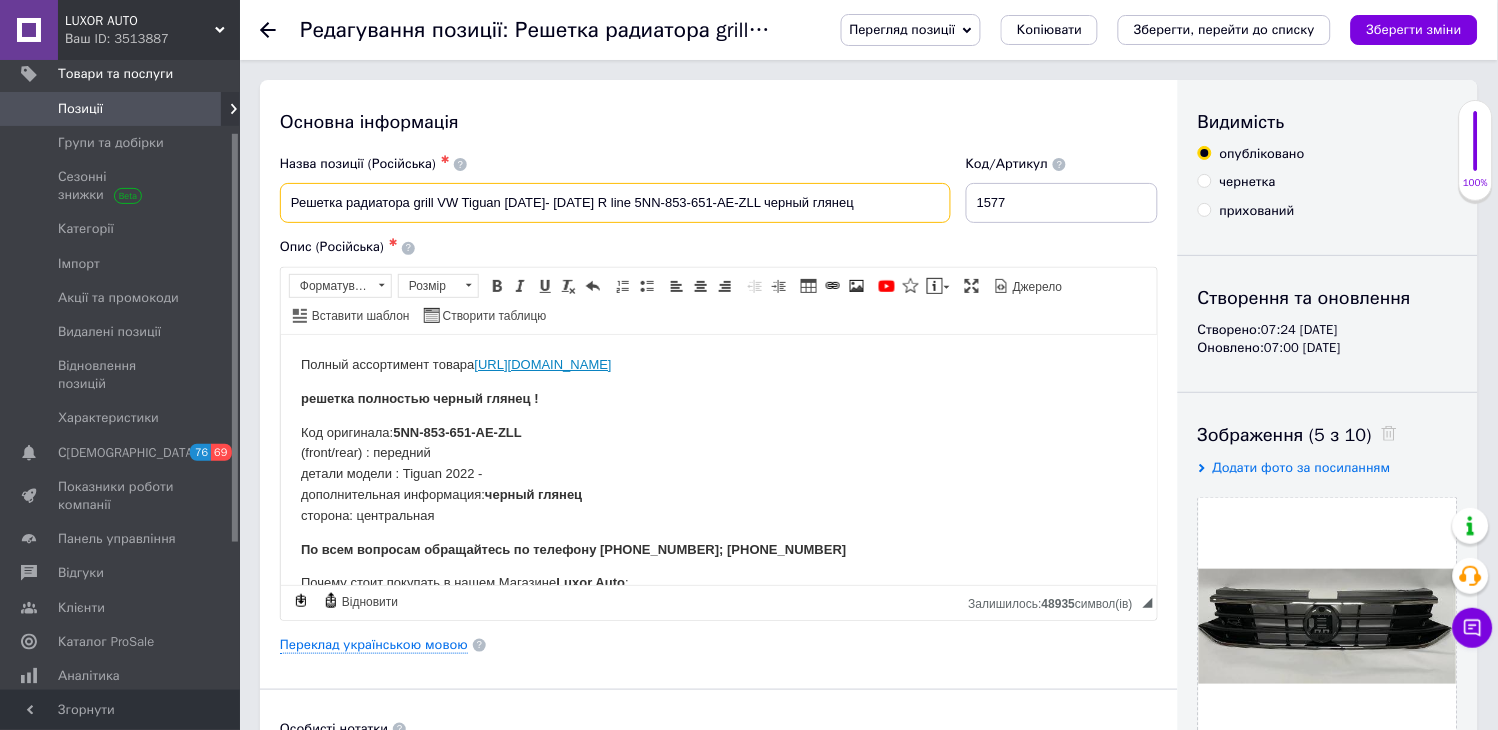 drag, startPoint x: 850, startPoint y: 196, endPoint x: 738, endPoint y: 193, distance: 112.04017 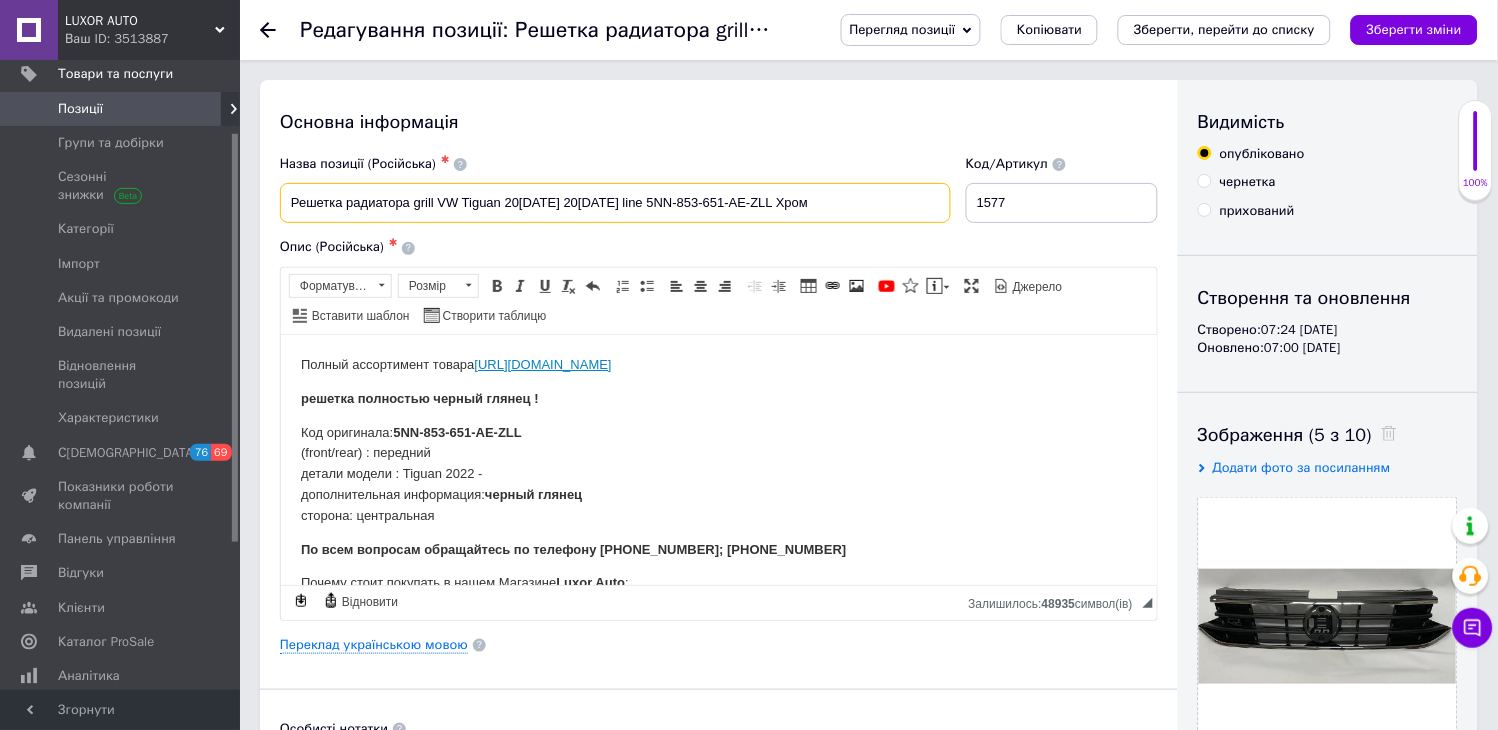 type on "Решетка радиатора grill VW Tiguan 20[DATE] 20[DATE] line 5NN-853-651-AE-ZLL Хром" 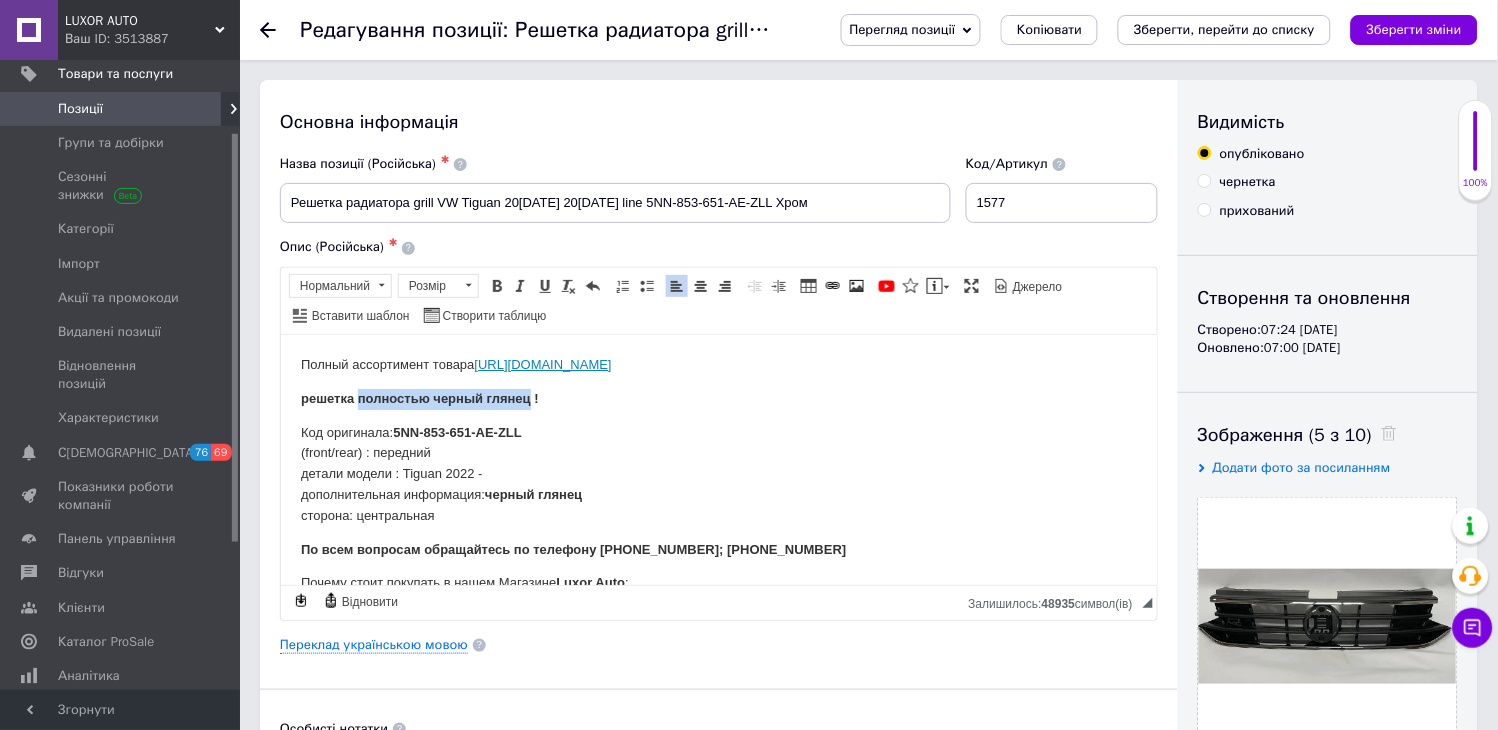 drag, startPoint x: 528, startPoint y: 395, endPoint x: 356, endPoint y: 391, distance: 172.04651 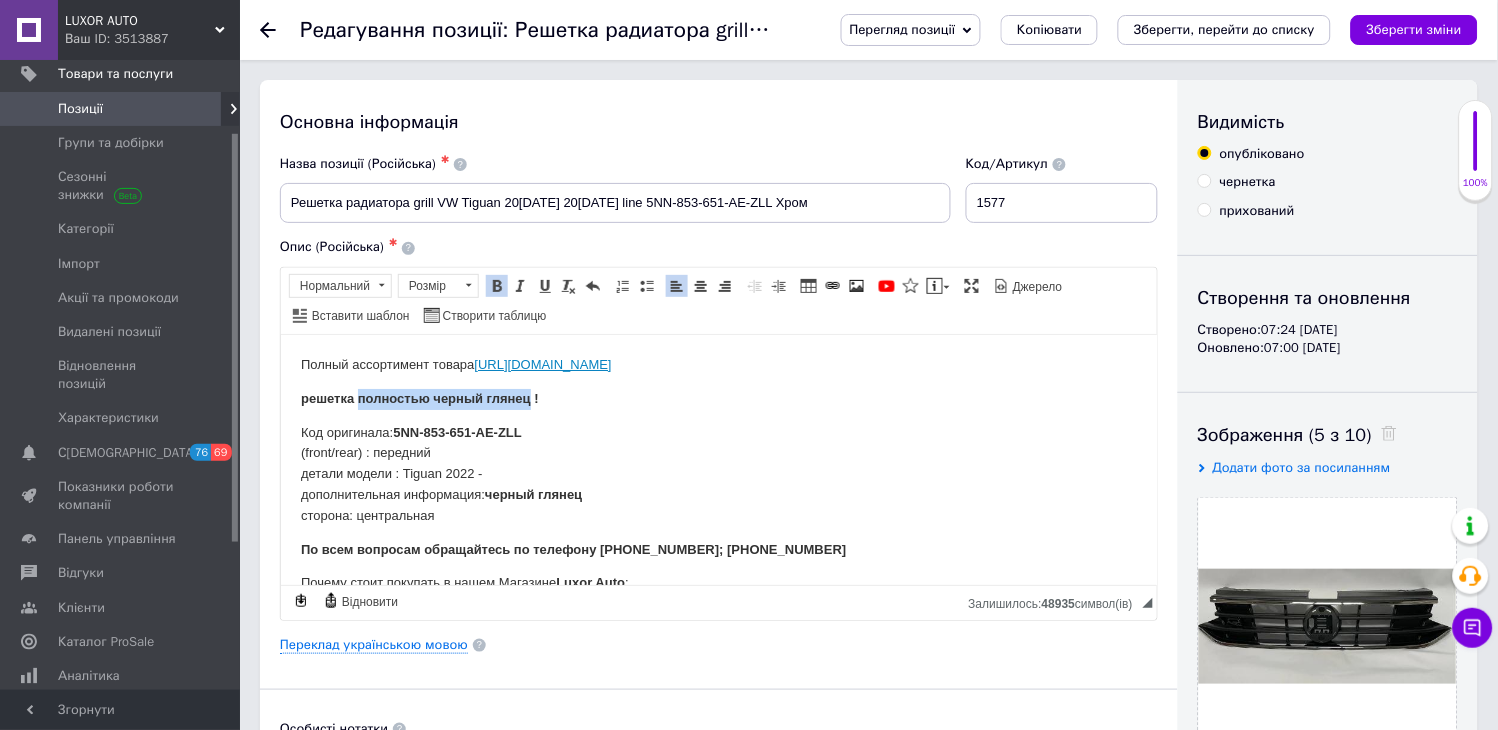 type 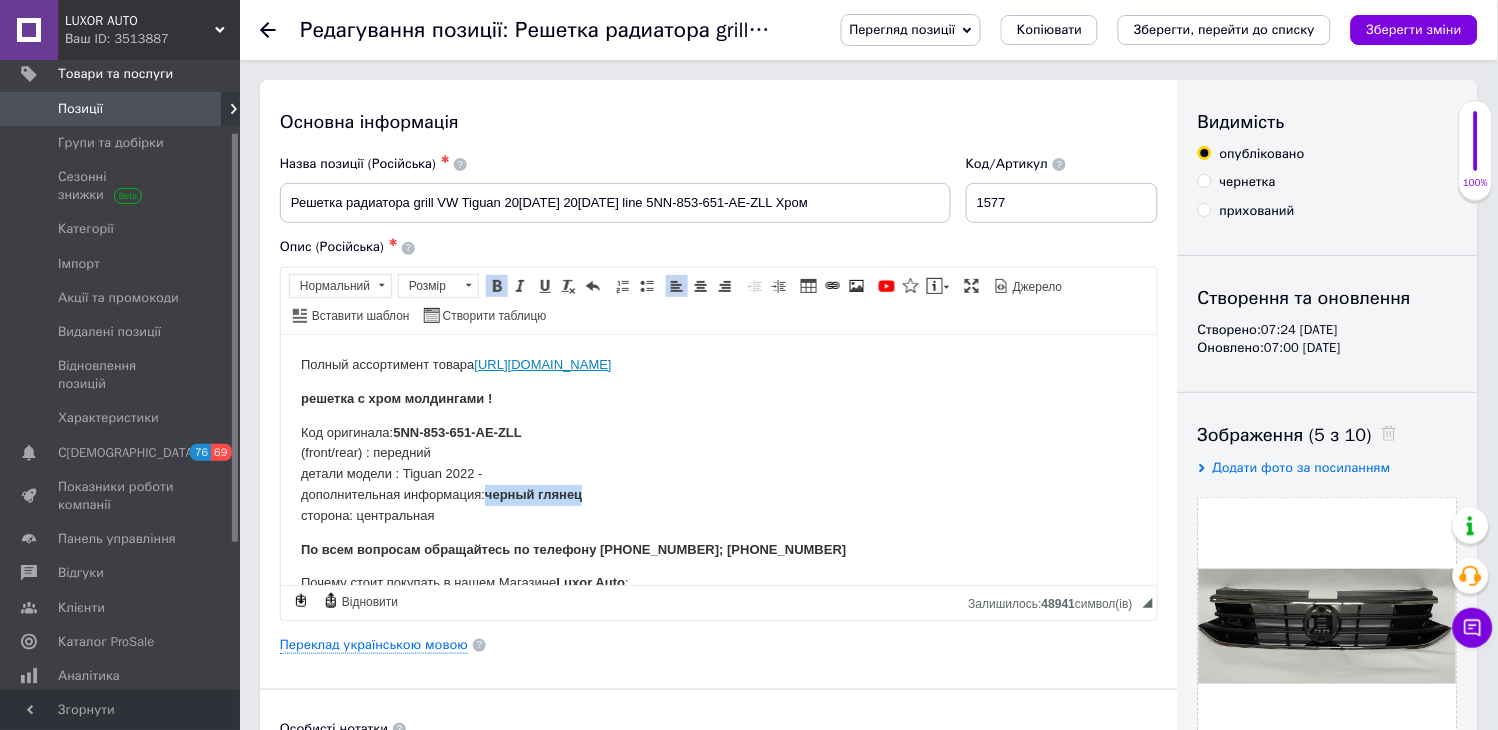 drag, startPoint x: 574, startPoint y: 486, endPoint x: 488, endPoint y: 488, distance: 86.023254 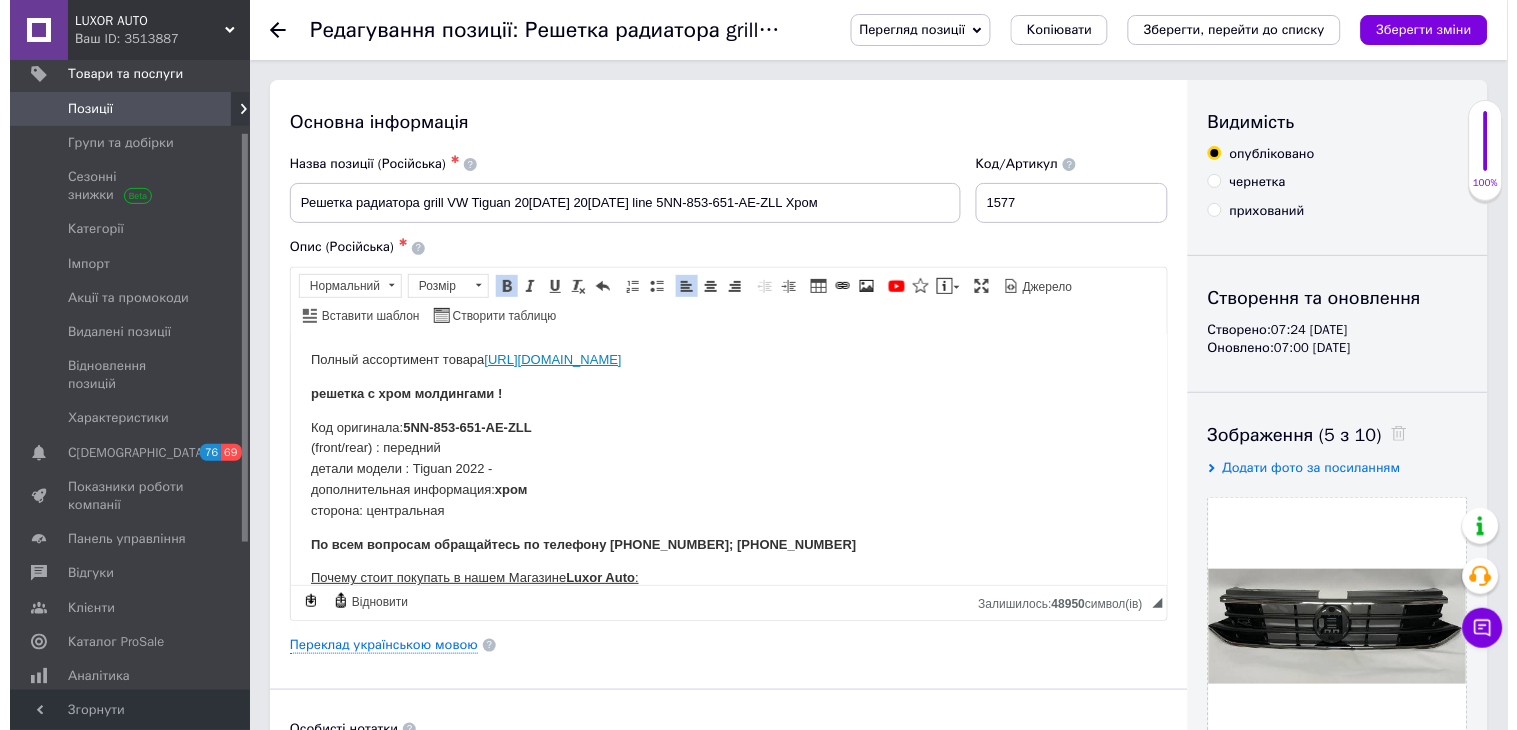 scroll, scrollTop: 0, scrollLeft: 0, axis: both 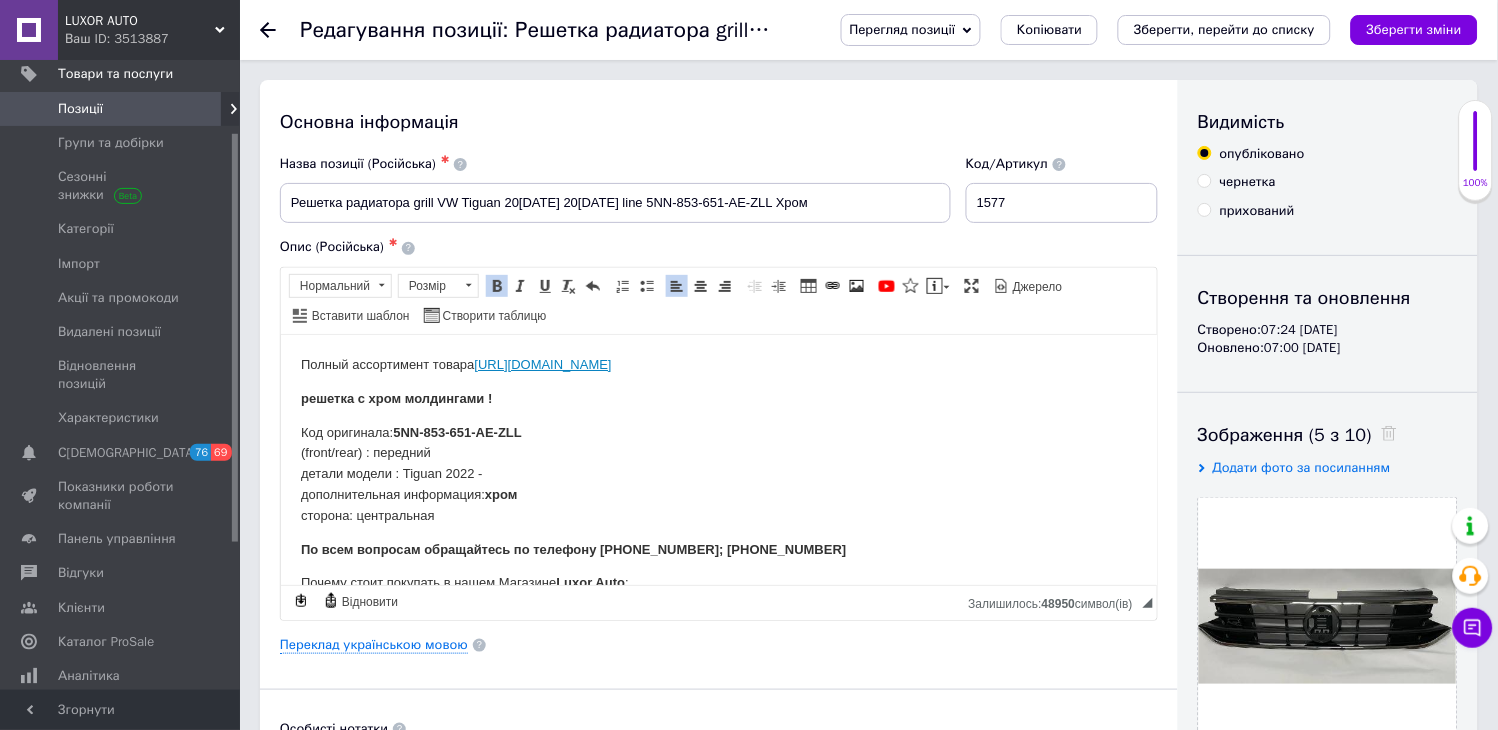 drag, startPoint x: 1143, startPoint y: 381, endPoint x: 1438, endPoint y: 707, distance: 439.6601 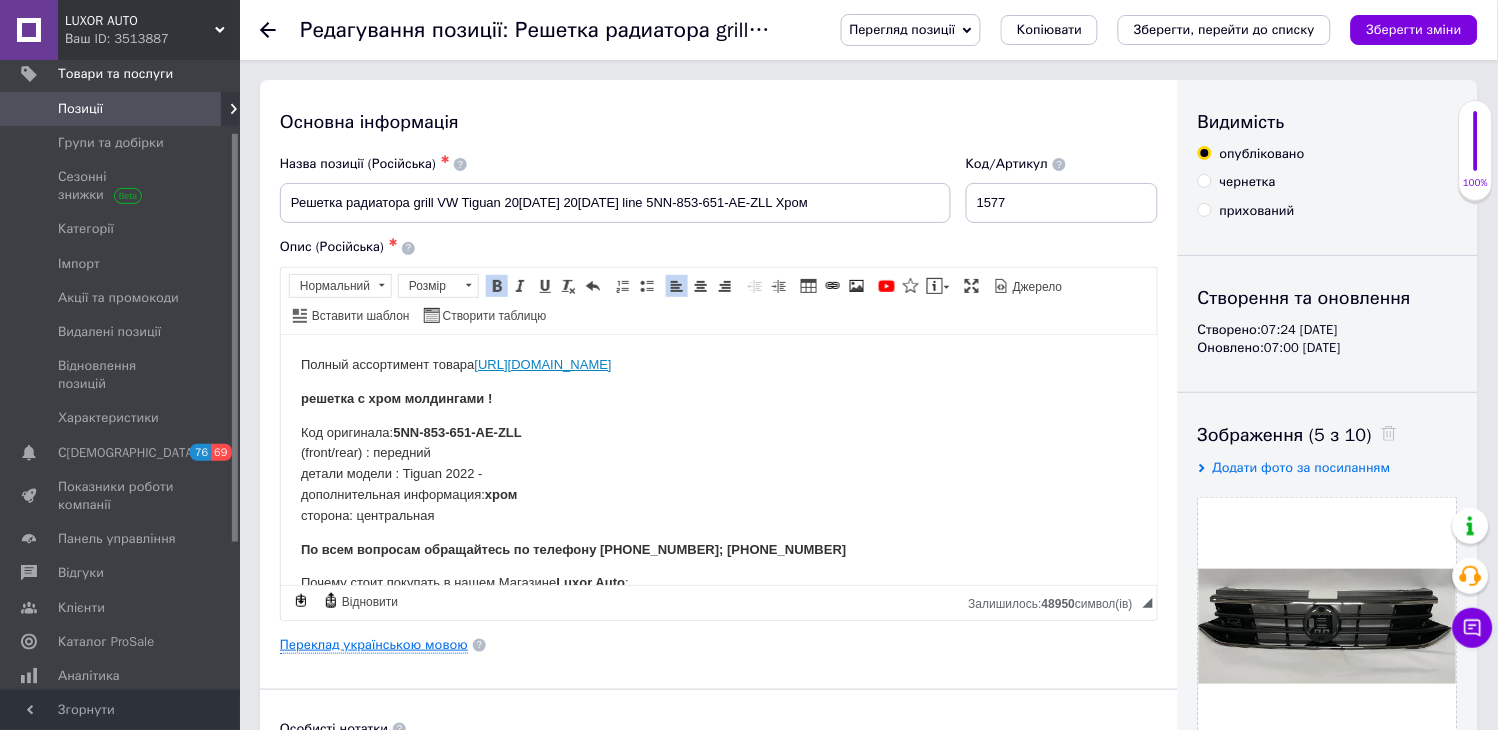 click on "Переклад українською мовою" at bounding box center [374, 645] 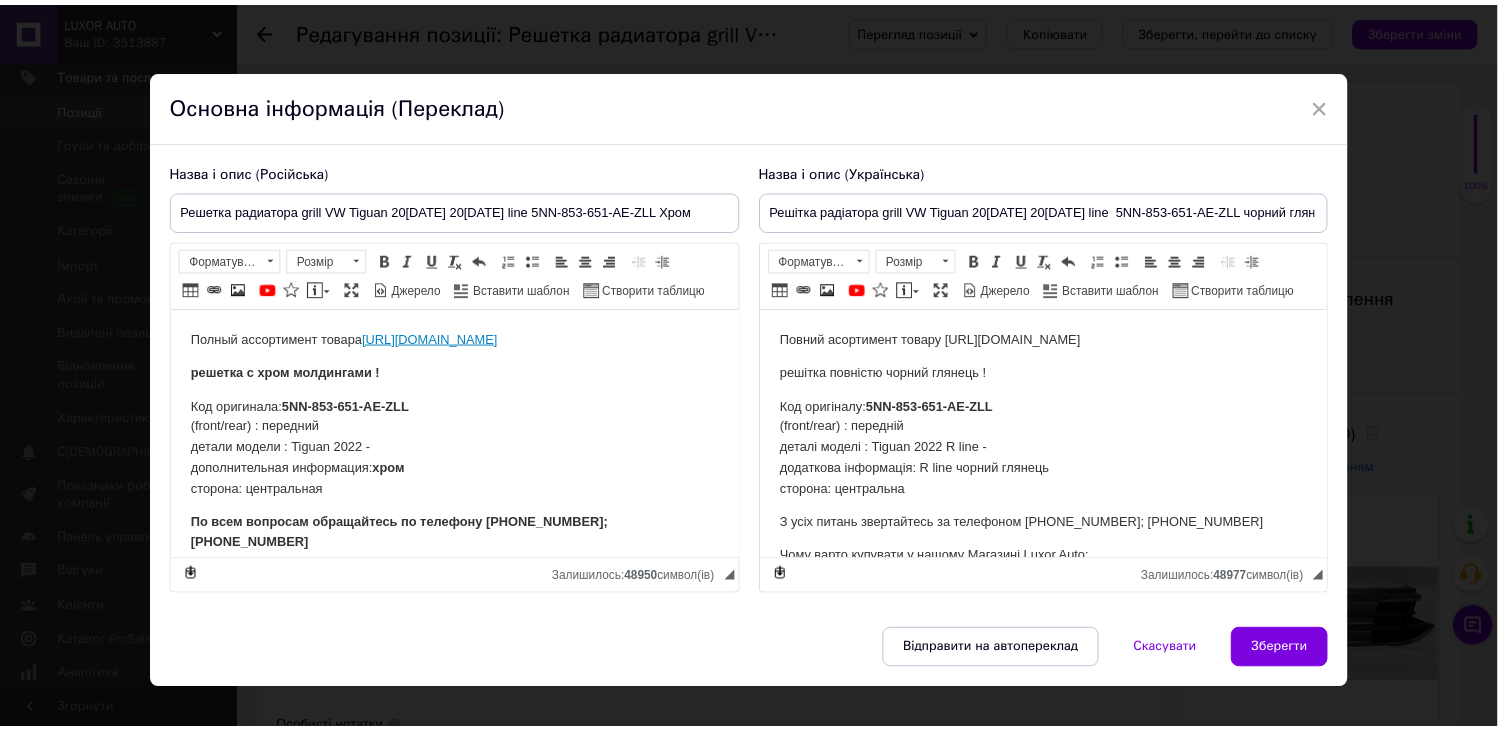 scroll, scrollTop: 0, scrollLeft: 0, axis: both 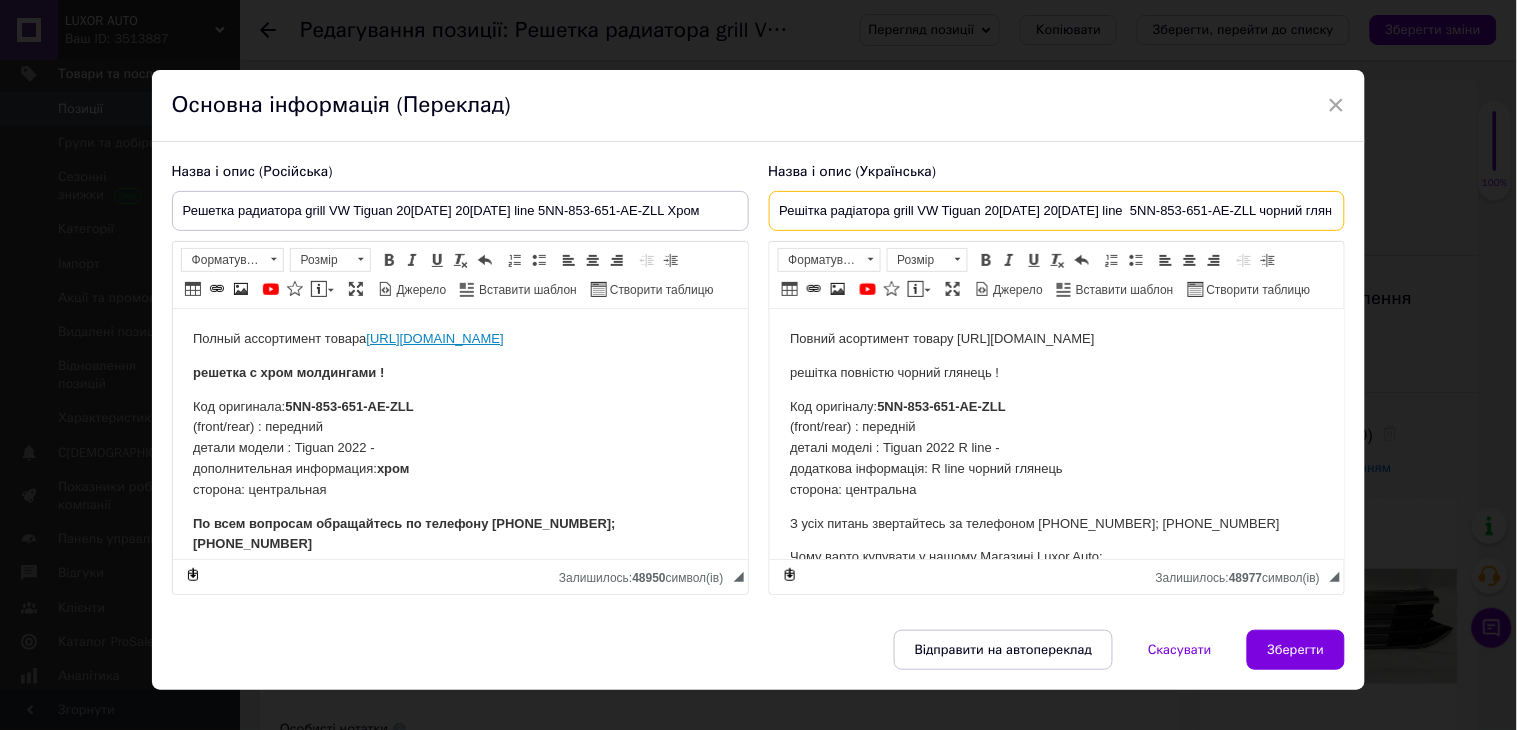 drag, startPoint x: 1241, startPoint y: 207, endPoint x: 1223, endPoint y: 205, distance: 18.110771 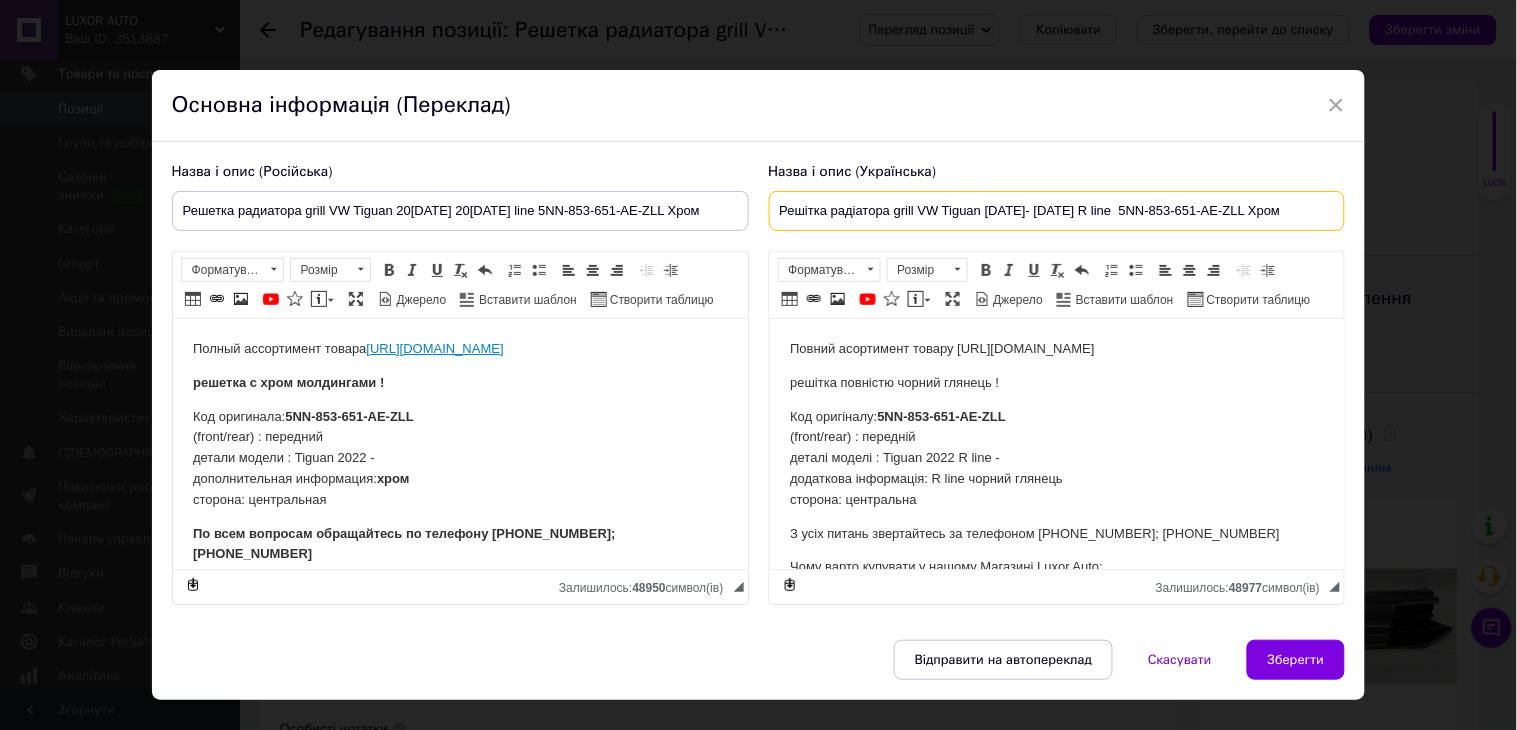 type on "Решітка радіатора grill VW Tiguan [DATE]- [DATE] R line  5NN-853-651-AE-ZLL Хром" 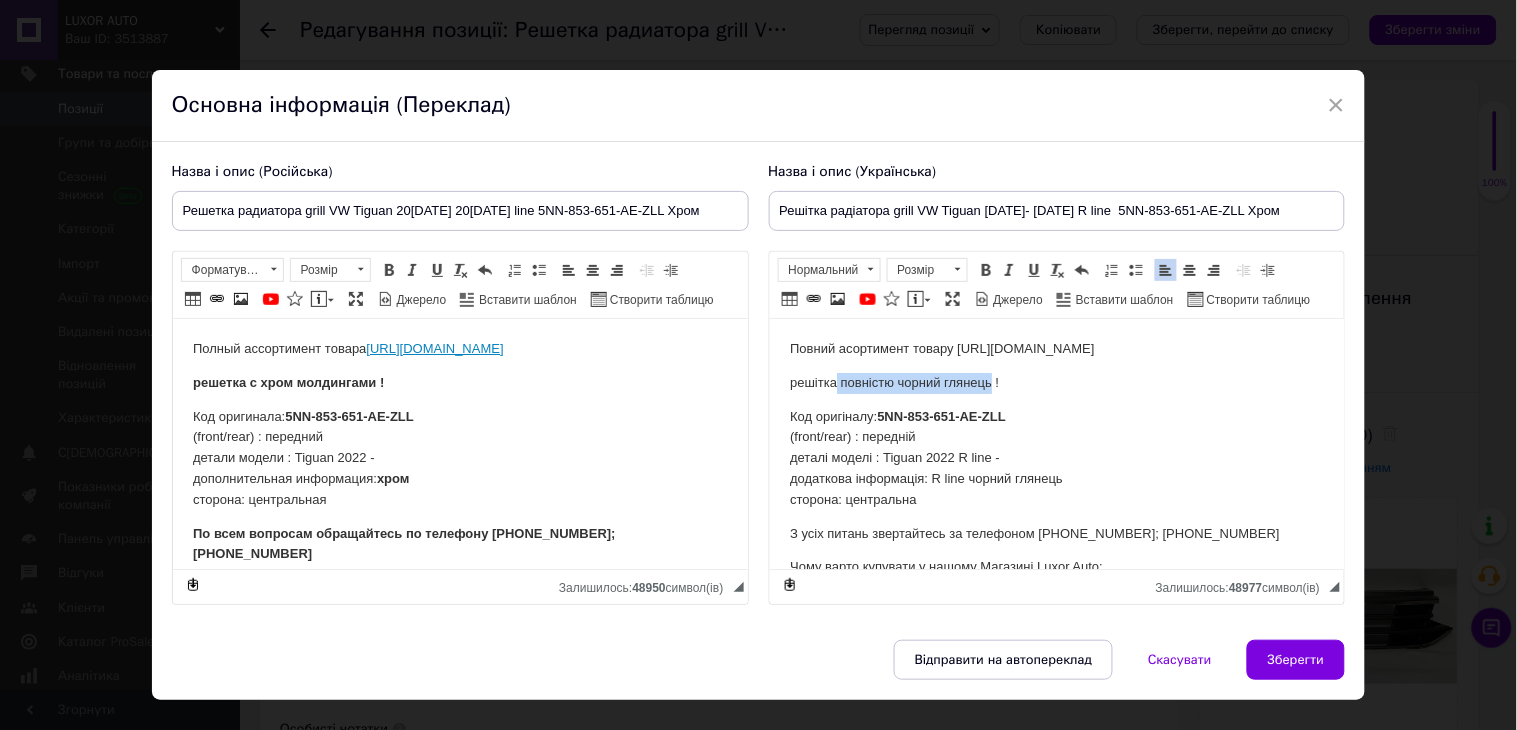 drag, startPoint x: 989, startPoint y: 384, endPoint x: 837, endPoint y: 375, distance: 152.26622 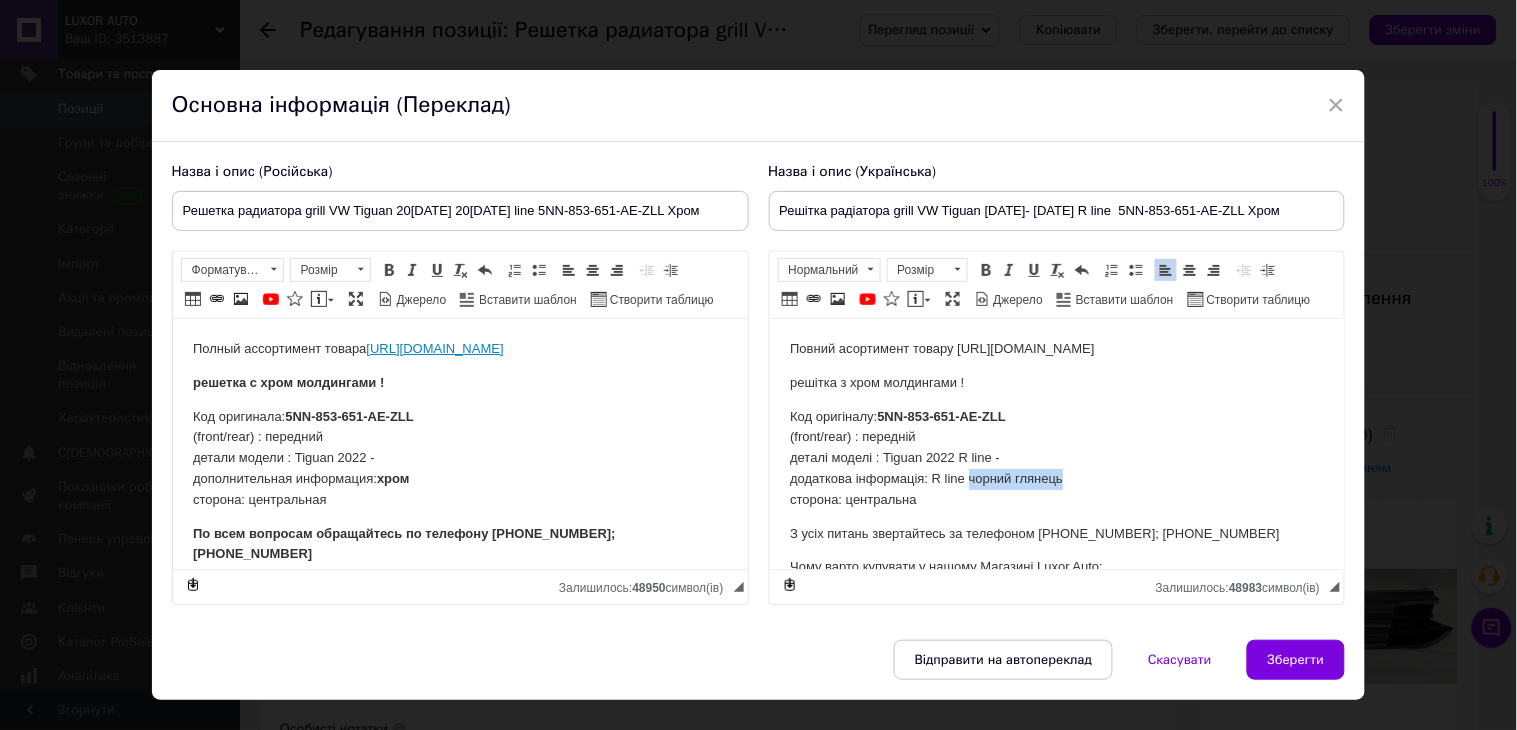 drag, startPoint x: 1070, startPoint y: 475, endPoint x: 967, endPoint y: 478, distance: 103.04368 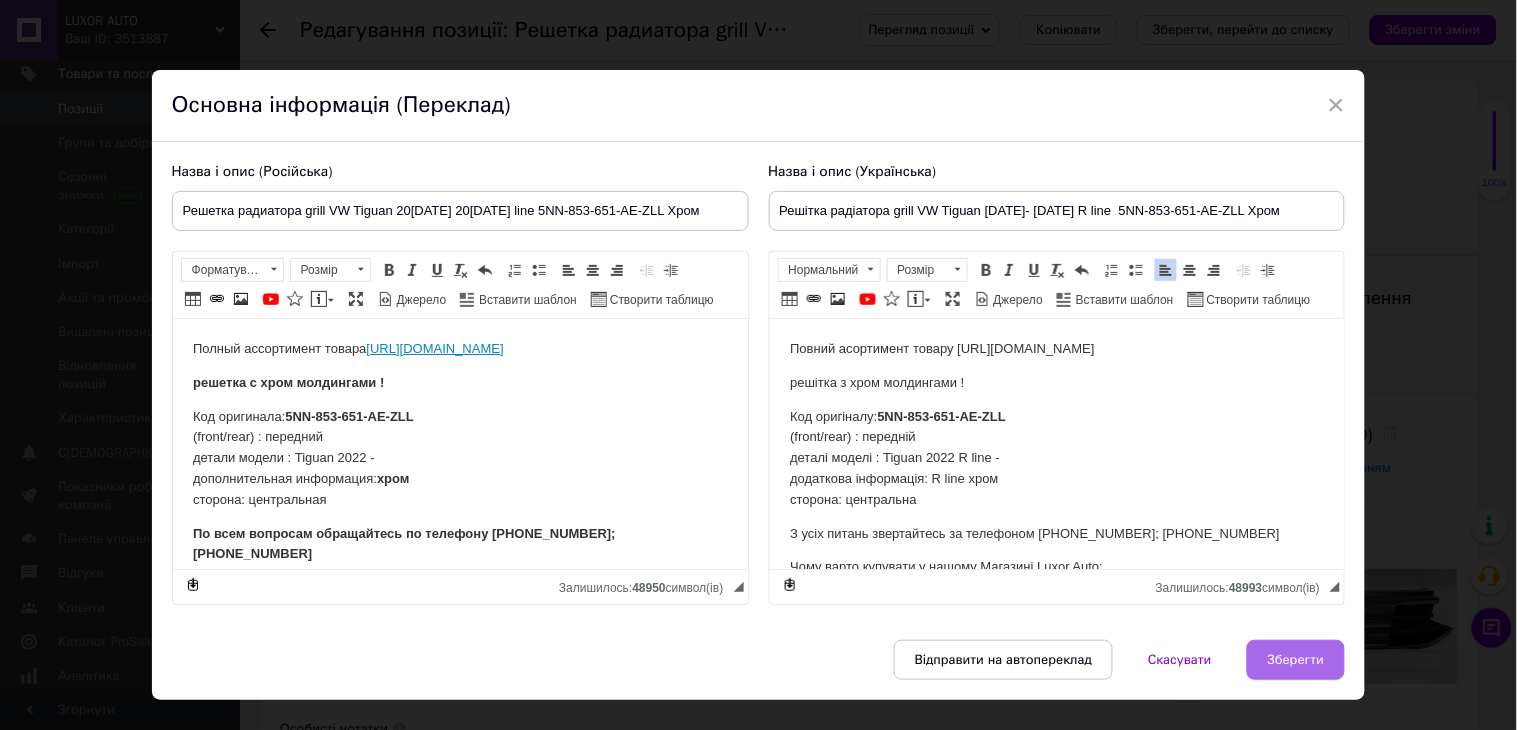 click on "Зберегти" at bounding box center [1296, 660] 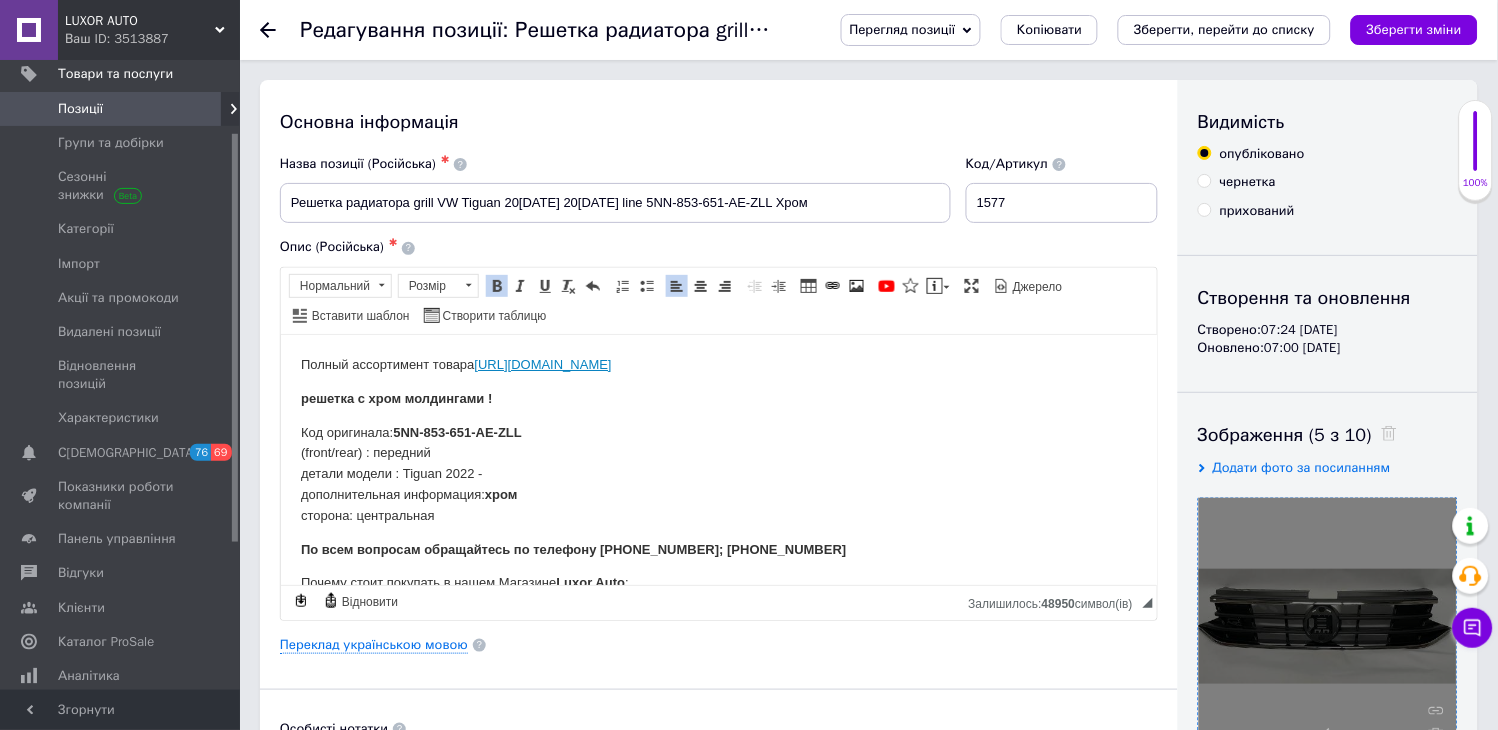scroll, scrollTop: 395, scrollLeft: 0, axis: vertical 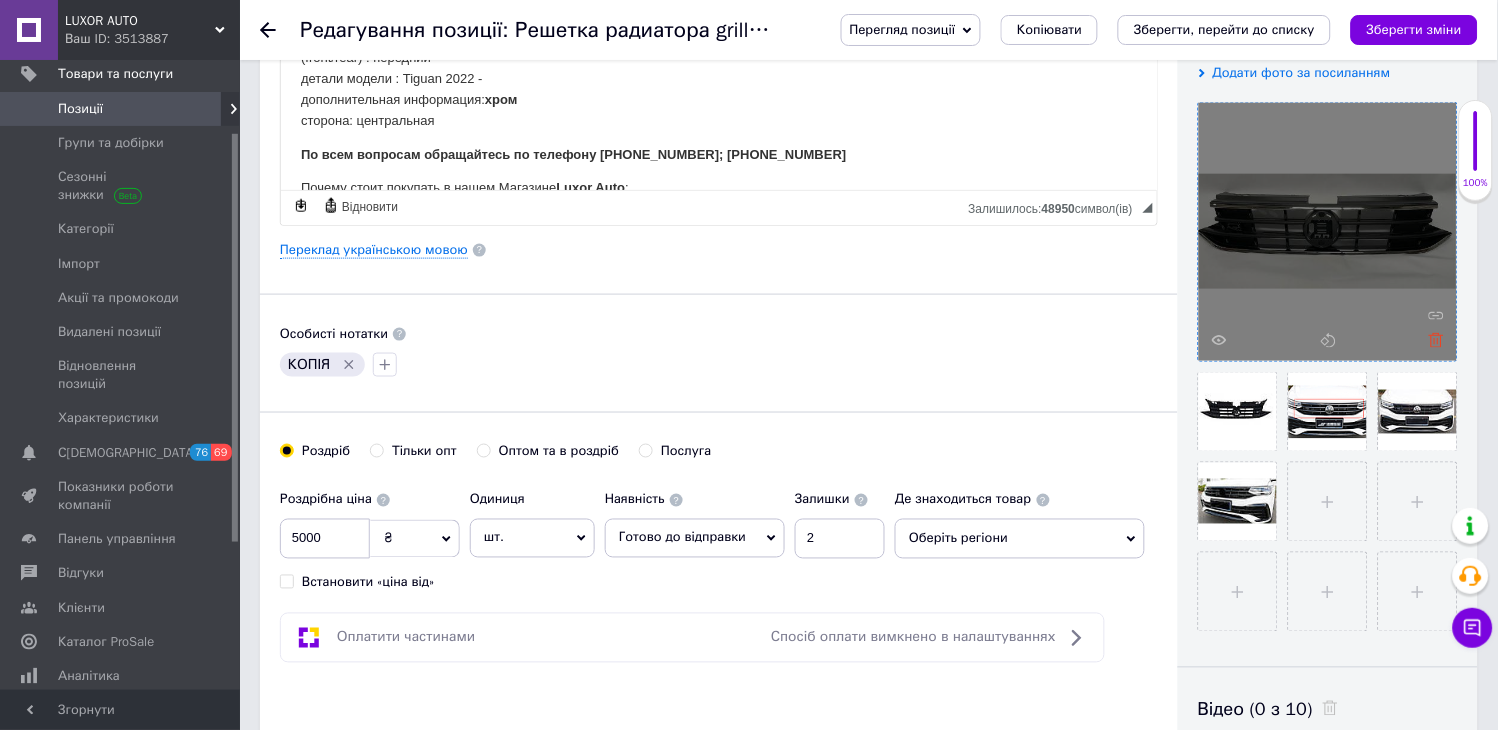 click 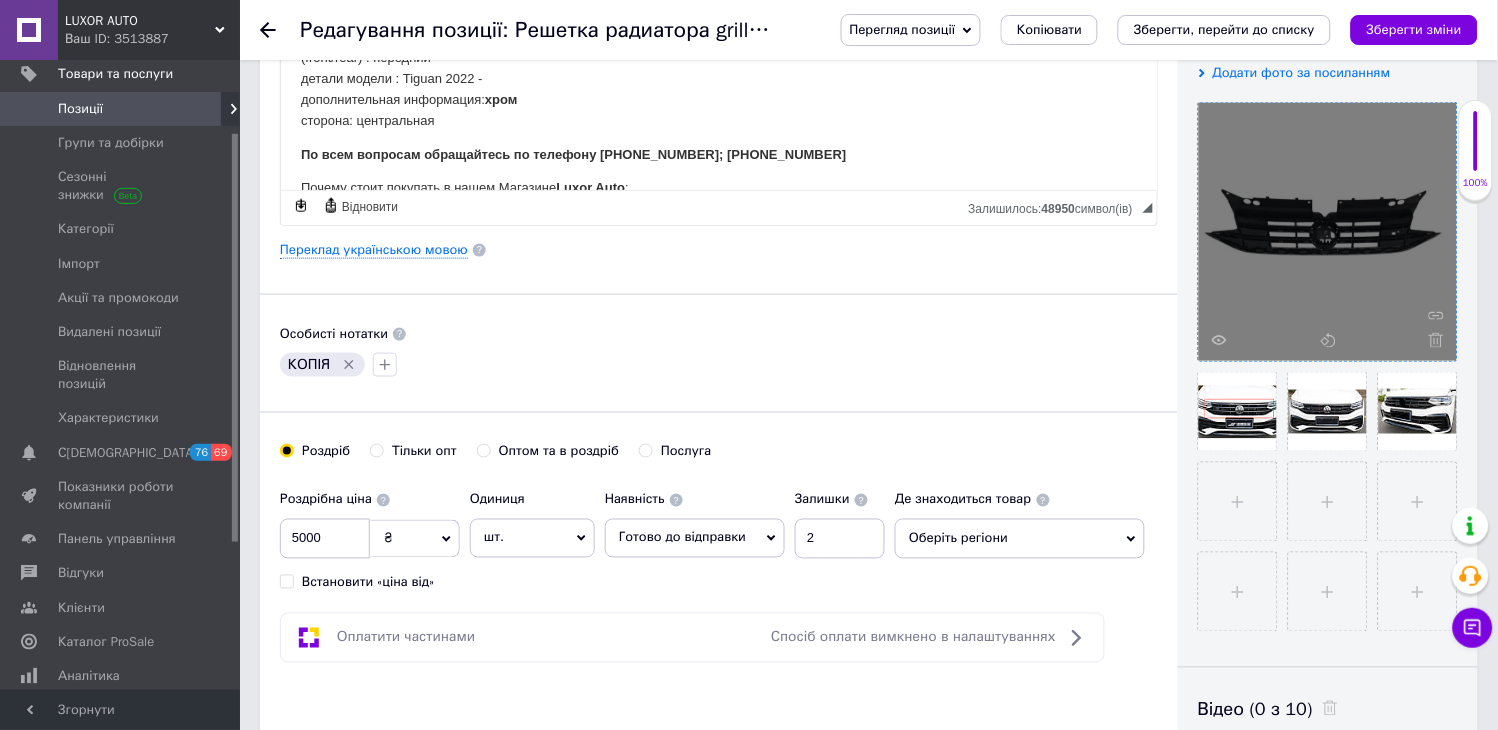 click 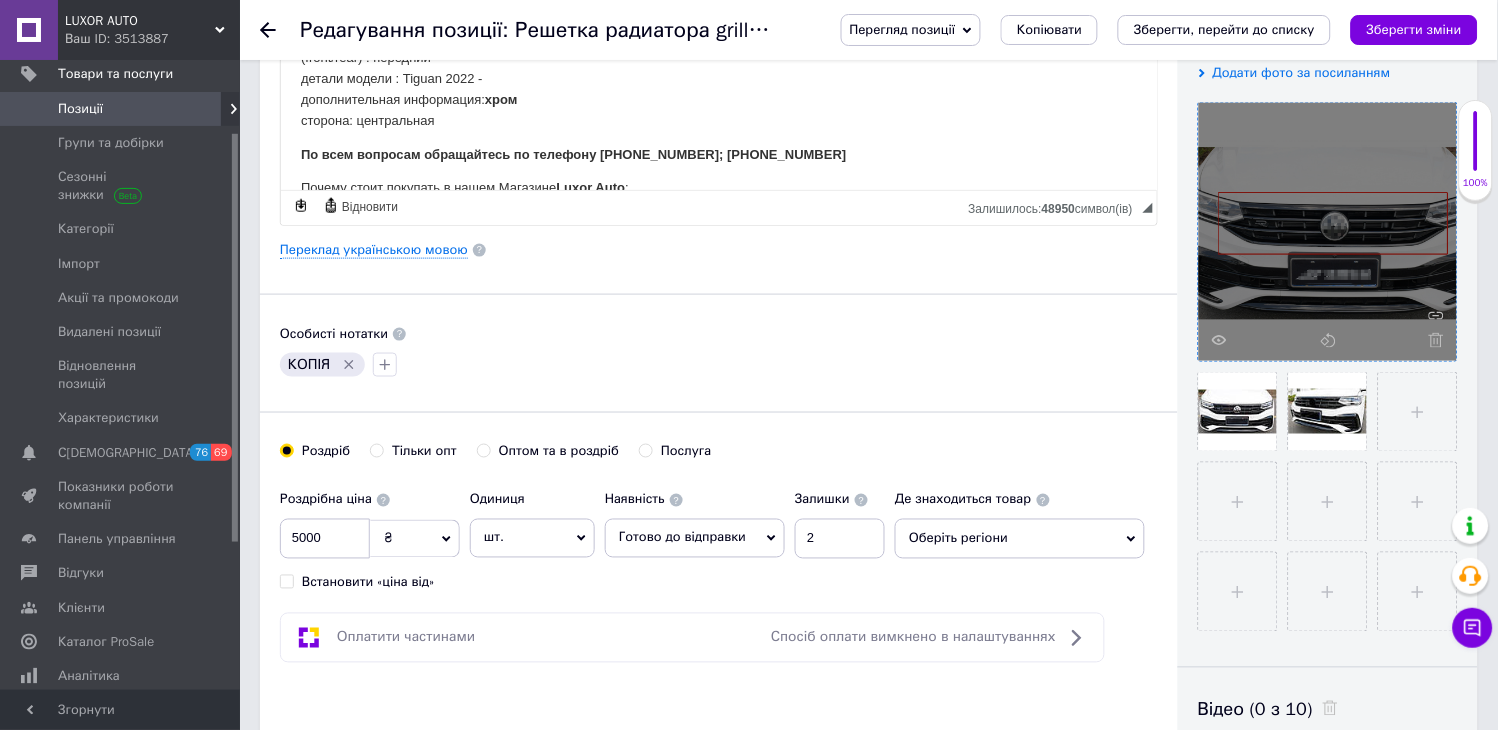 click 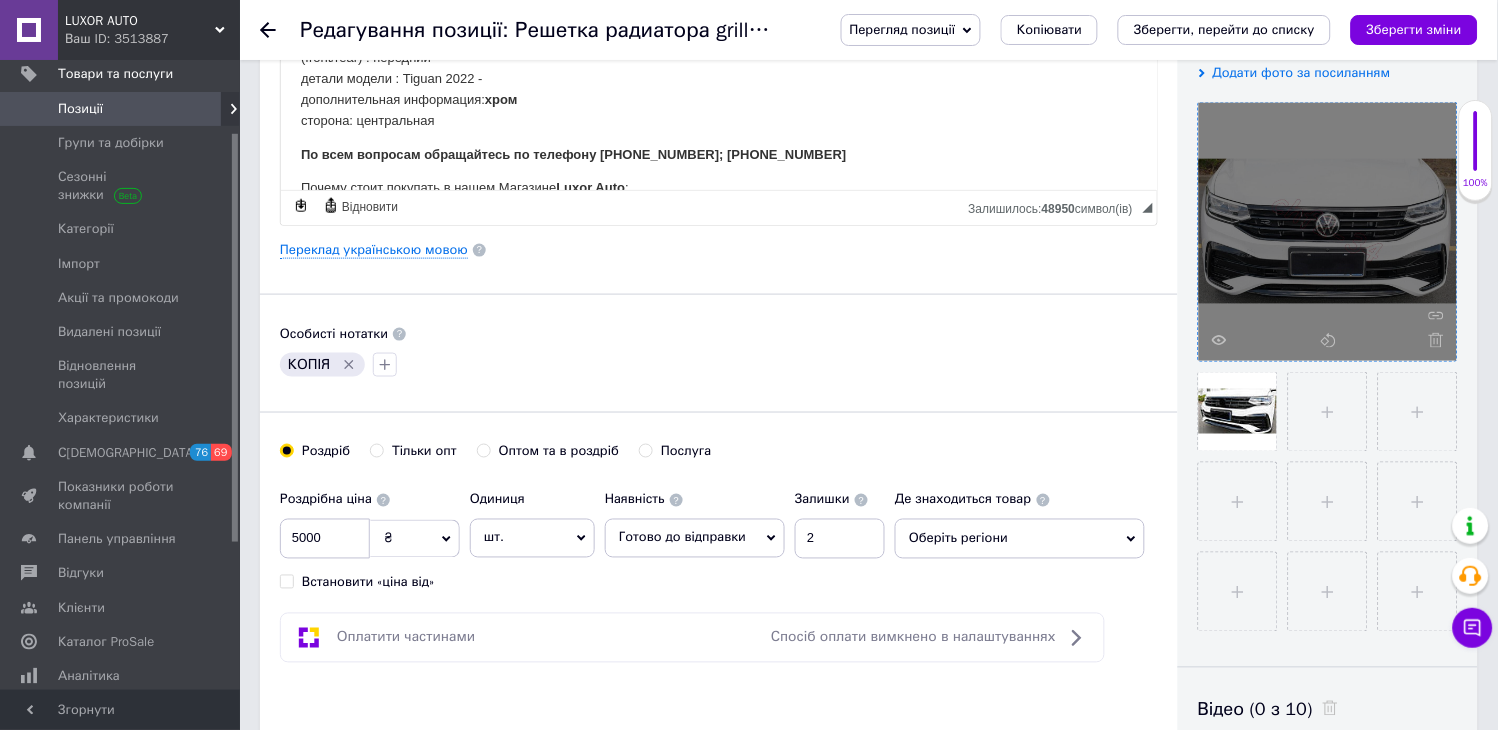 click 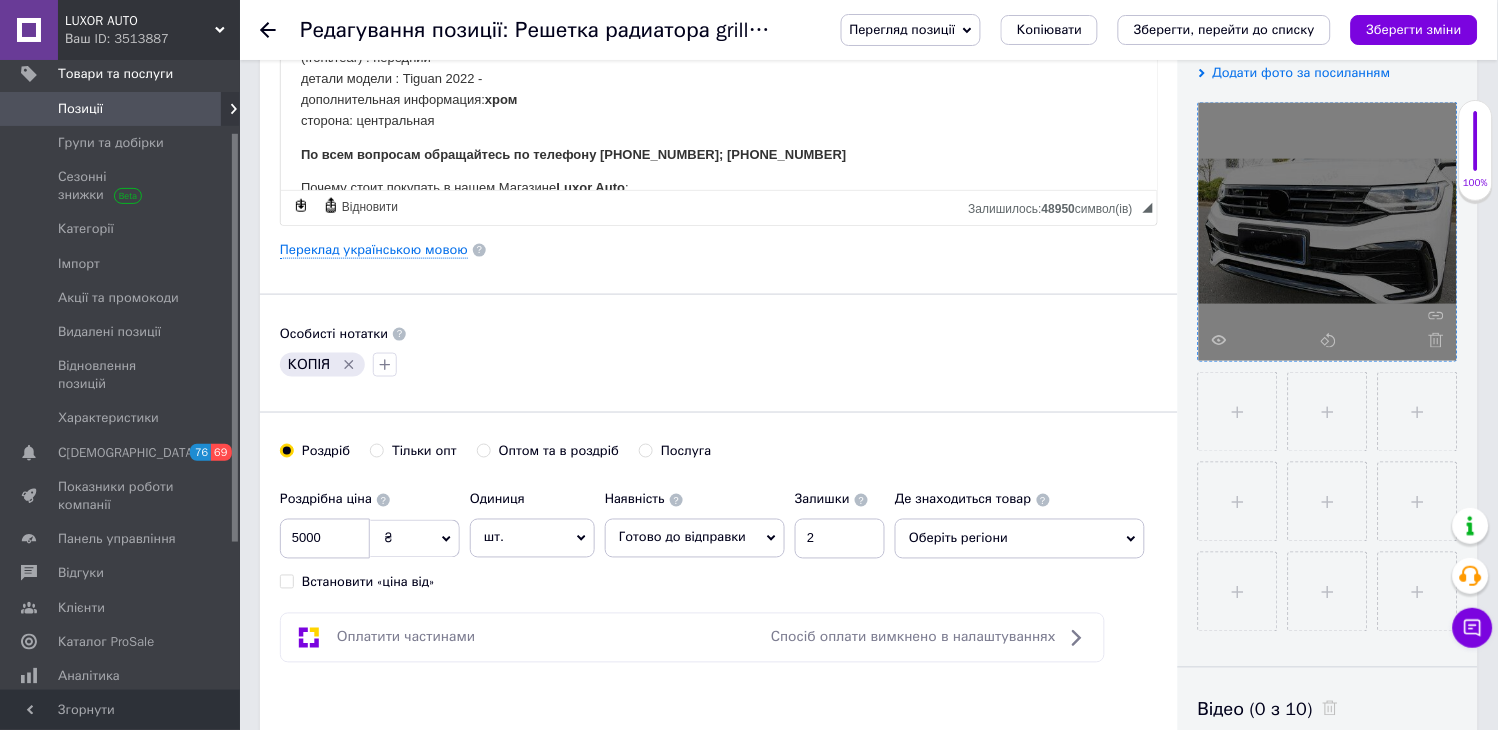 scroll, scrollTop: 478, scrollLeft: 0, axis: vertical 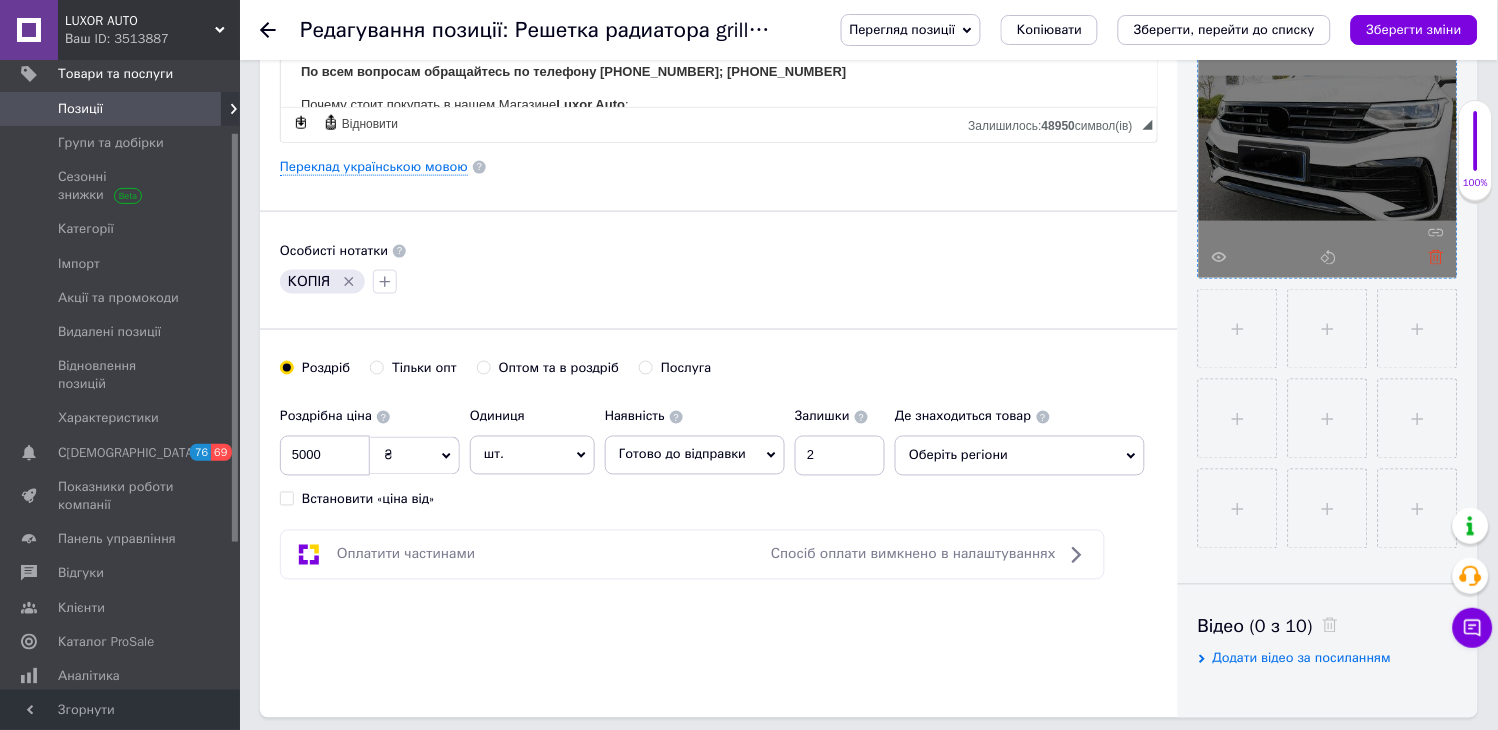 click 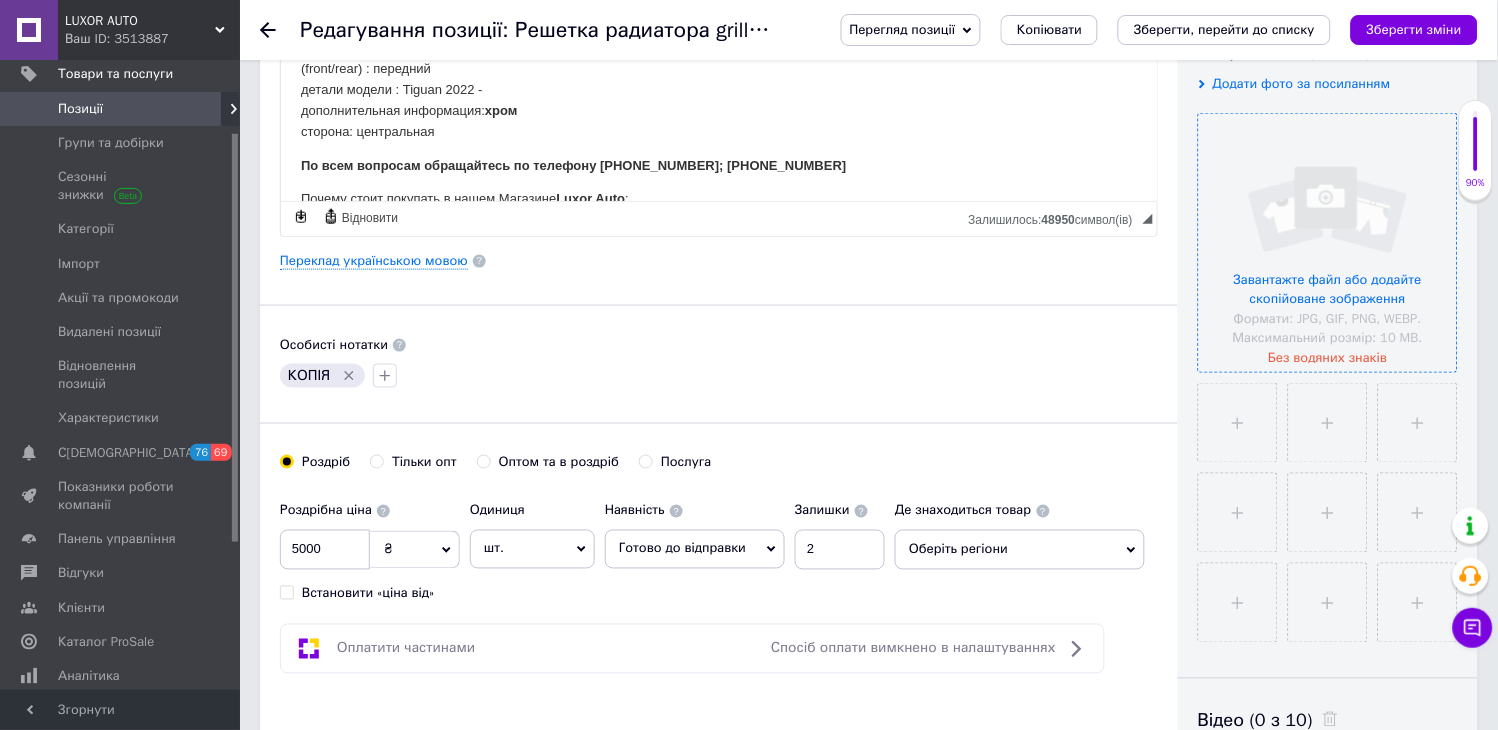 scroll, scrollTop: 372, scrollLeft: 0, axis: vertical 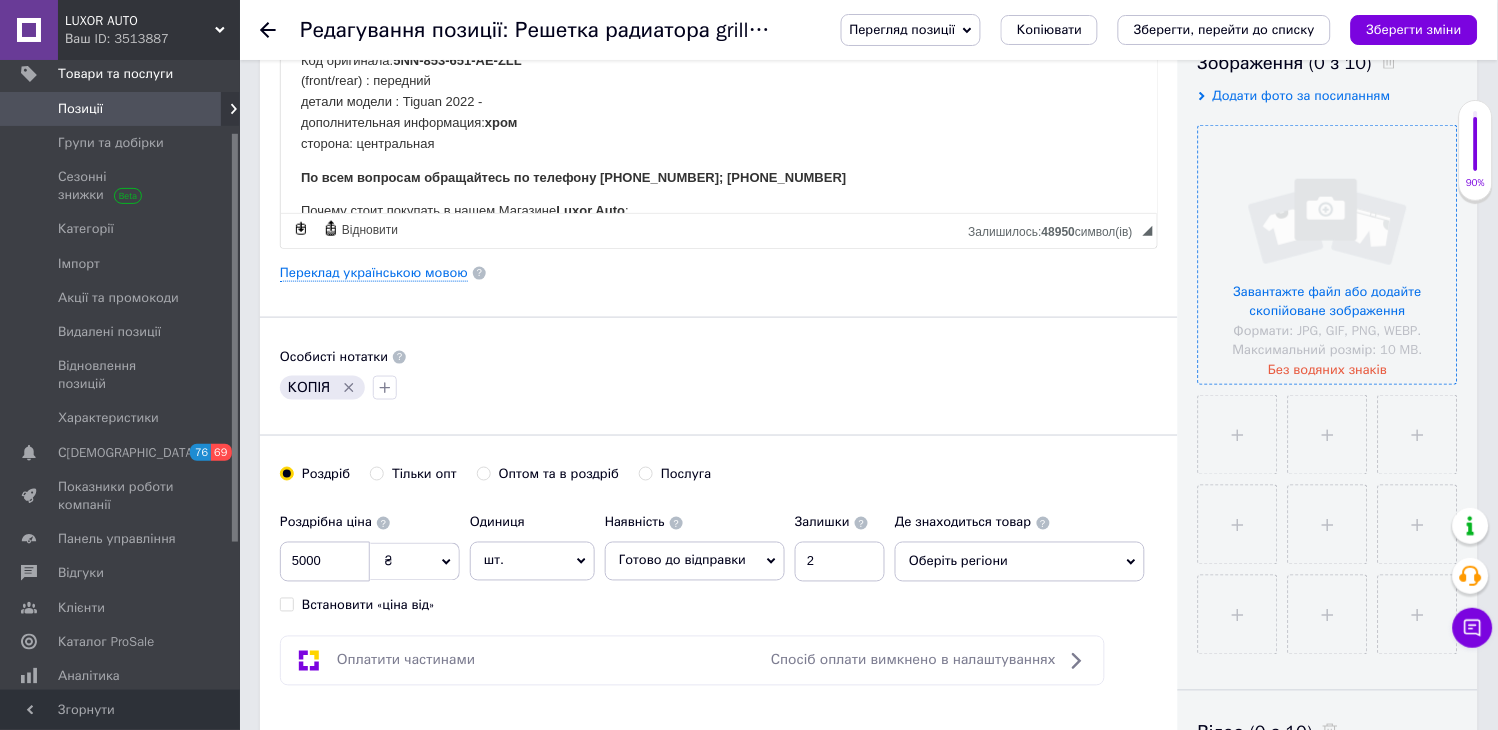 click at bounding box center (1328, 255) 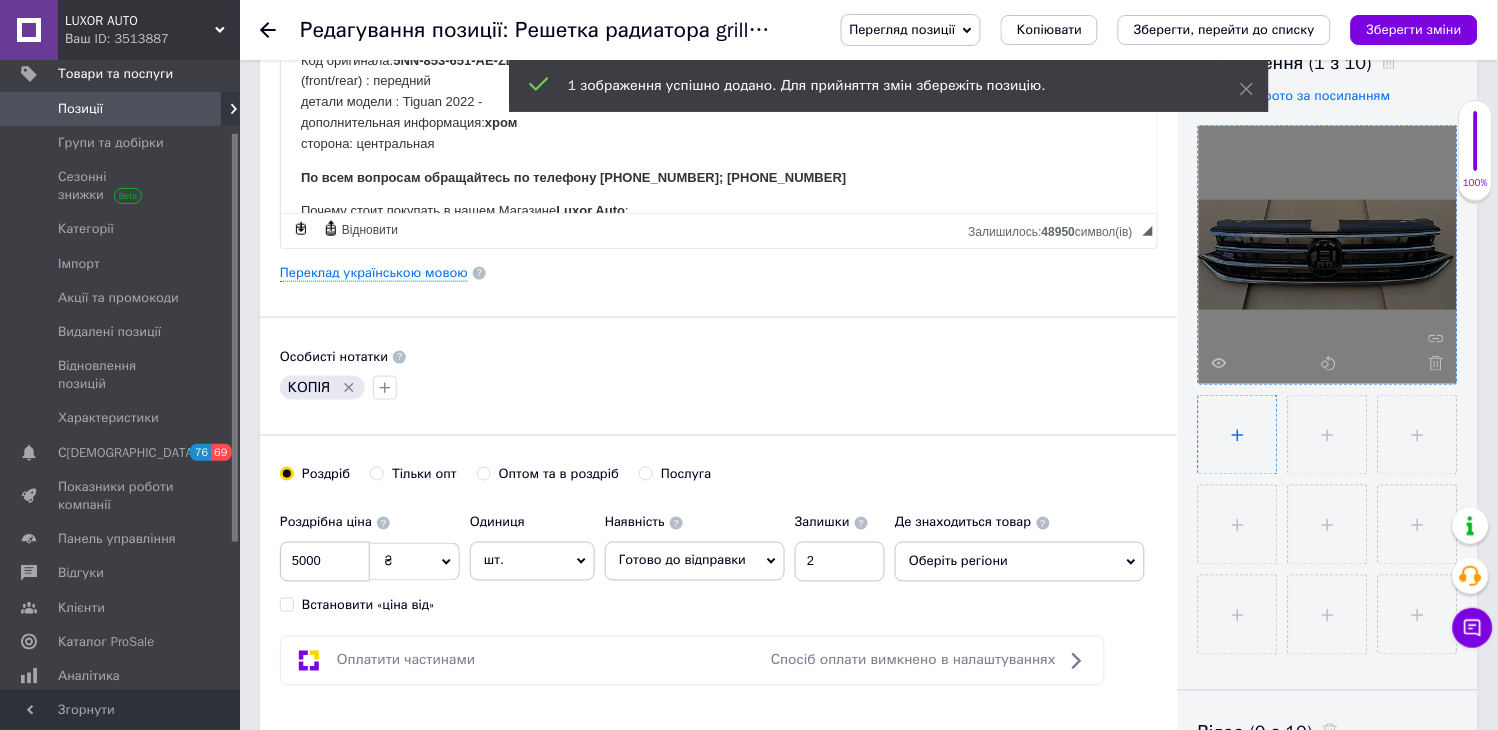 click at bounding box center (1238, 435) 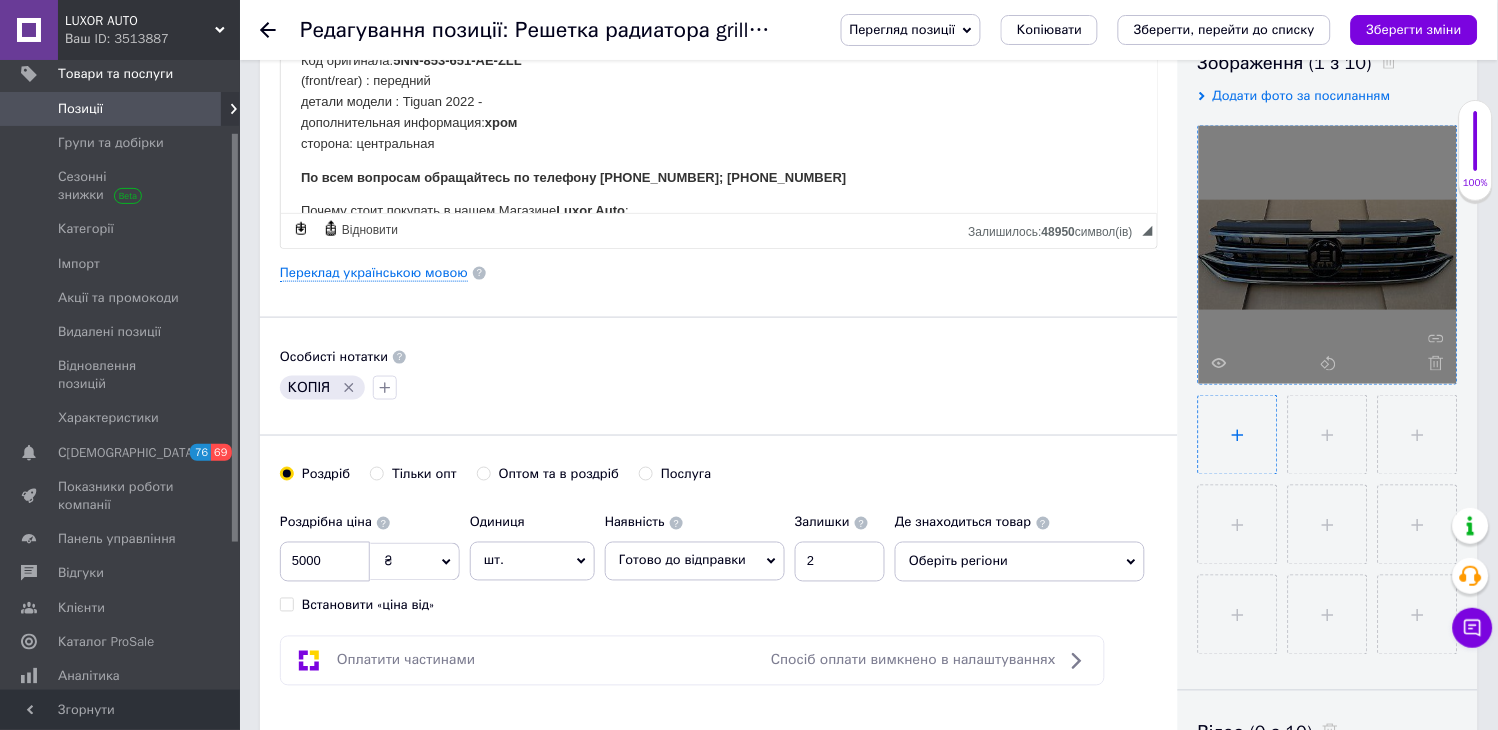 type on "C:\fakepath\jtyjtyj.JPG" 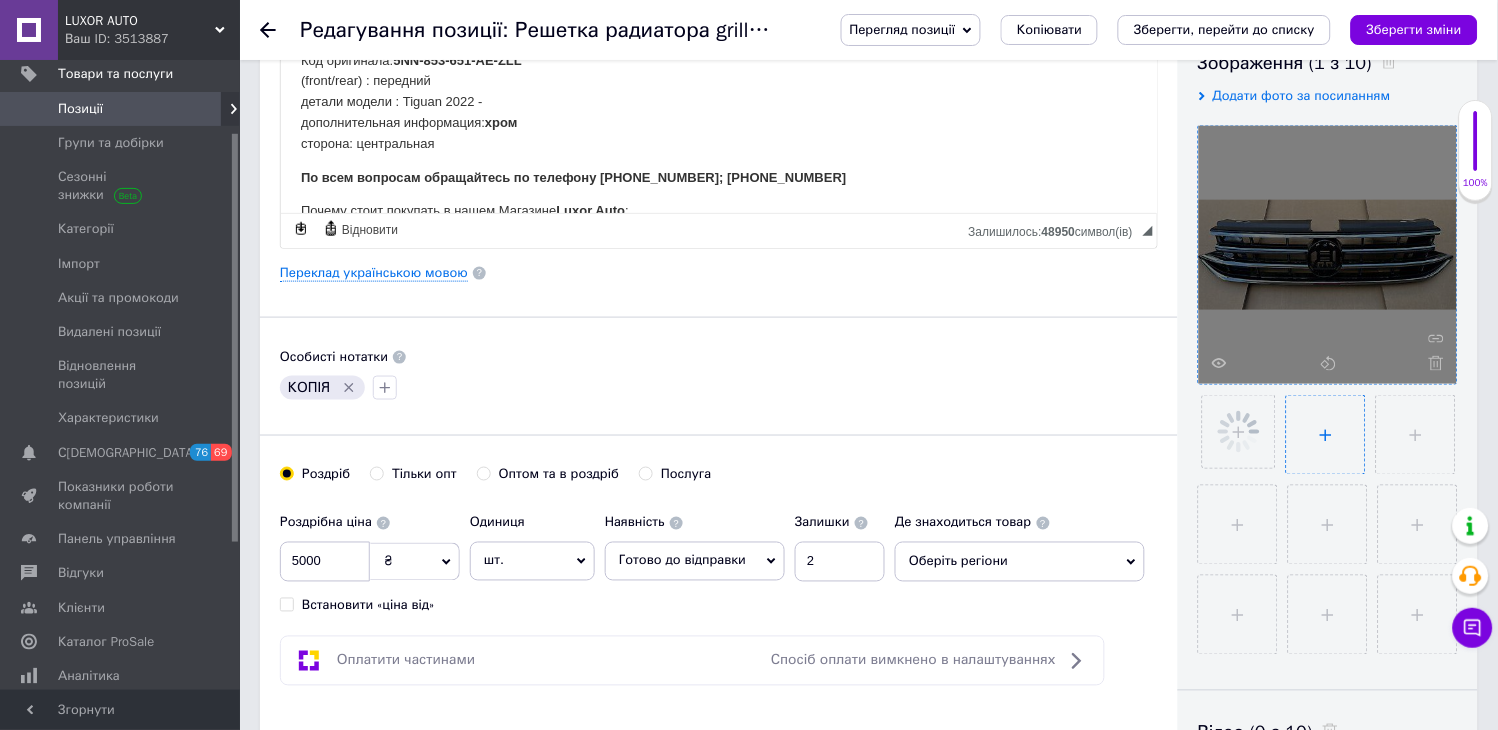 click at bounding box center [1326, 435] 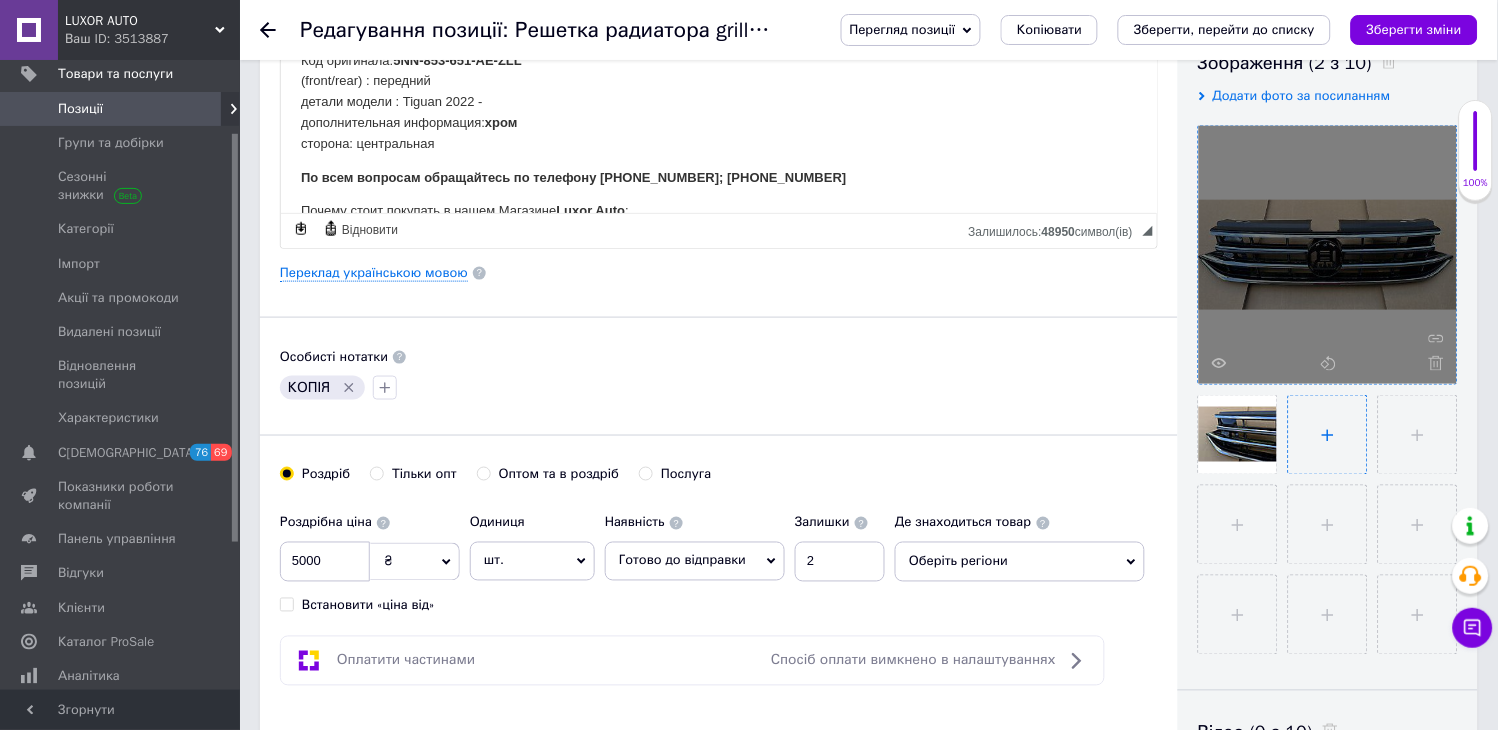 type on "C:\fakepath\fdvfdv.JPG" 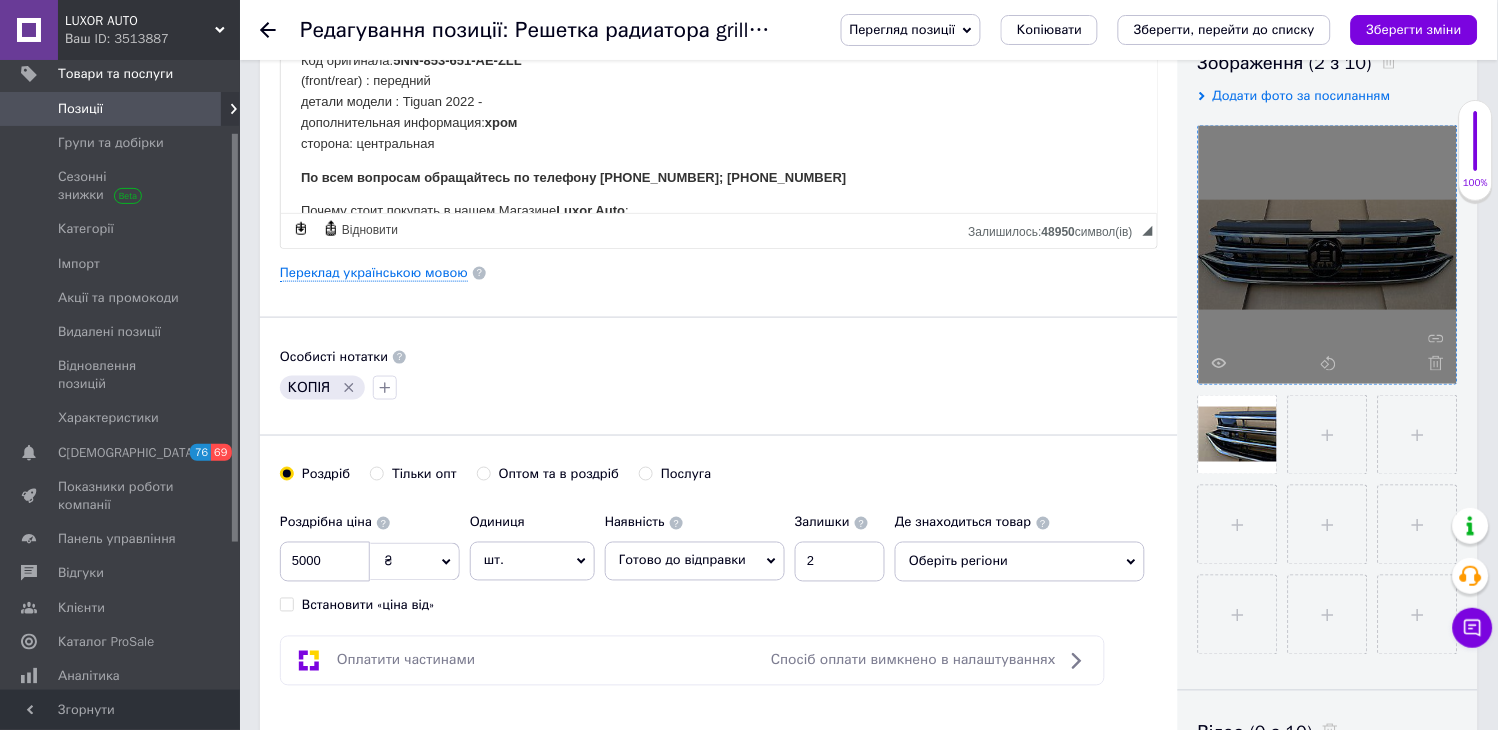 type 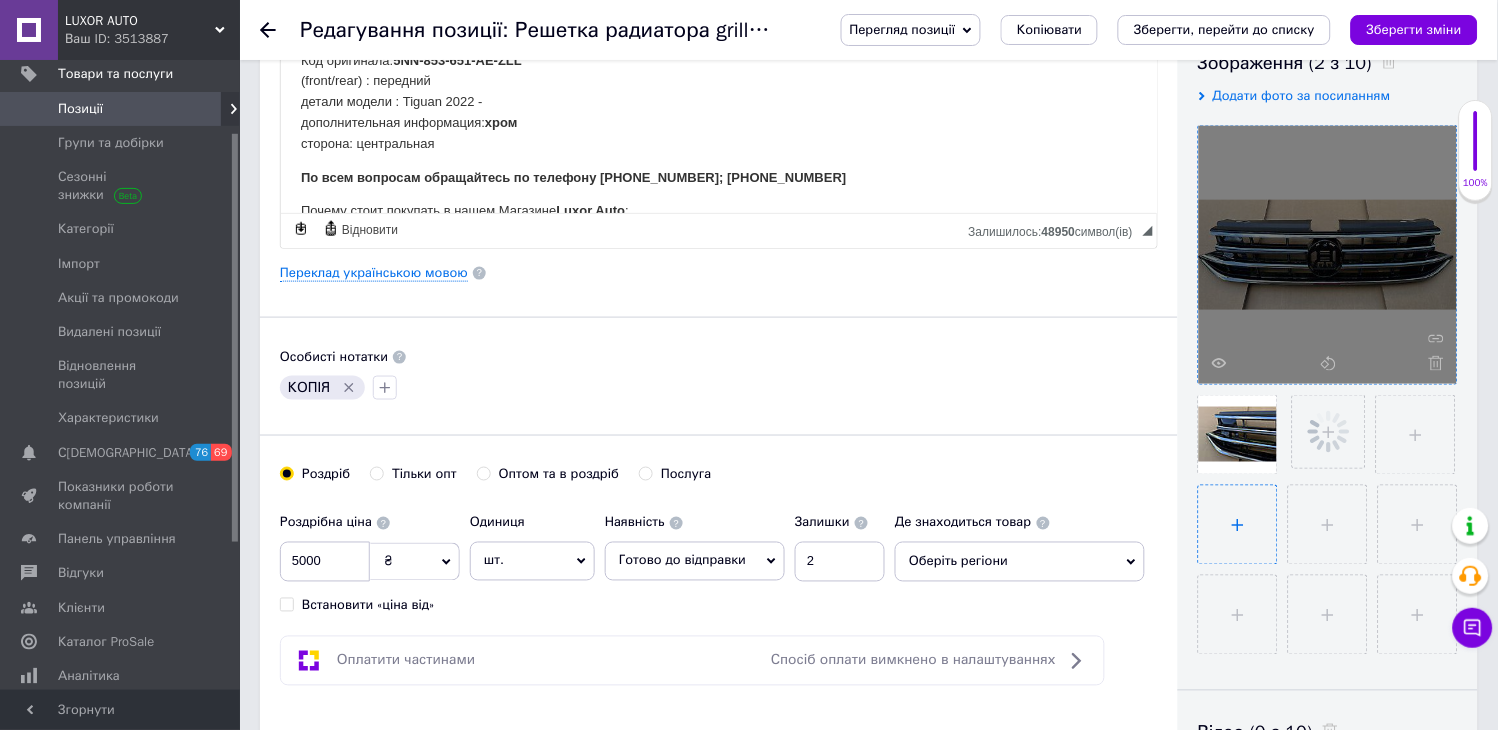 click at bounding box center (1238, 525) 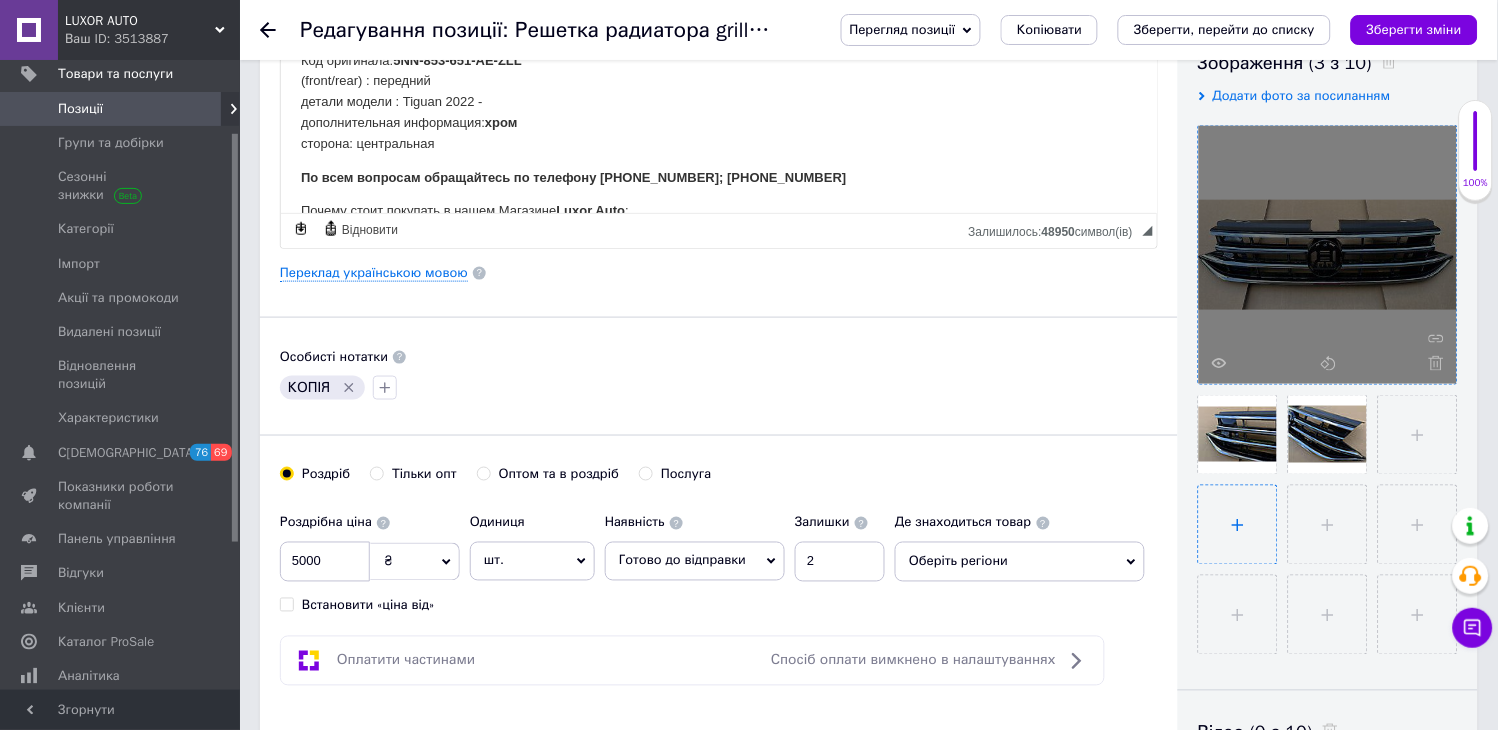 type on "C:\fakepath\trthrh.JPG" 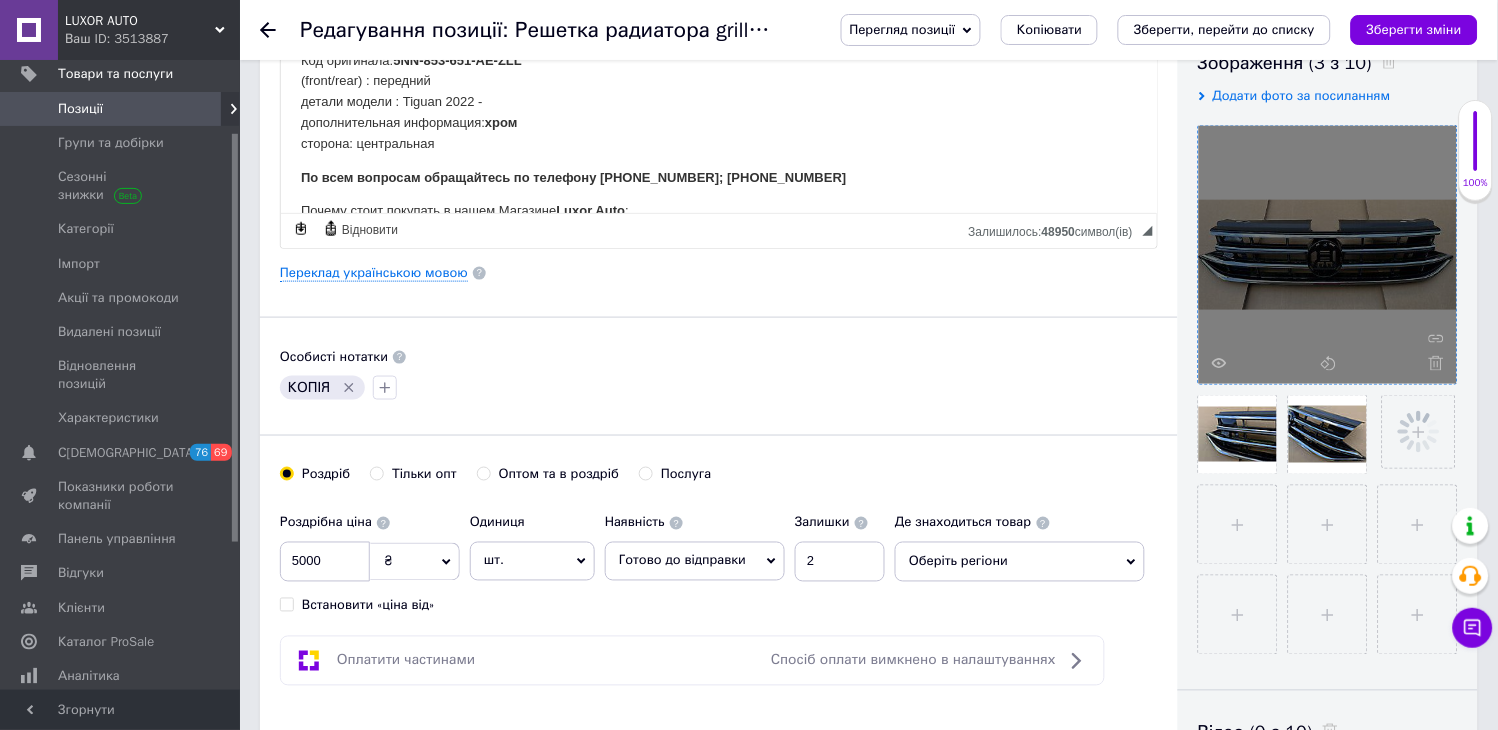 type 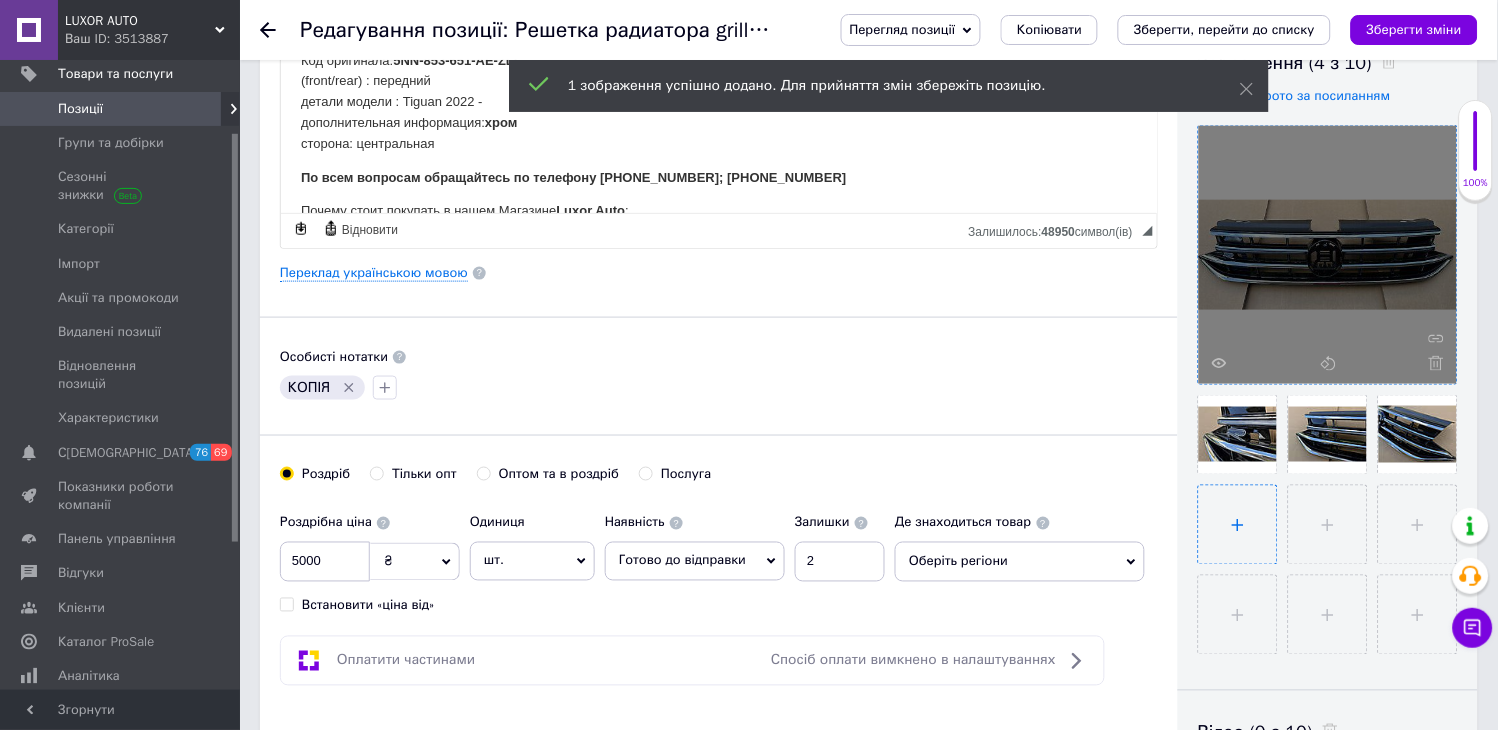 click at bounding box center (1238, 525) 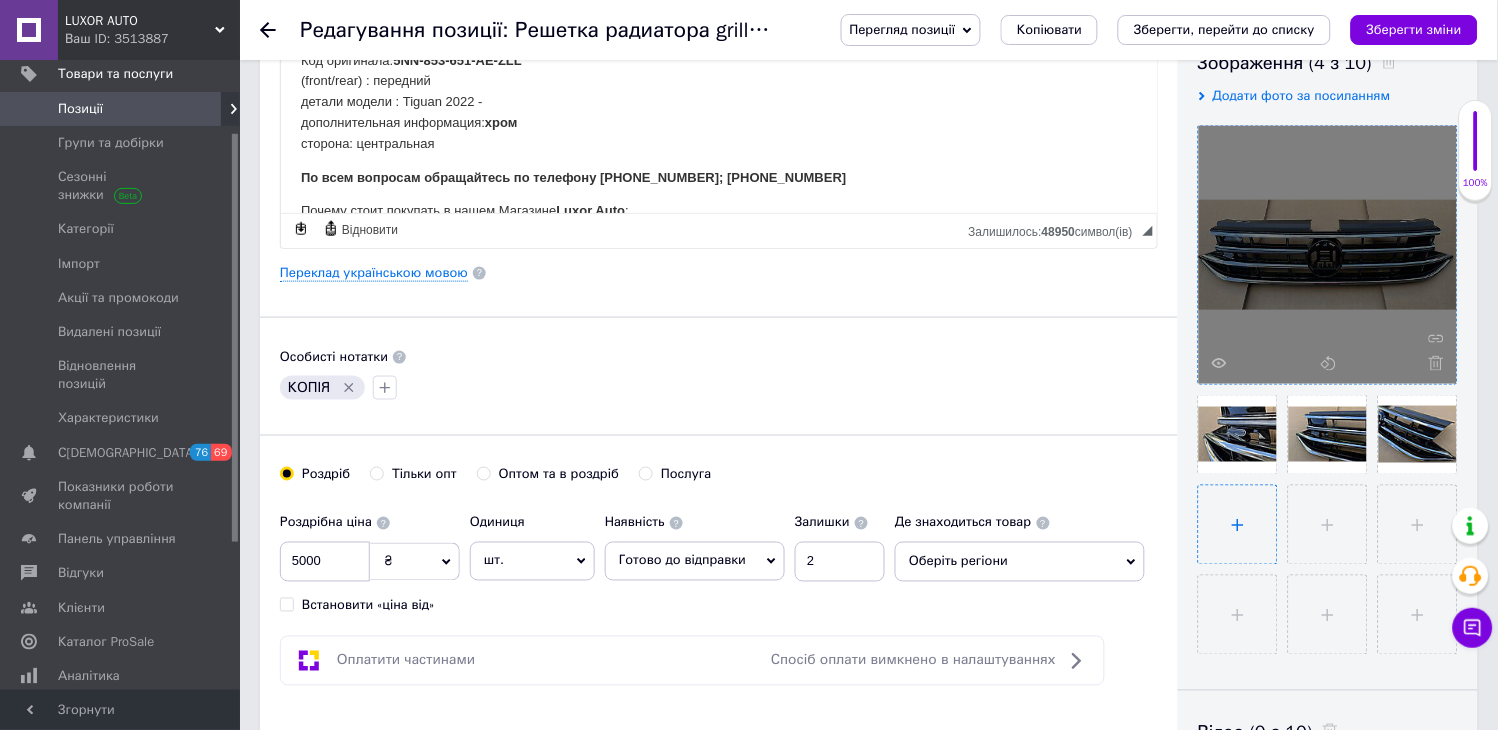 type on "C:\fakepath\ythtyht.JPG" 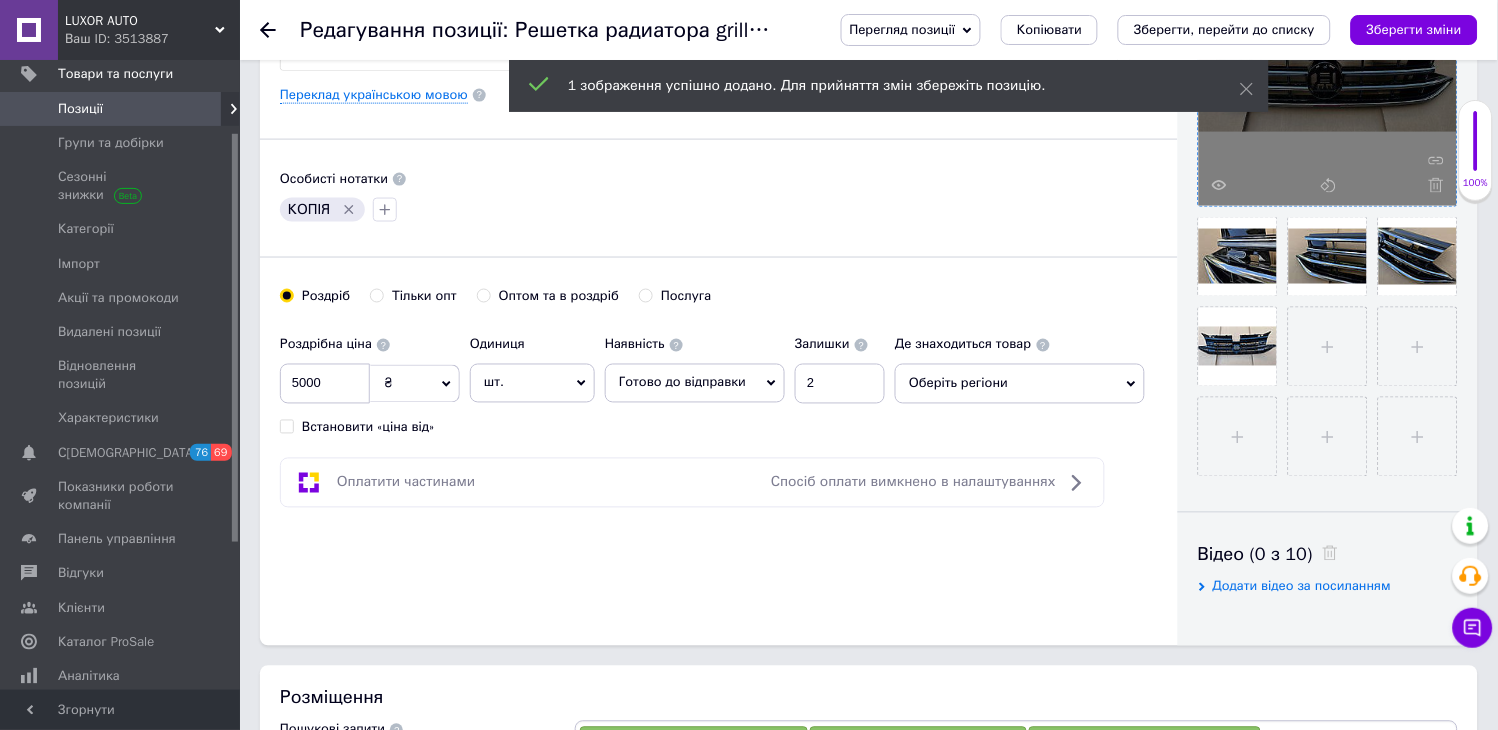 scroll, scrollTop: 561, scrollLeft: 0, axis: vertical 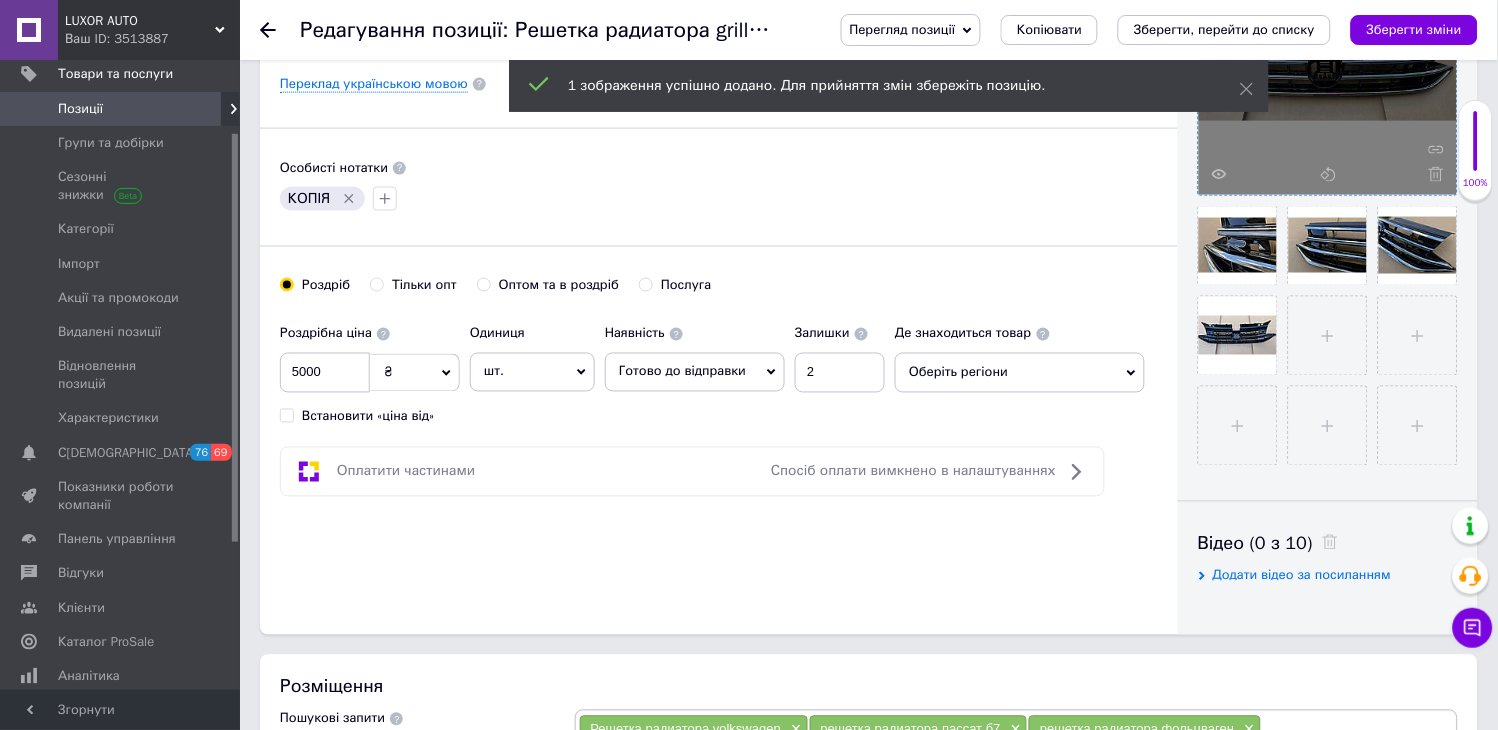 click on "Оберіть регіони" at bounding box center [1020, 373] 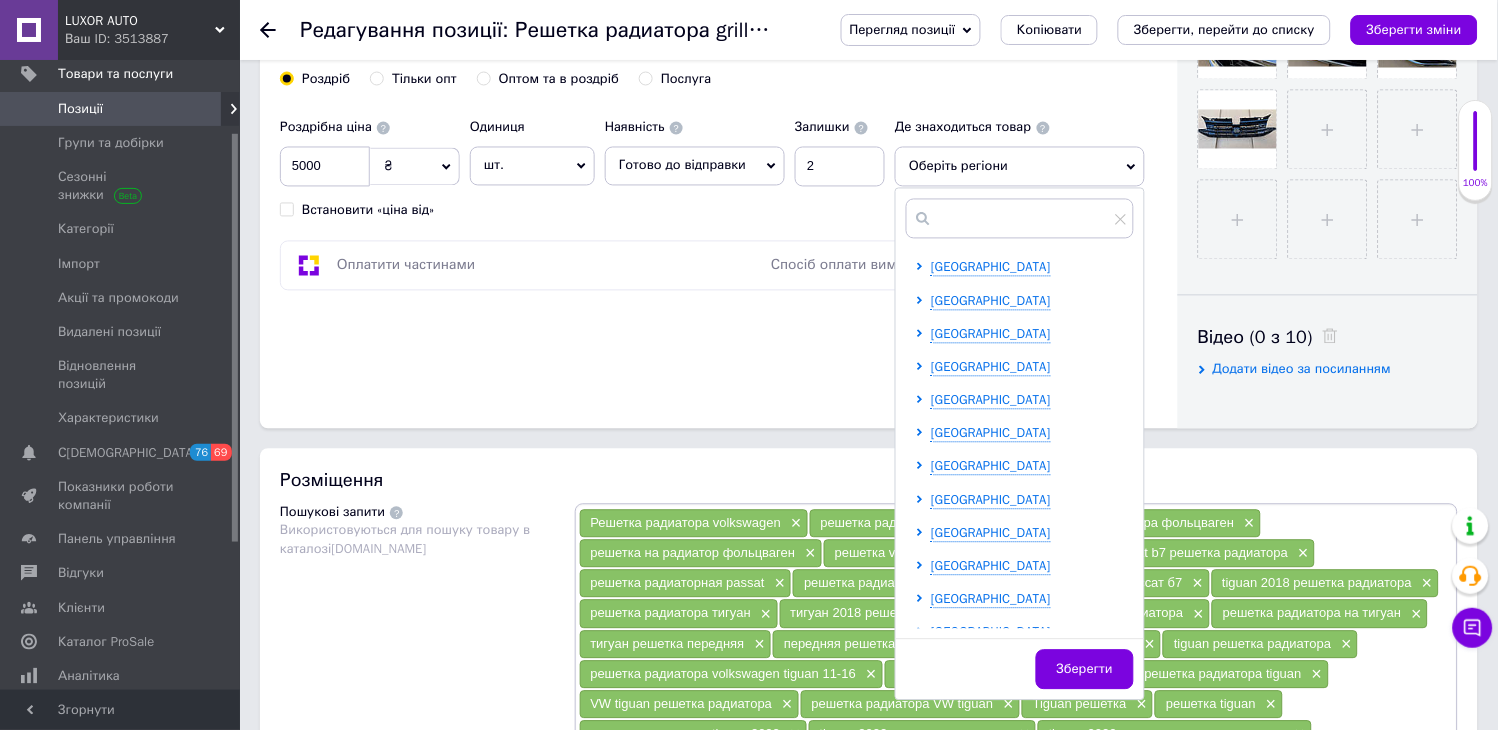 scroll, scrollTop: 856, scrollLeft: 0, axis: vertical 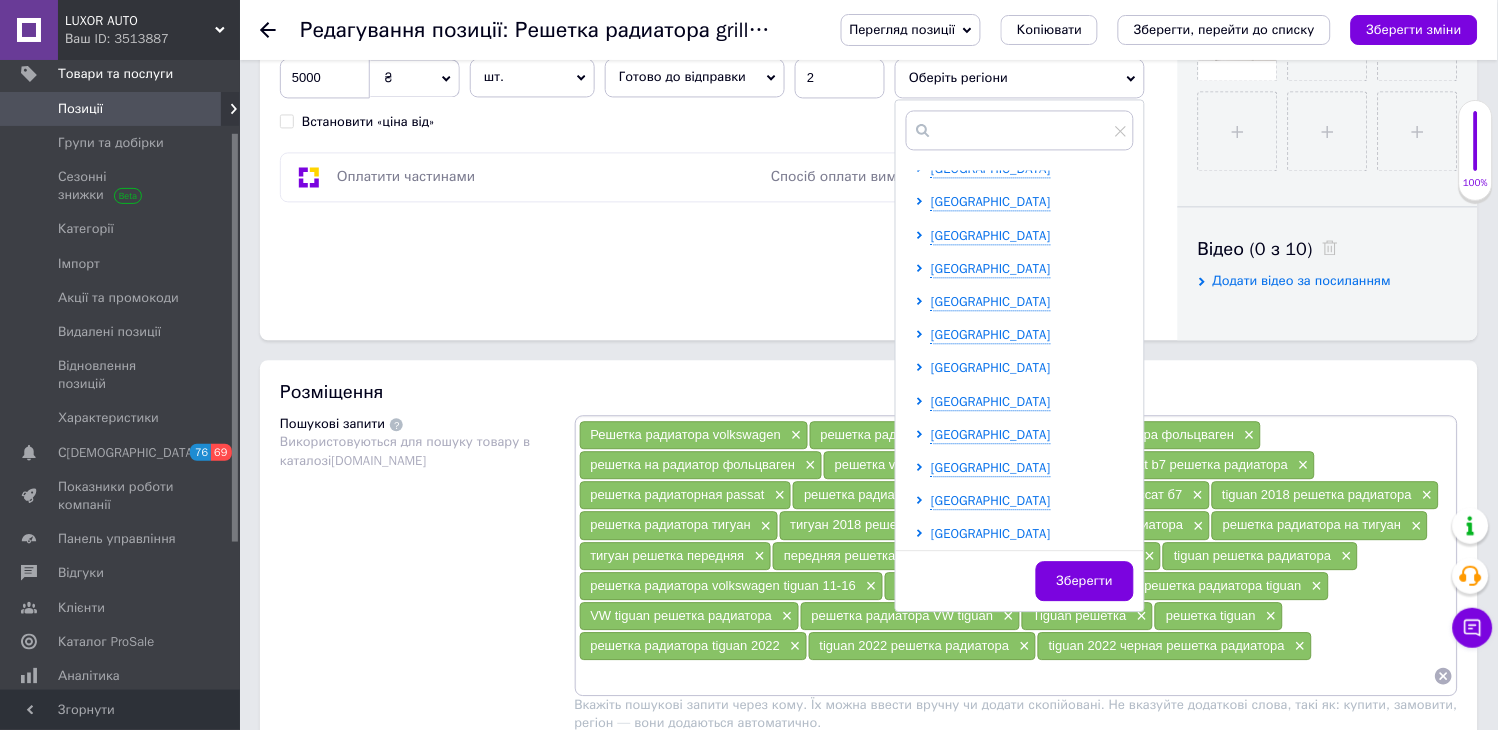 click on "[GEOGRAPHIC_DATA]" at bounding box center [991, 367] 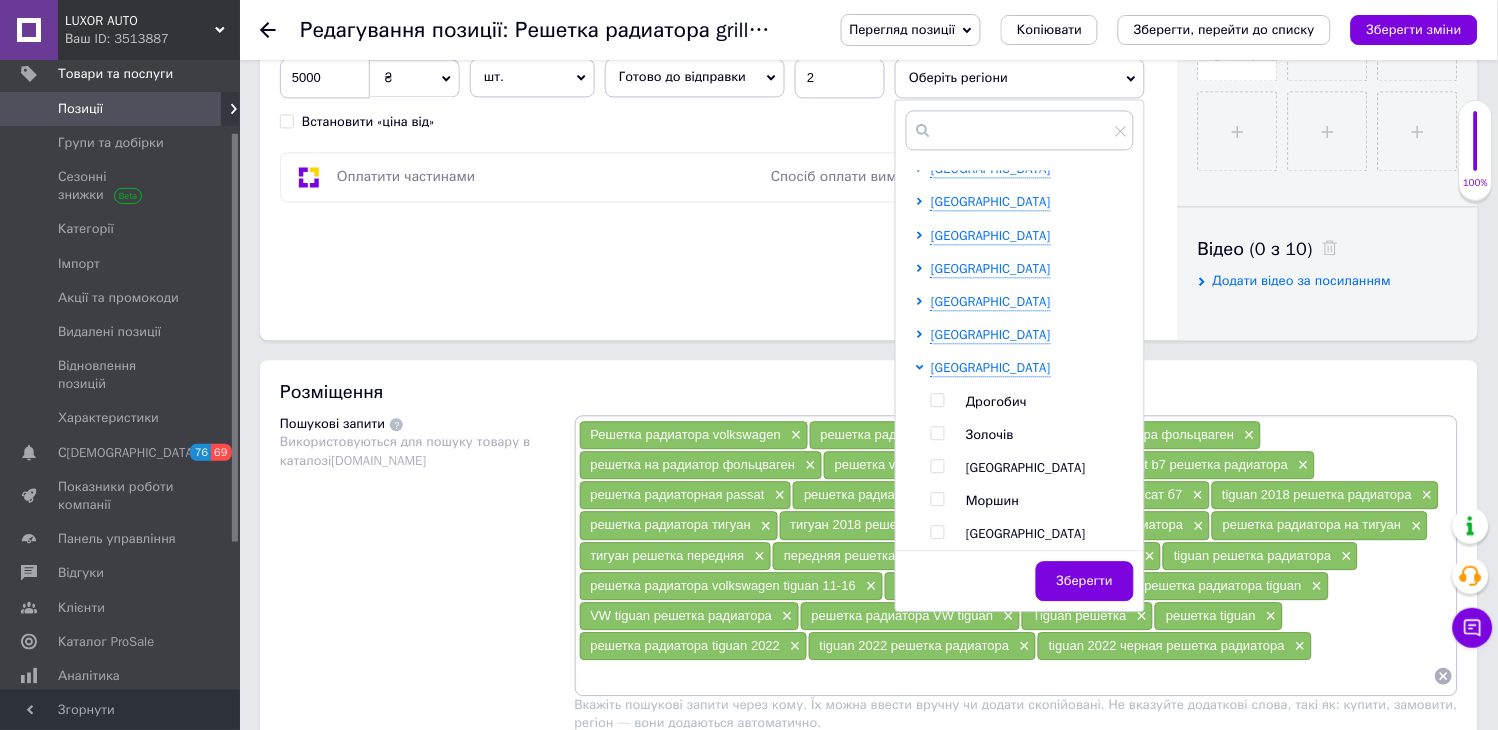 click at bounding box center (937, 466) 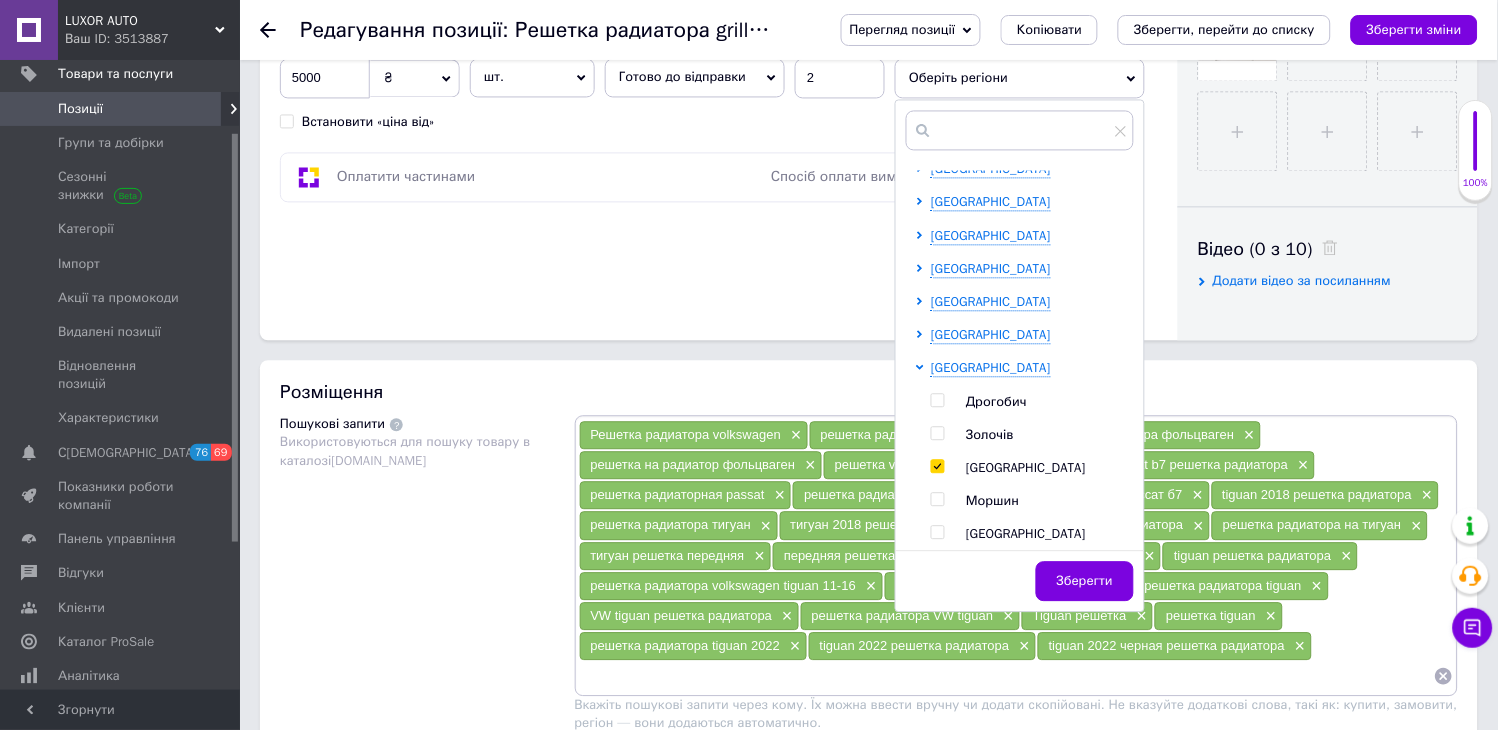 checkbox on "true" 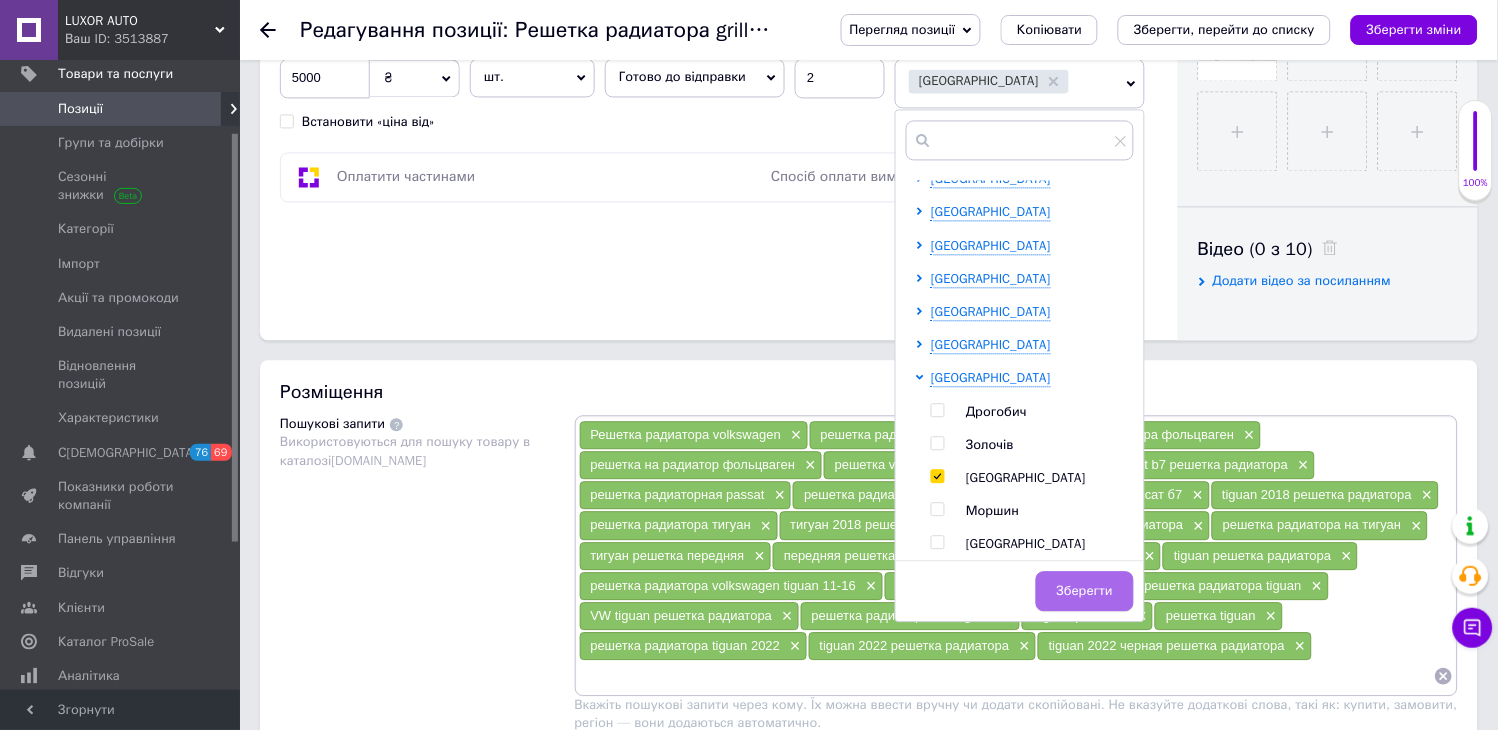 click on "Зберегти" at bounding box center (1085, 591) 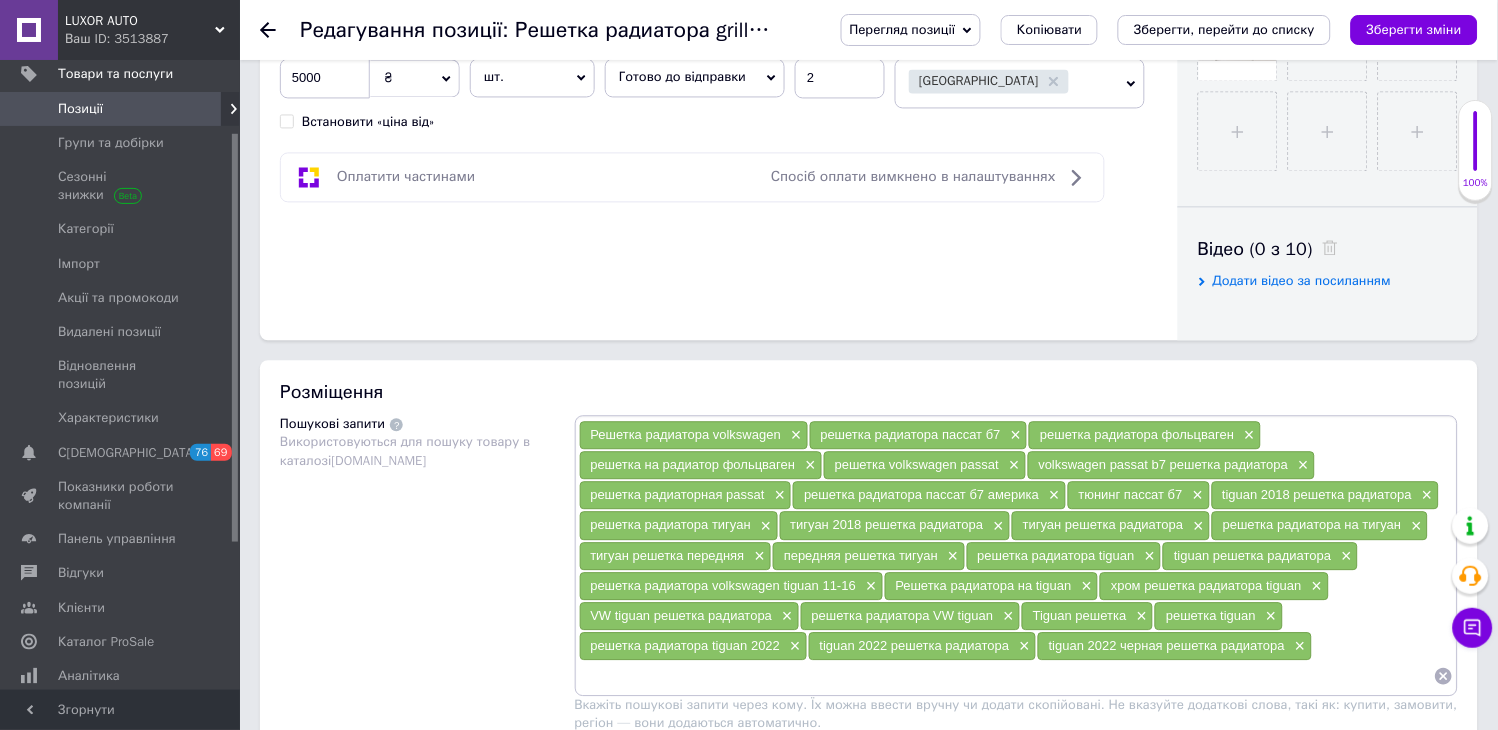 scroll, scrollTop: 1170, scrollLeft: 0, axis: vertical 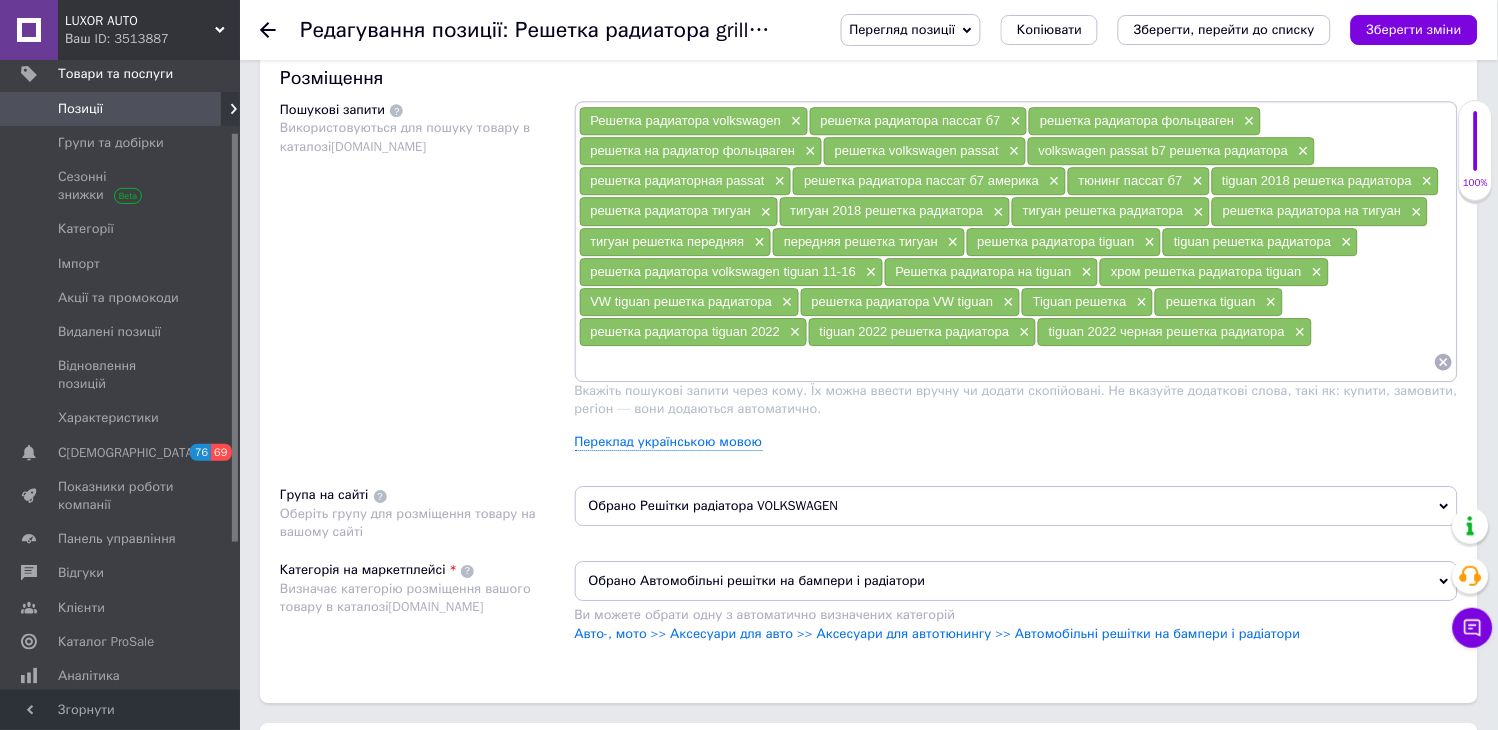 click at bounding box center (1007, 362) 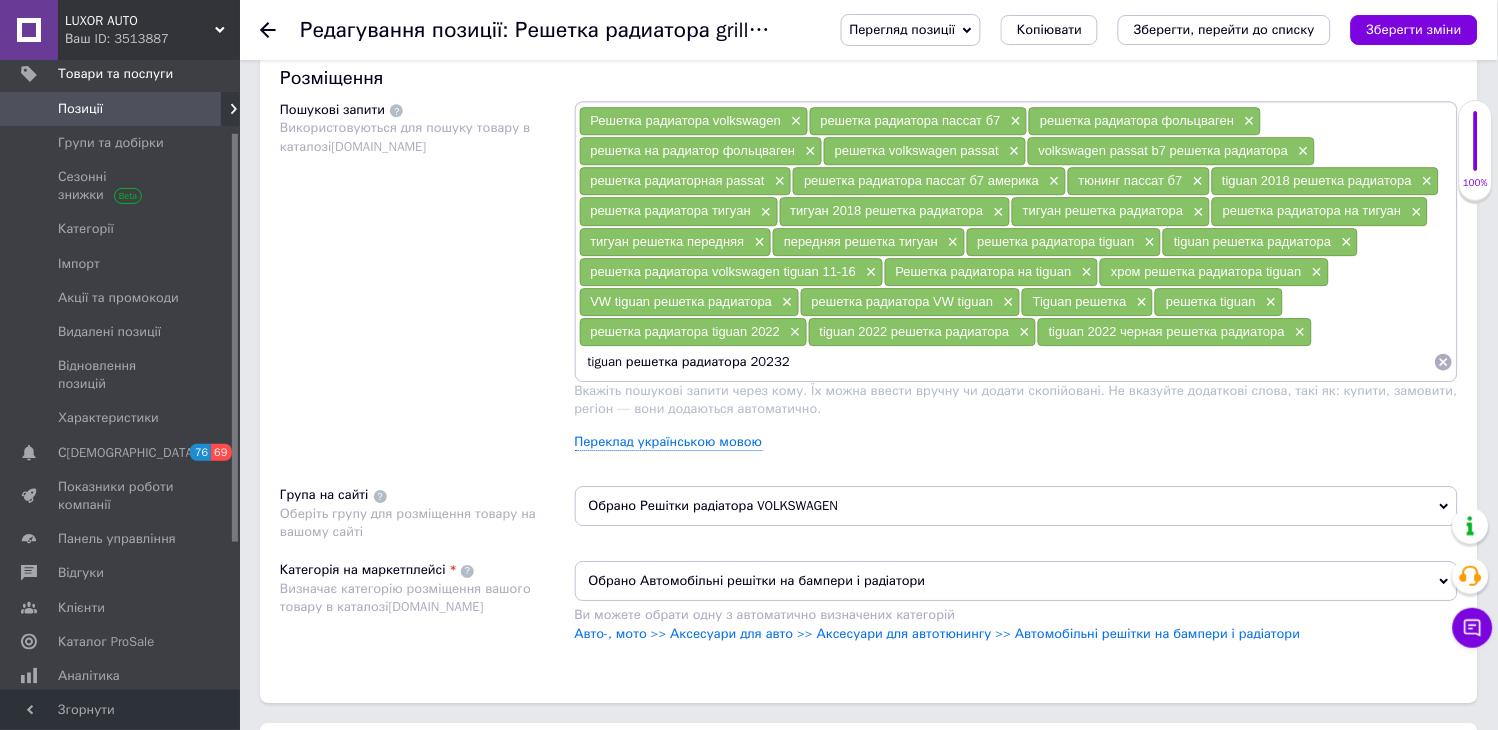 type on "tiguan решетка радиатора 2023" 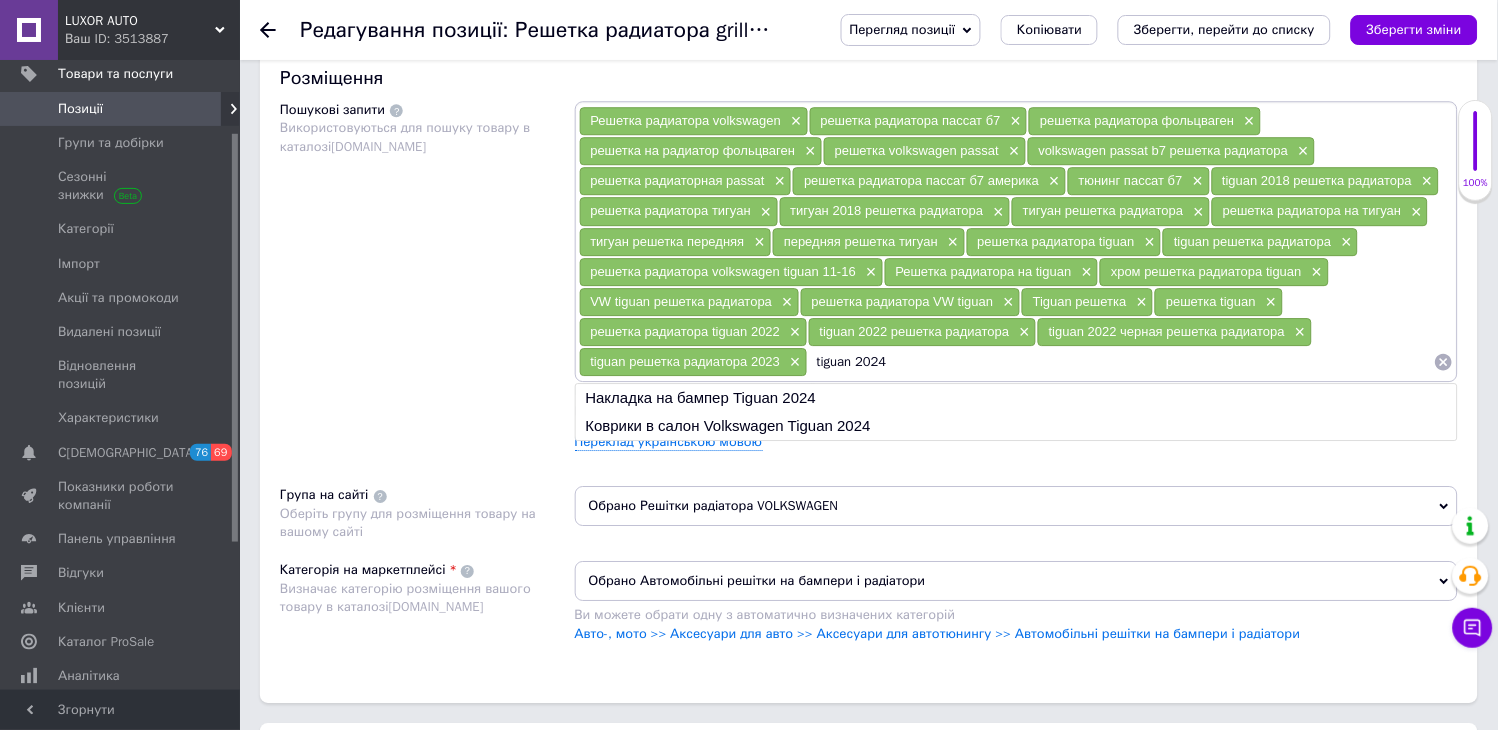 click on "tiguan 2024" at bounding box center [1121, 362] 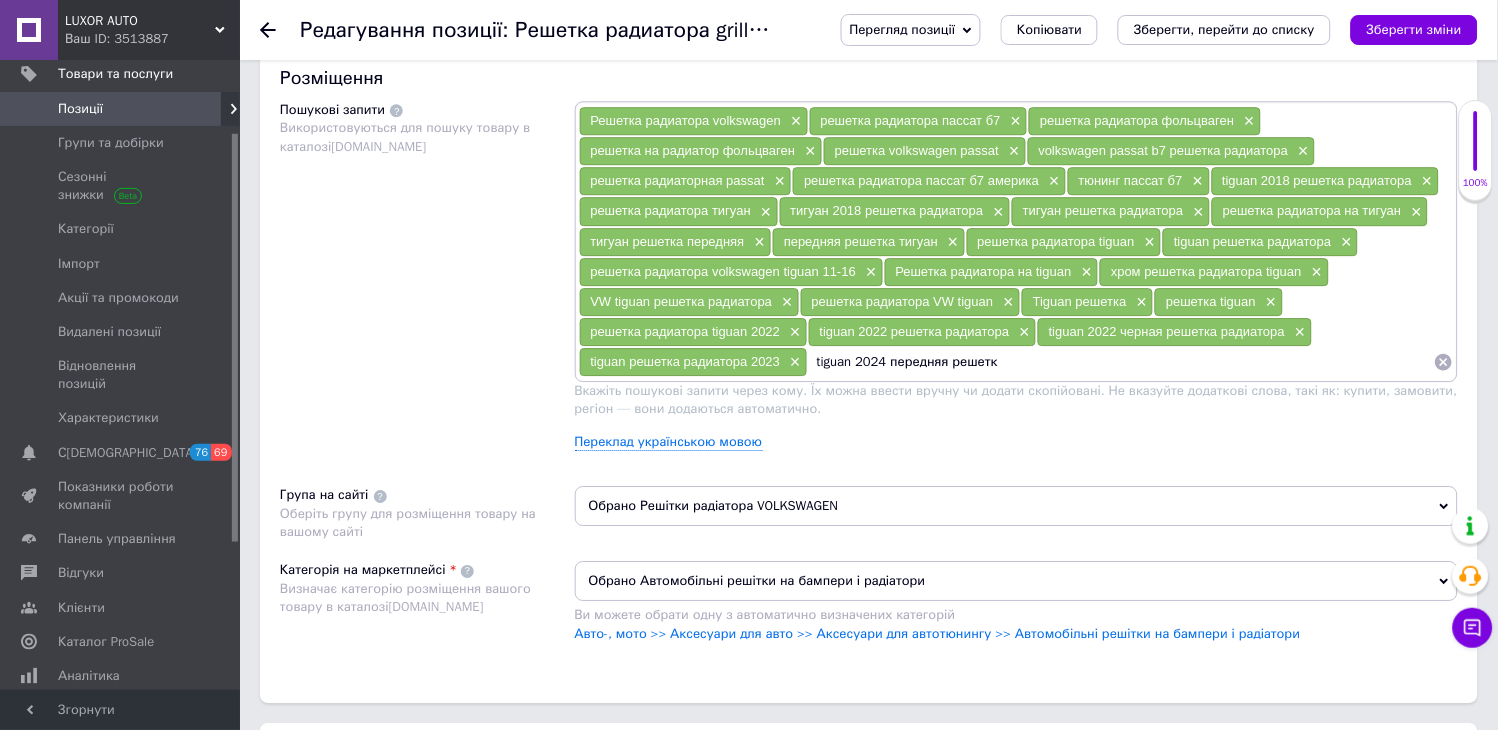 type on "tiguan 2024 передняя решетка" 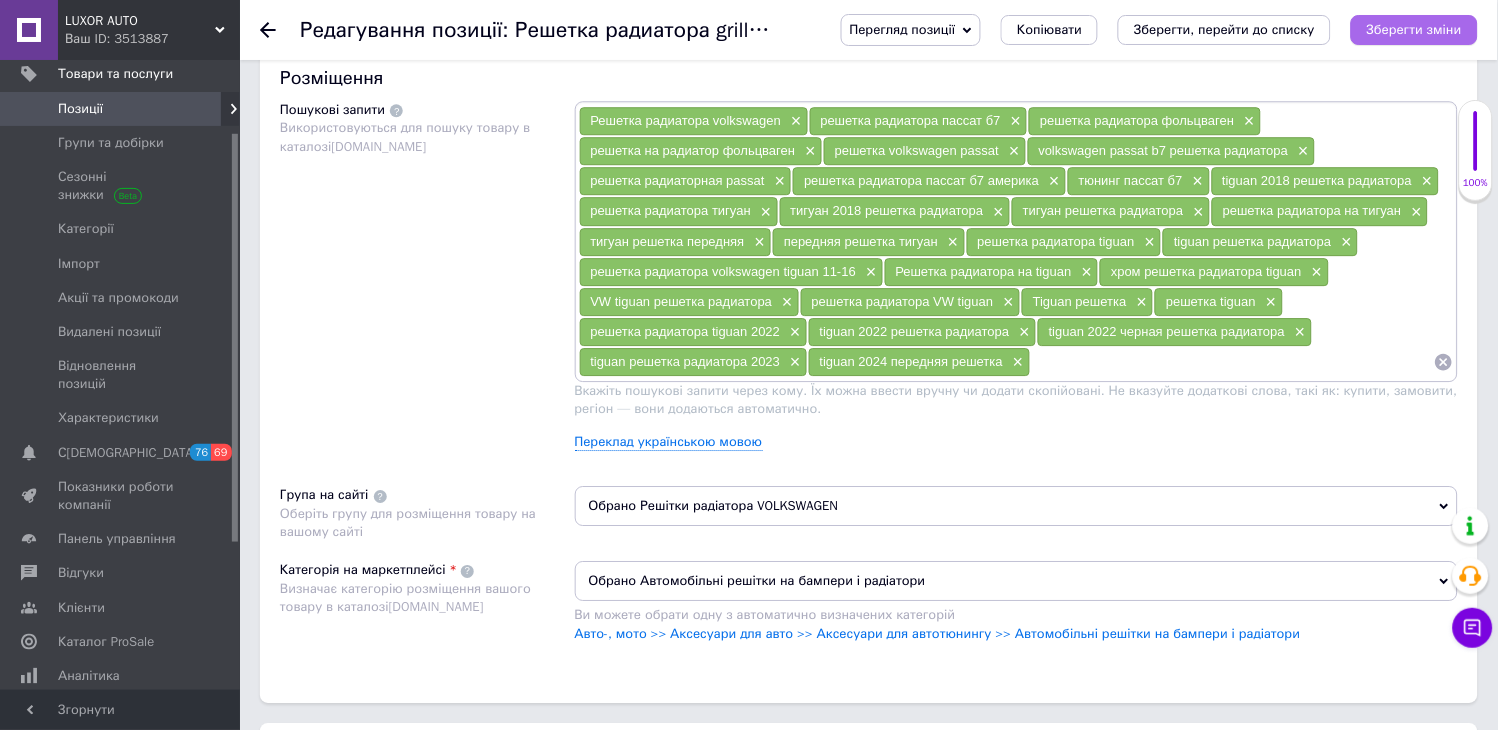 type 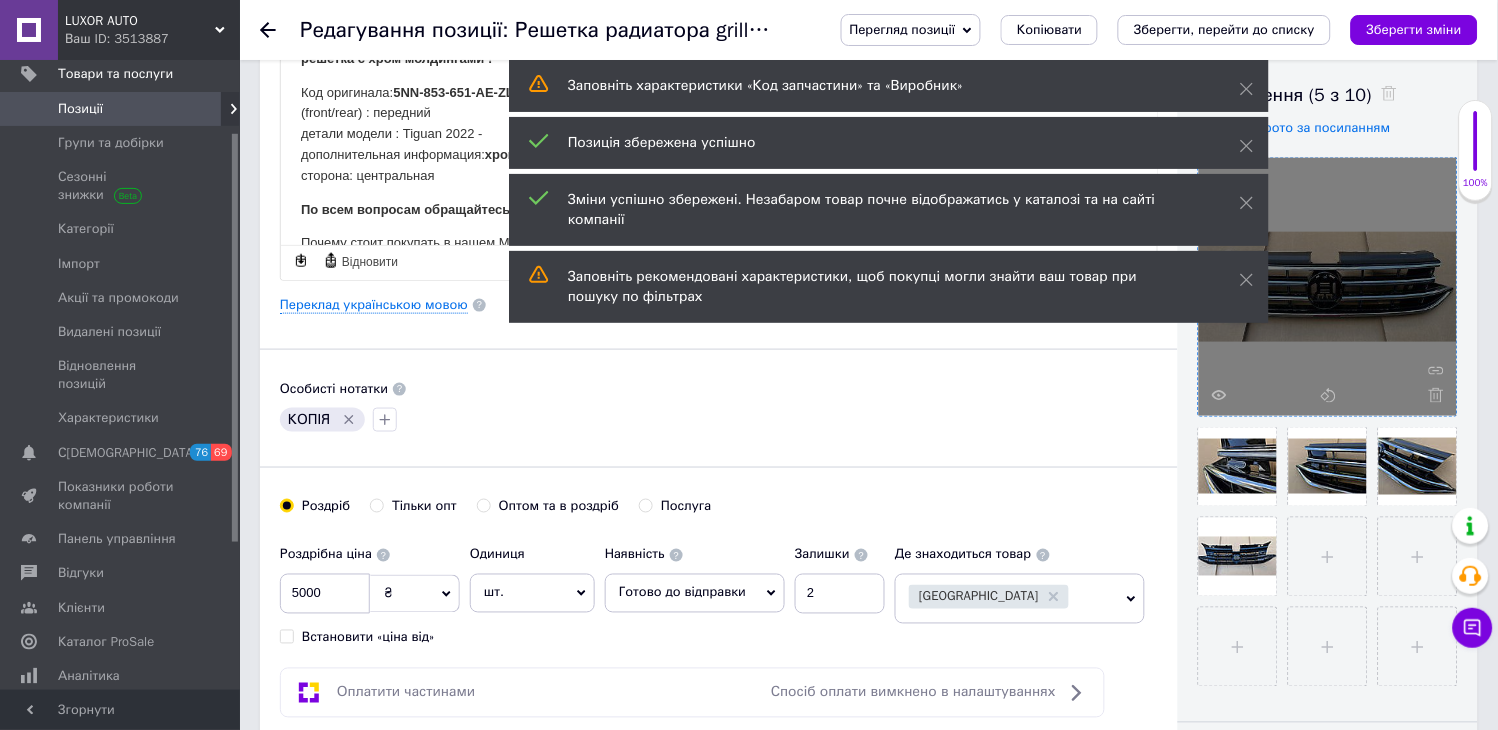 scroll, scrollTop: 0, scrollLeft: 0, axis: both 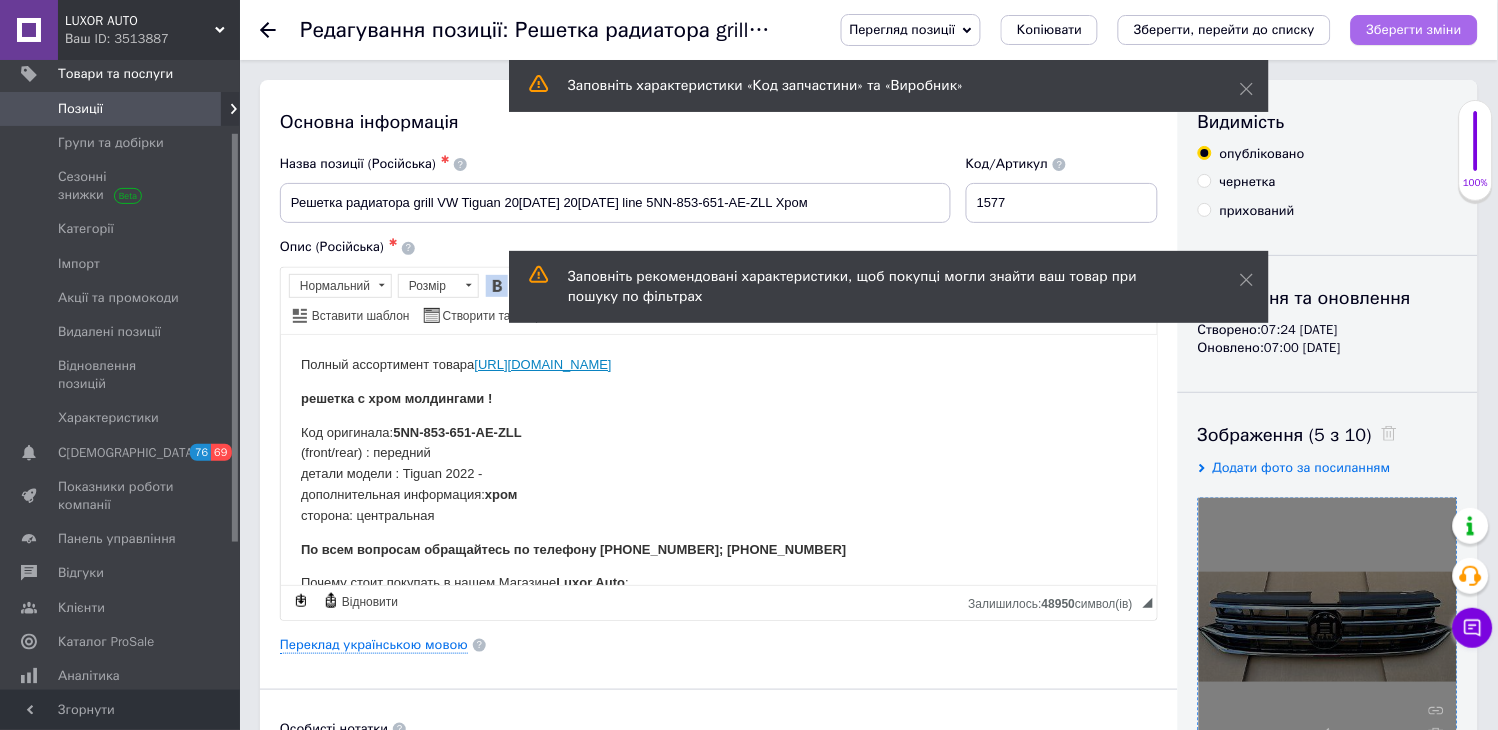 click on "Зберегти зміни" at bounding box center [1414, 30] 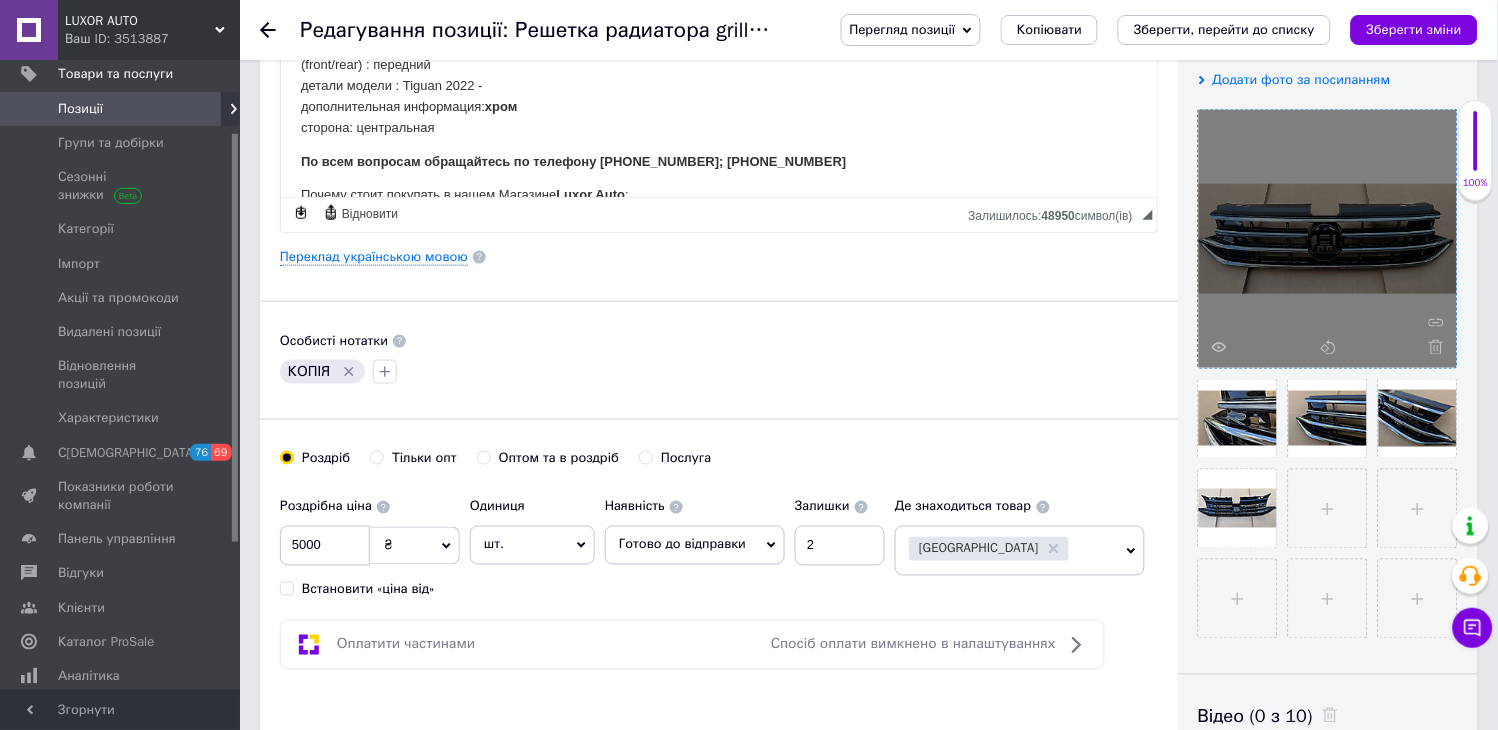 scroll, scrollTop: 571, scrollLeft: 0, axis: vertical 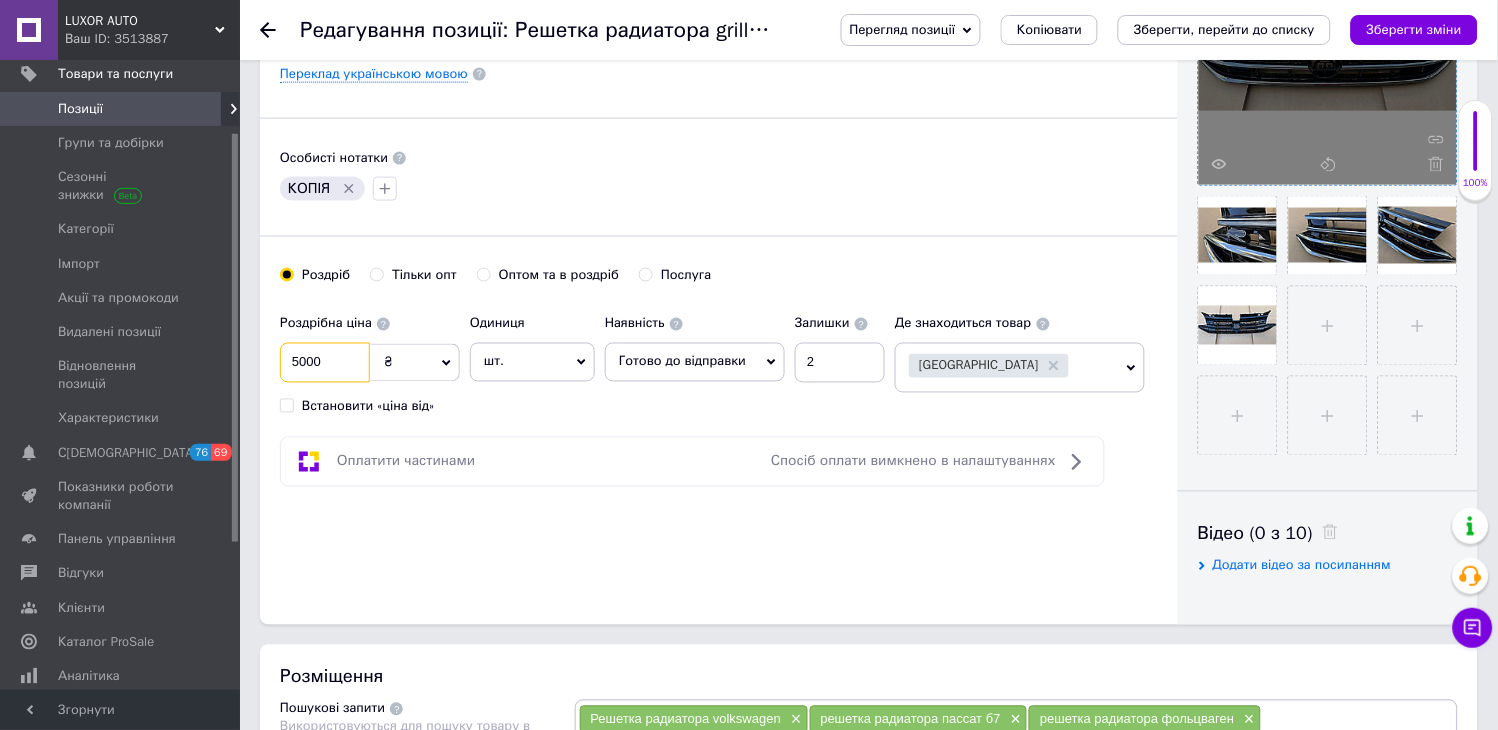 click on "5000" at bounding box center [325, 363] 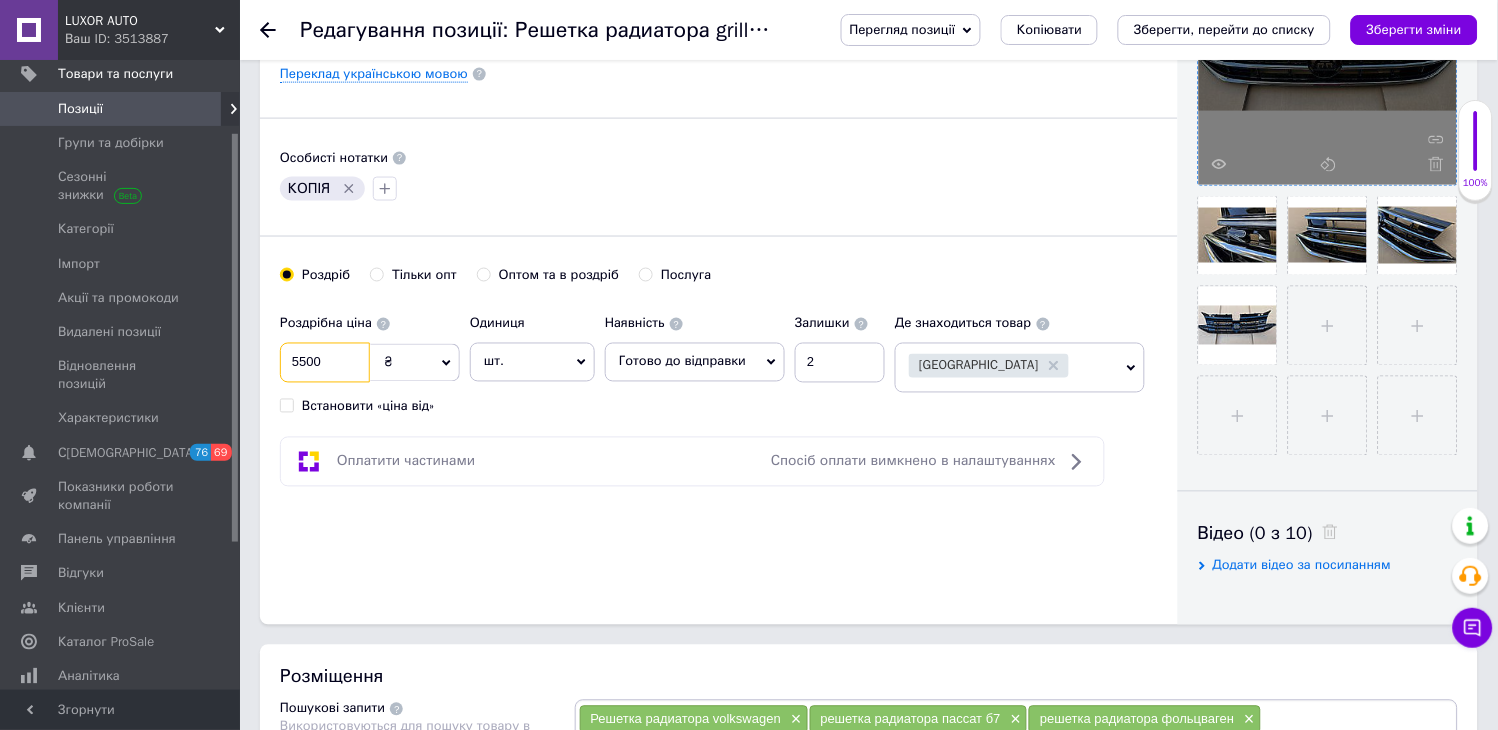 type on "5500" 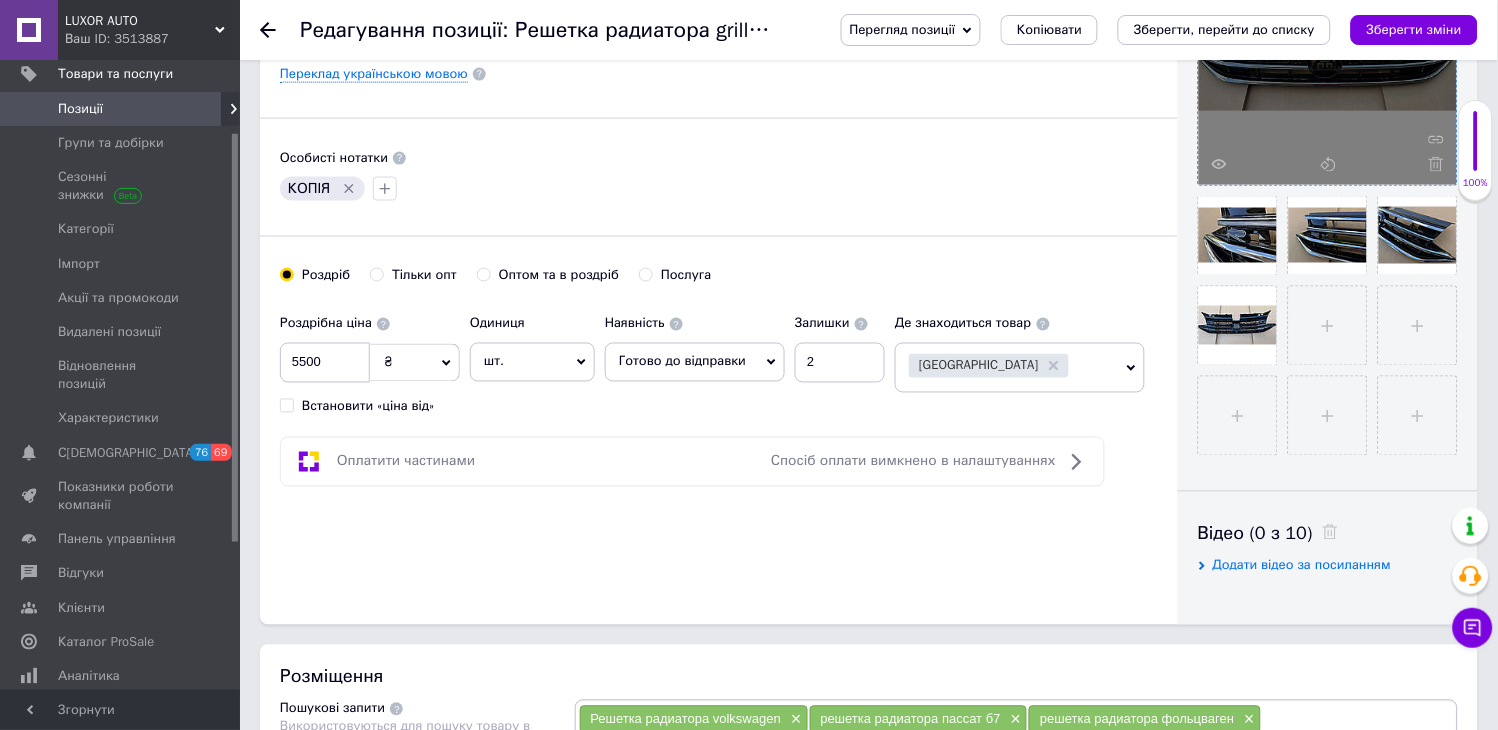 click on "КОПІЯ" at bounding box center (719, 189) 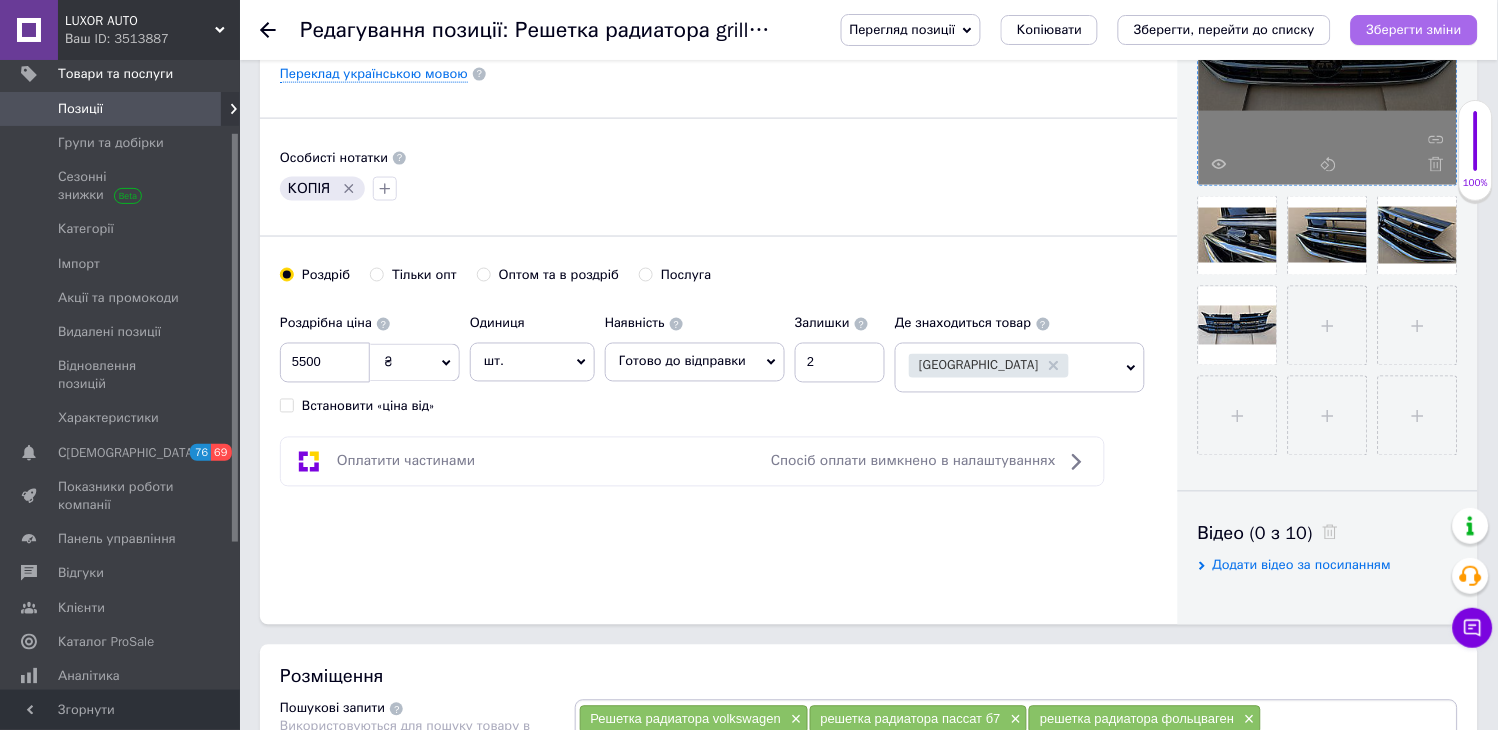 click on "Зберегти зміни" at bounding box center [1414, 29] 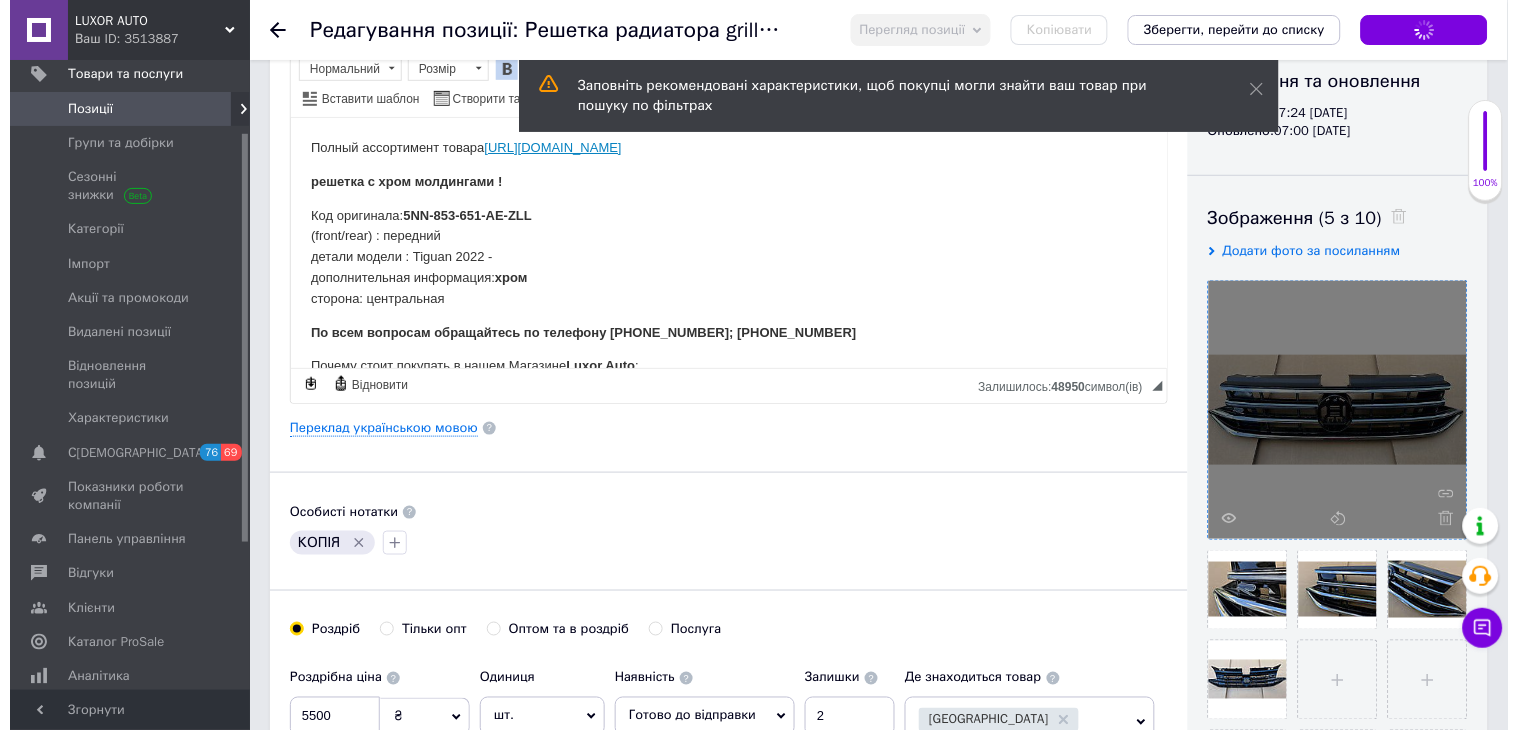 scroll, scrollTop: 0, scrollLeft: 0, axis: both 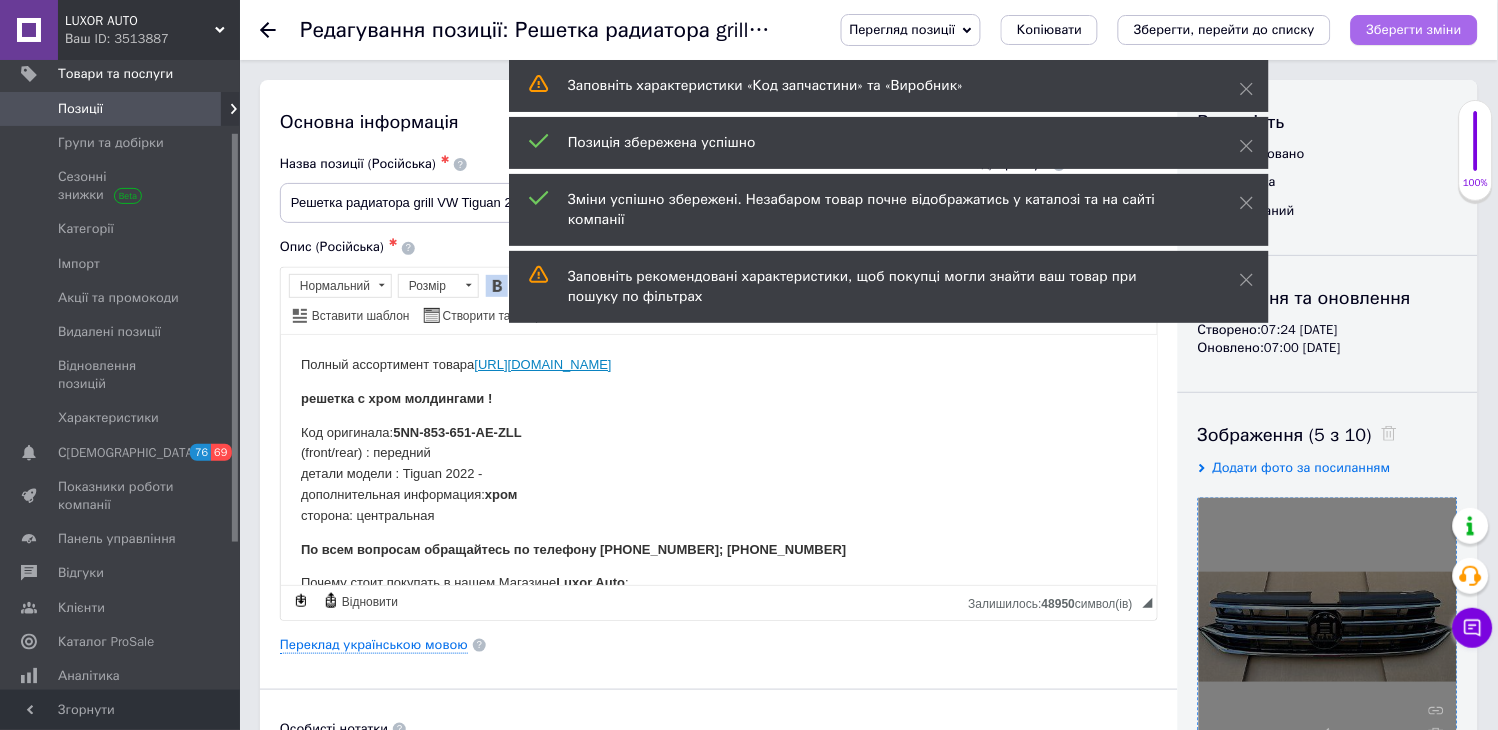 click on "Зберегти зміни" at bounding box center (1414, 29) 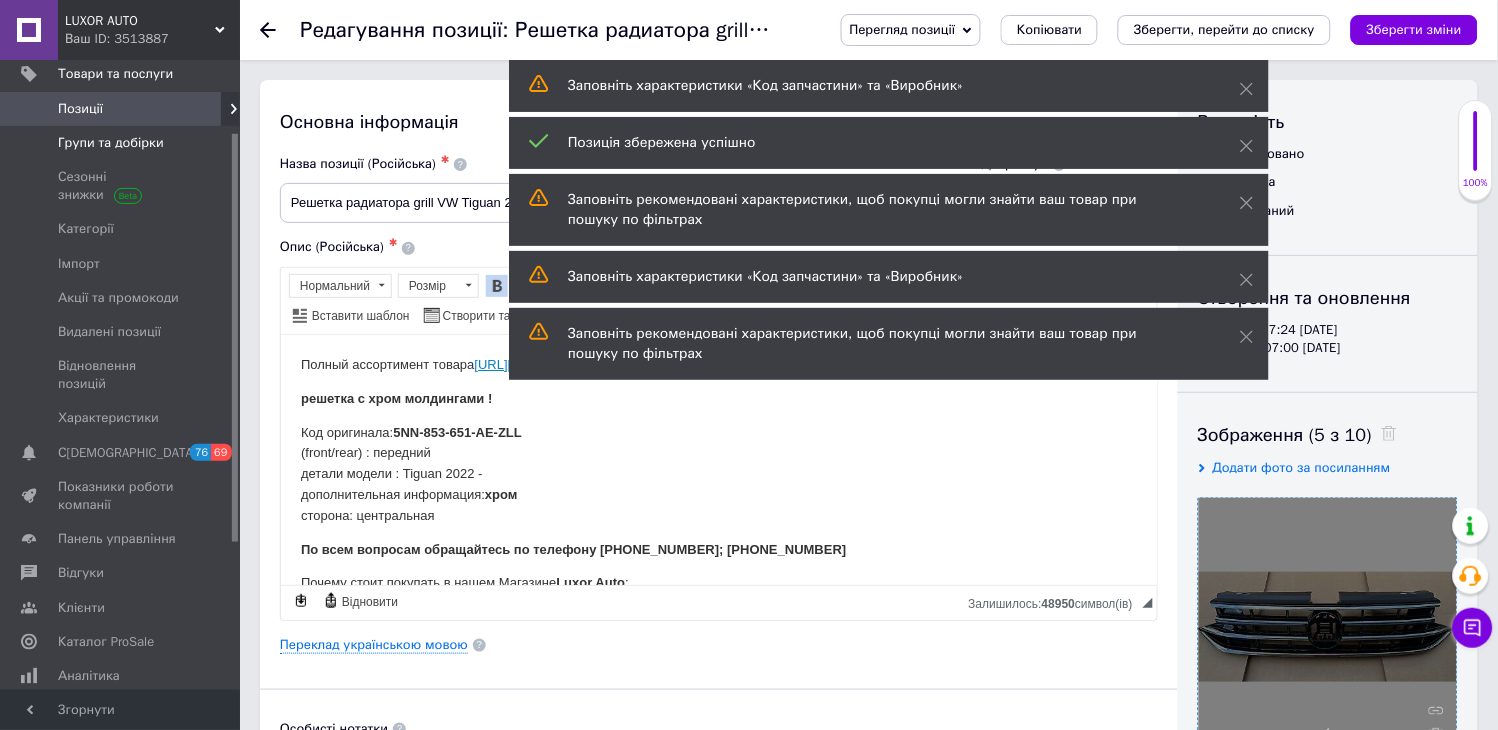 click on "Групи та добірки" at bounding box center (111, 143) 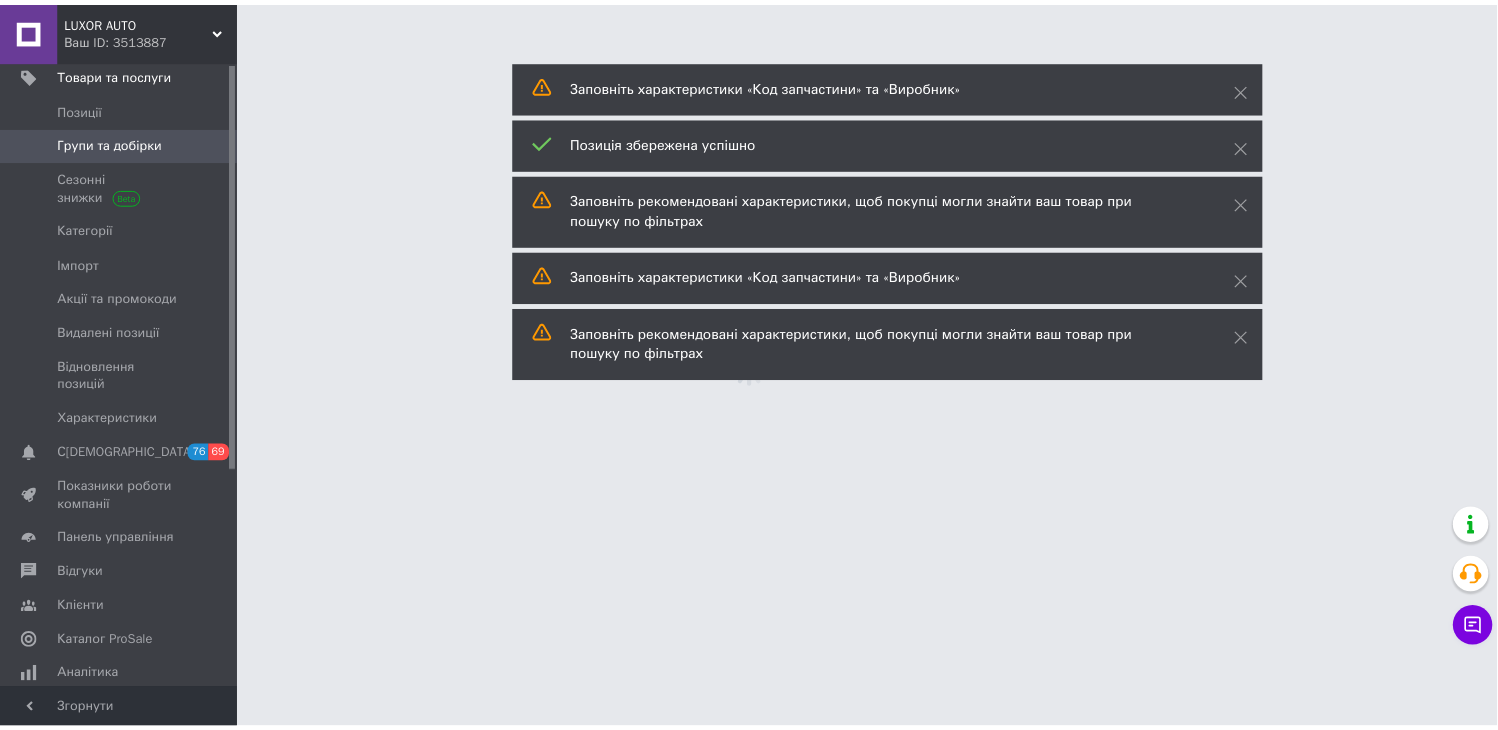 scroll, scrollTop: 0, scrollLeft: 0, axis: both 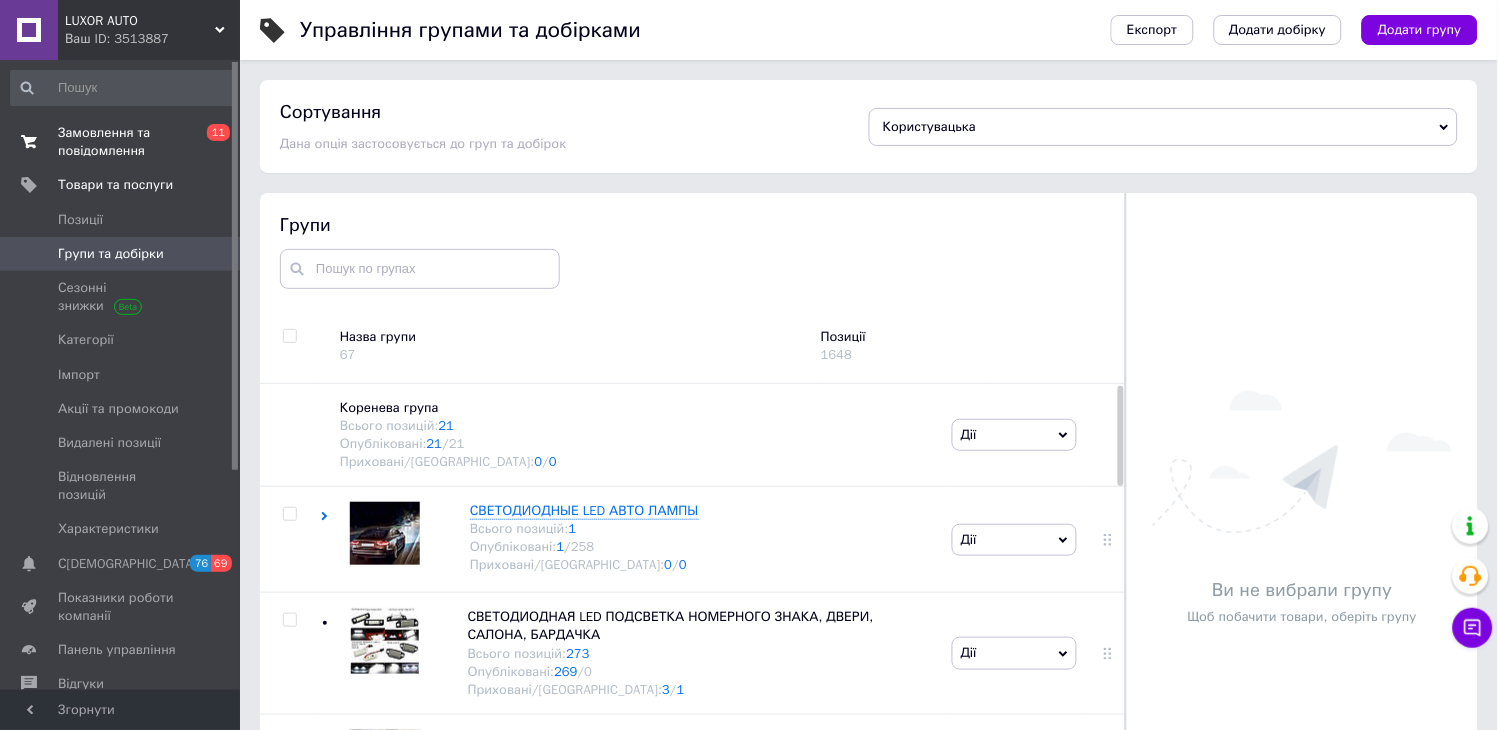 click on "Замовлення та повідомлення" at bounding box center (121, 142) 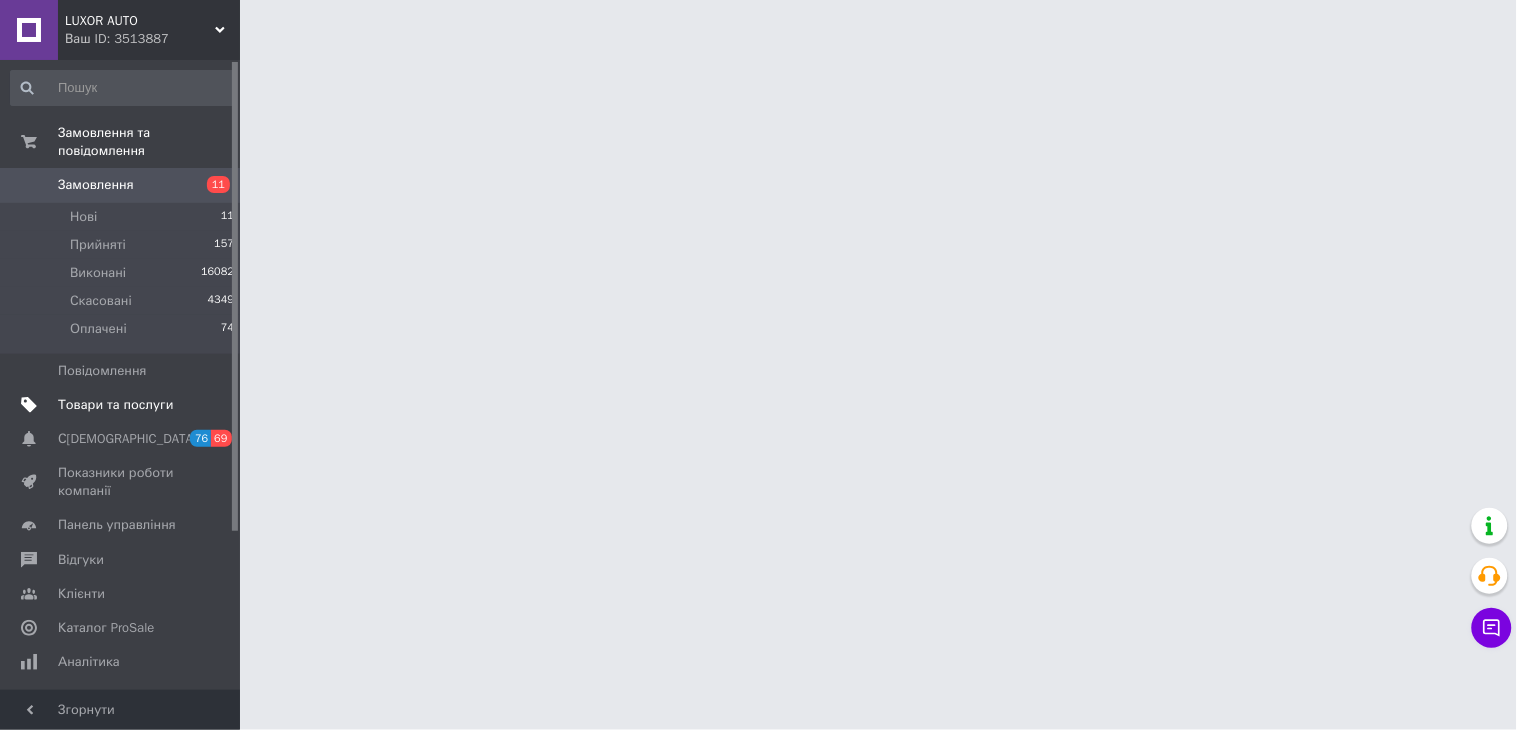 click on "Товари та послуги" at bounding box center (115, 405) 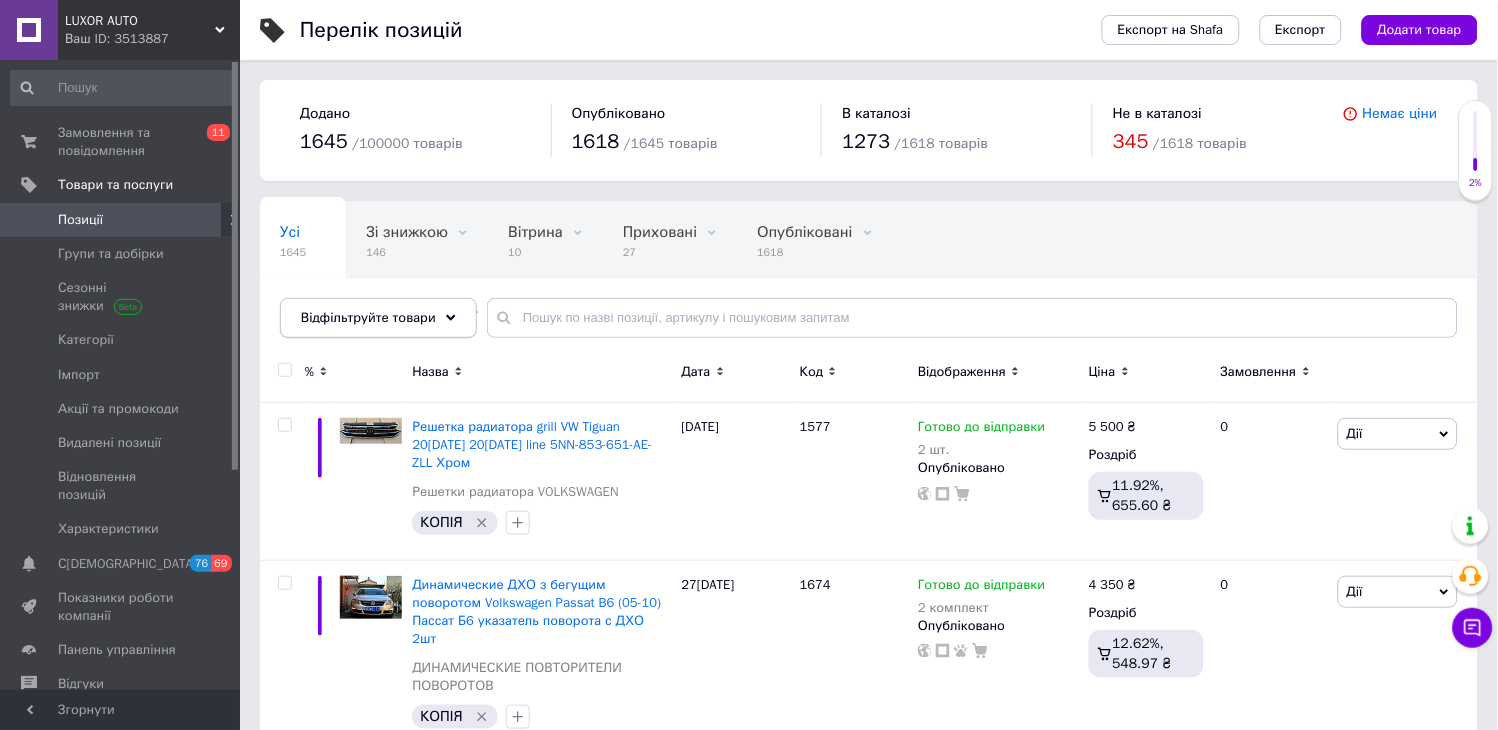 click 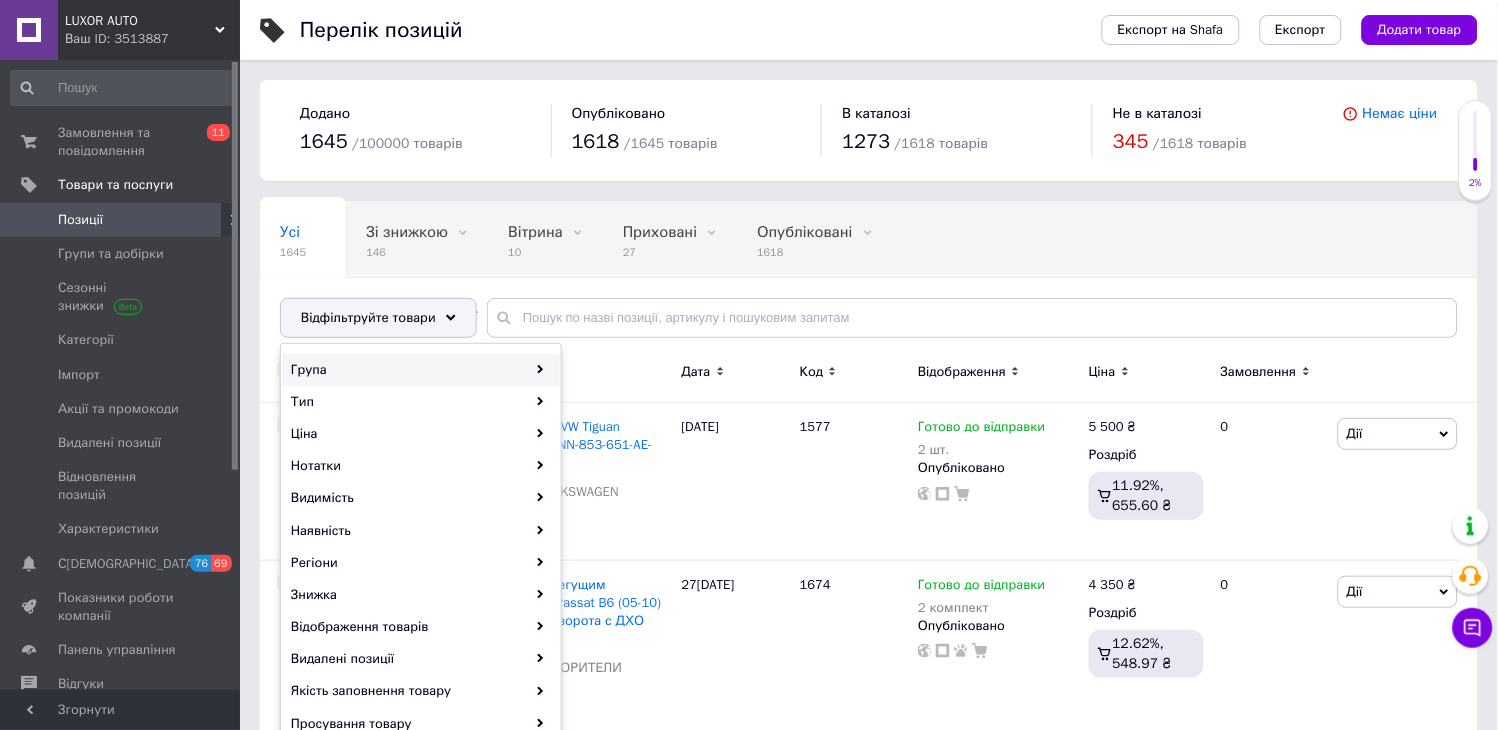 click on "Група" at bounding box center [421, 370] 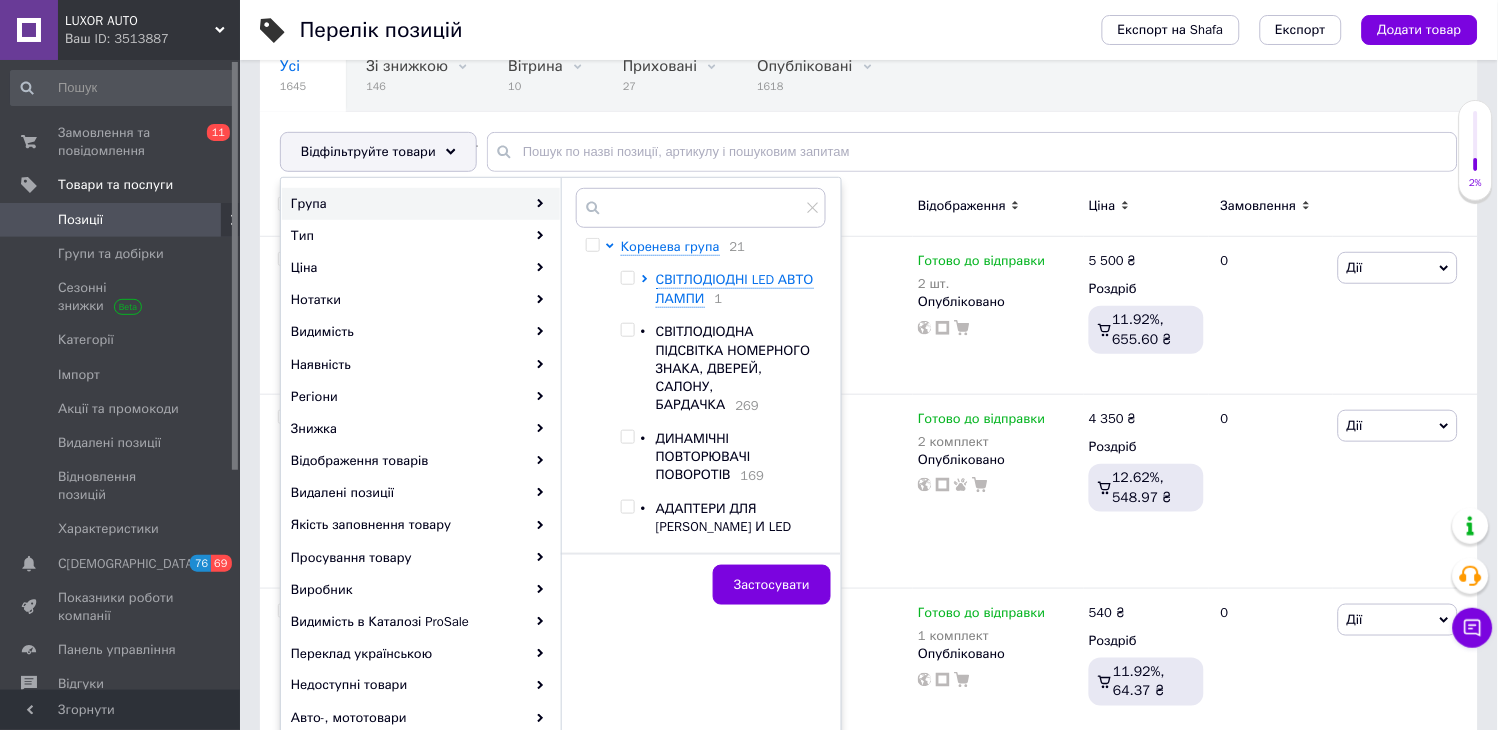 scroll, scrollTop: 194, scrollLeft: 0, axis: vertical 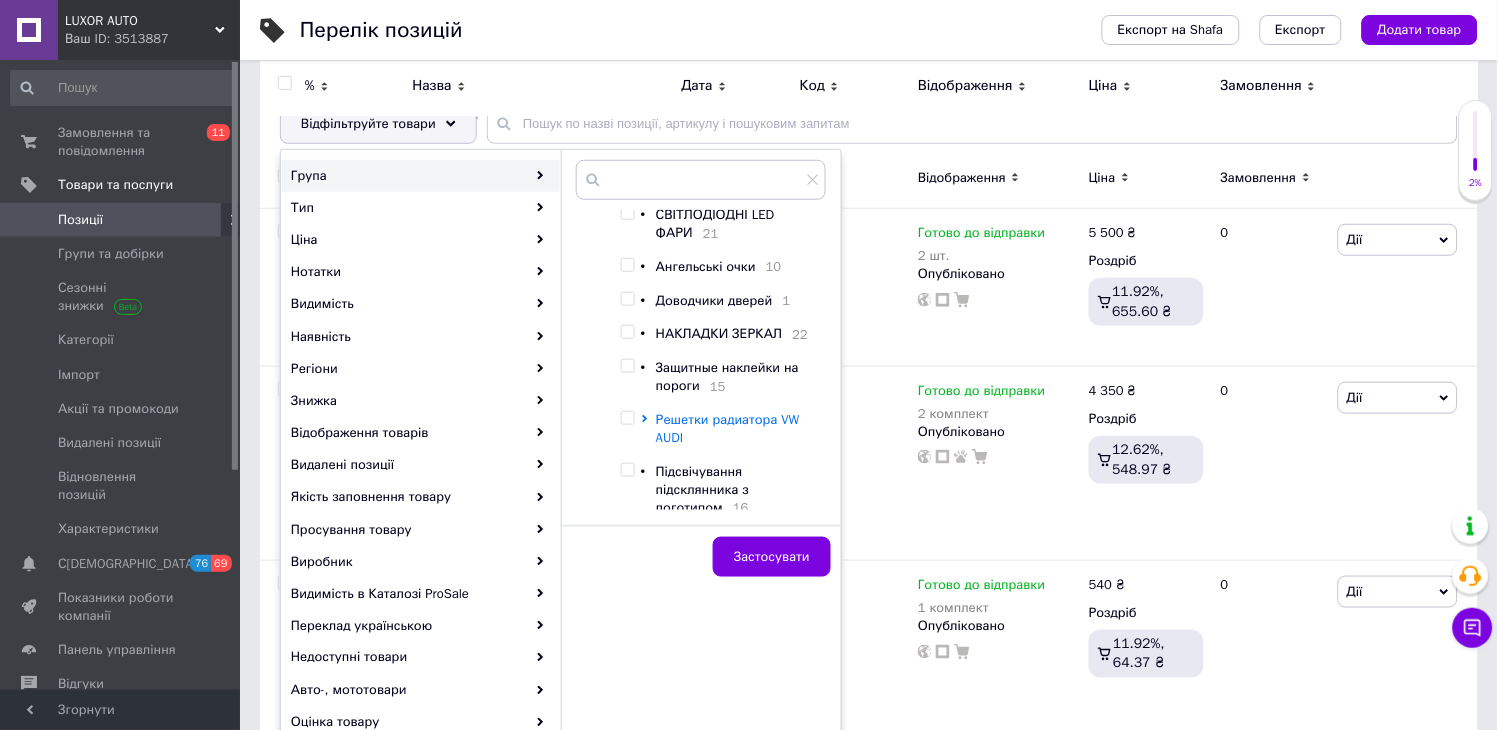 click on "Решетки радиатора VW AUDI" at bounding box center [728, 428] 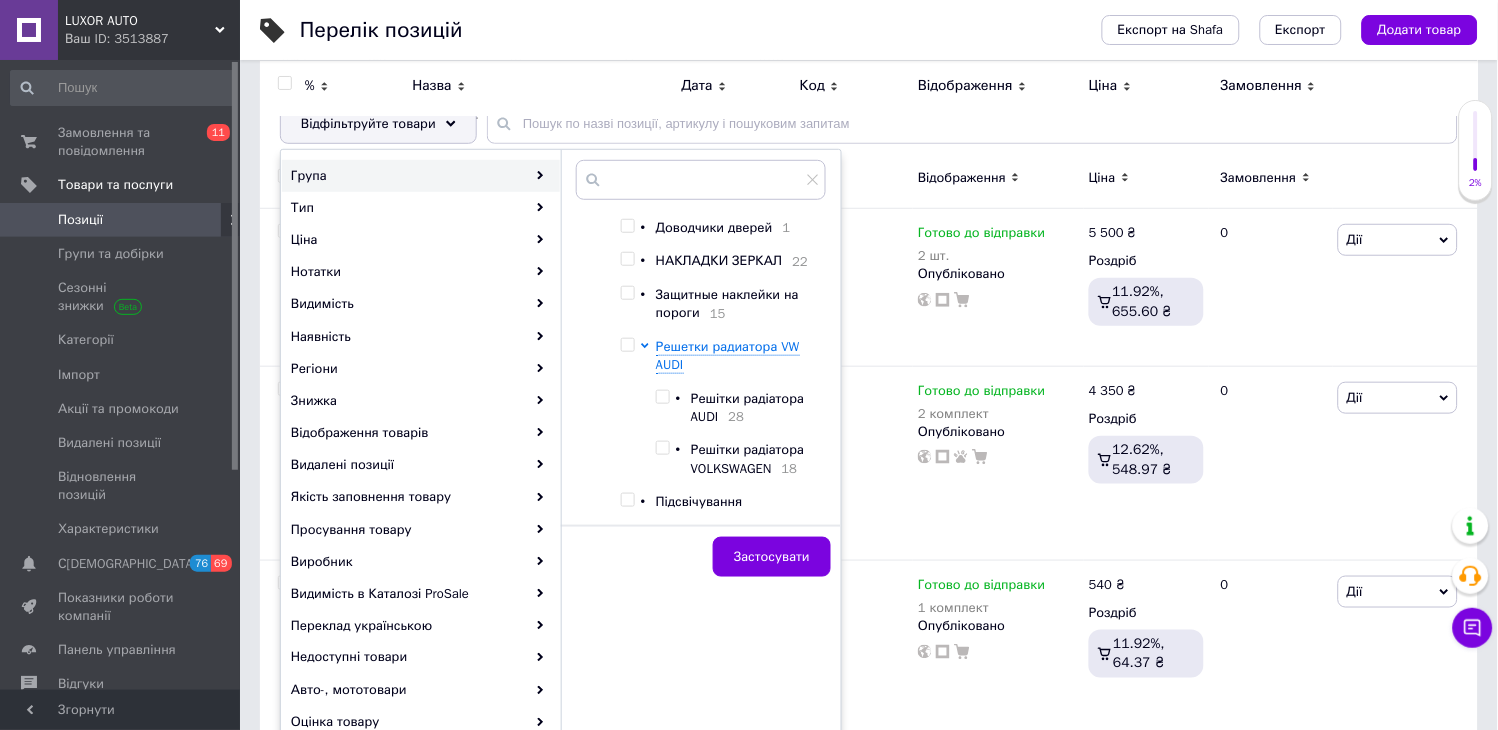 scroll, scrollTop: 660, scrollLeft: 0, axis: vertical 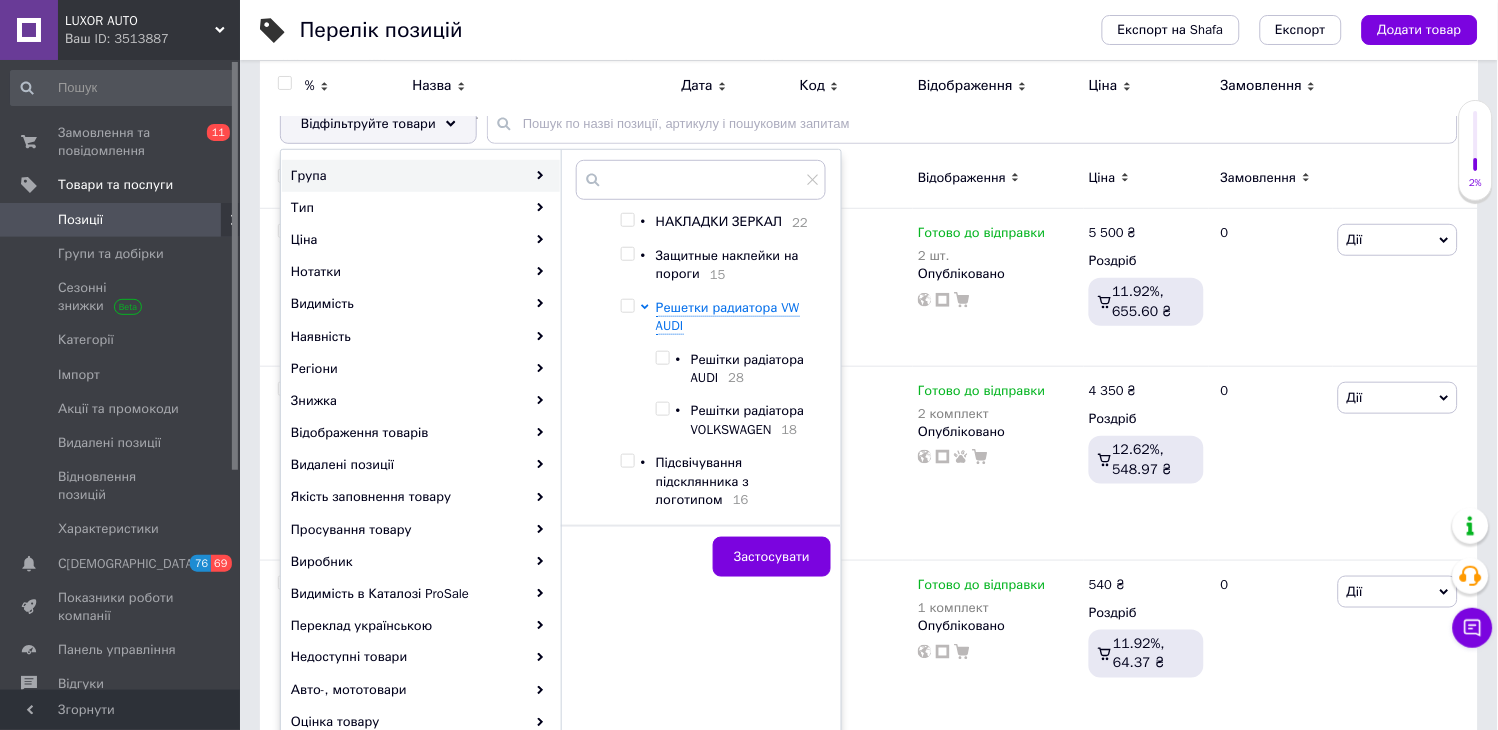 click at bounding box center [662, 409] 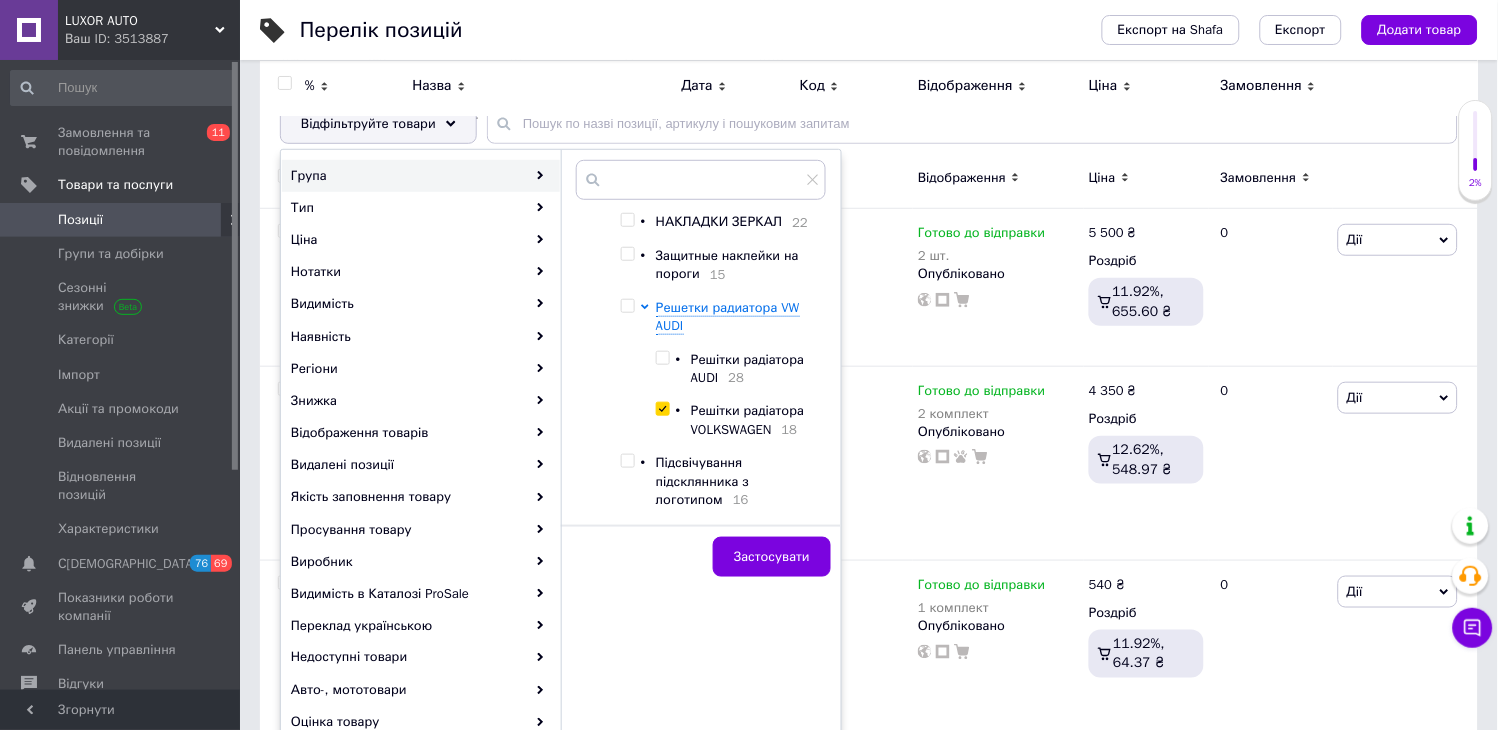 checkbox on "true" 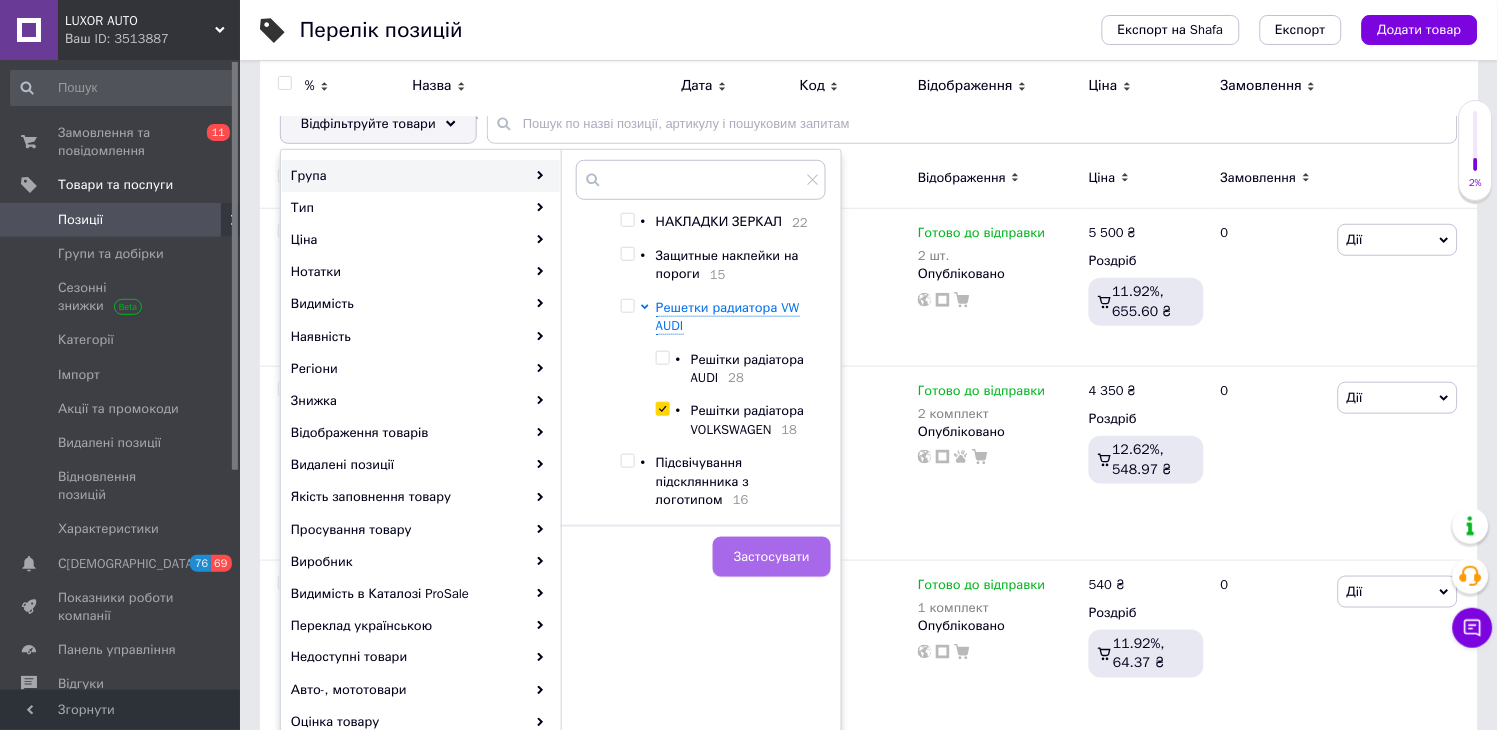 click on "Застосувати" at bounding box center [772, 557] 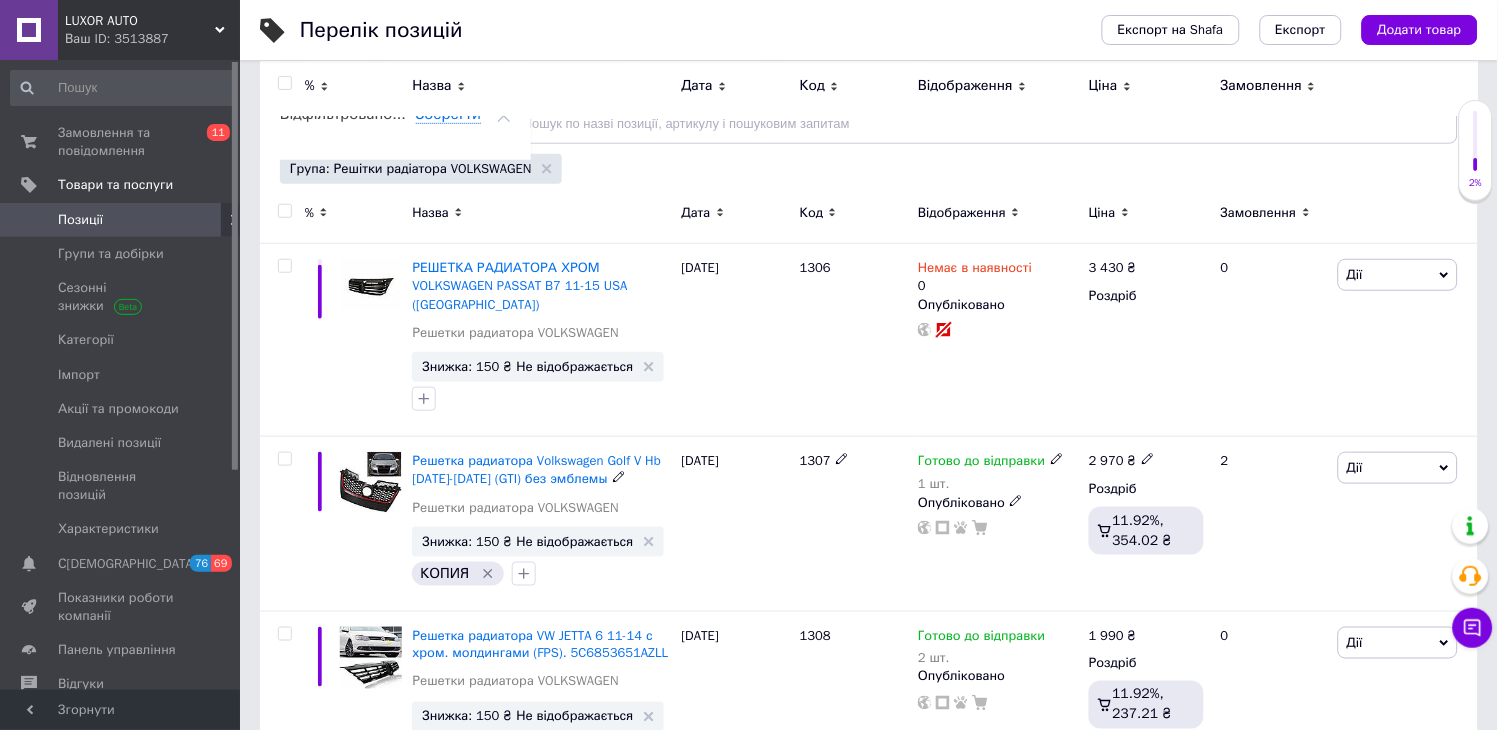 scroll, scrollTop: 0, scrollLeft: 90, axis: horizontal 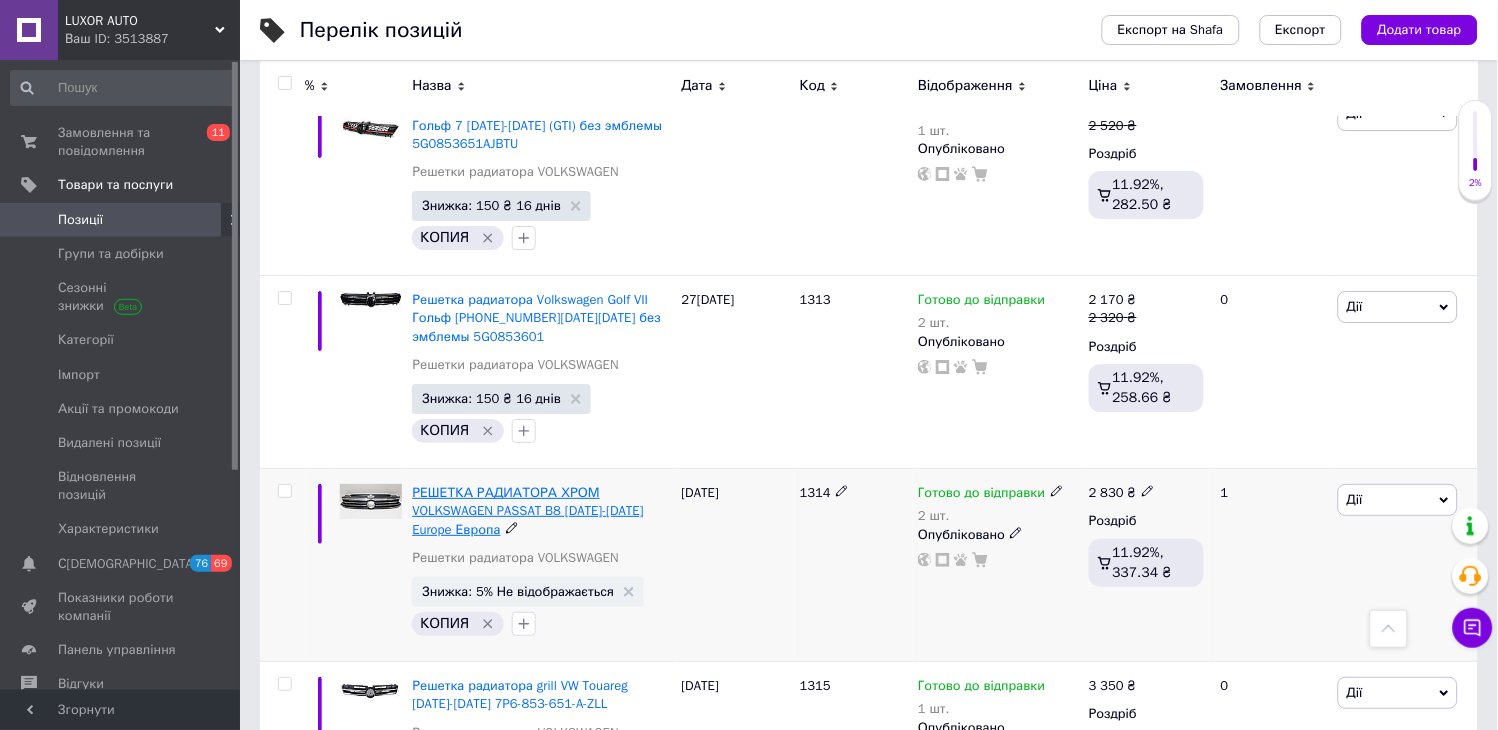 click on "РЕШЕТКА РАДИАТОРА ХРОМ VOLKSWAGEN PASSAT B8 [DATE]-[DATE]  Europe Европа" at bounding box center [527, 510] 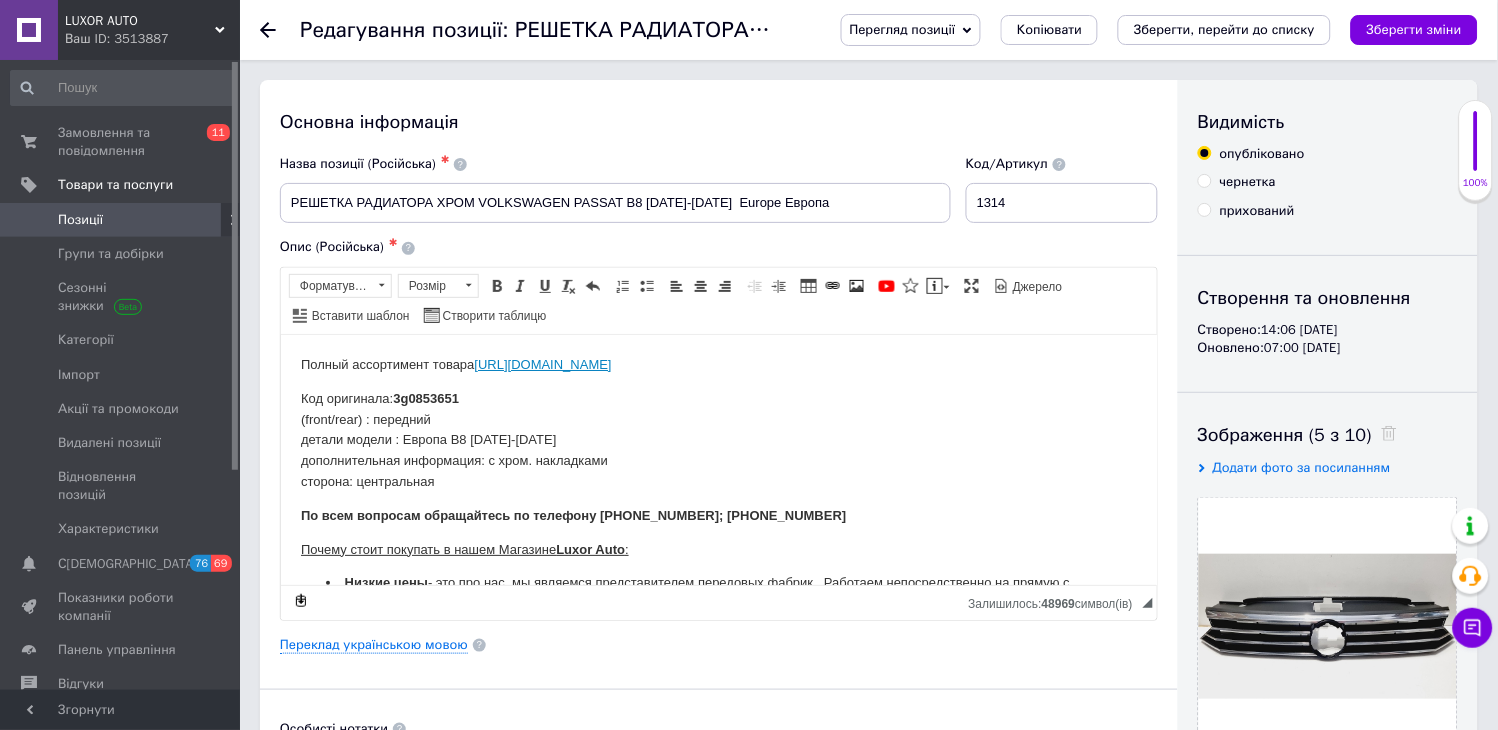 scroll, scrollTop: 0, scrollLeft: 0, axis: both 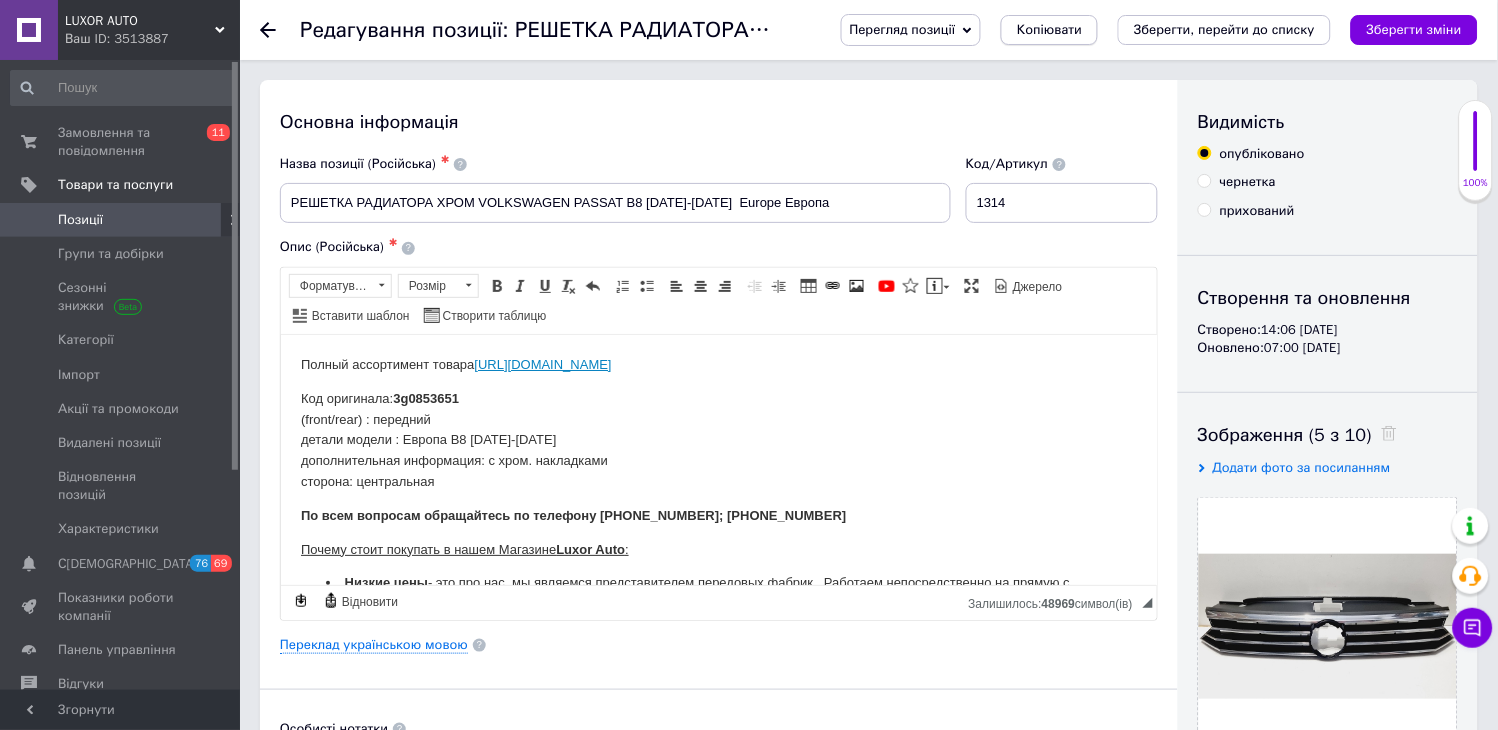 click on "Копіювати" at bounding box center (1049, 30) 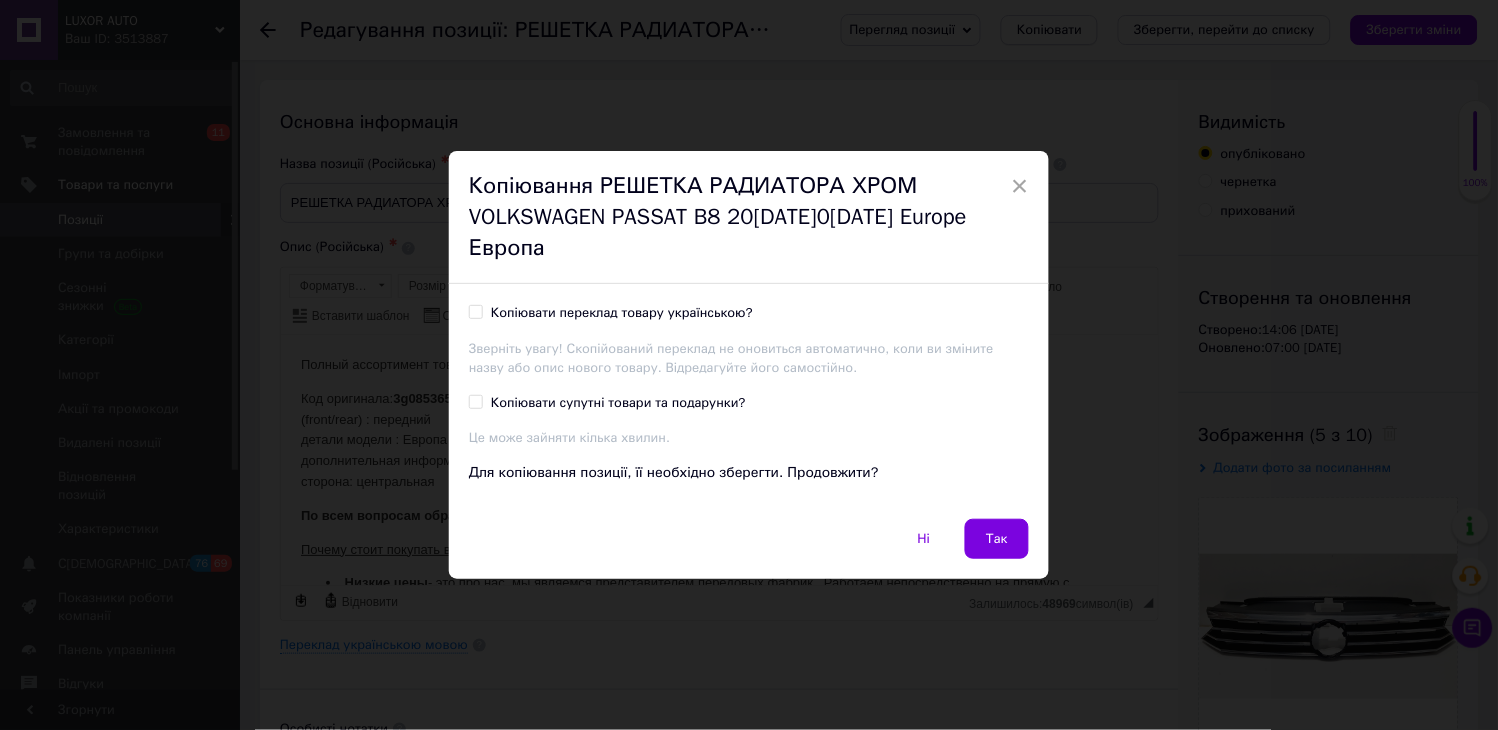 checkbox on "true" 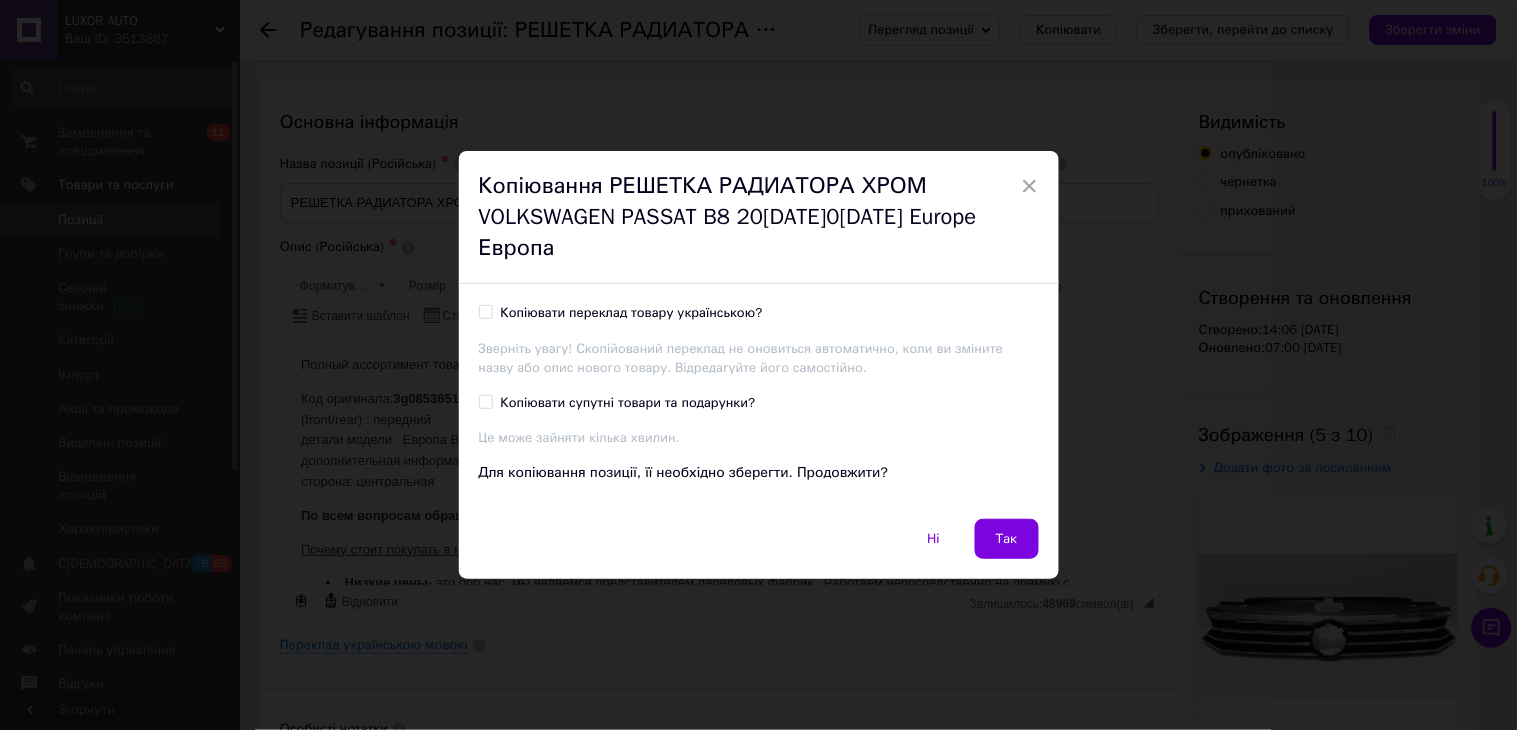 click on "Копіювати переклад товару українською?" at bounding box center (485, 311) 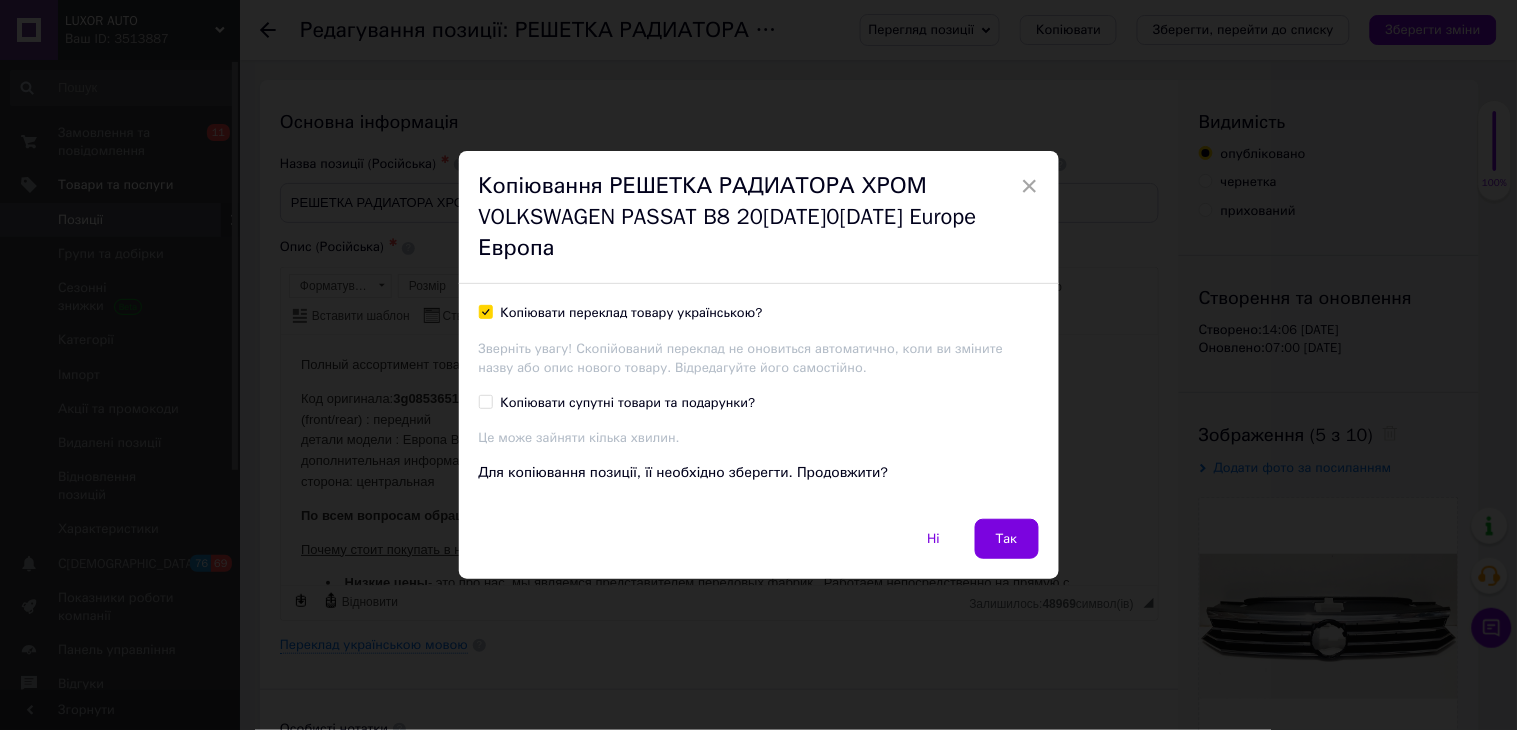 checkbox on "true" 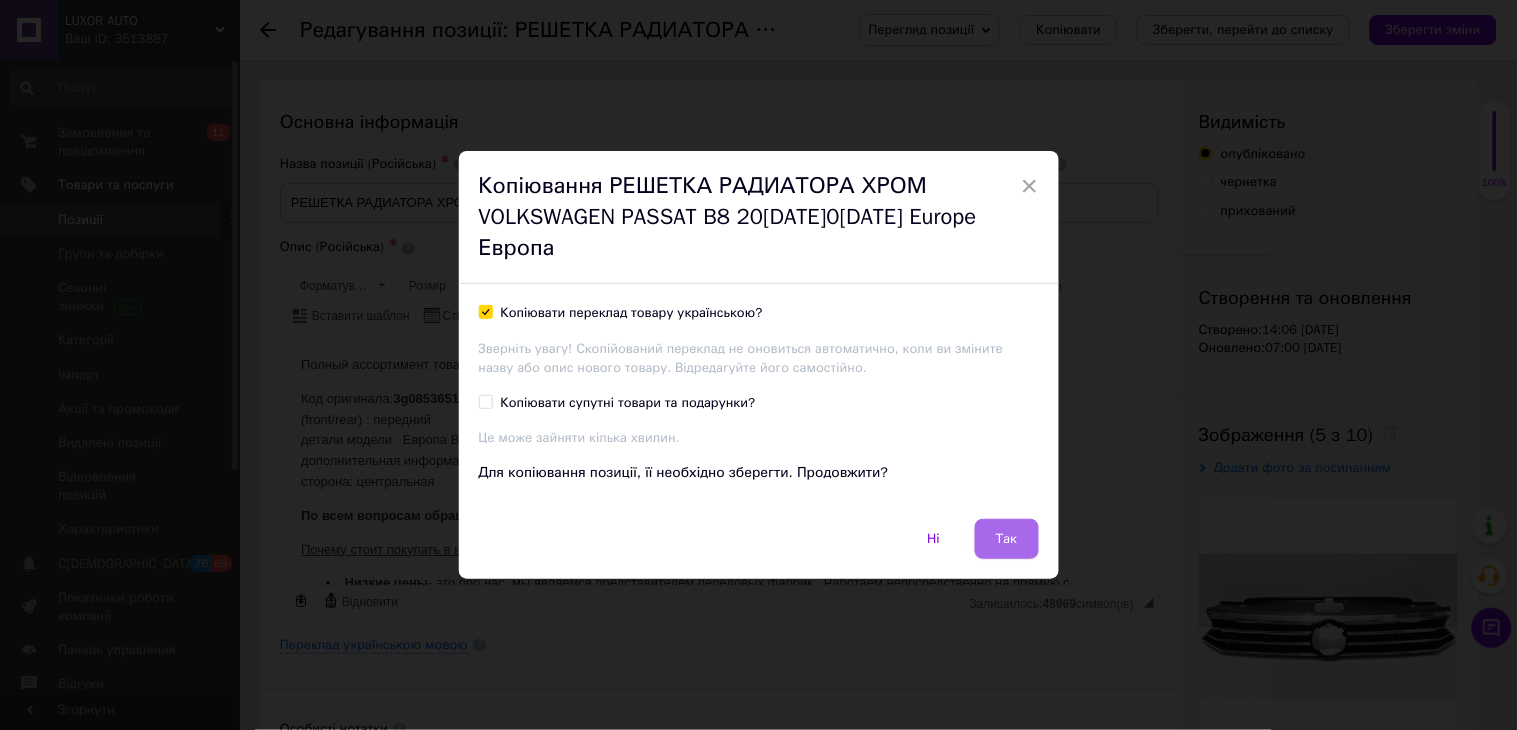 click on "Так" at bounding box center [1007, 539] 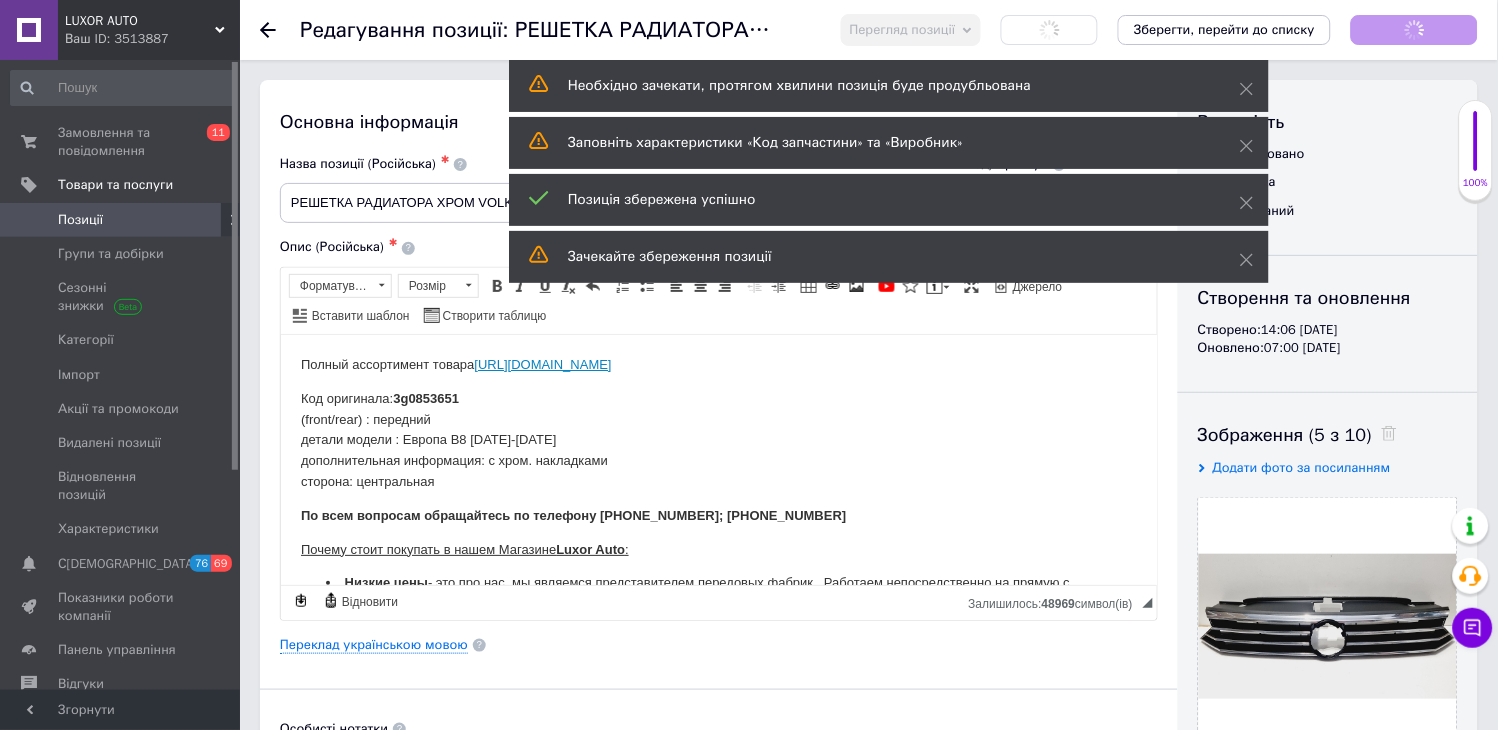 checkbox on "true" 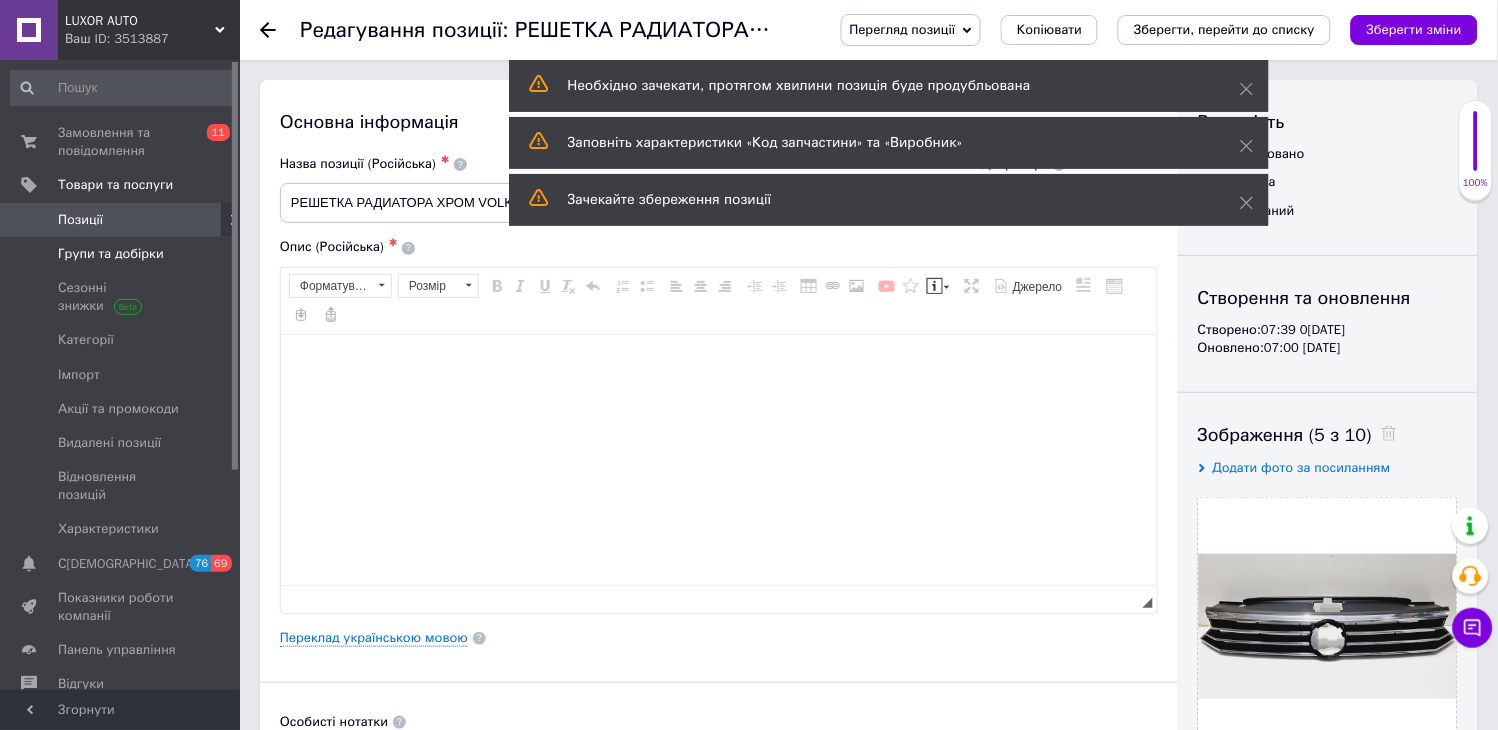 click on "Групи та добірки" at bounding box center [111, 254] 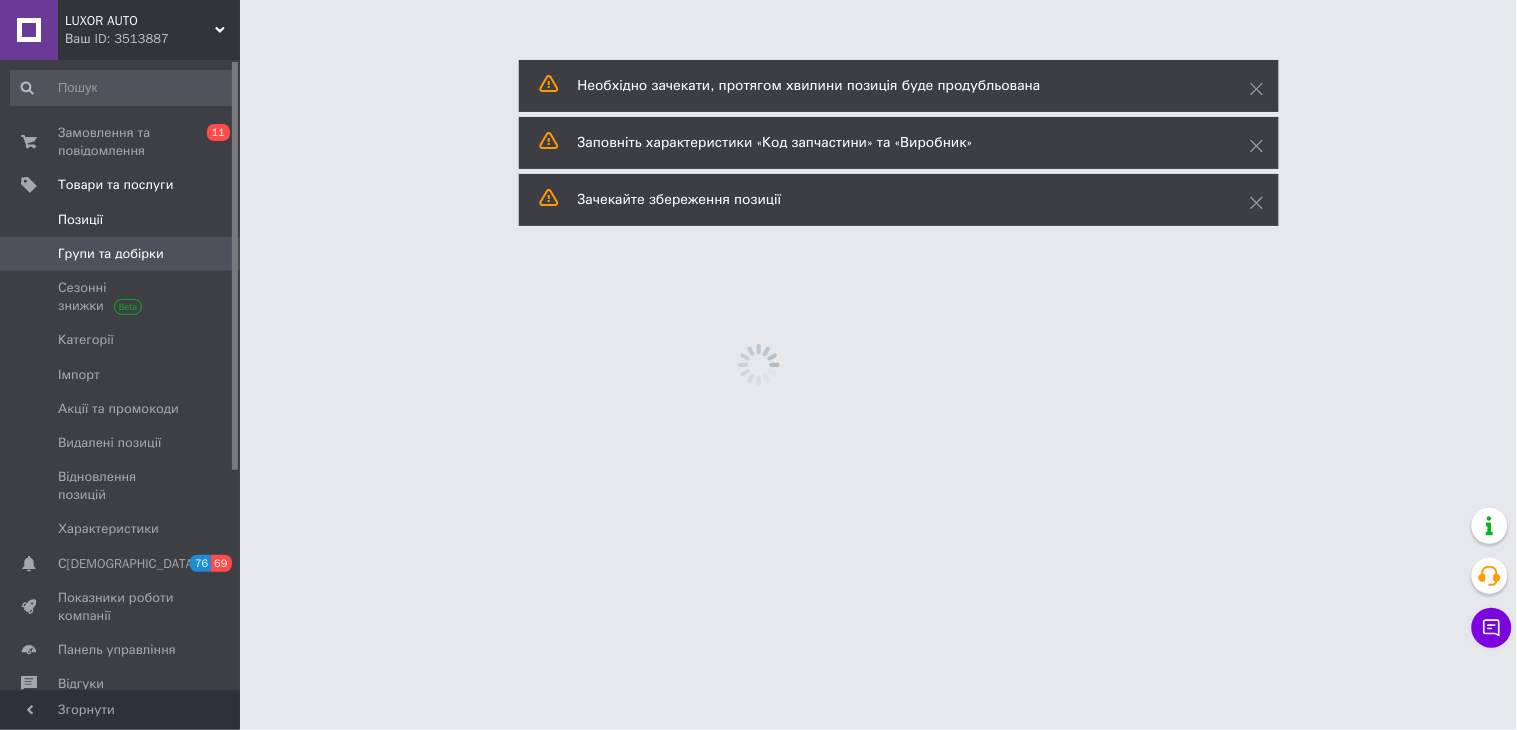 click on "Позиції" at bounding box center (80, 220) 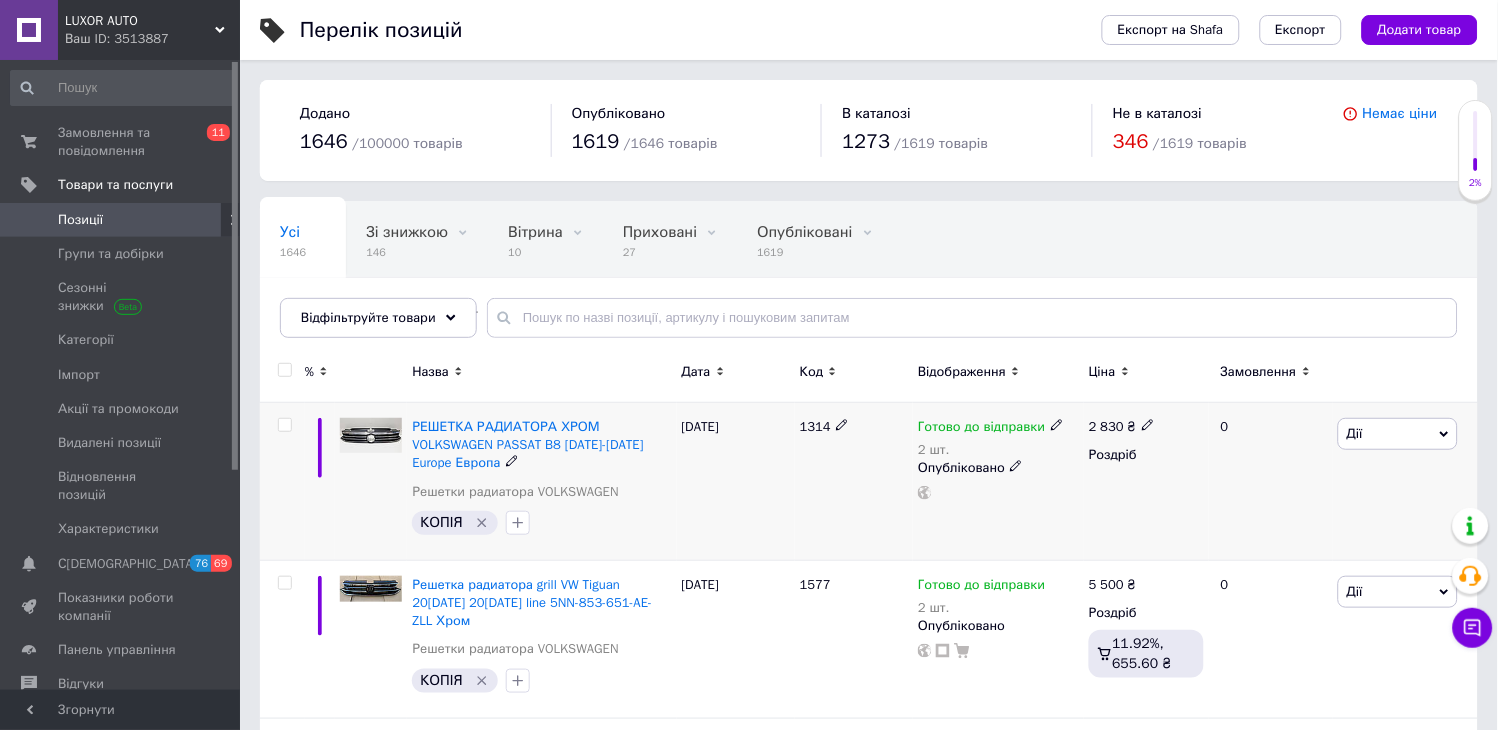 click 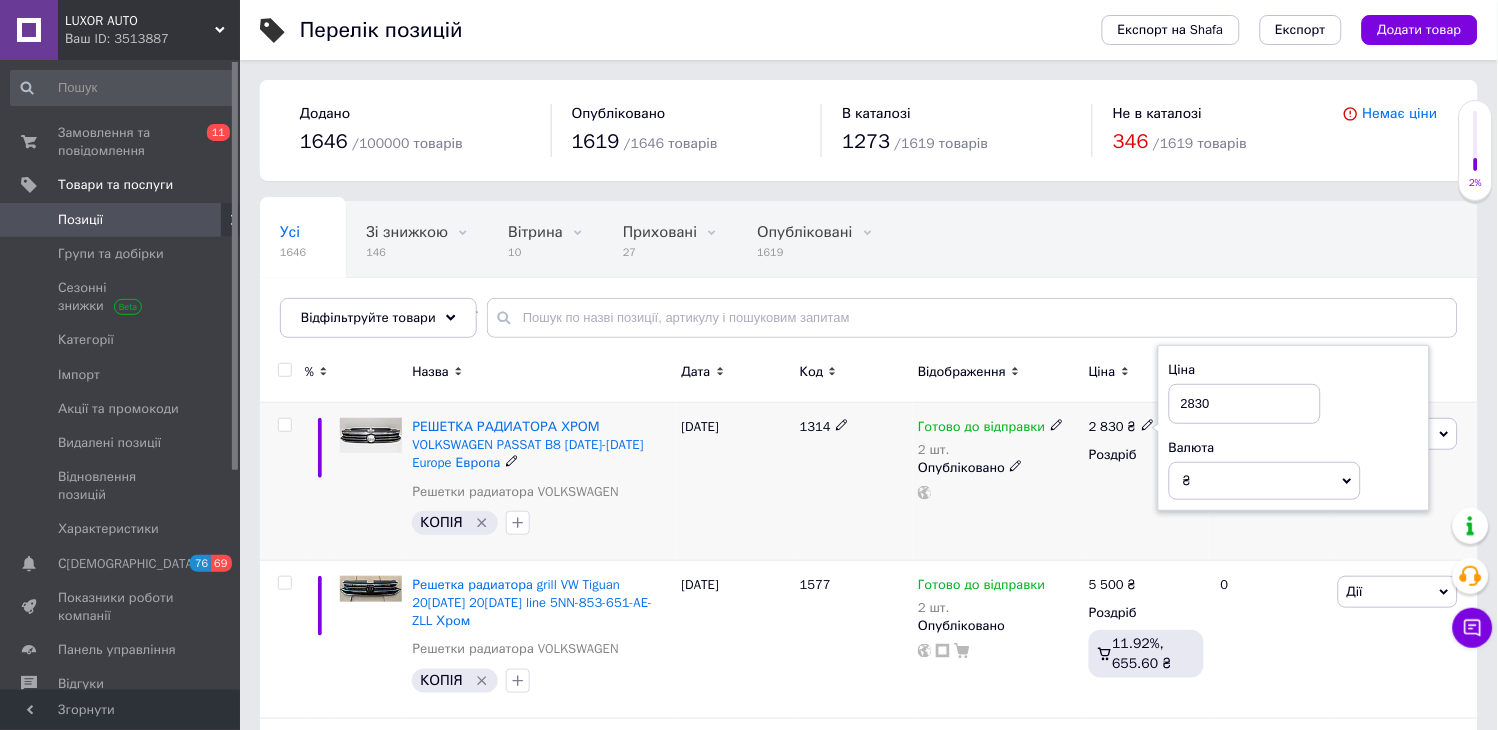 drag, startPoint x: 1231, startPoint y: 404, endPoint x: 1166, endPoint y: 391, distance: 66.287254 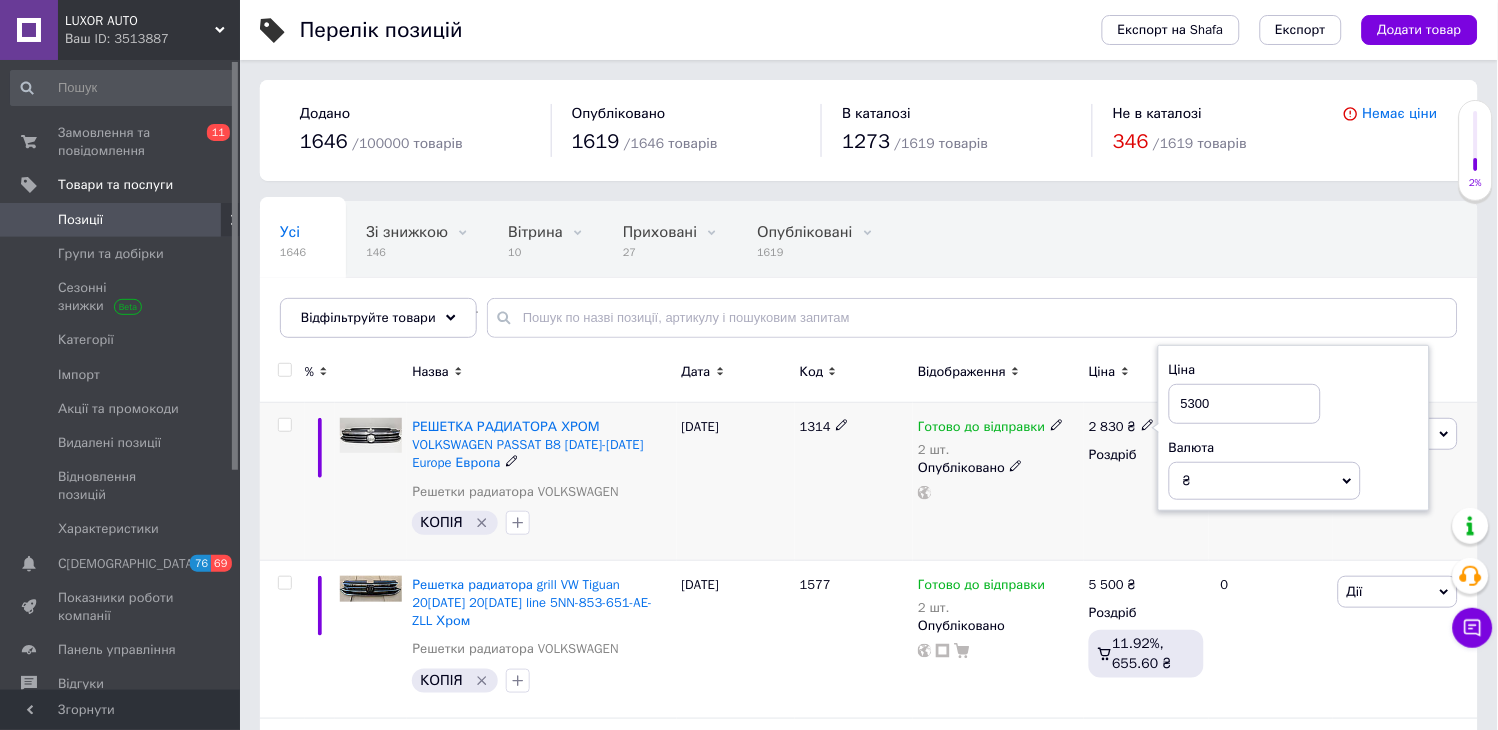 type on "5300" 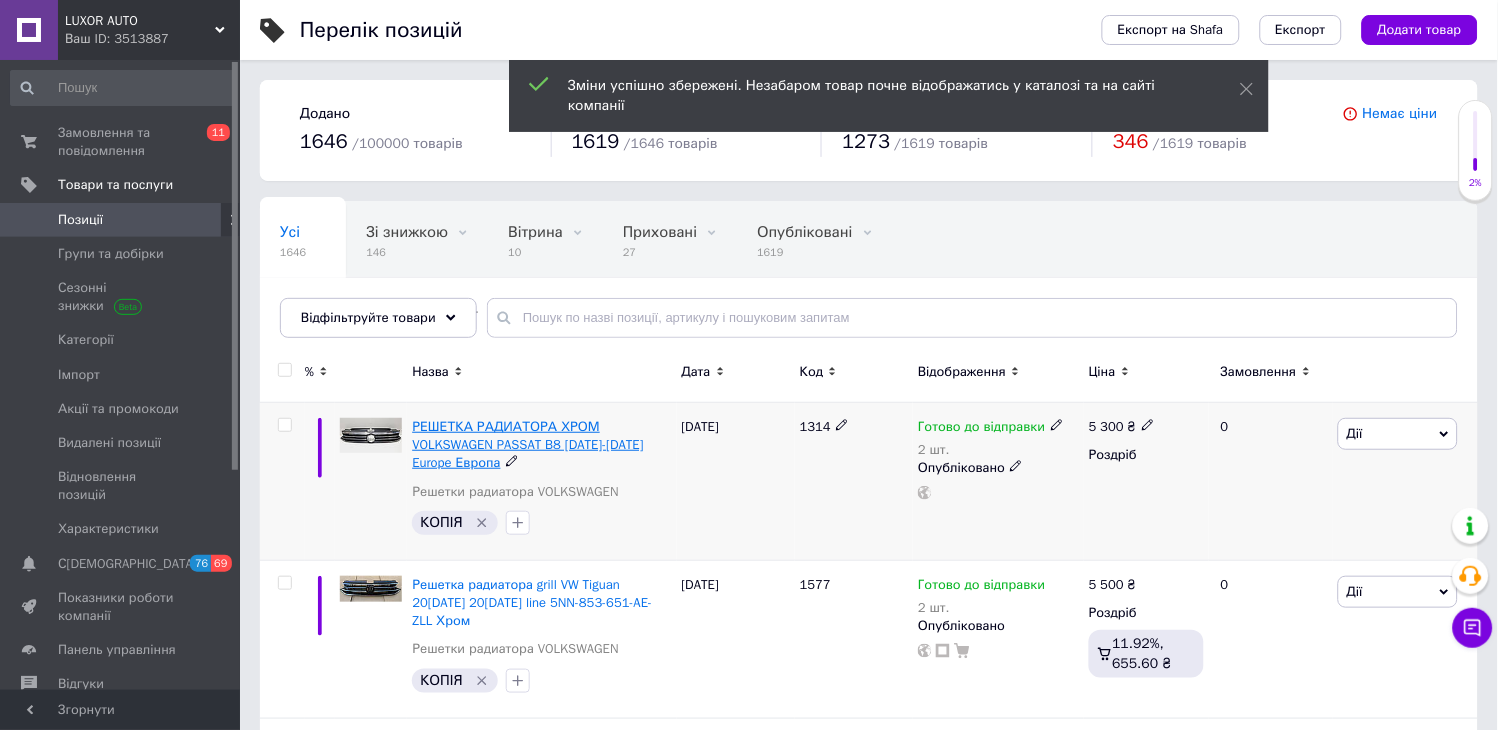 click on "РЕШЕТКА РАДИАТОРА ХРОМ VOLKSWAGEN PASSAT B8 [DATE]-[DATE]  Europe Европа" at bounding box center (527, 444) 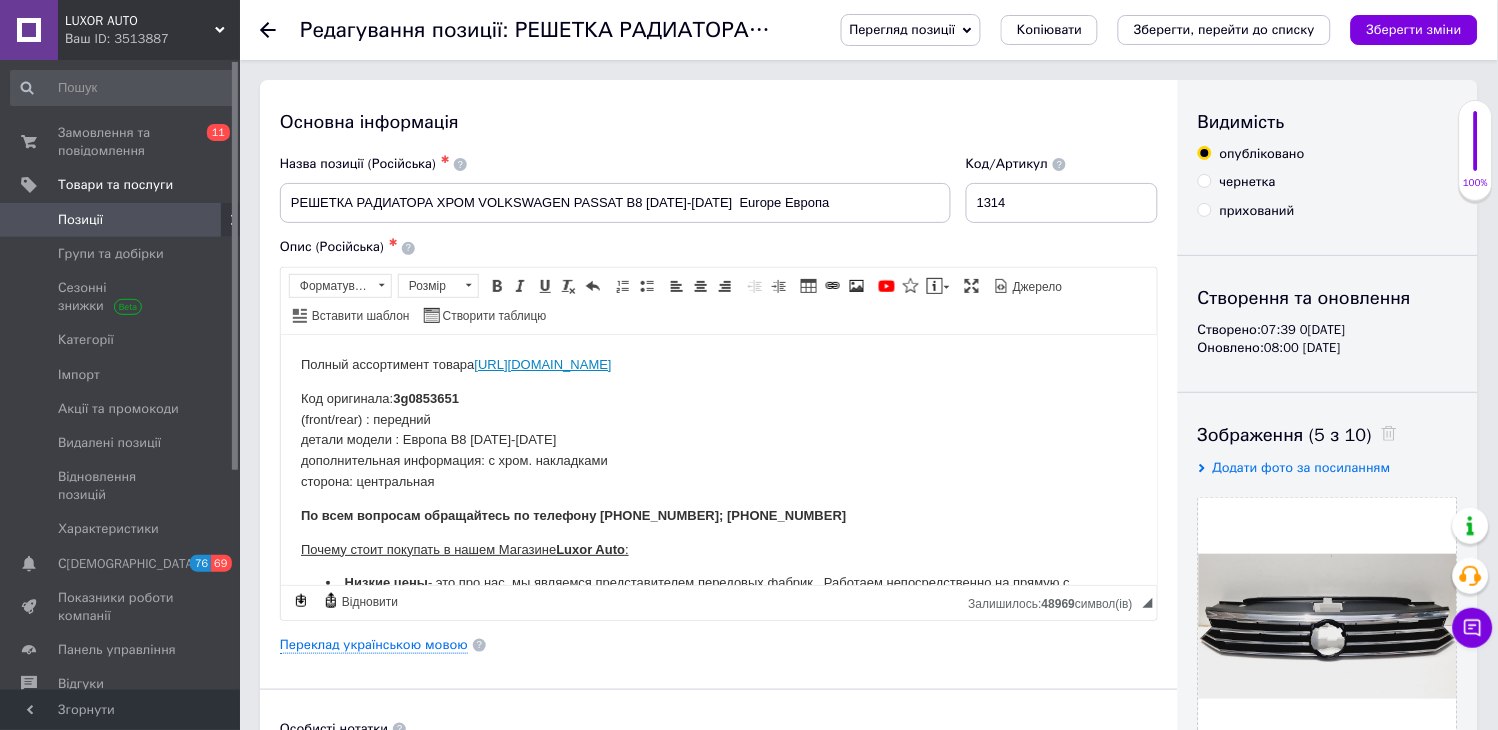 scroll, scrollTop: 0, scrollLeft: 0, axis: both 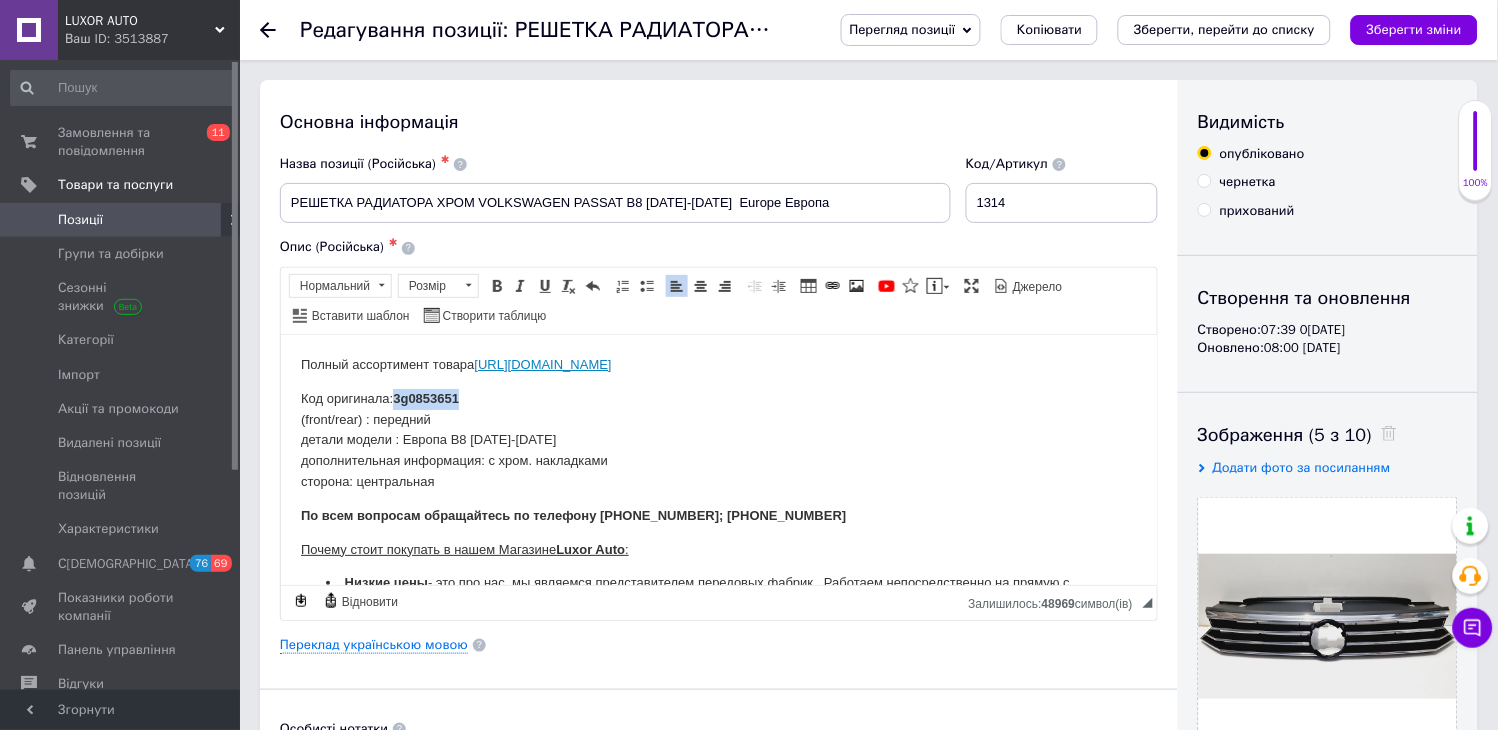 drag, startPoint x: 421, startPoint y: 390, endPoint x: 396, endPoint y: 387, distance: 25.179358 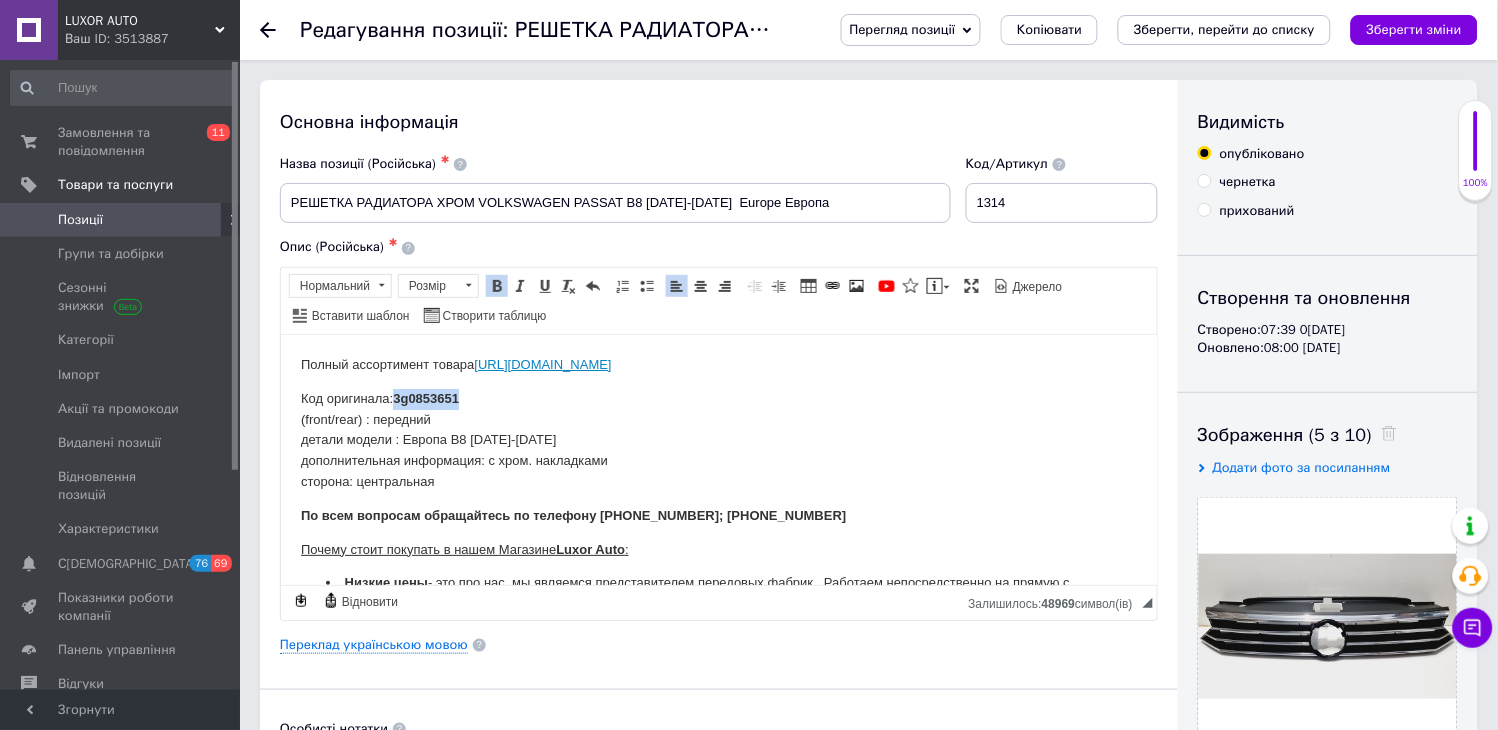 type 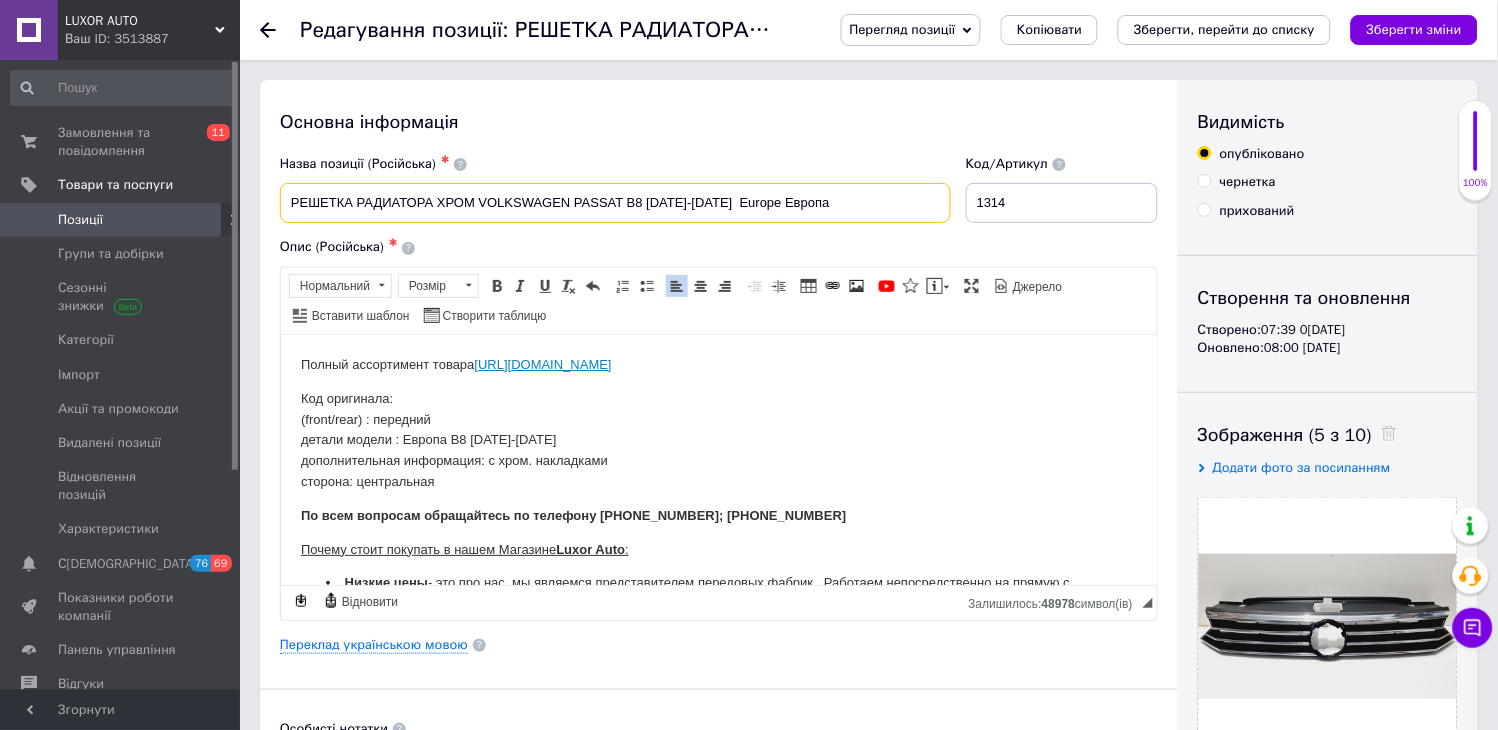 drag, startPoint x: 682, startPoint y: 197, endPoint x: 647, endPoint y: 196, distance: 35.014282 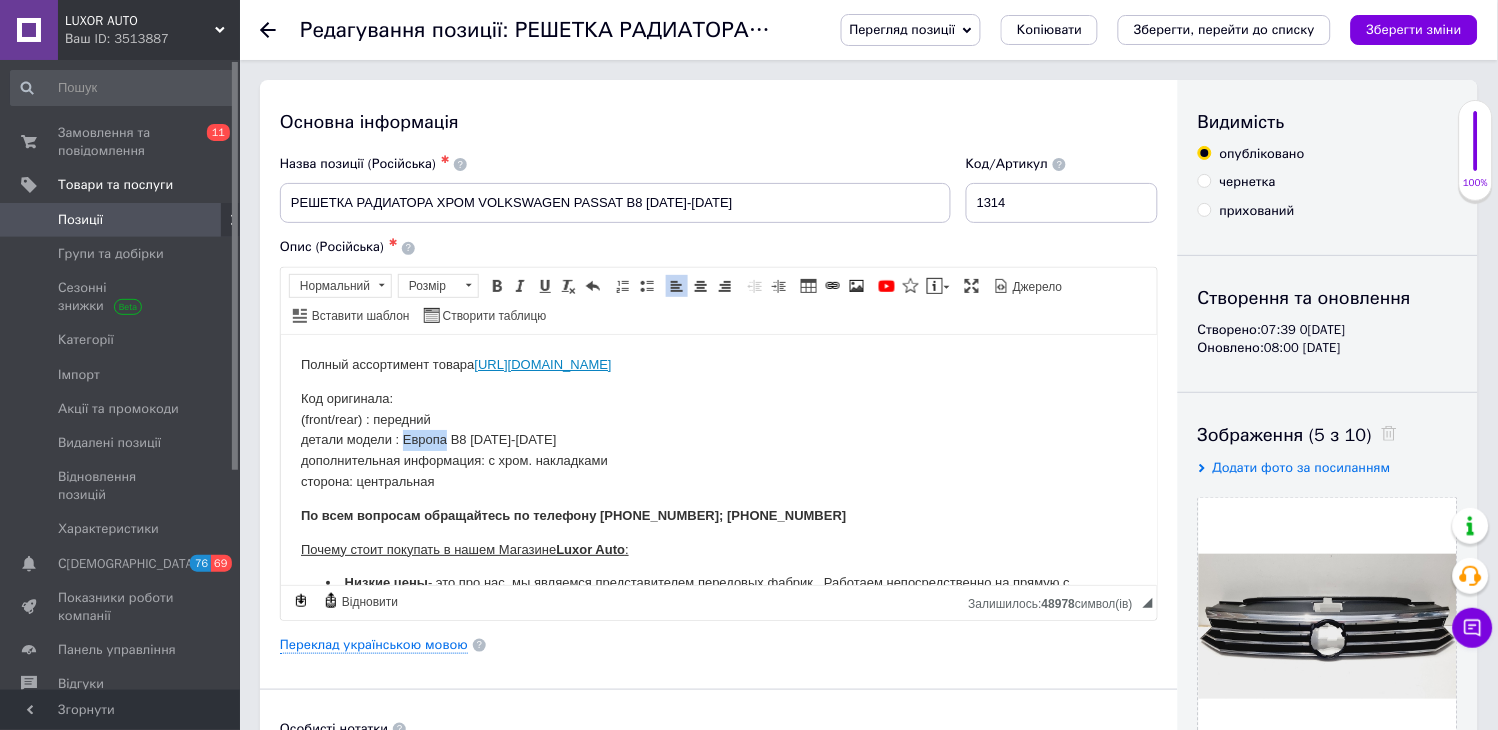 drag, startPoint x: 388, startPoint y: 435, endPoint x: 403, endPoint y: 438, distance: 15.297058 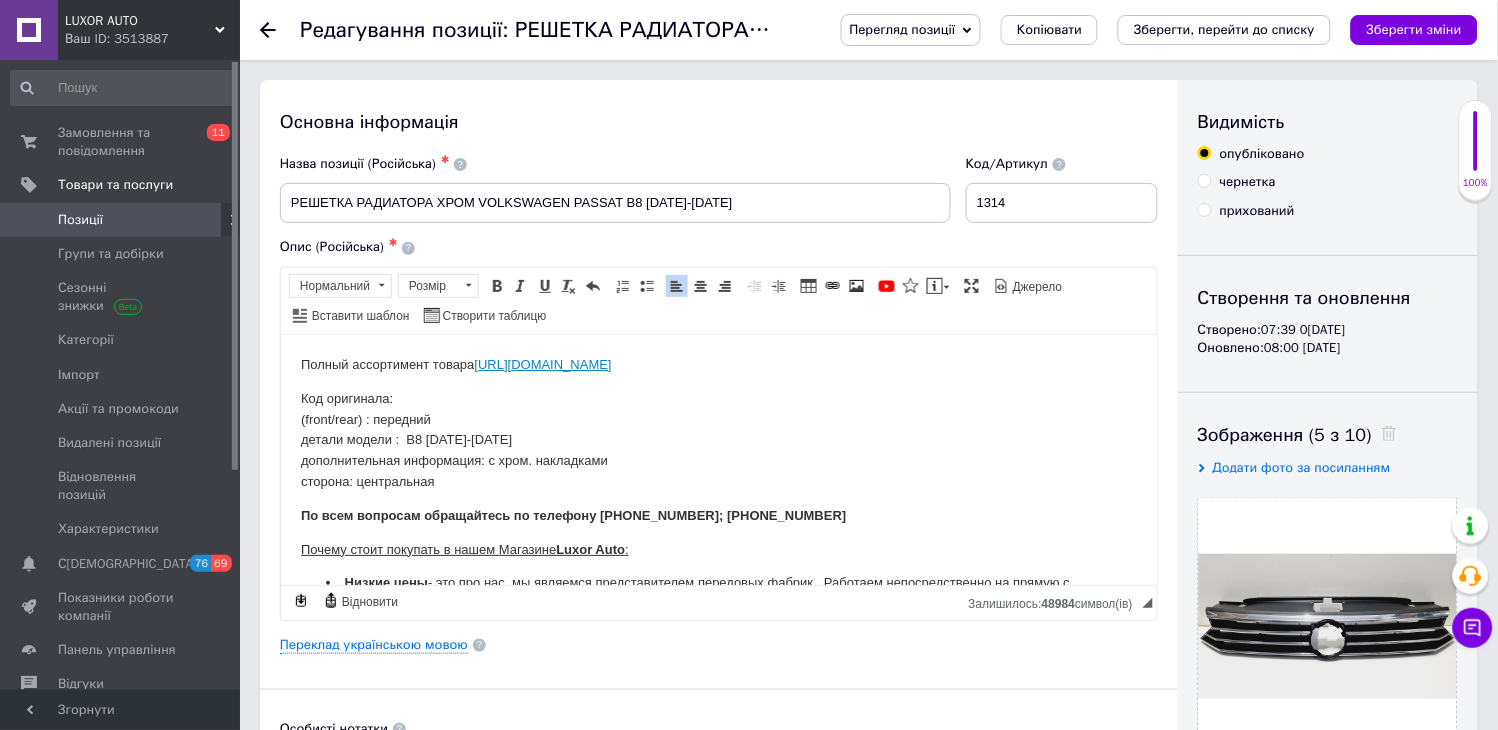 click on "Код оригинала:  (front/rear) : передний детали модели :  B8 [DATE]-[DATE] дополнительная информация: с хром. накладками сторона: центральная" at bounding box center [718, 440] 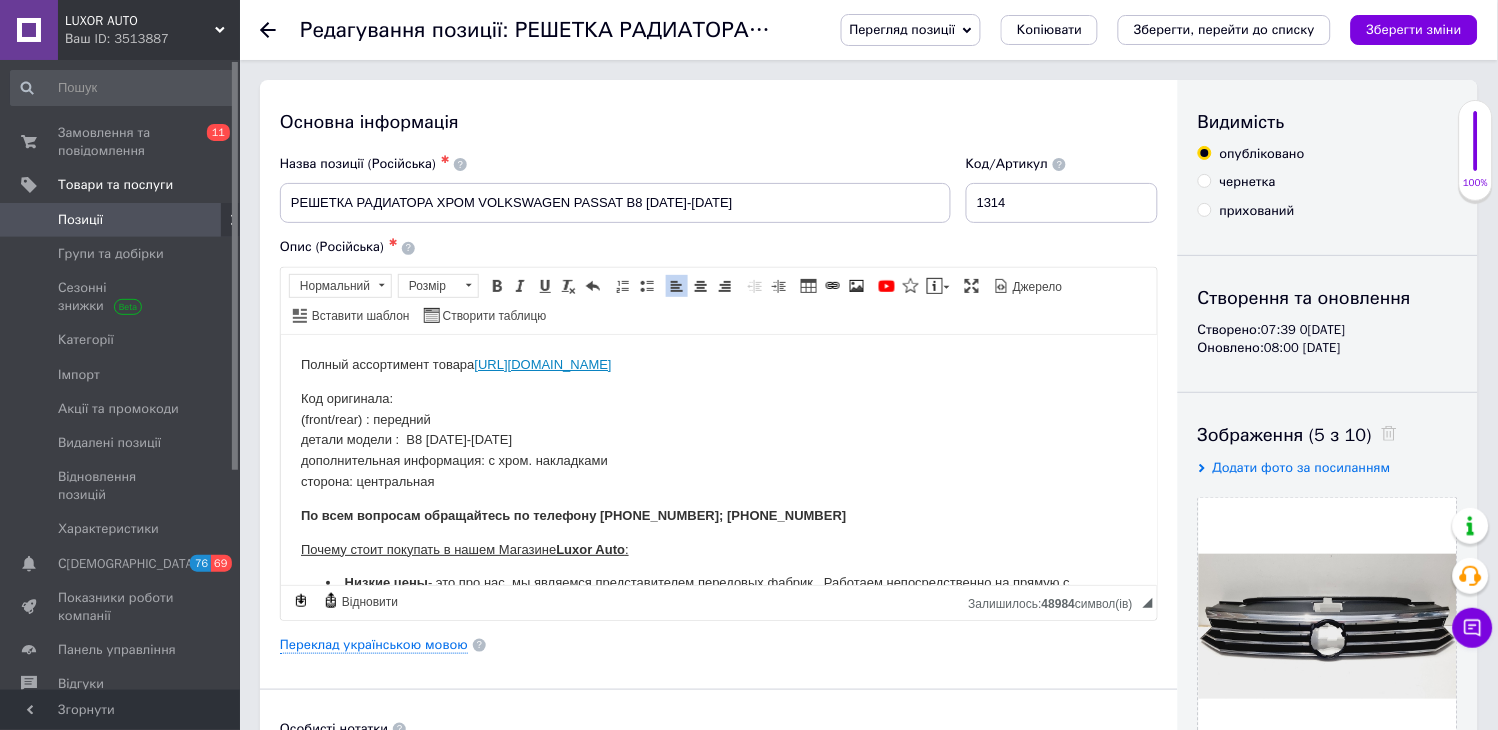 click on "Назва позиції (Російська) ✱ РЕШЕТКА РАДИАТОРА ХРОМ VOLKSWAGEN PASSAT B8 20[DATE]0[DATE]" at bounding box center [615, 189] 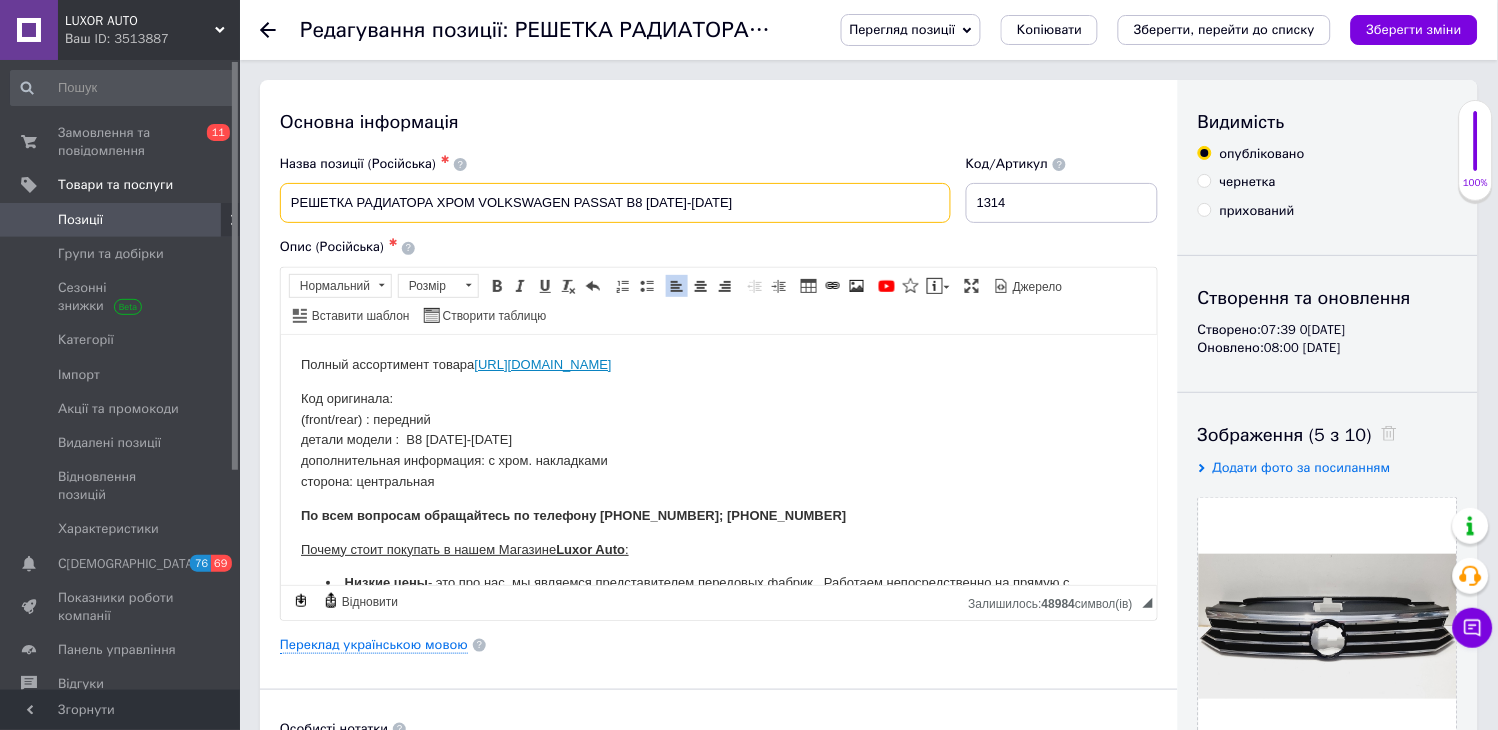click on "РЕШЕТКА РАДИАТОРА ХРОМ VOLKSWAGEN PASSAT B8 [DATE]-[DATE]" at bounding box center [615, 203] 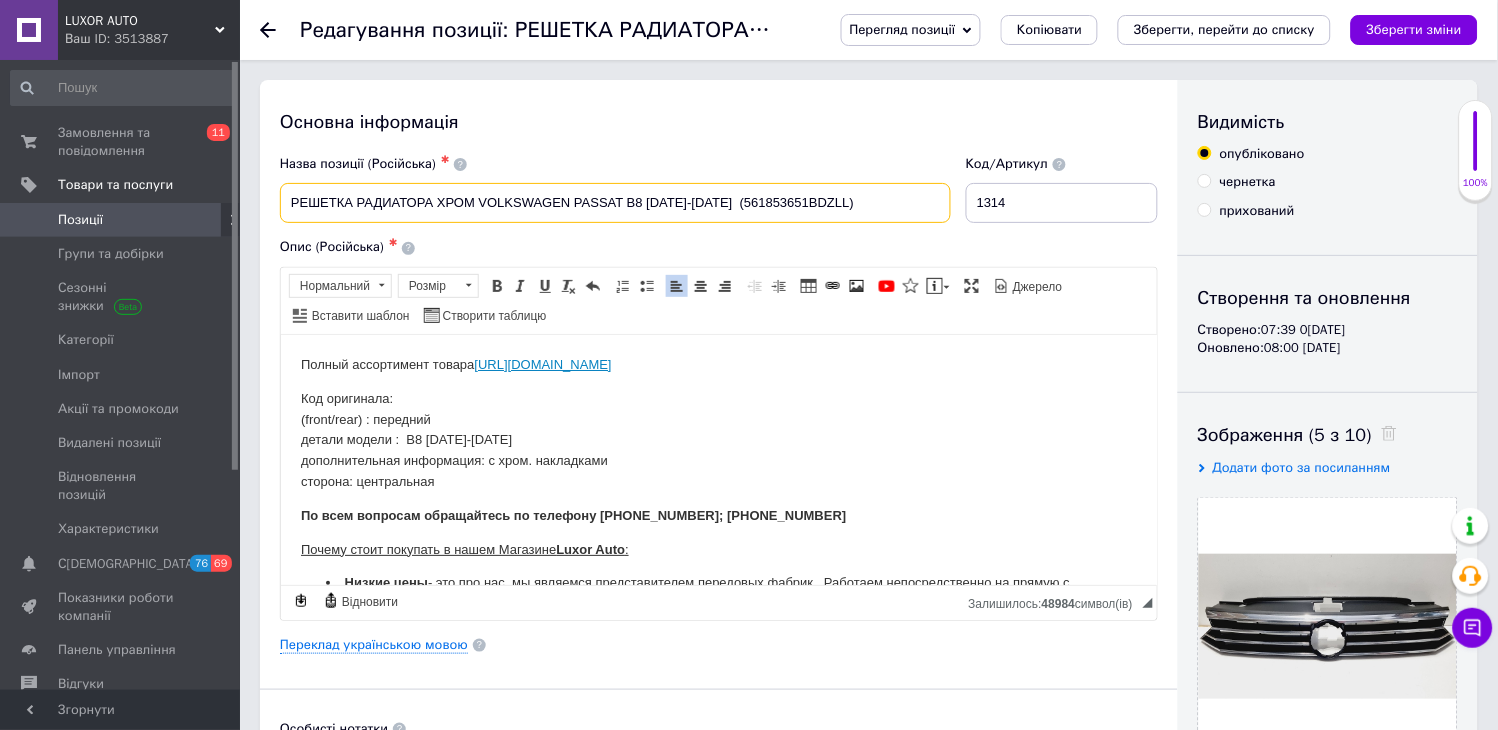 type on "РЕШЕТКА РАДИАТОРА ХРОМ VOLKSWAGEN PASSAT B8 [DATE]-[DATE]  (561853651BDZLL)" 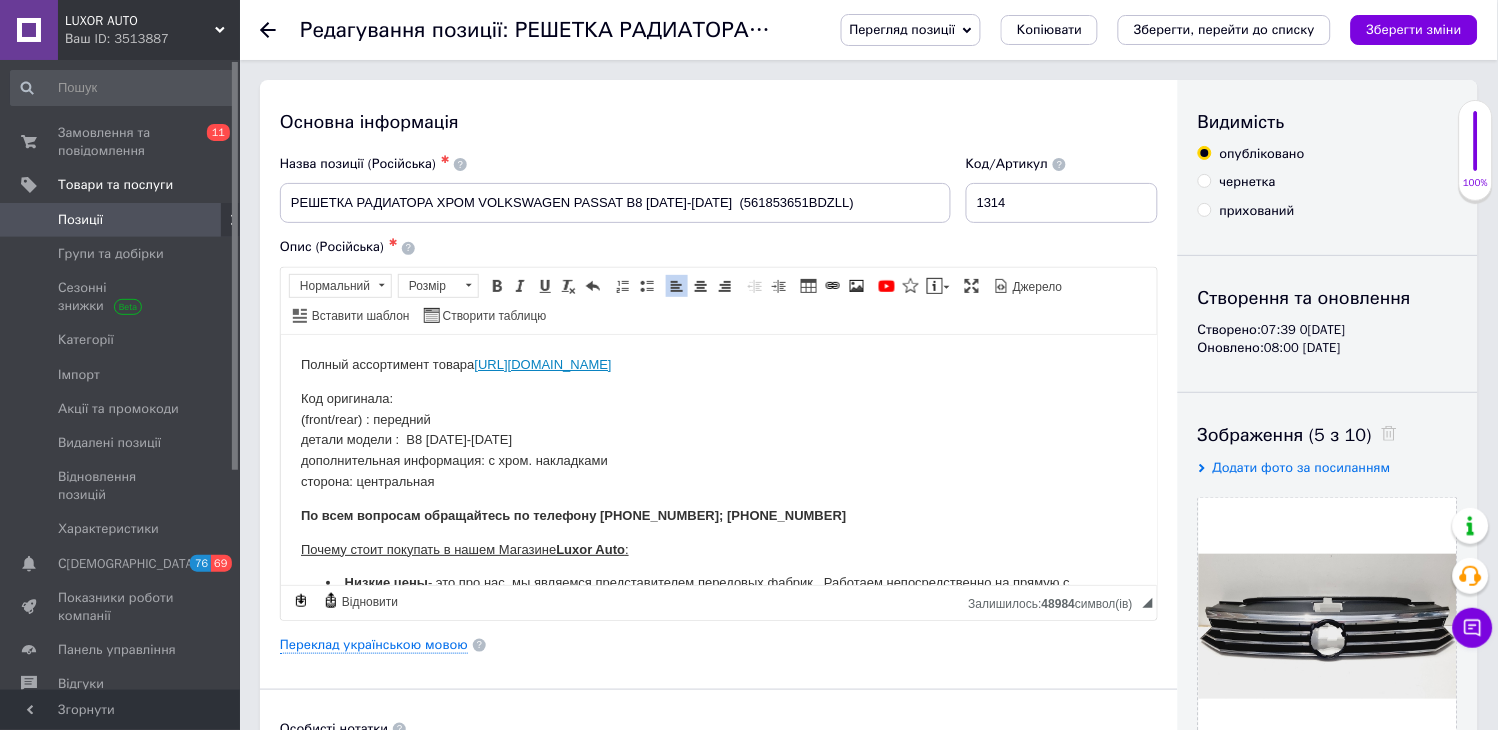click on "Код оригинала:  (front/rear) : передний детали модели :  B8 [DATE]-[DATE] дополнительная информация: с хром. накладками сторона: центральная" at bounding box center [718, 440] 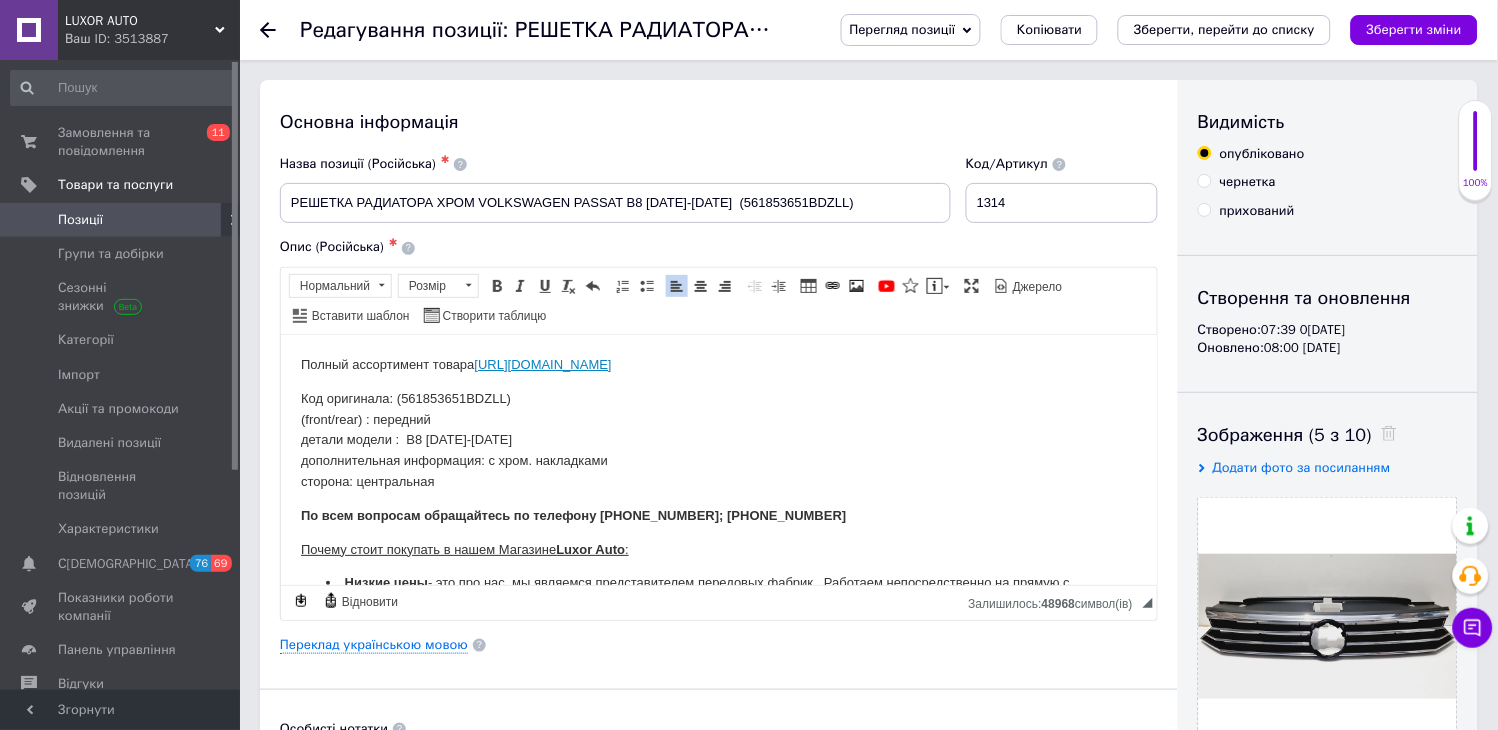 click on "Код оригинала: (561853651BDZLL) (front/rear) : передний детали модели :  B8 20[DATE]0[DATE]�полнительная информация: с хром. накладками сторона: центральная" at bounding box center [718, 440] 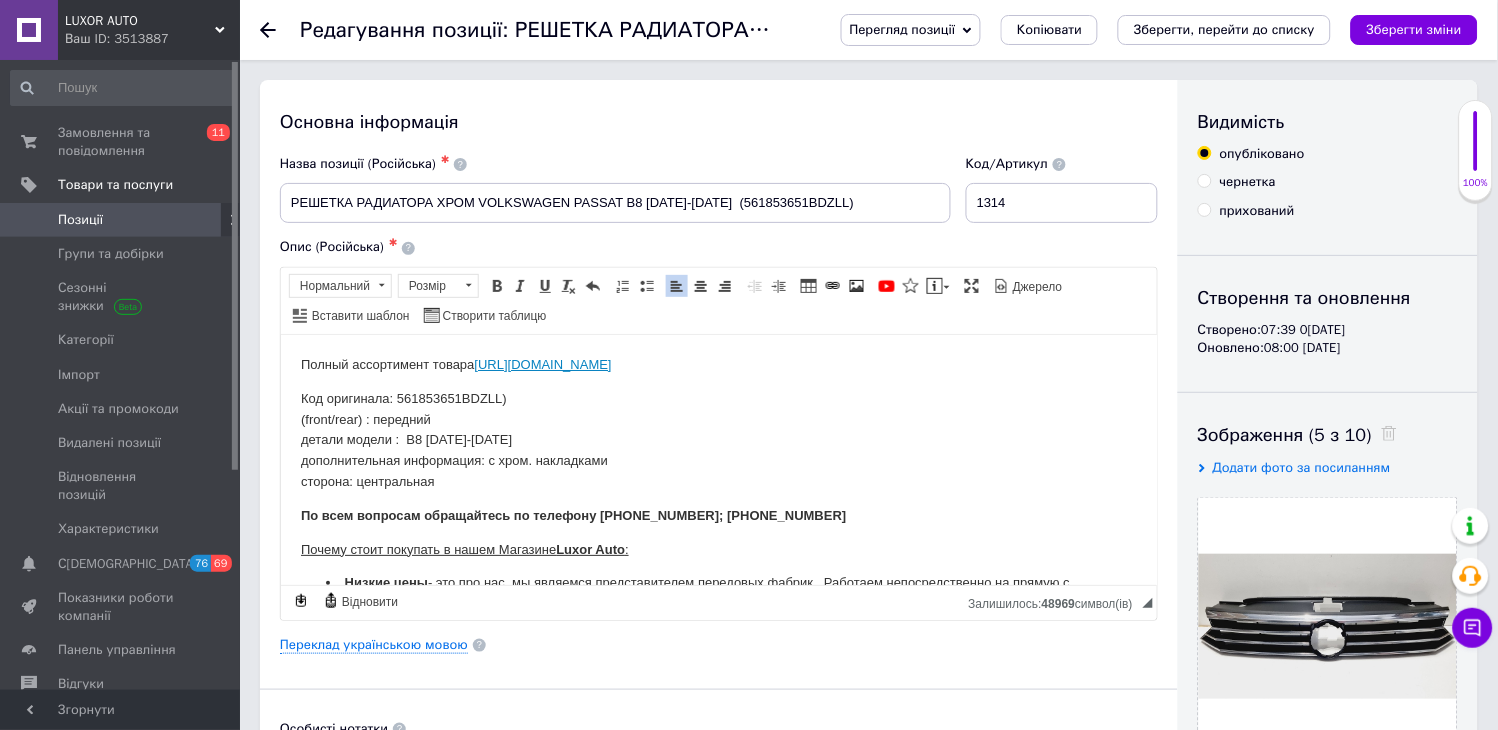 click on "Код оригинала: 561853651BDZLL) (front/rear) : передний детали модели :  B8 [DATE]-[DATE] дополнительная информация: с хром. накладками сторона: центральная" at bounding box center [718, 440] 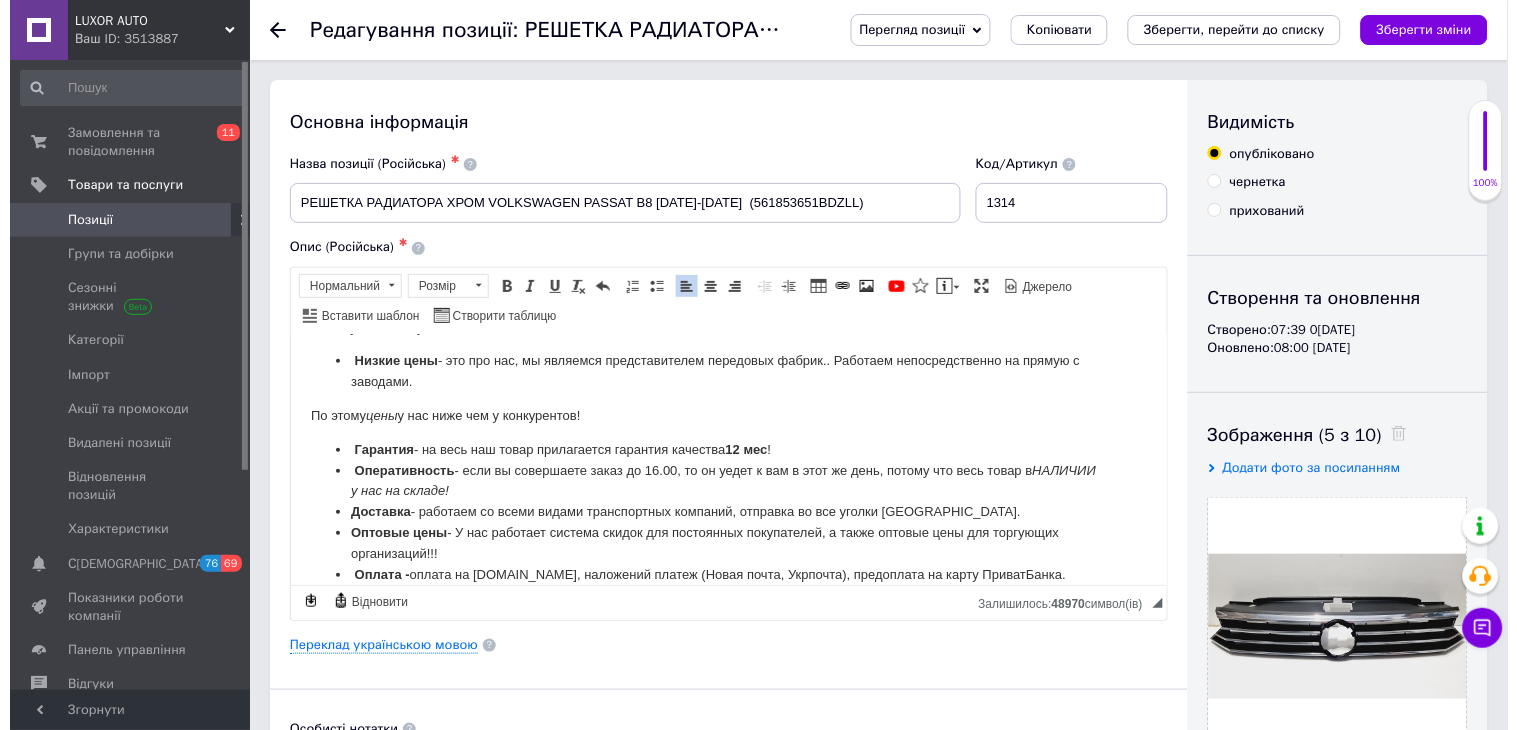 scroll, scrollTop: 0, scrollLeft: 0, axis: both 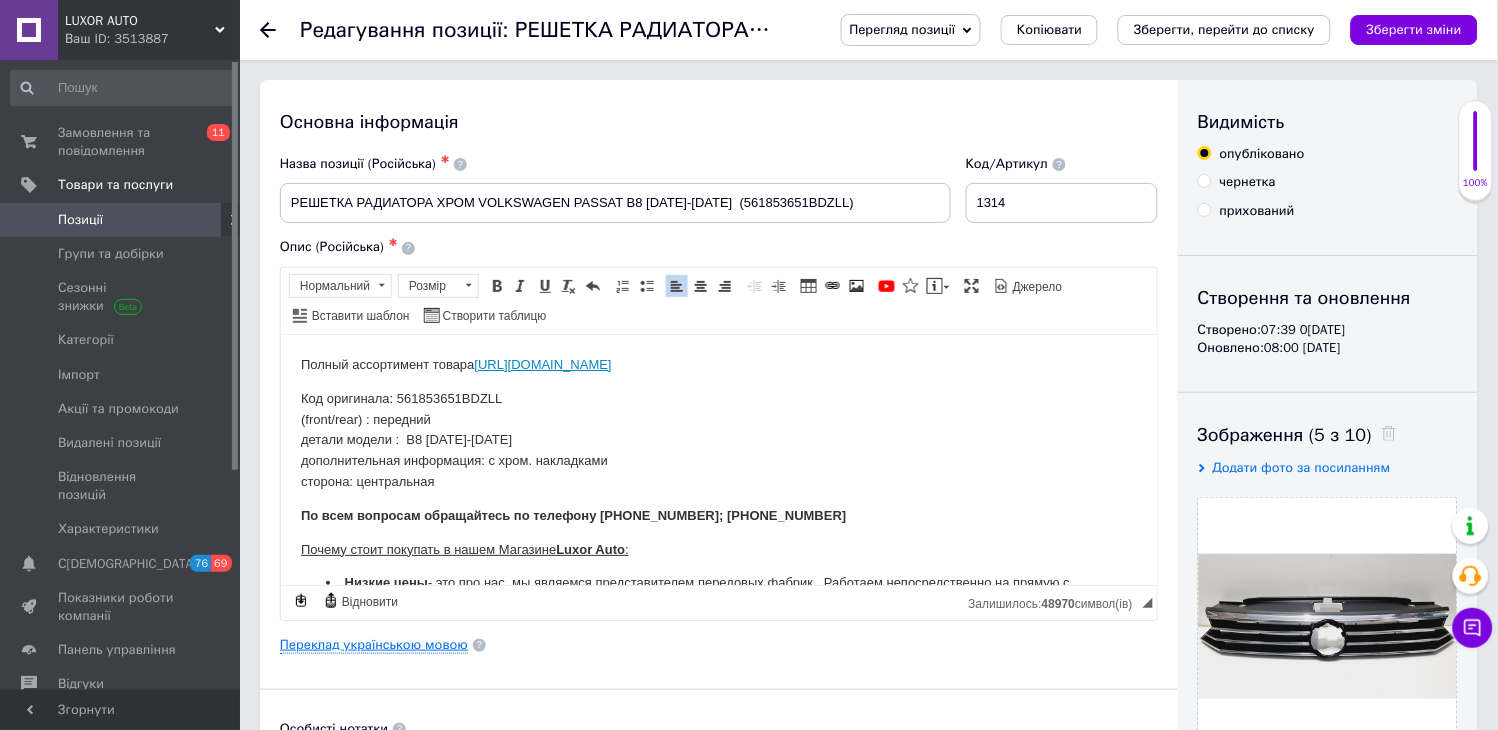 click on "Переклад українською мовою" at bounding box center (374, 645) 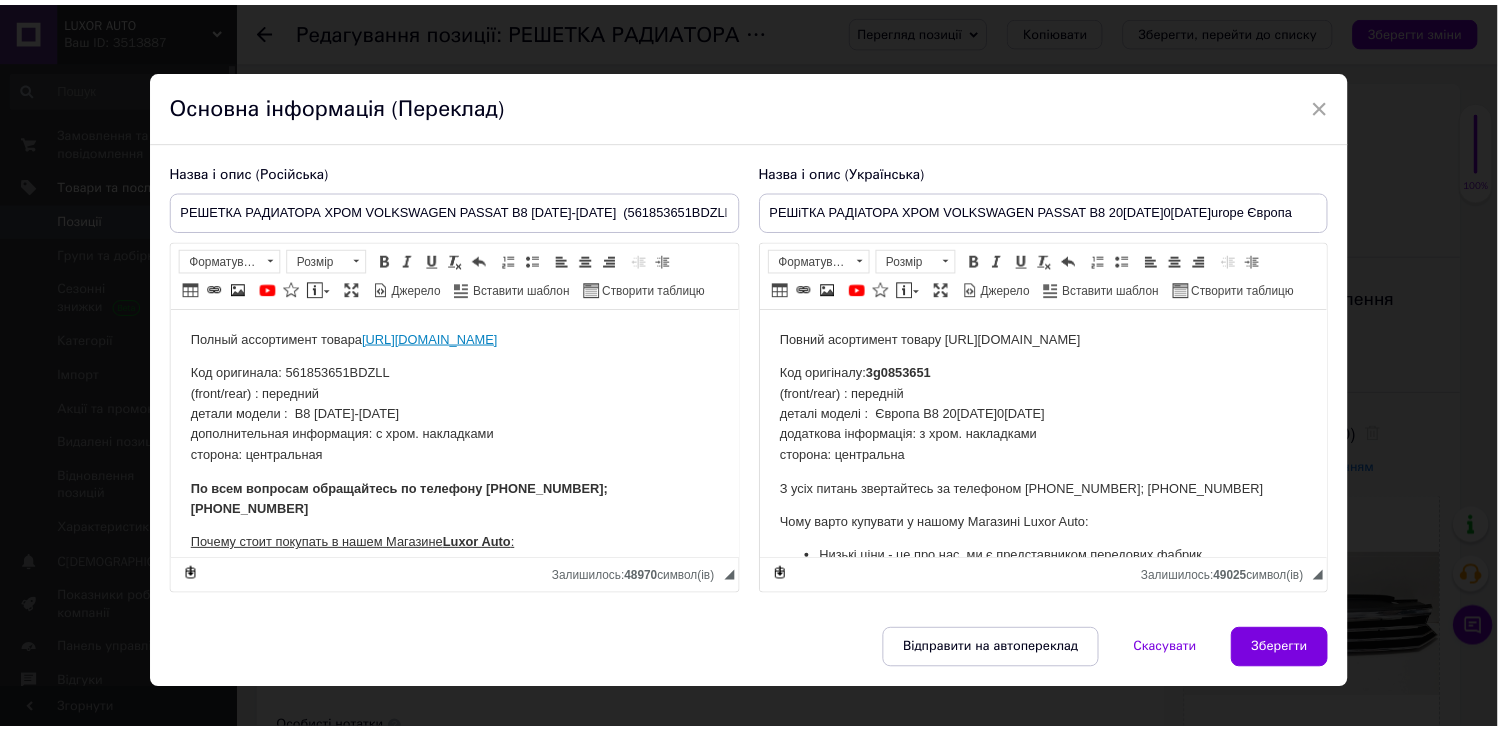 scroll, scrollTop: 0, scrollLeft: 0, axis: both 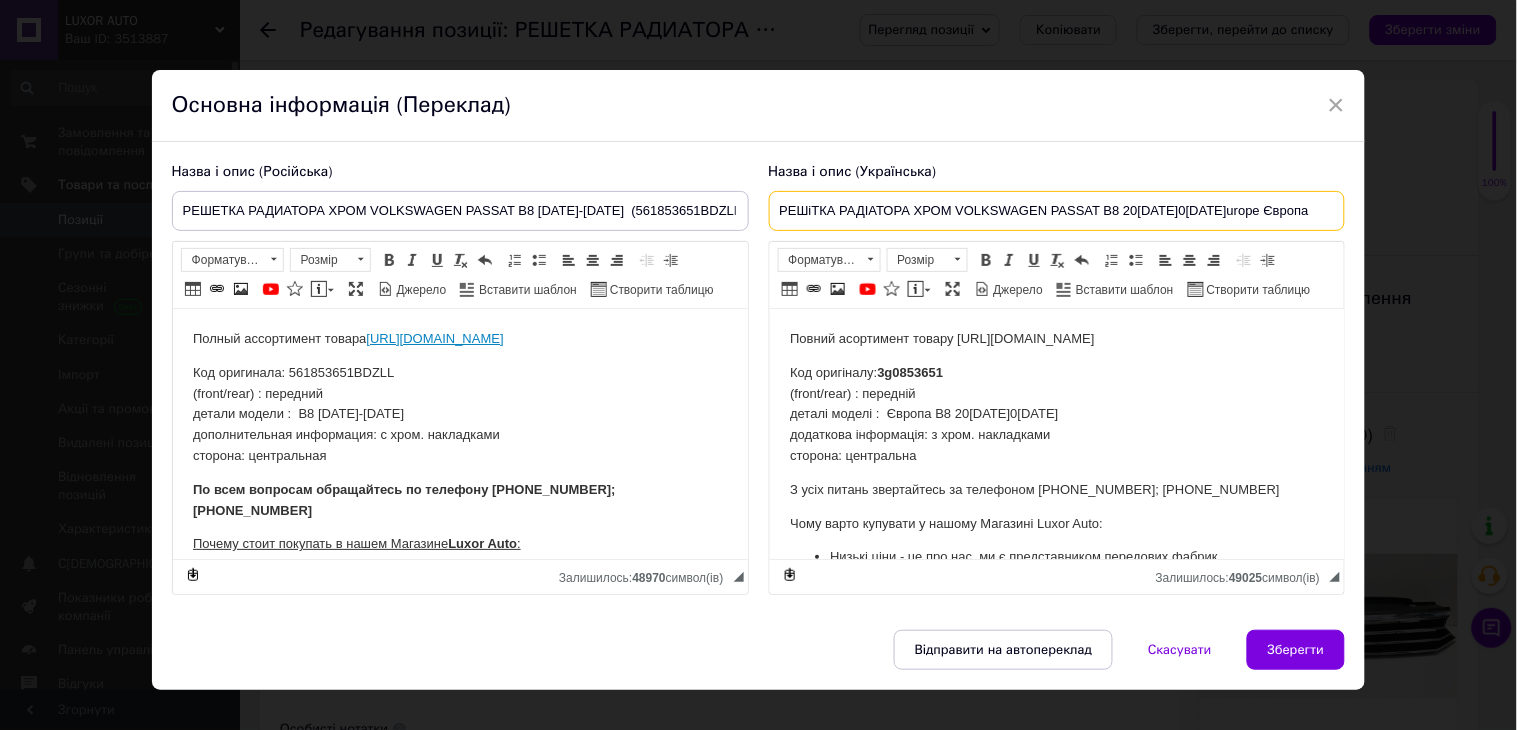 drag, startPoint x: 1306, startPoint y: 204, endPoint x: 1137, endPoint y: 215, distance: 169.3576 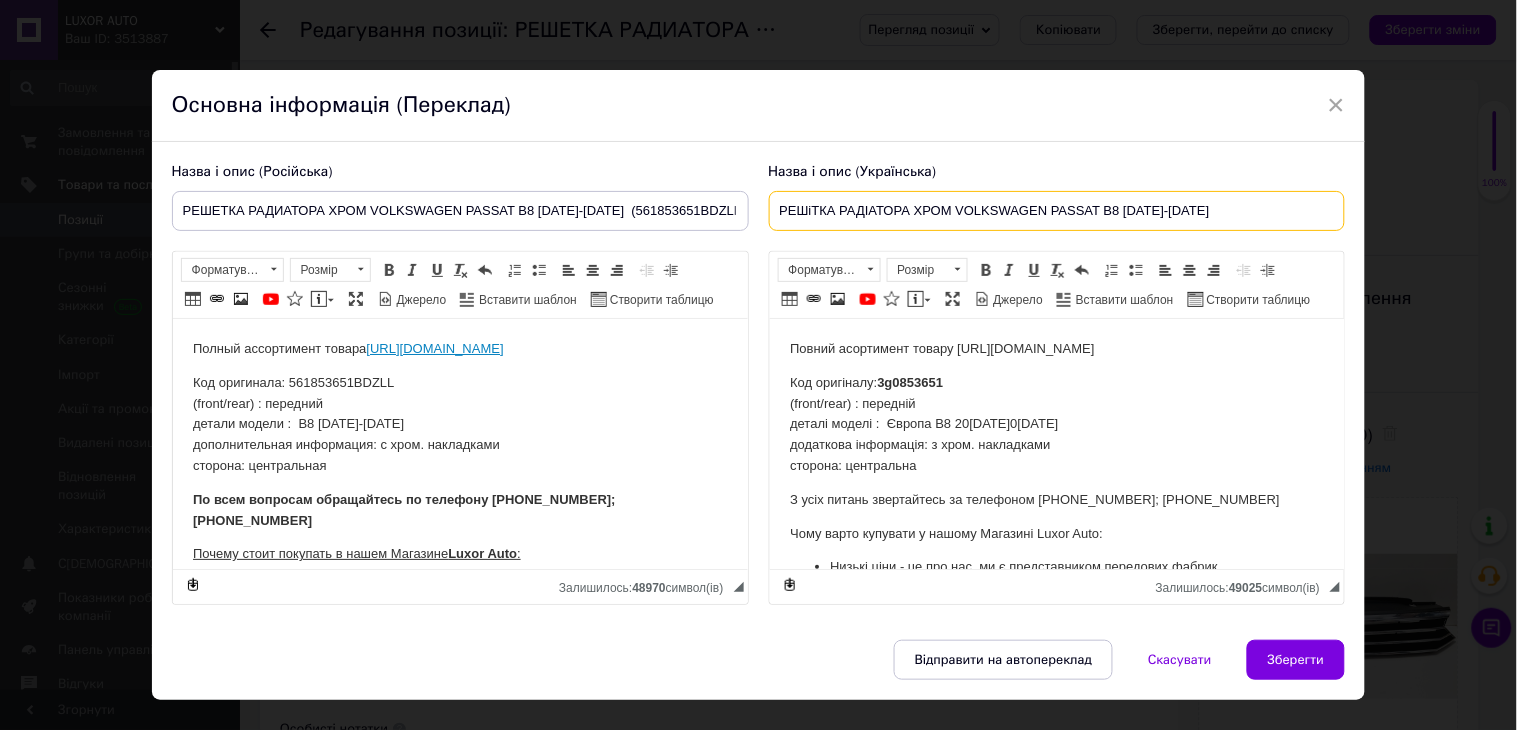 paste on "(561853651BDZLL)" 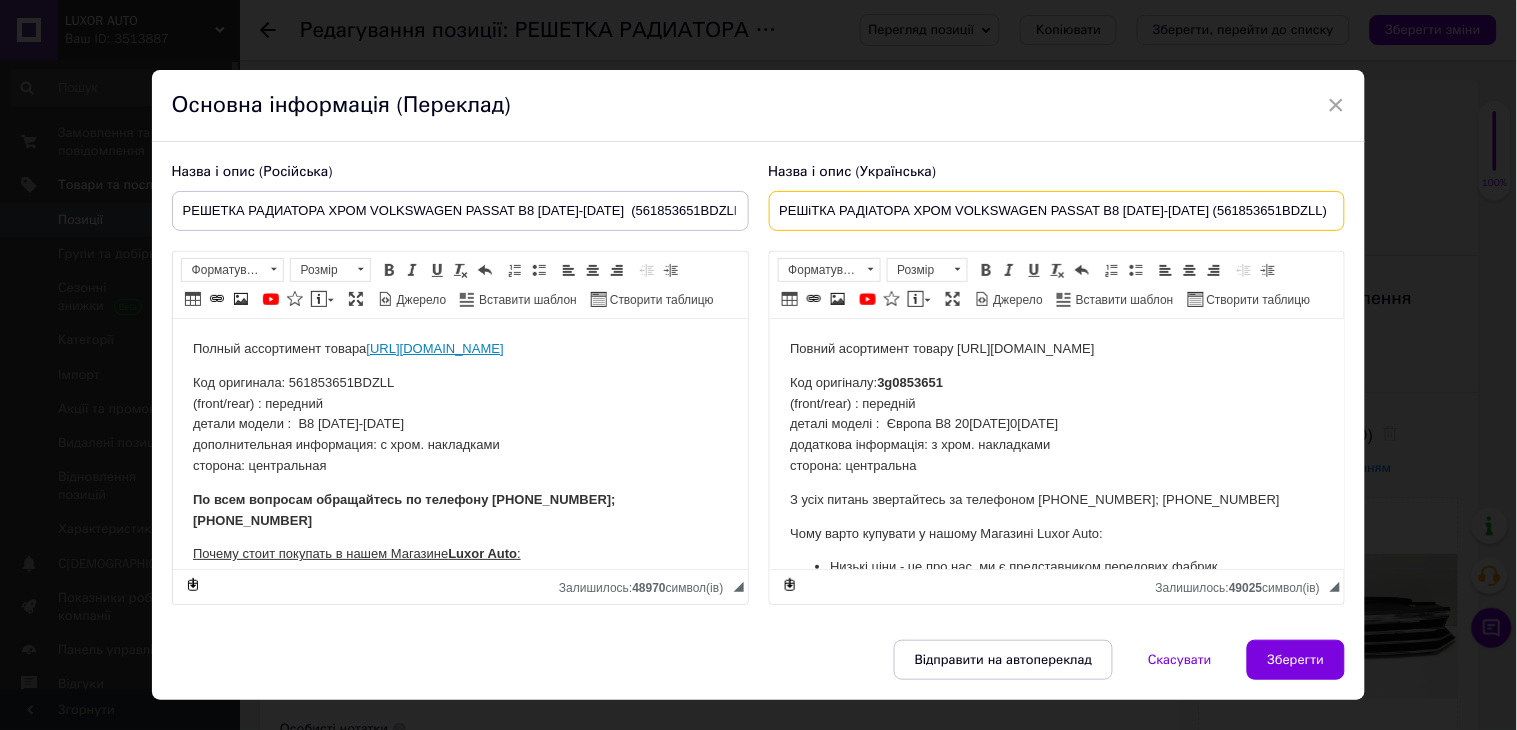 type on "РЕШіТКА РАДІАТОРА ХРОМ VOLKSWAGEN PASSAT B8 [DATE]-[DATE] (561853651BDZLL)" 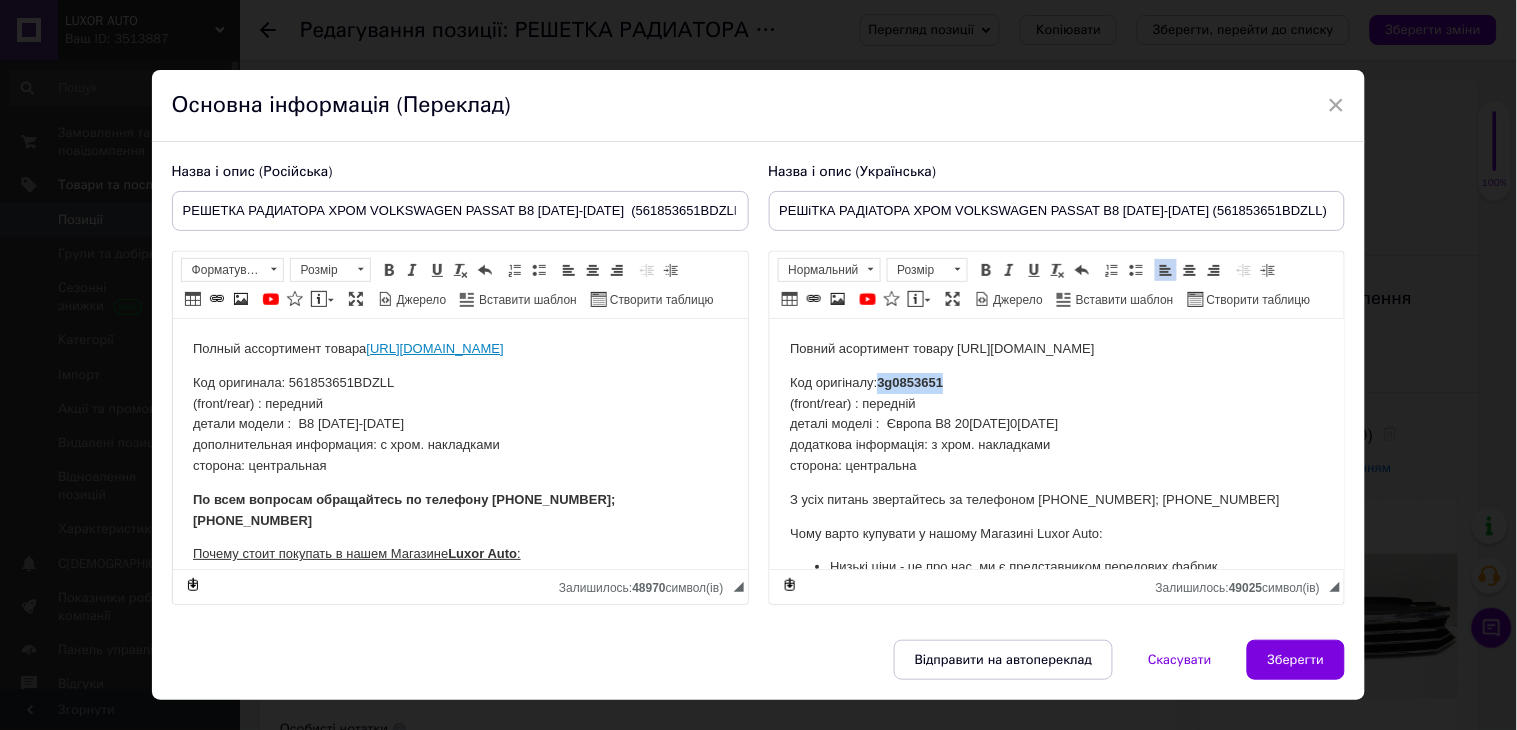 drag, startPoint x: 938, startPoint y: 369, endPoint x: 881, endPoint y: 377, distance: 57.558666 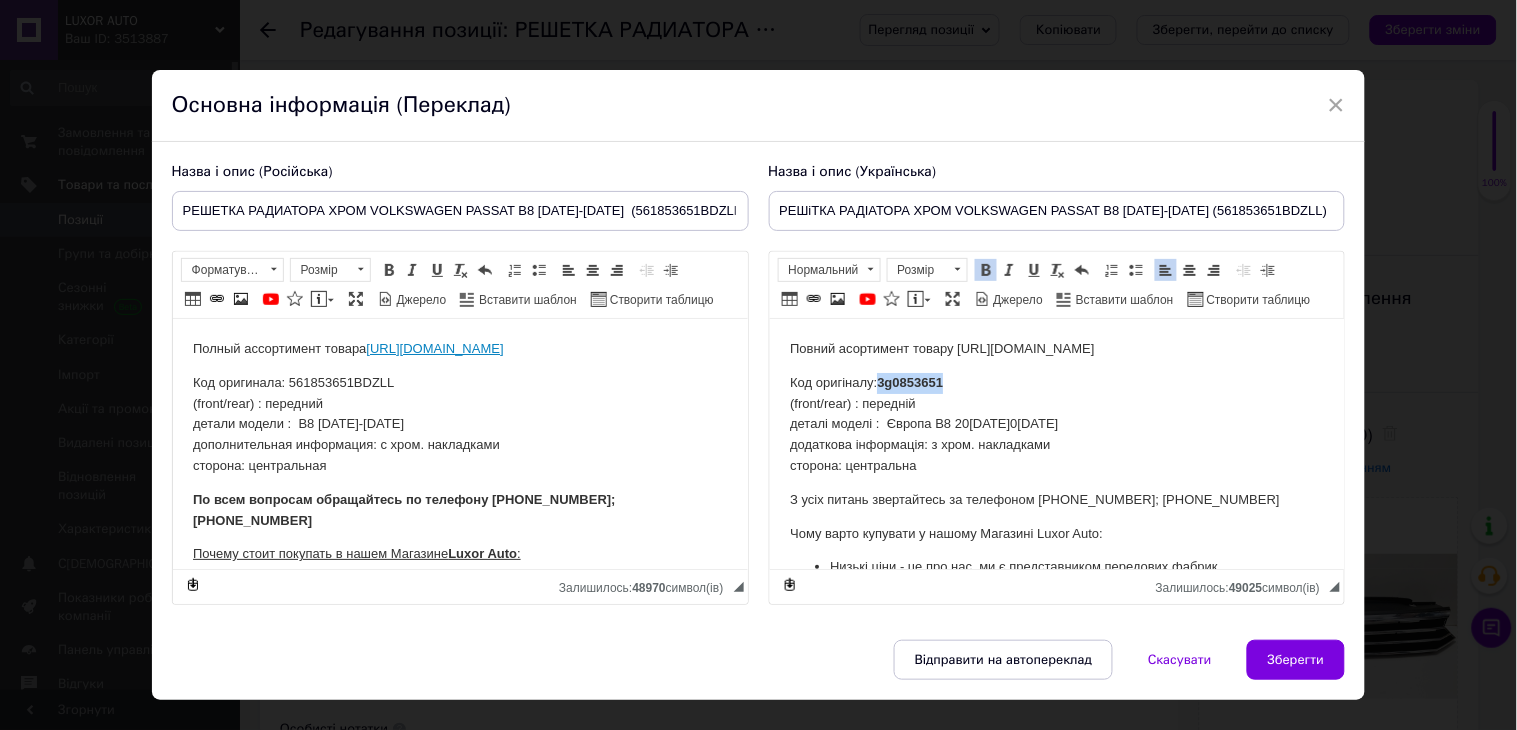 paste 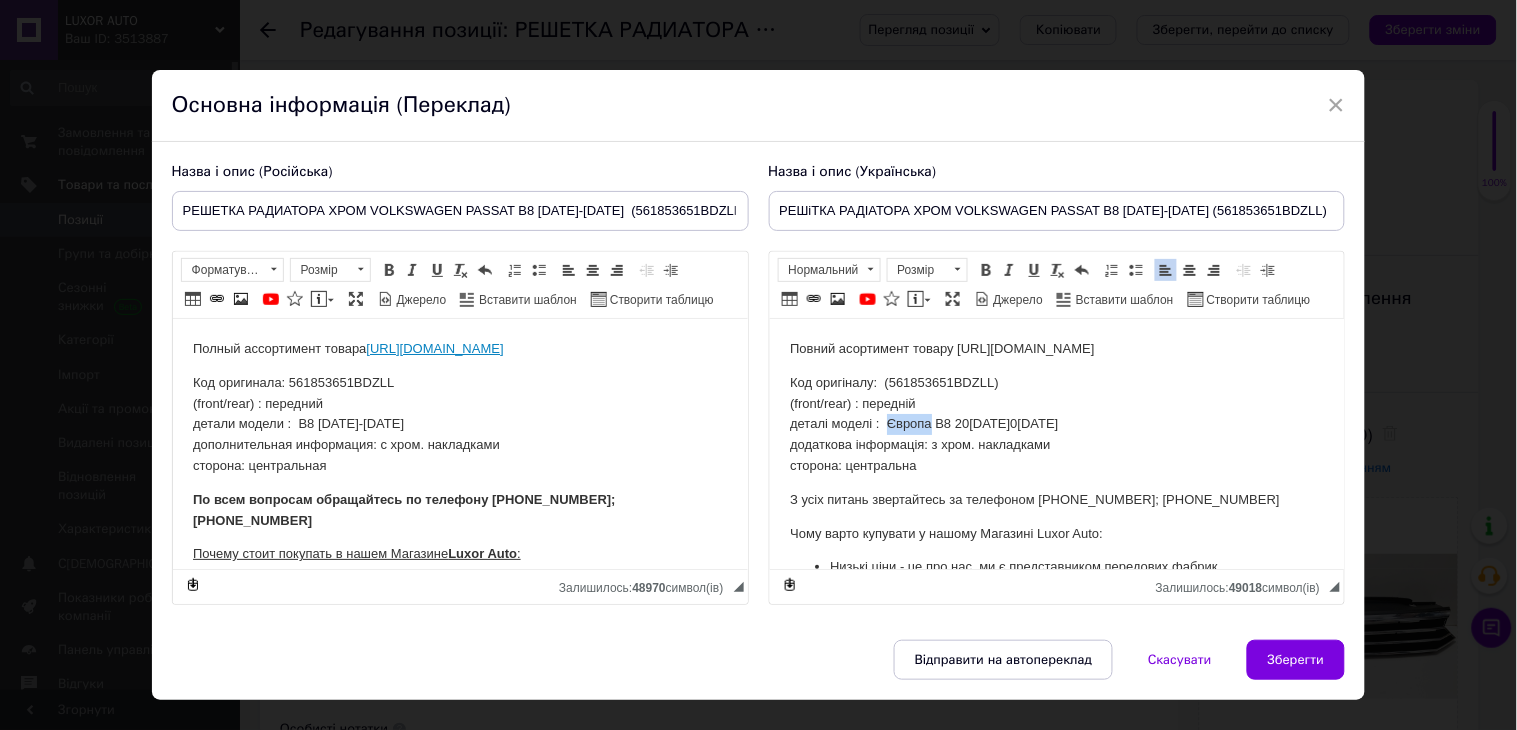 drag, startPoint x: 927, startPoint y: 422, endPoint x: 885, endPoint y: 419, distance: 42.107006 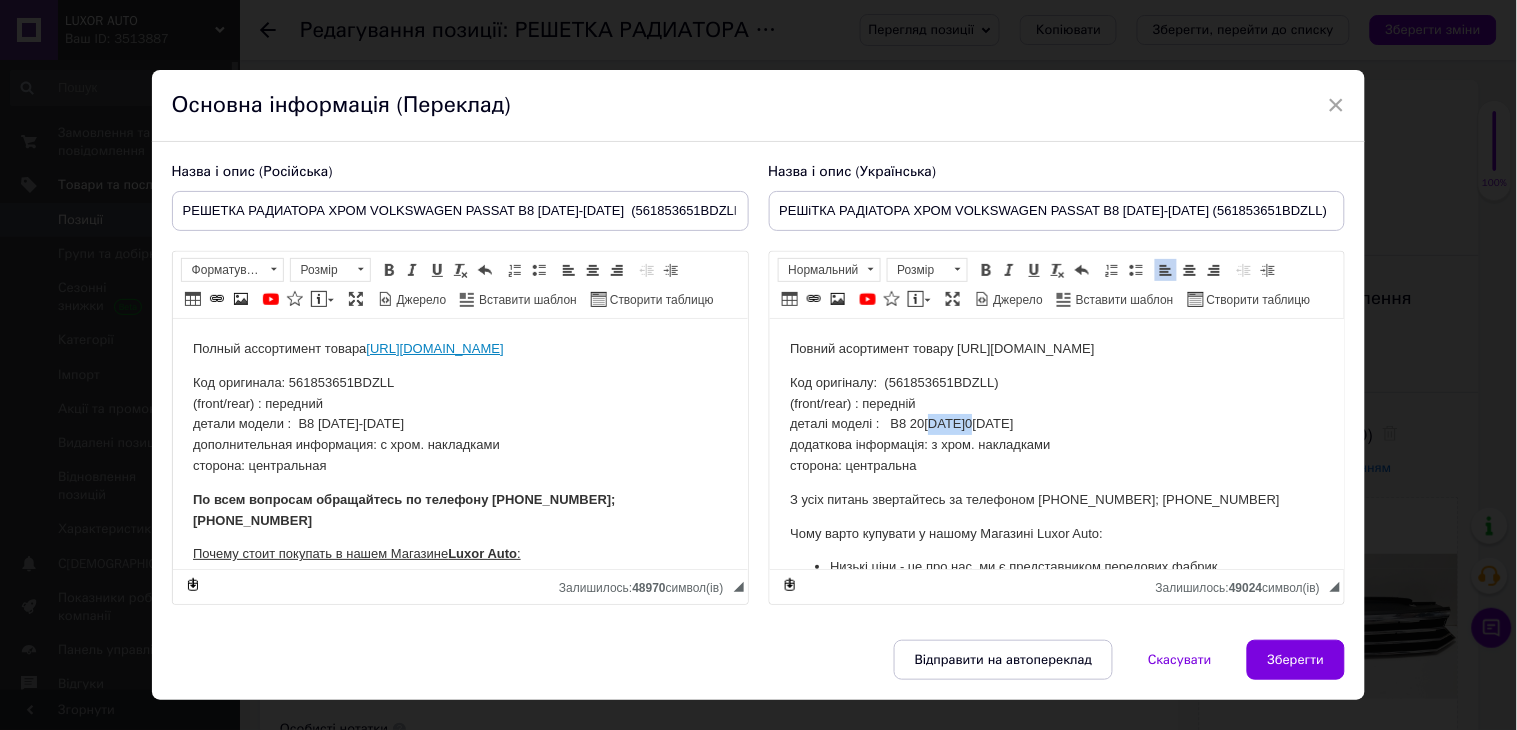 drag, startPoint x: 975, startPoint y: 415, endPoint x: 927, endPoint y: 424, distance: 48.83646 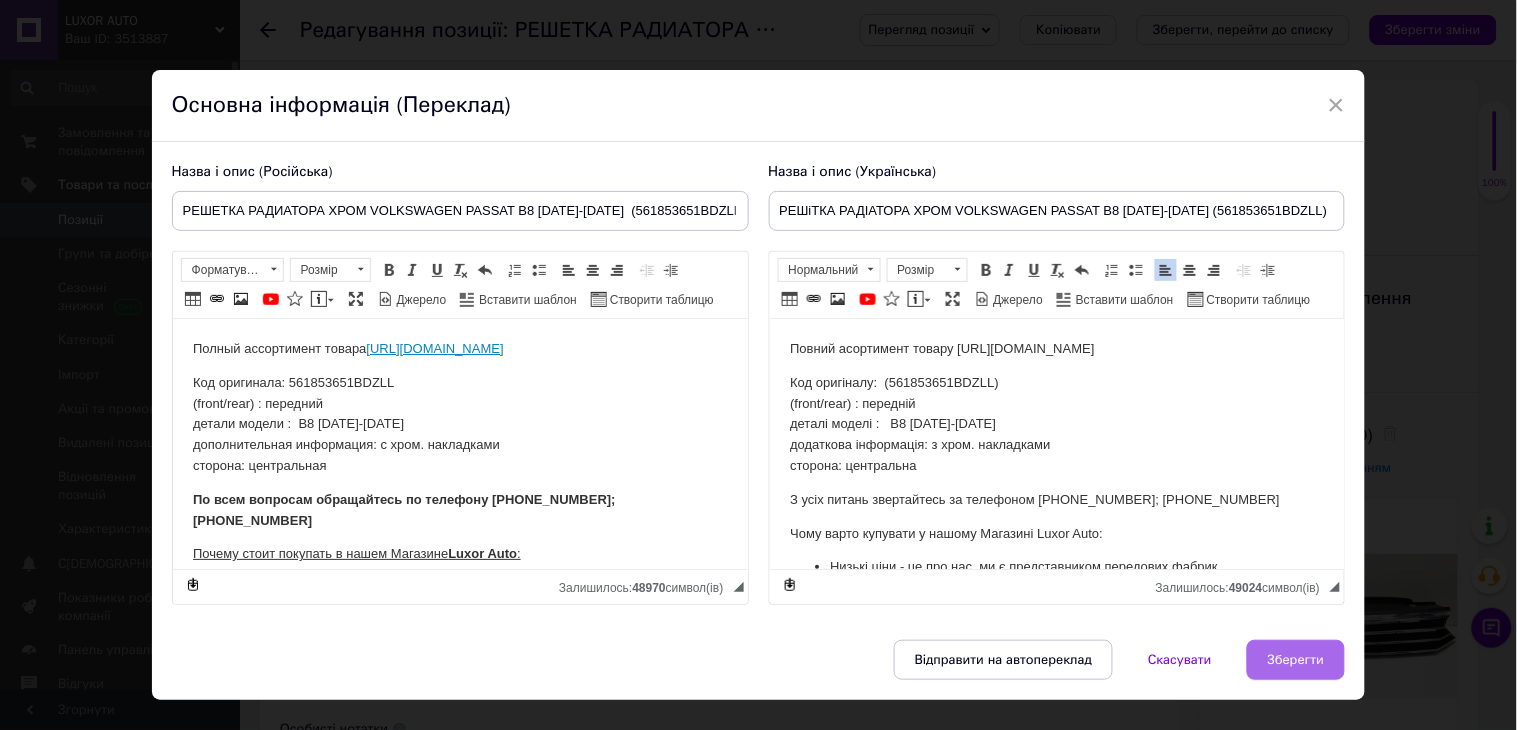 click on "Зберегти" at bounding box center (1296, 660) 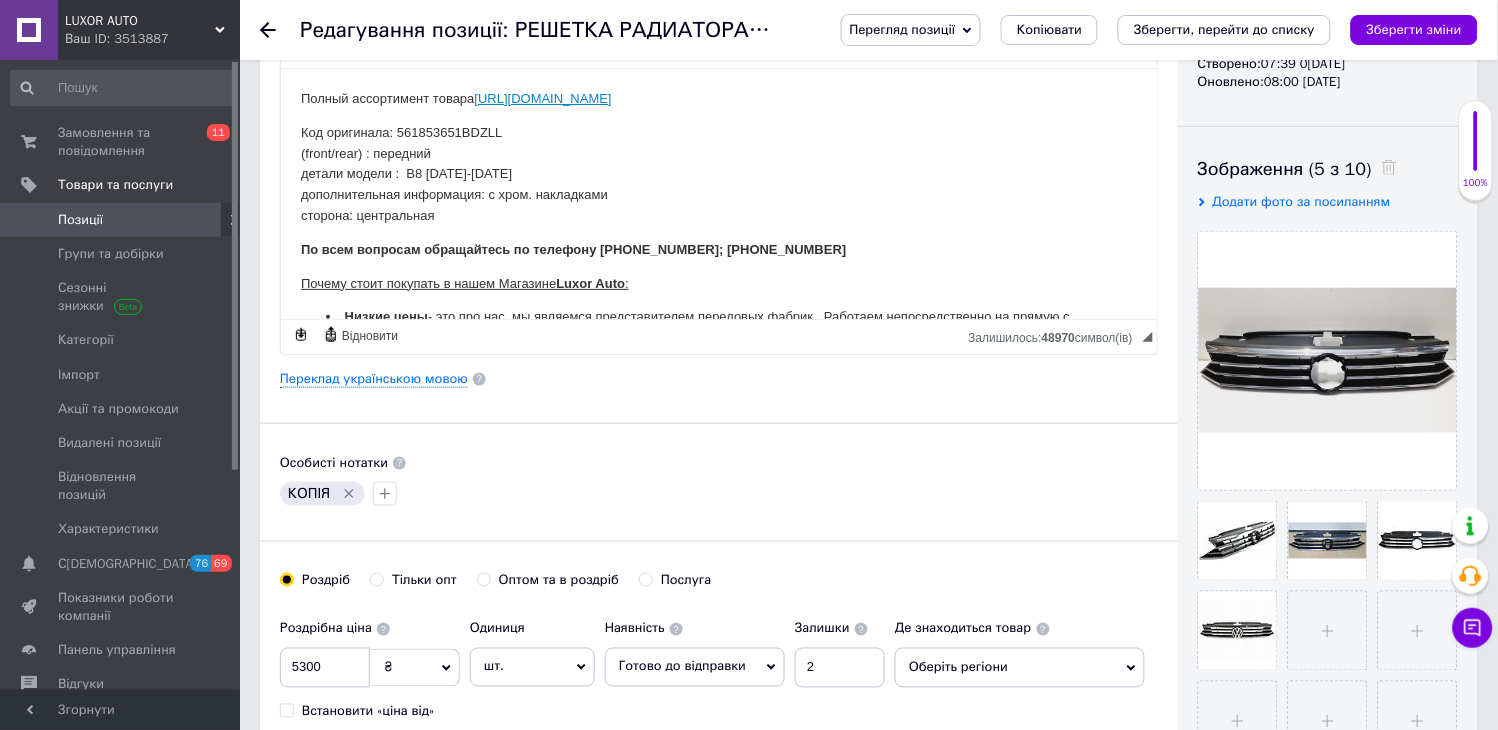 scroll, scrollTop: 272, scrollLeft: 0, axis: vertical 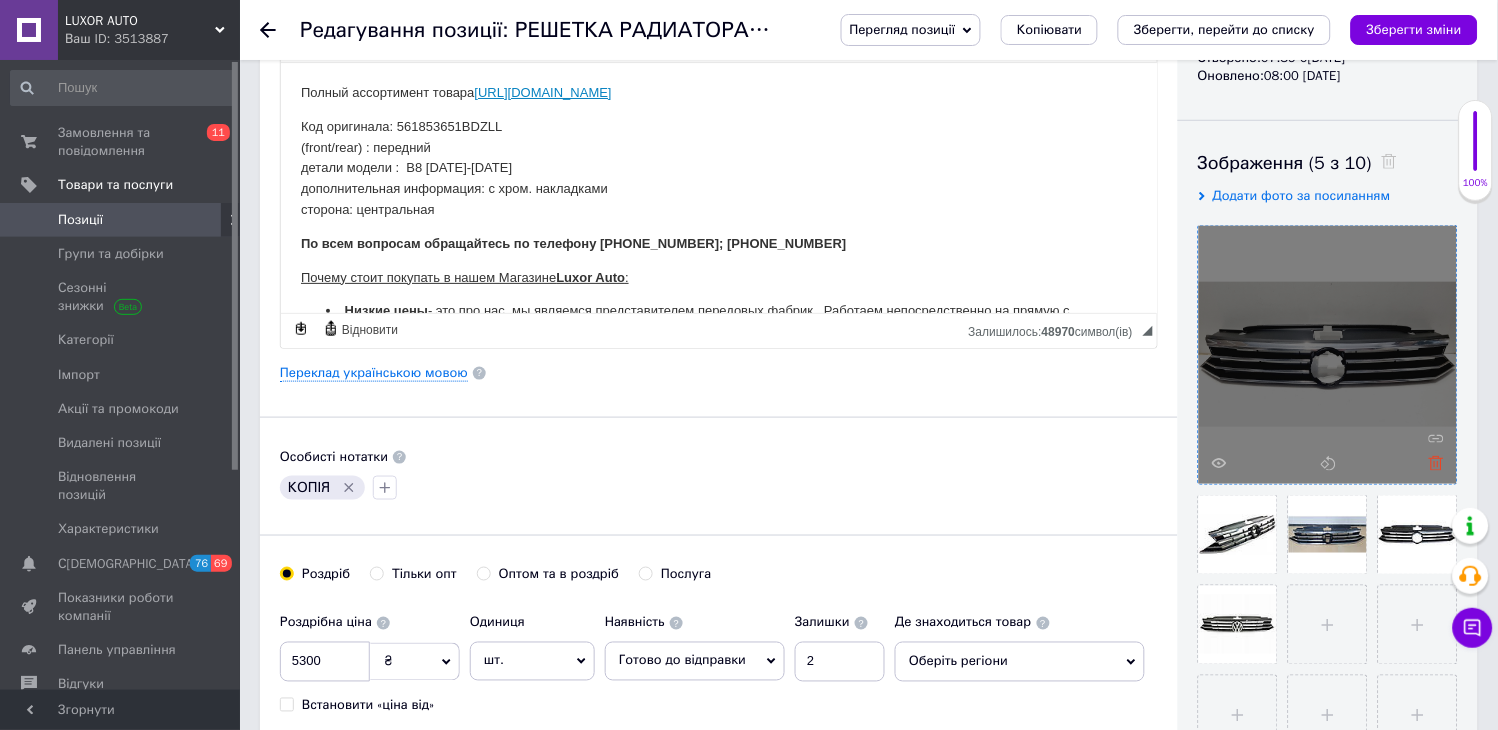 click 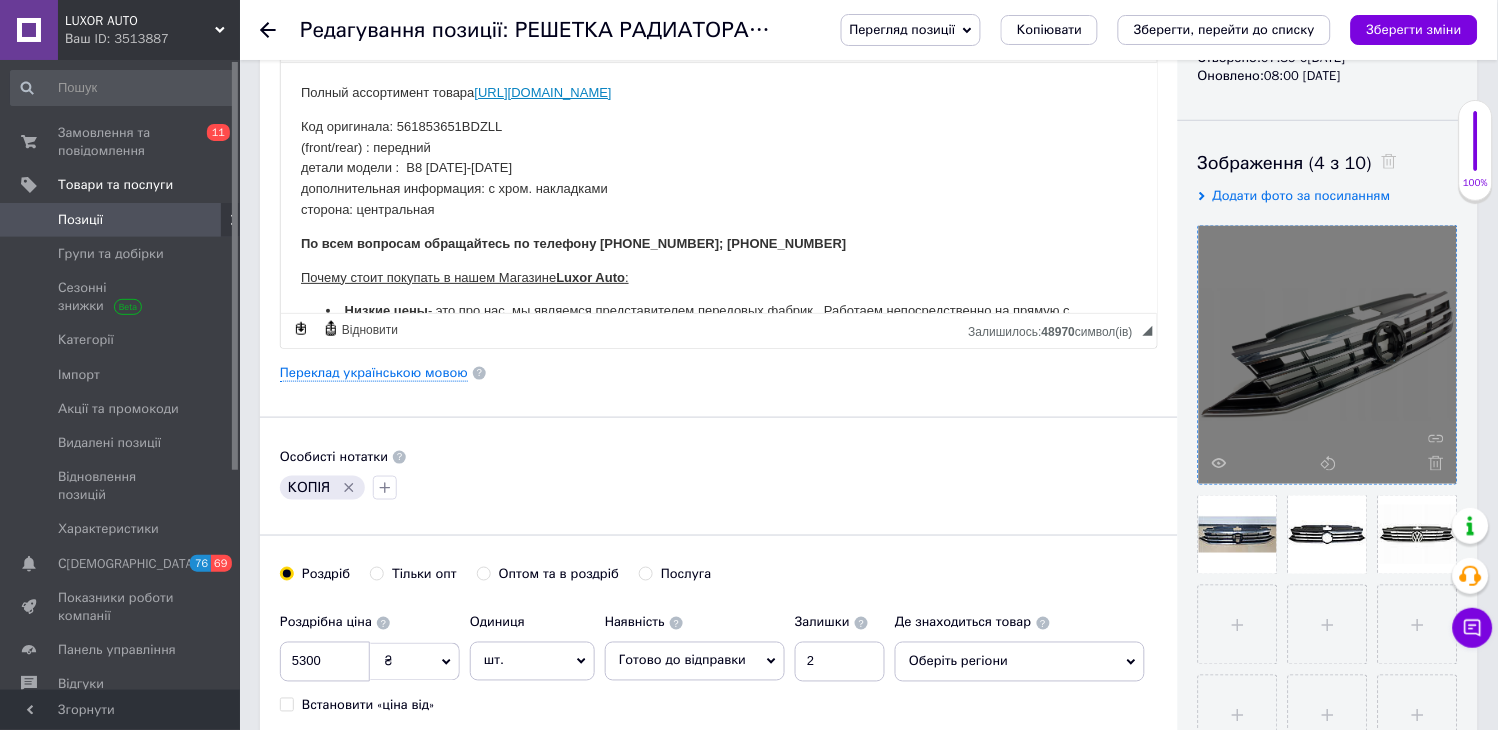 click 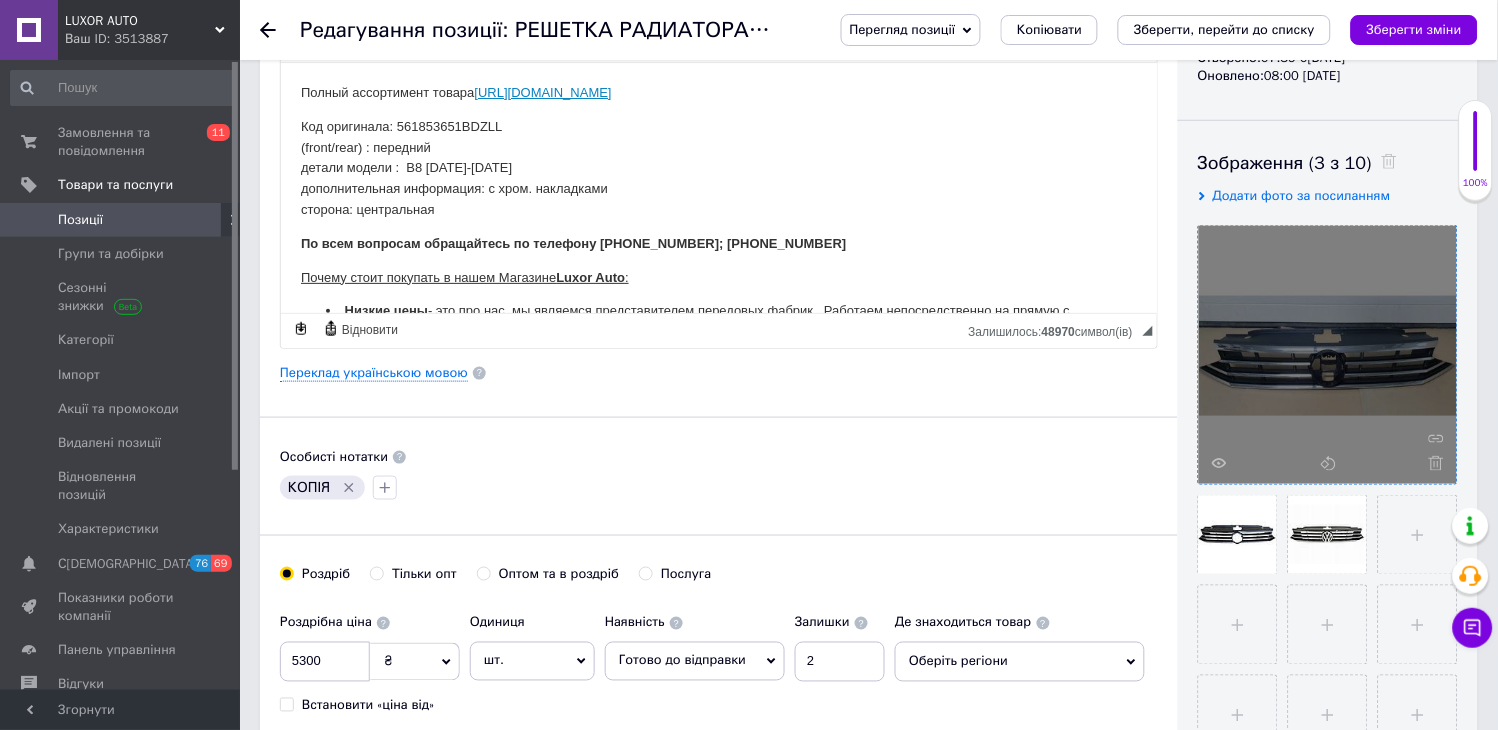click 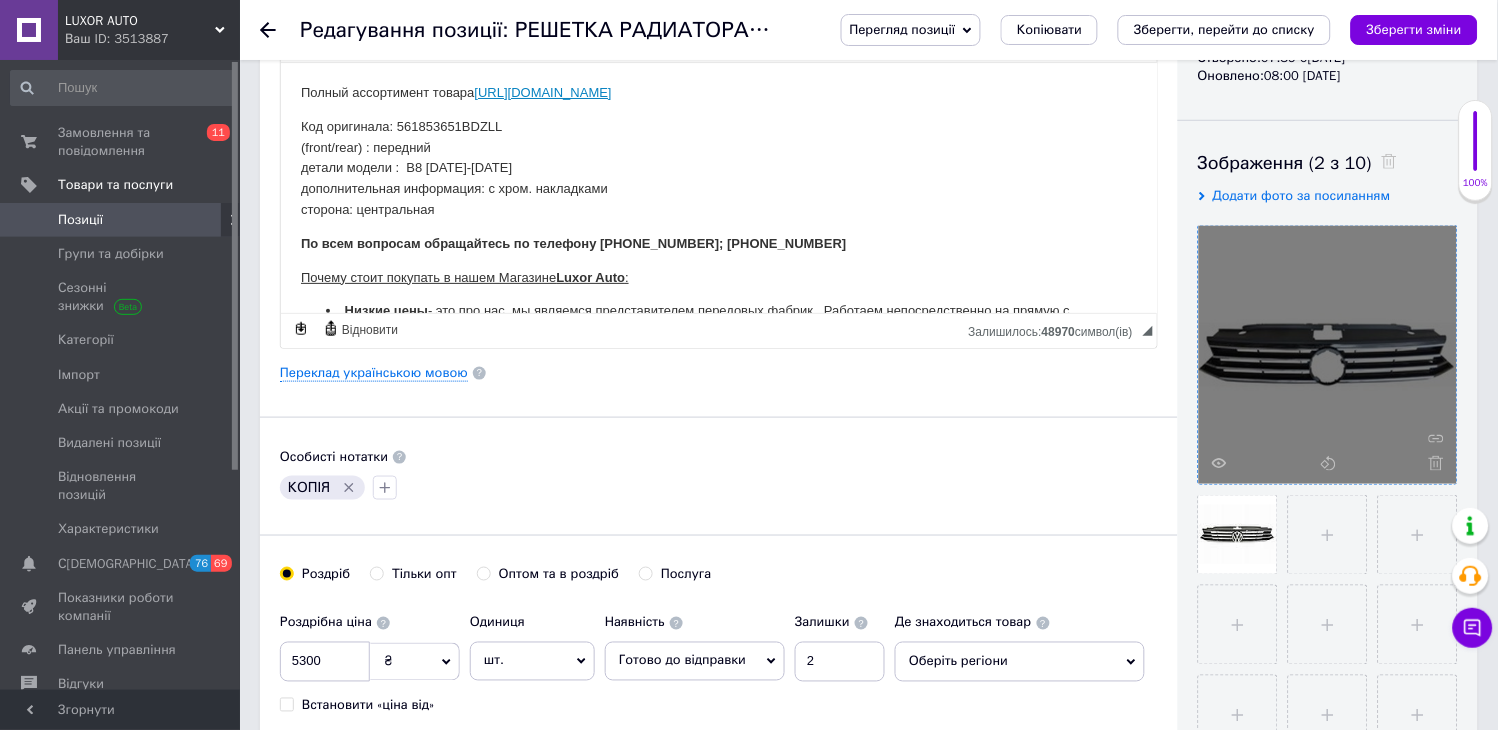click 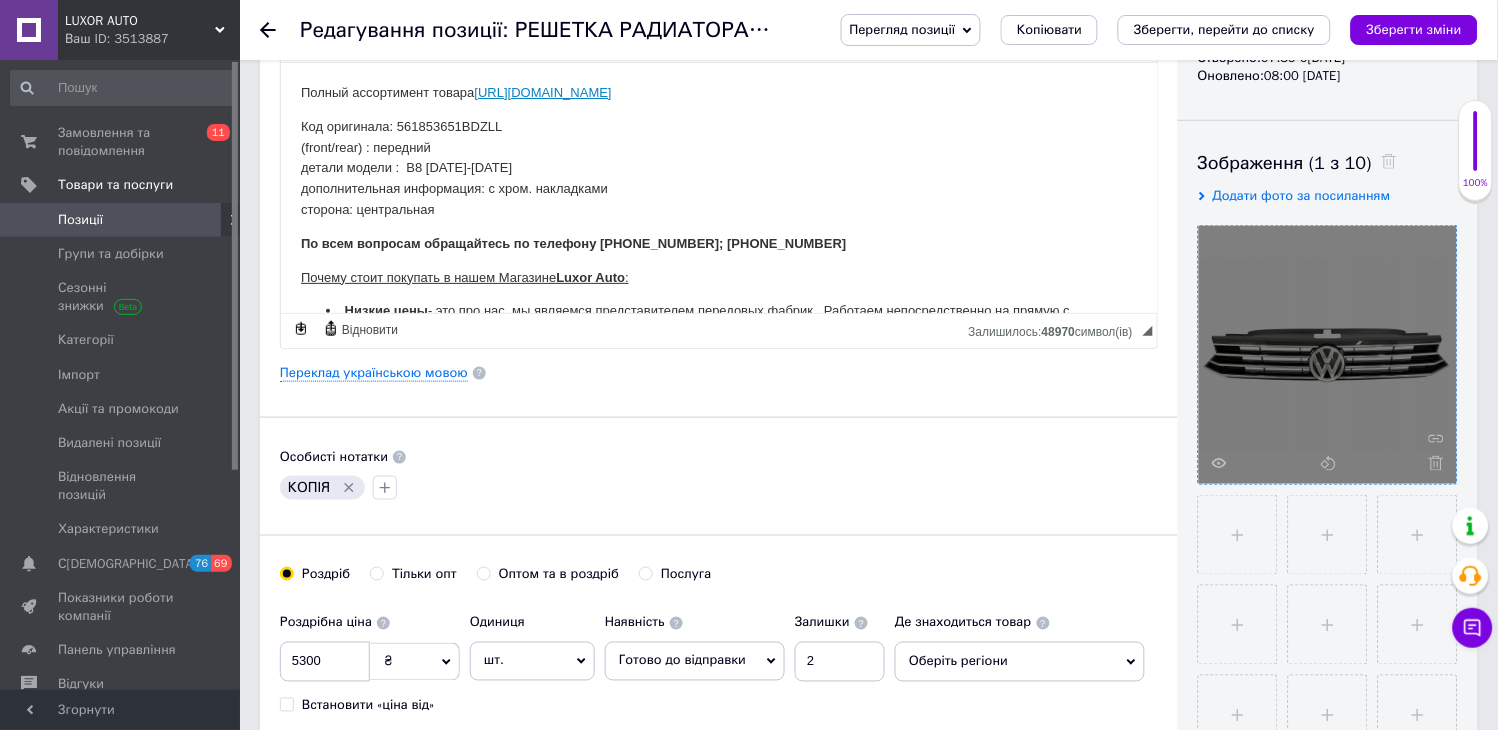 click 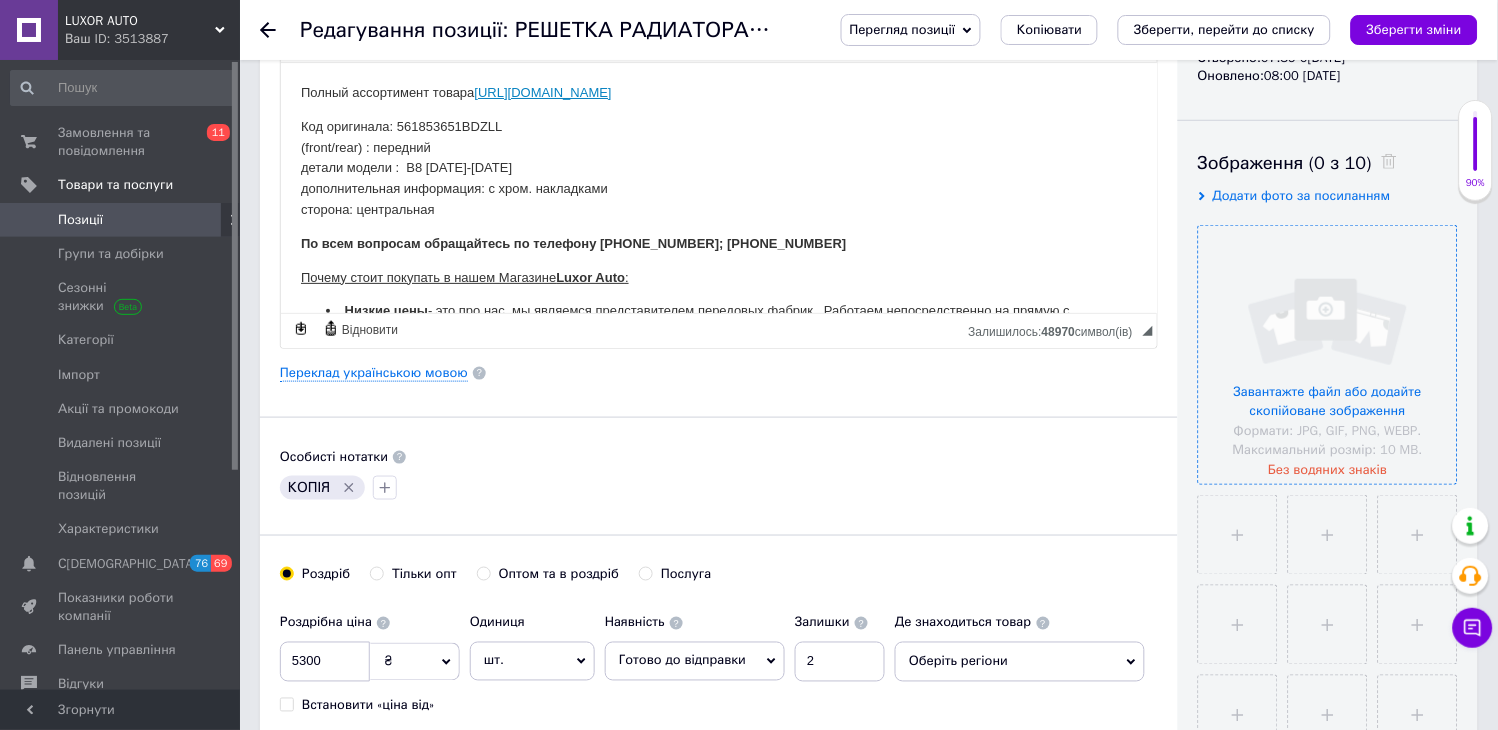 click at bounding box center [1328, 355] 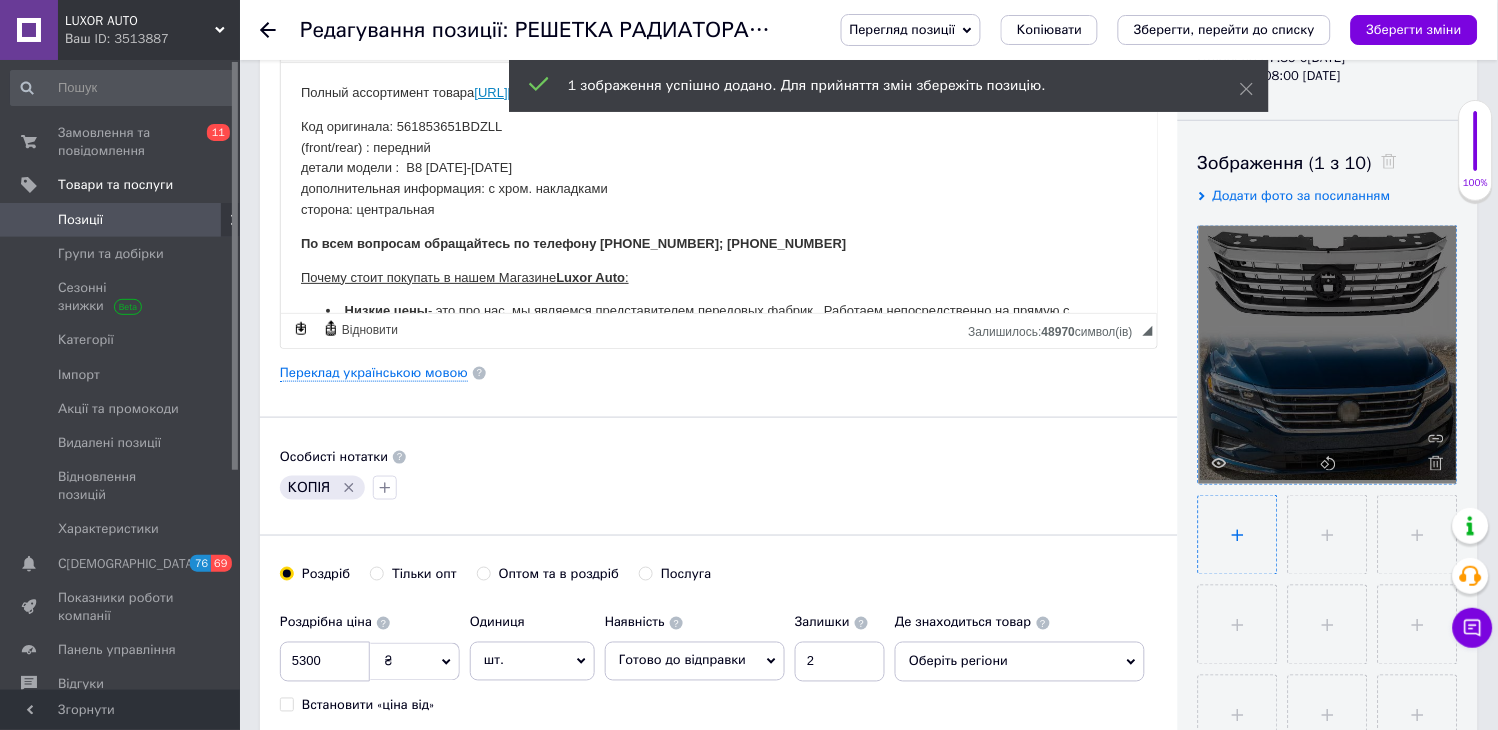 click at bounding box center (1238, 535) 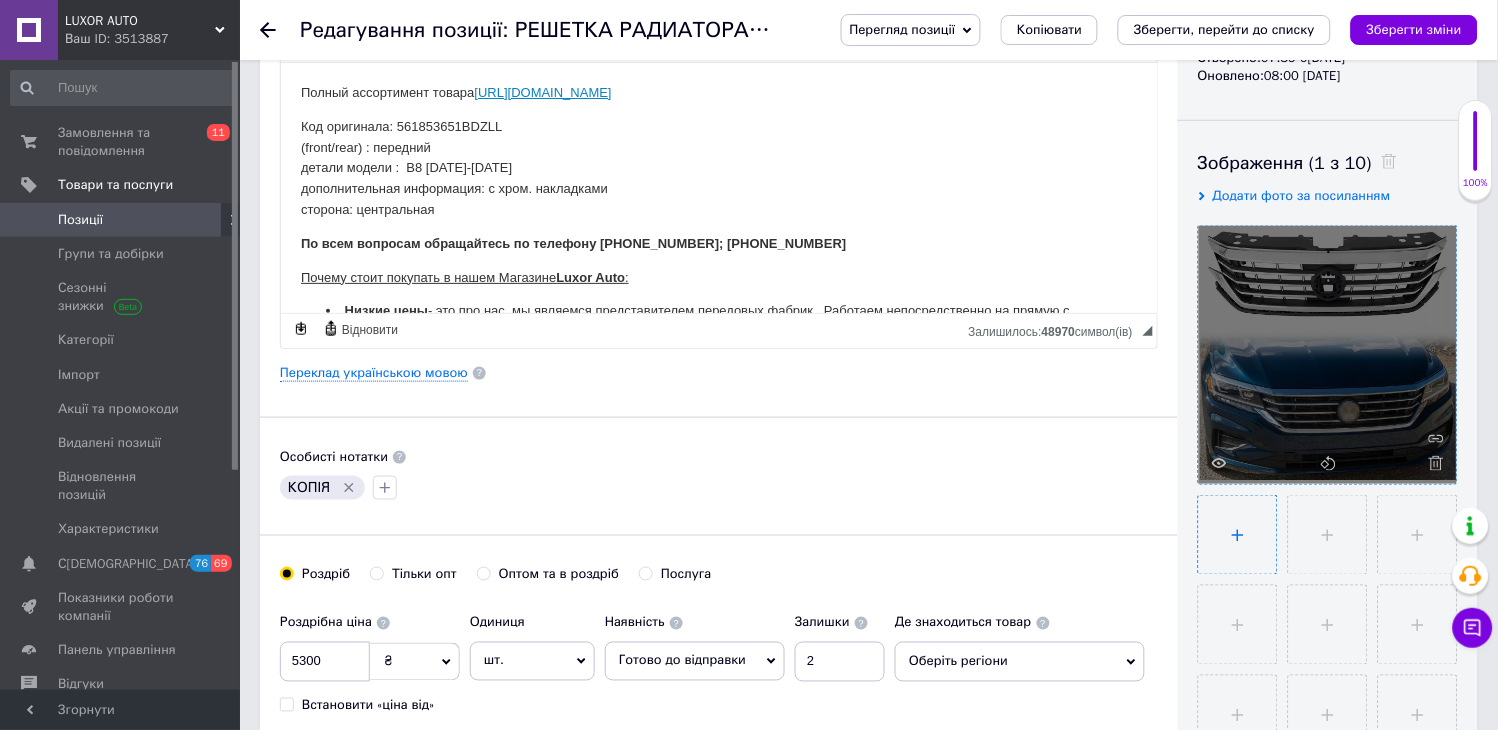type on "C:\fakepath\ergeer.JPG" 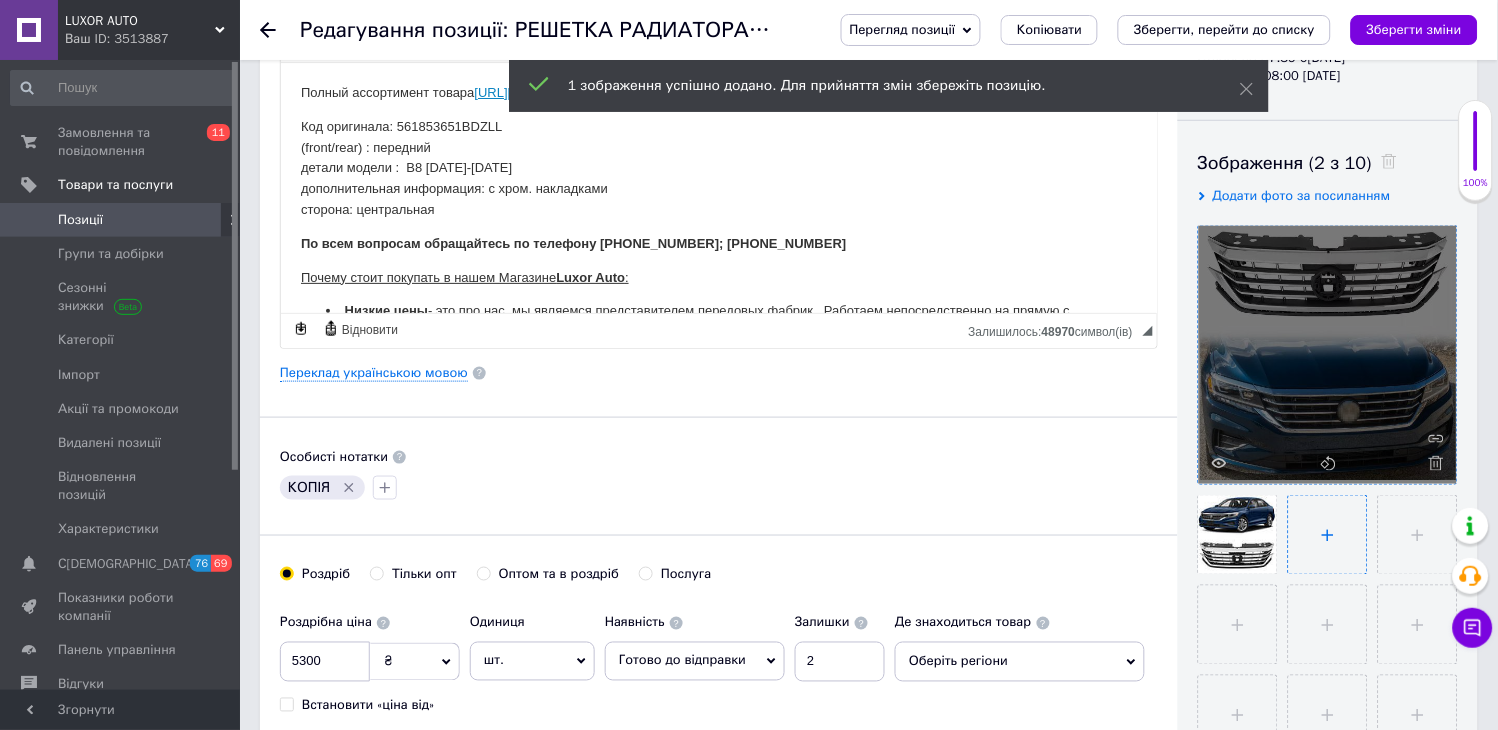 click at bounding box center (1328, 535) 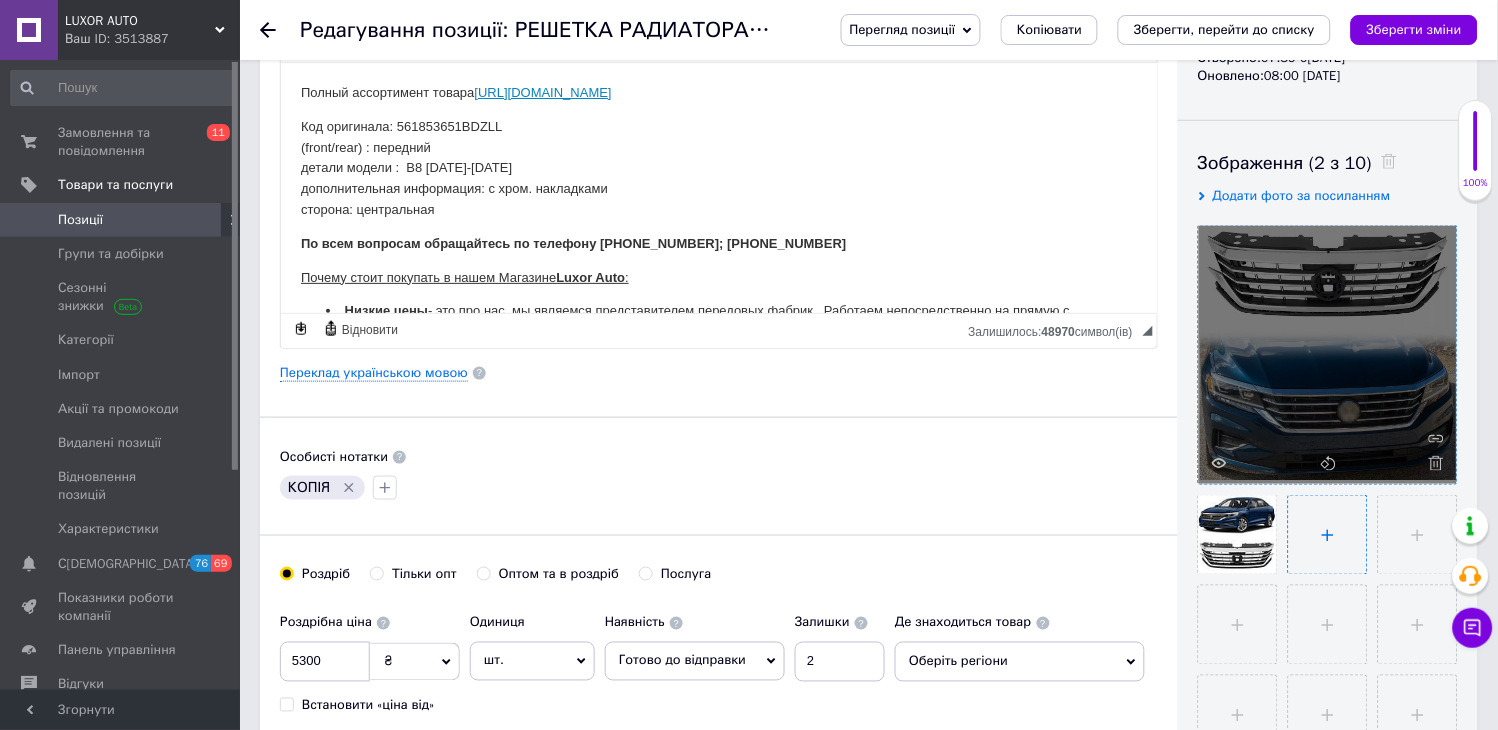 type on "C:\fakepath\VW-PASSAT-B8-GRILL-ATRAPA-2018-2019-2020-2021-561853651BD-561853653H-[GEOGRAPHIC_DATA]-[GEOGRAPHIC_DATA]-Amerykanska.jpg" 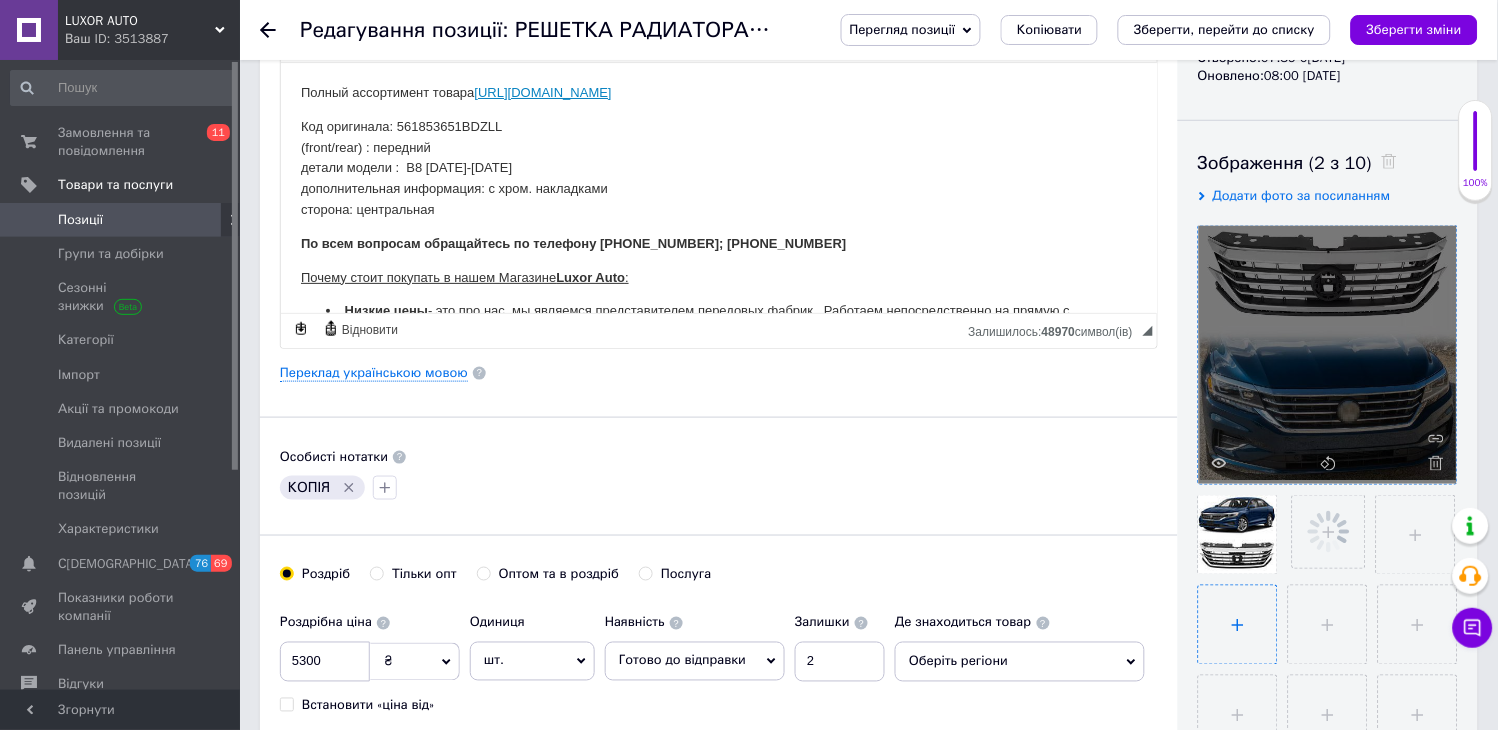 click at bounding box center [1238, 625] 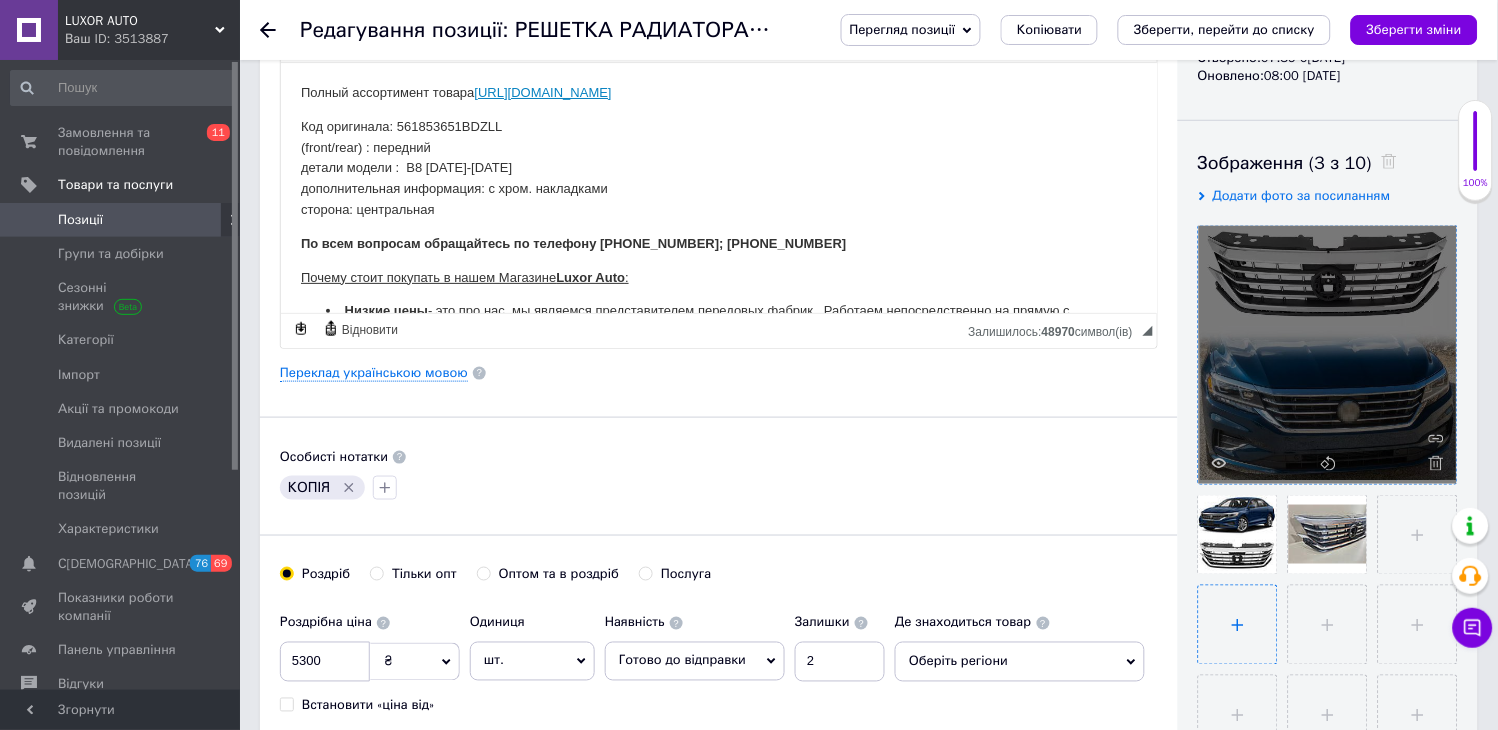 type on "C:\fakepath\s-l400.jpg" 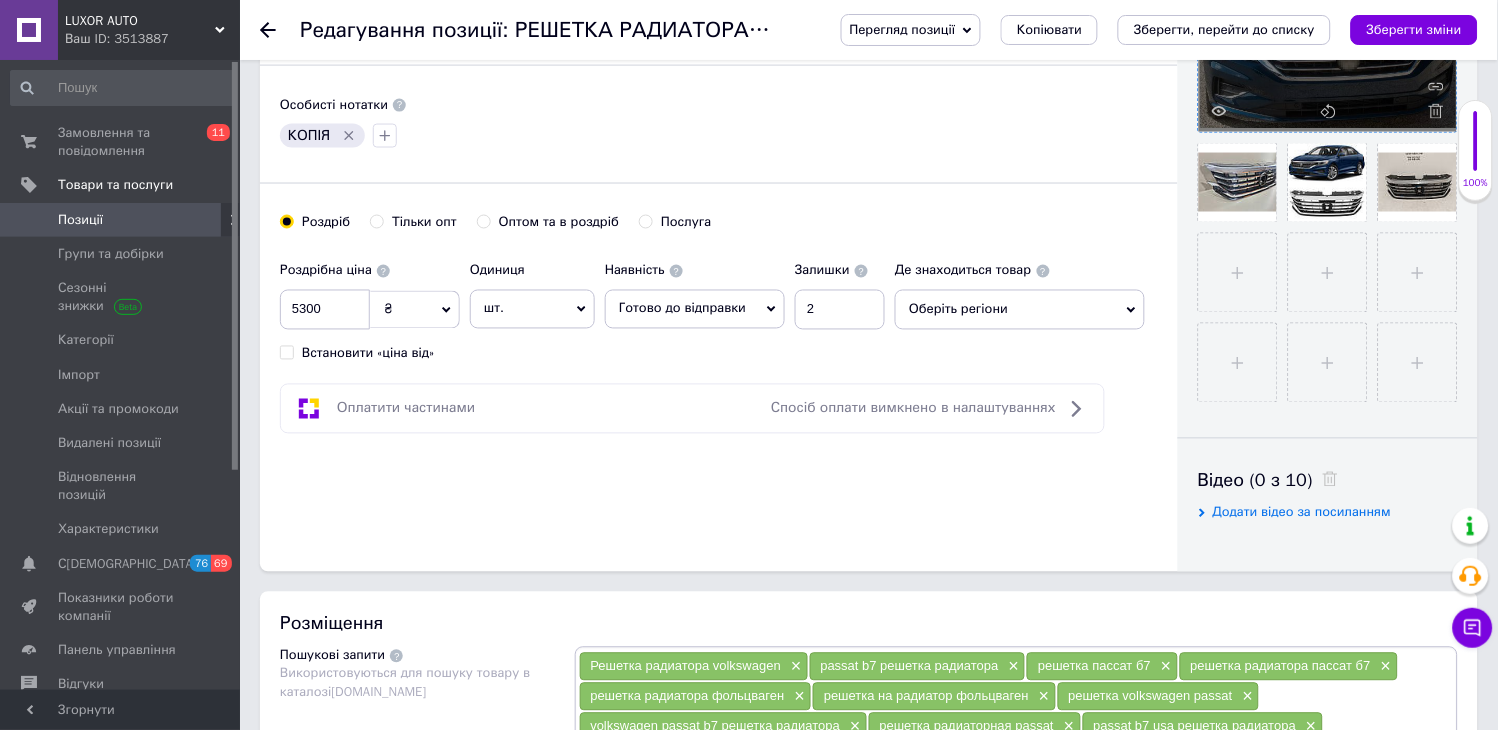 scroll, scrollTop: 631, scrollLeft: 0, axis: vertical 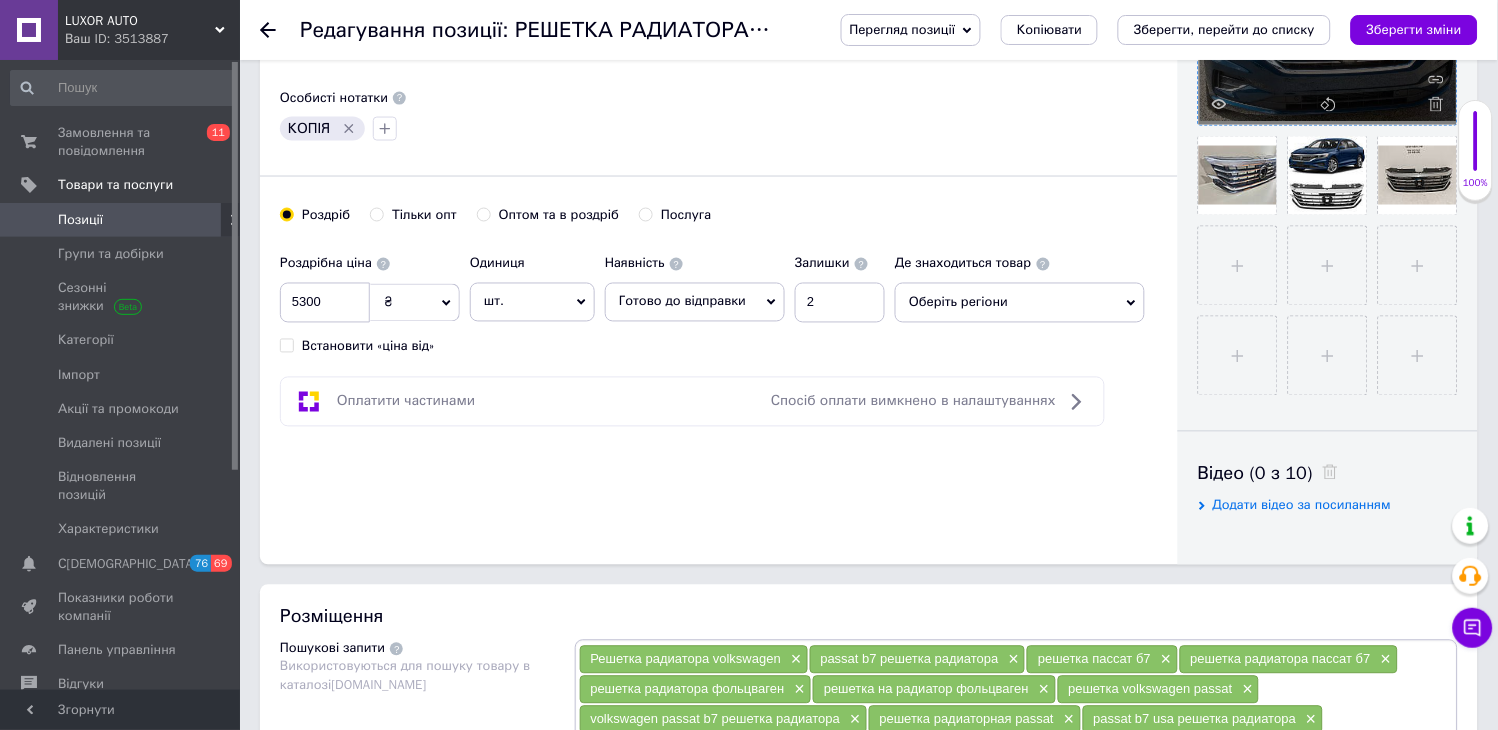 click on "Оберіть регіони" at bounding box center (1020, 303) 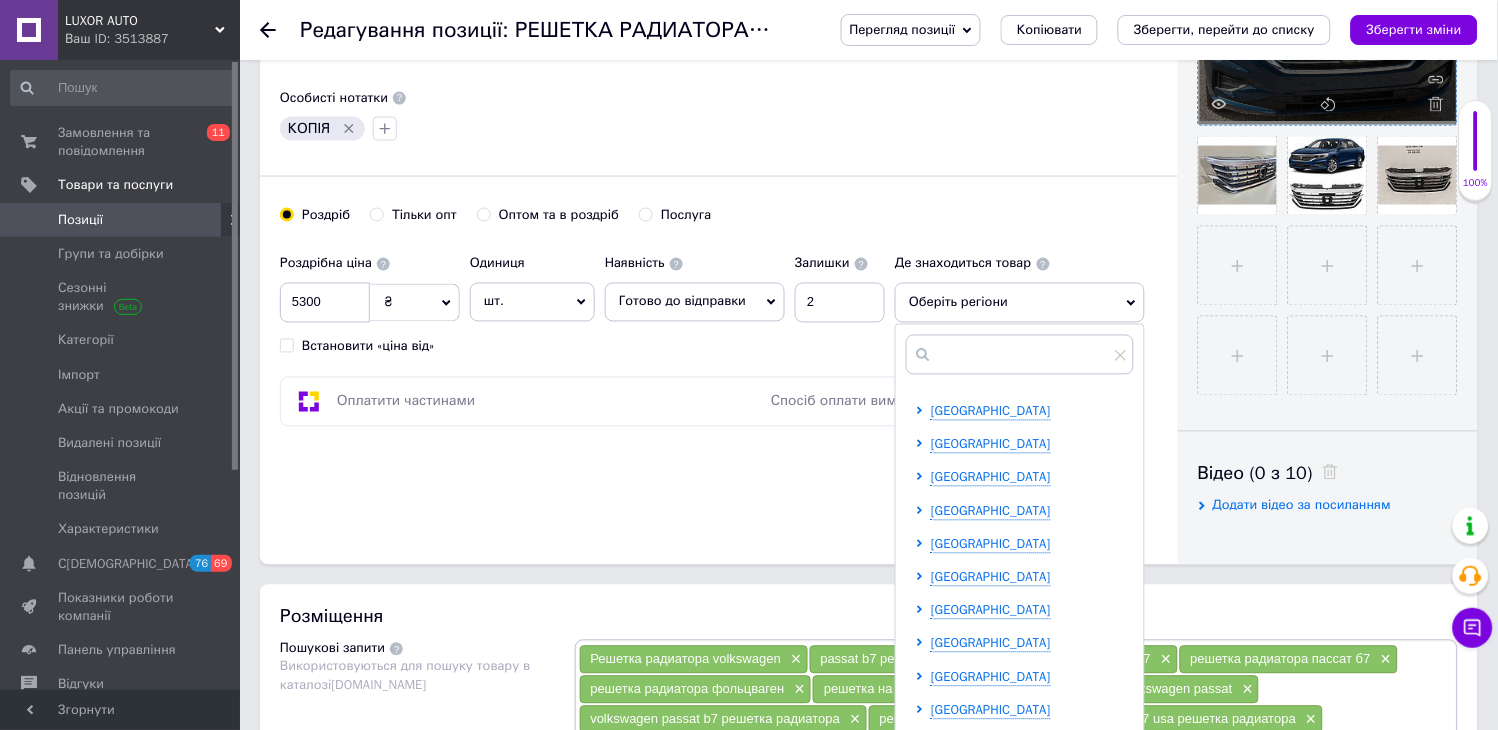 scroll, scrollTop: 201, scrollLeft: 0, axis: vertical 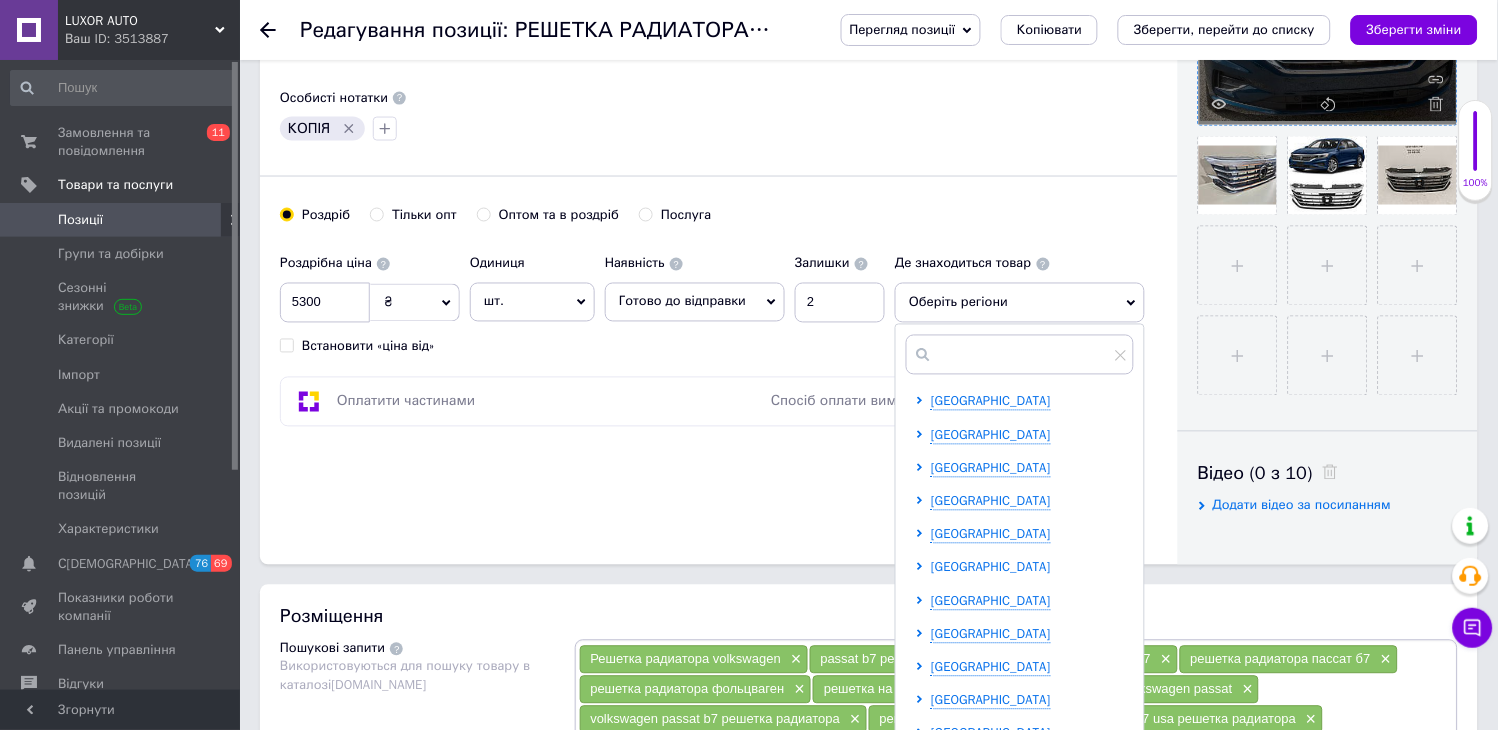 click on "[GEOGRAPHIC_DATA]" at bounding box center [991, 567] 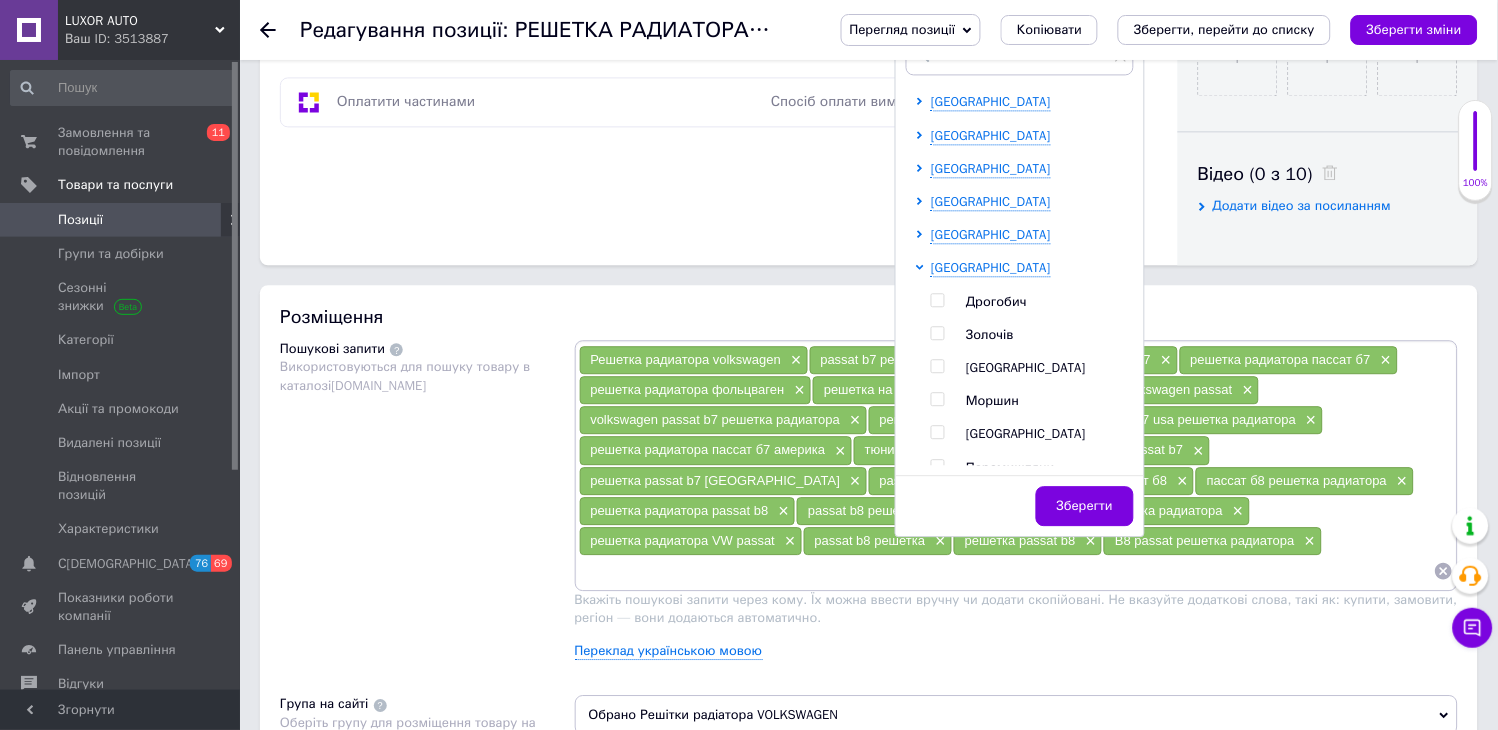 scroll, scrollTop: 943, scrollLeft: 0, axis: vertical 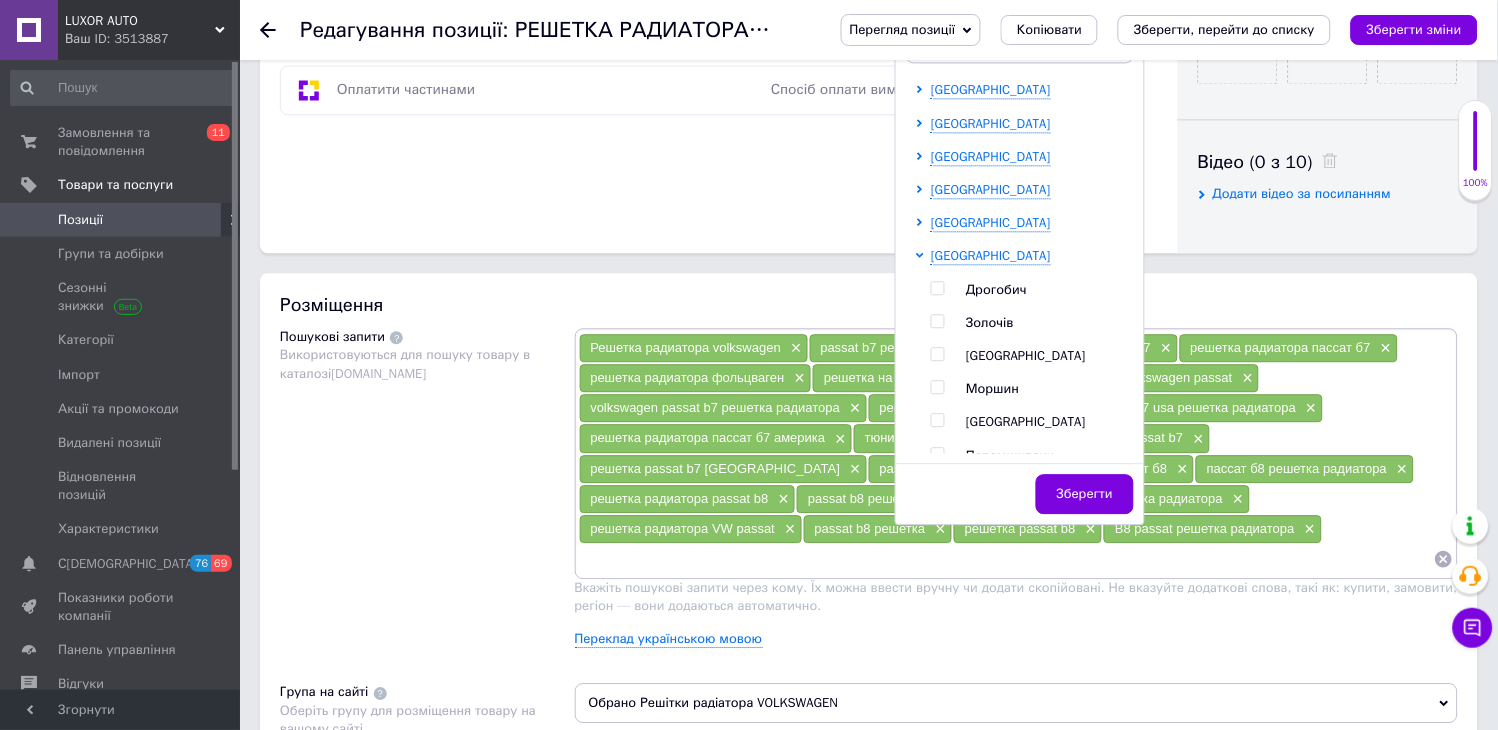 click at bounding box center (937, 354) 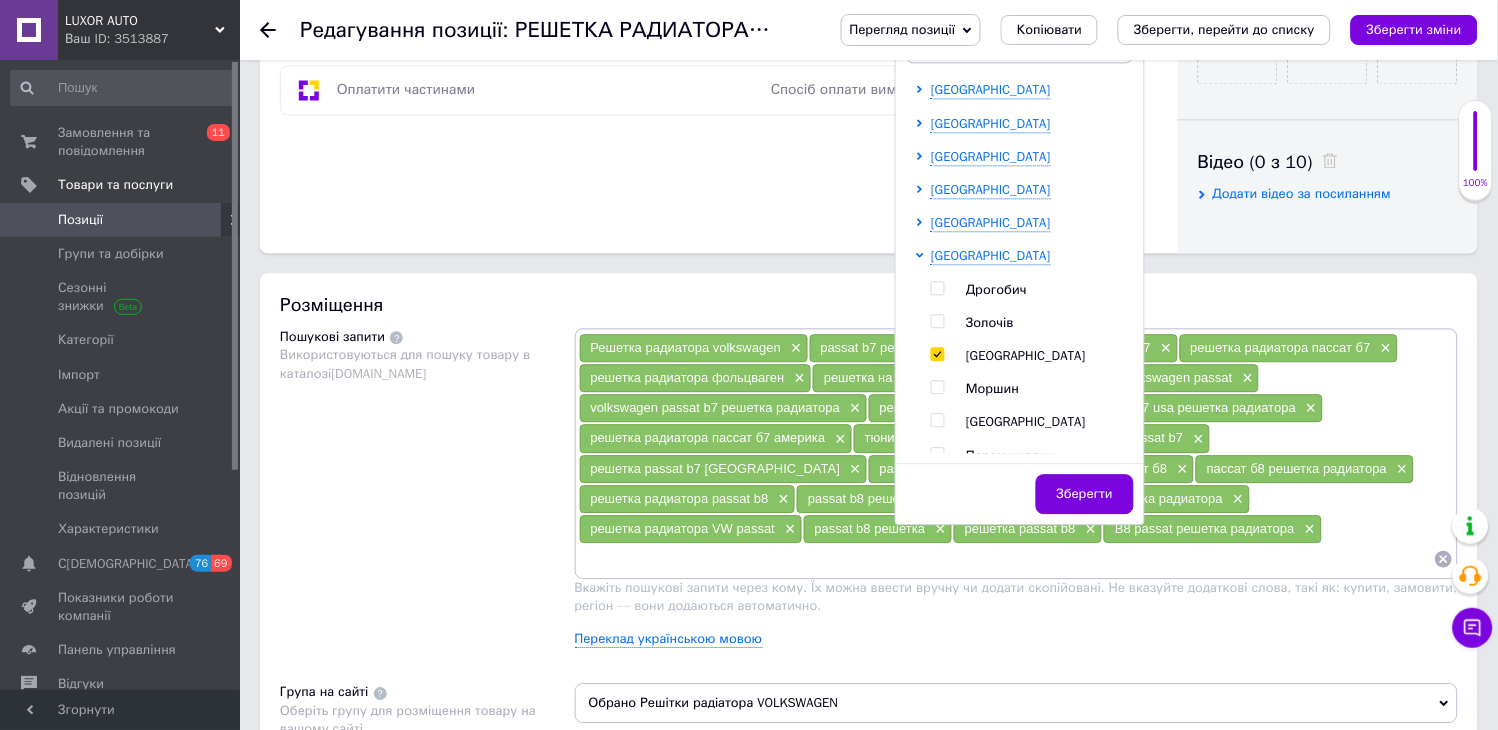 checkbox on "true" 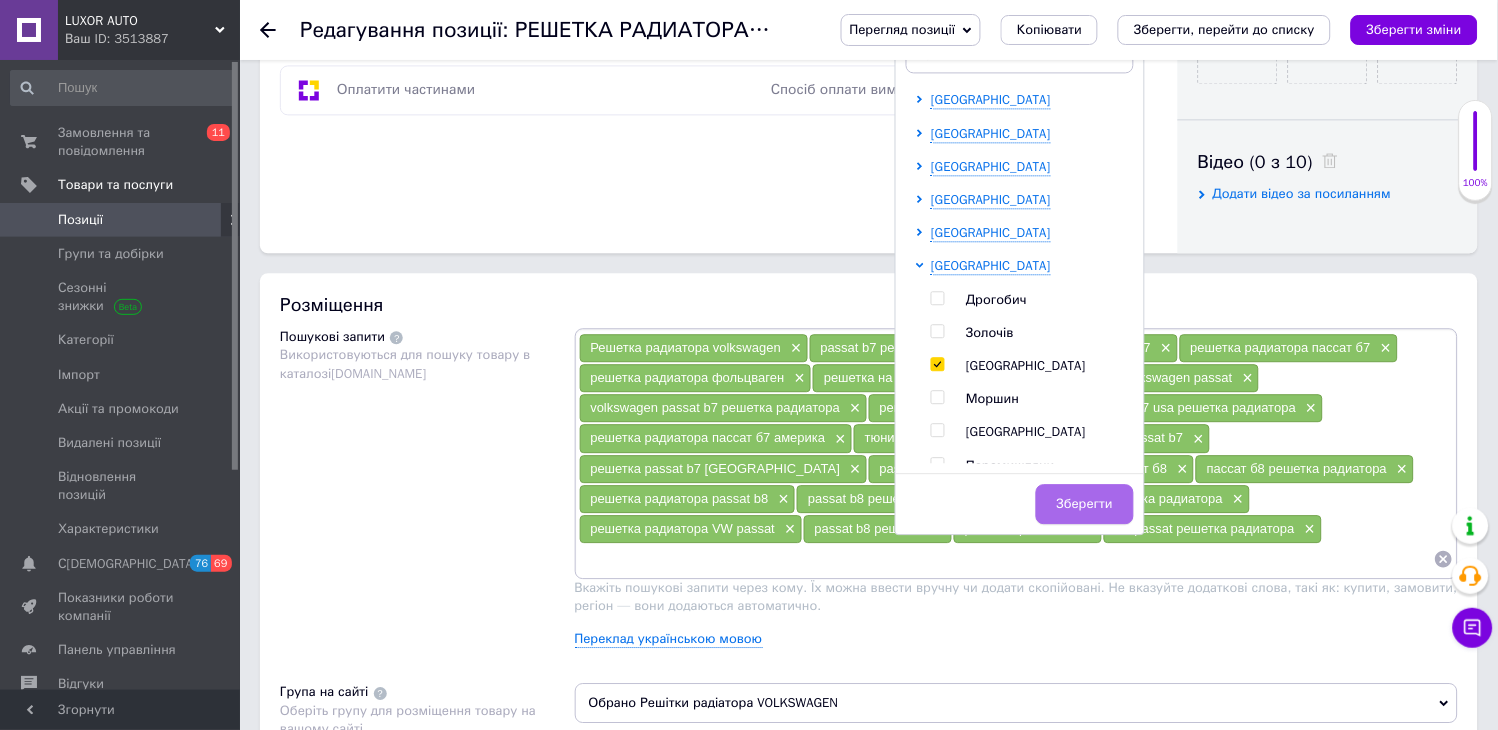 click on "Зберегти" at bounding box center [1085, 504] 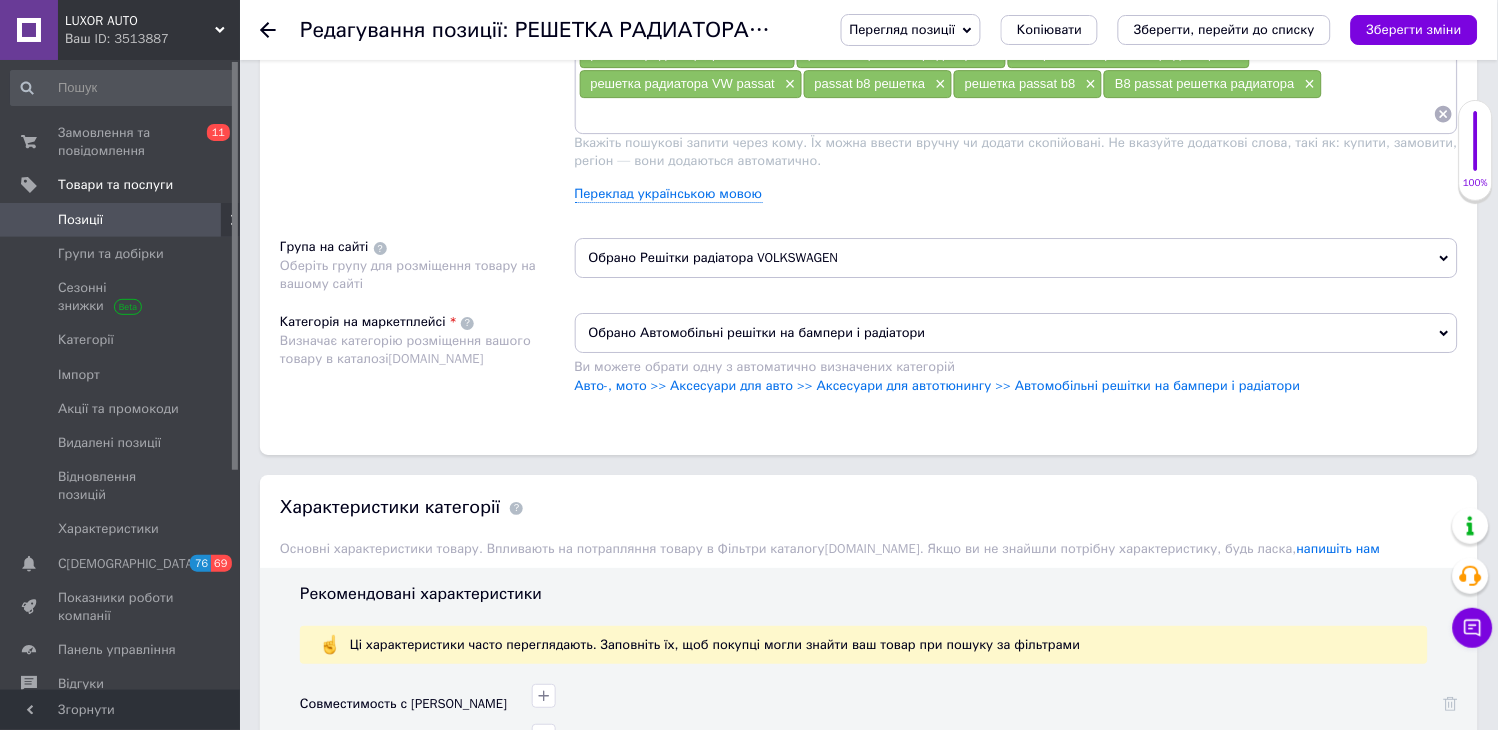 scroll, scrollTop: 1278, scrollLeft: 0, axis: vertical 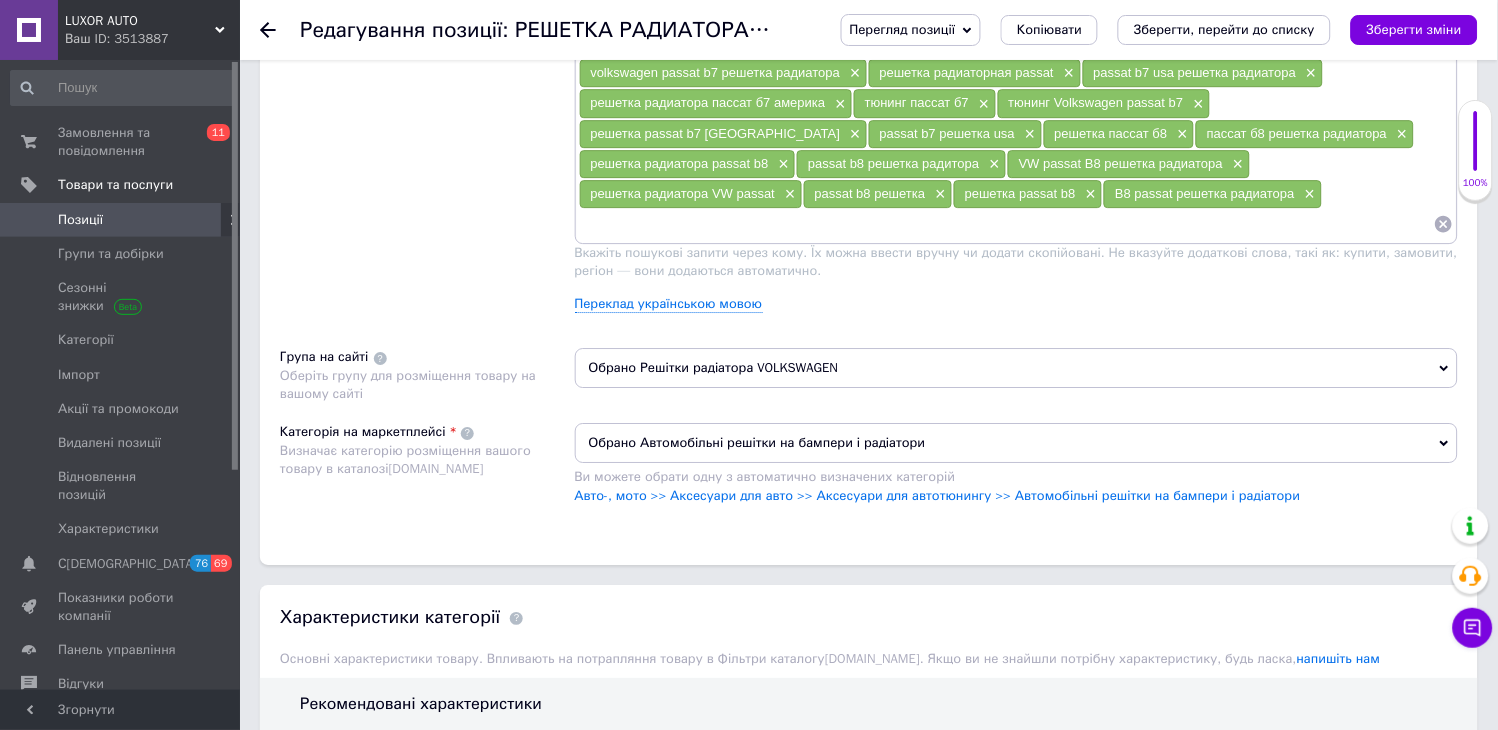 click at bounding box center (1007, 224) 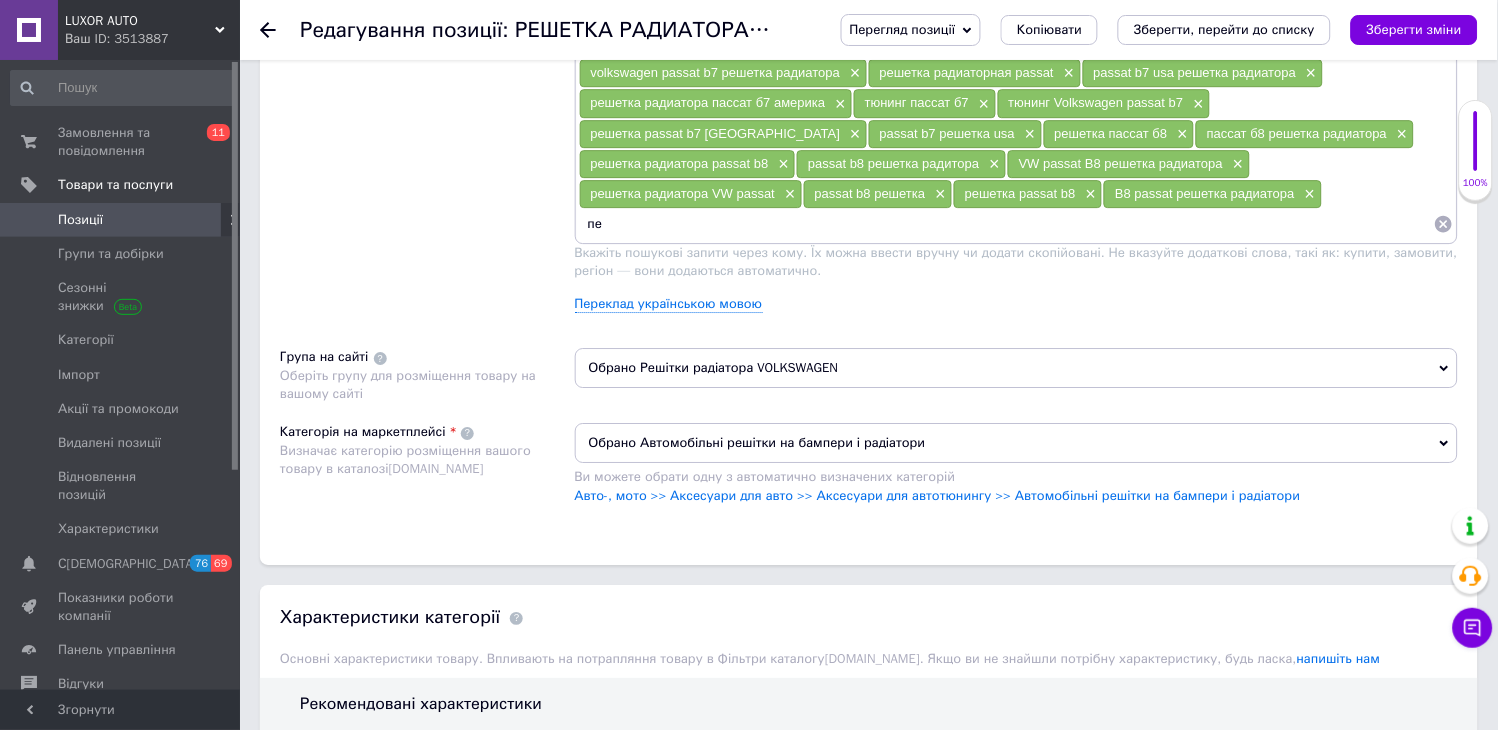 type on "п" 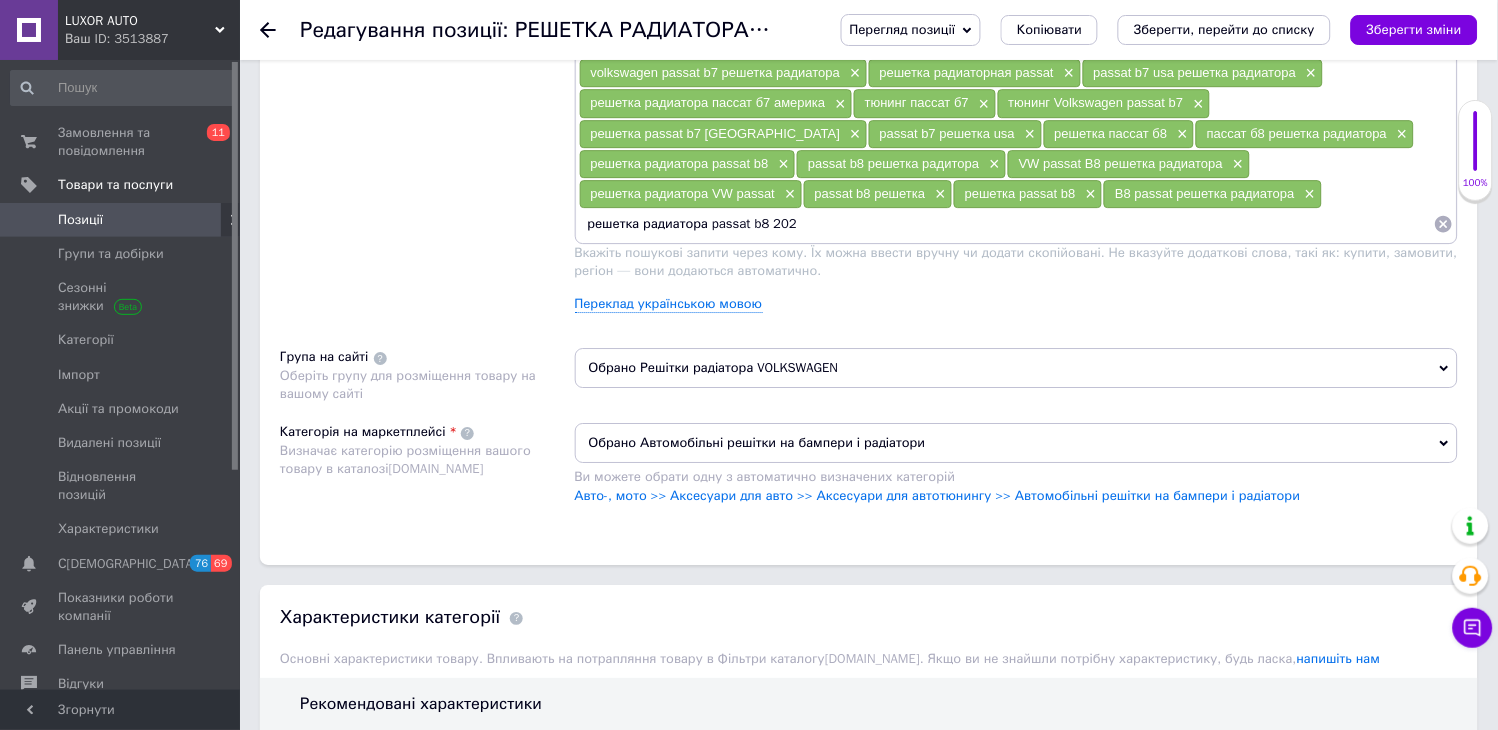 type on "решетка радиатора passat b8 2022" 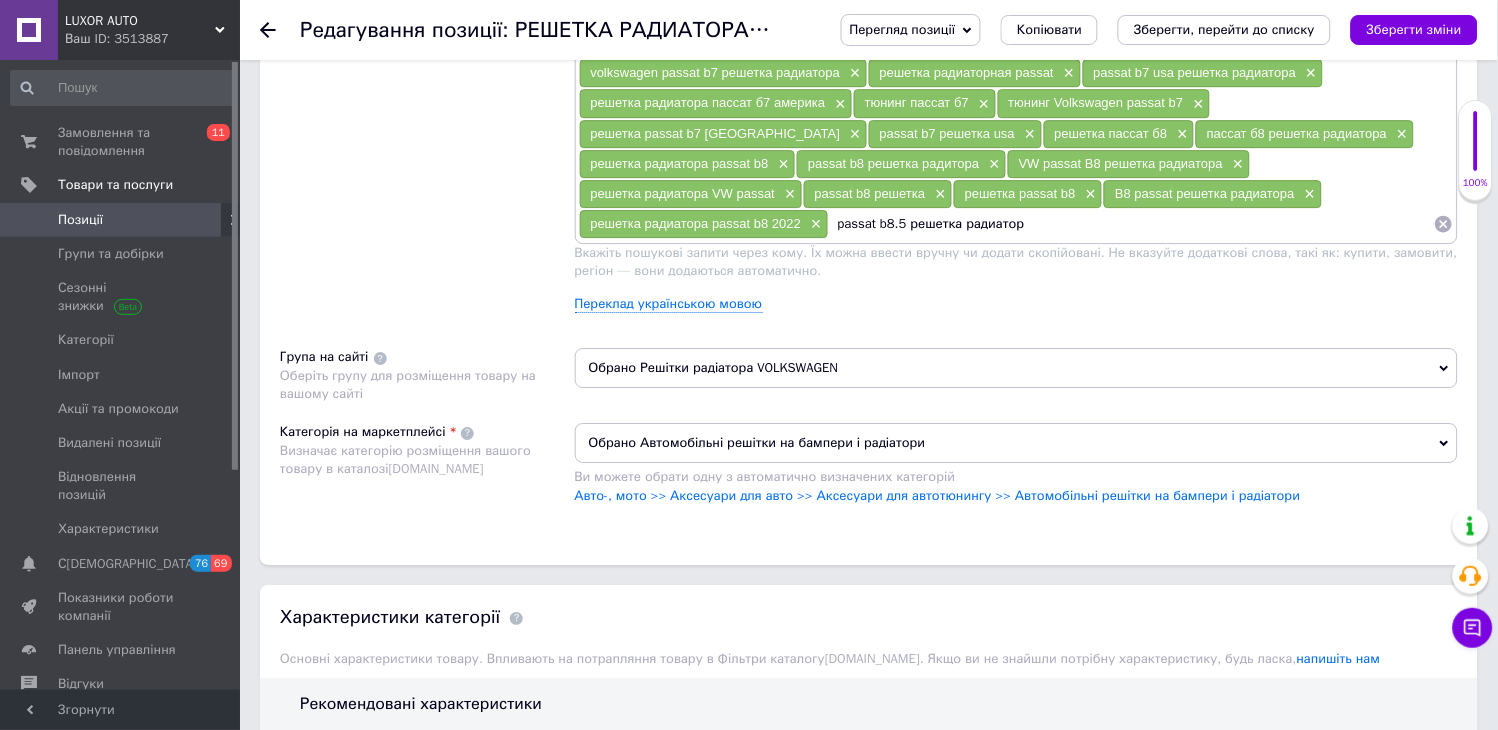 type on "passat b8.5 решетка радиатора" 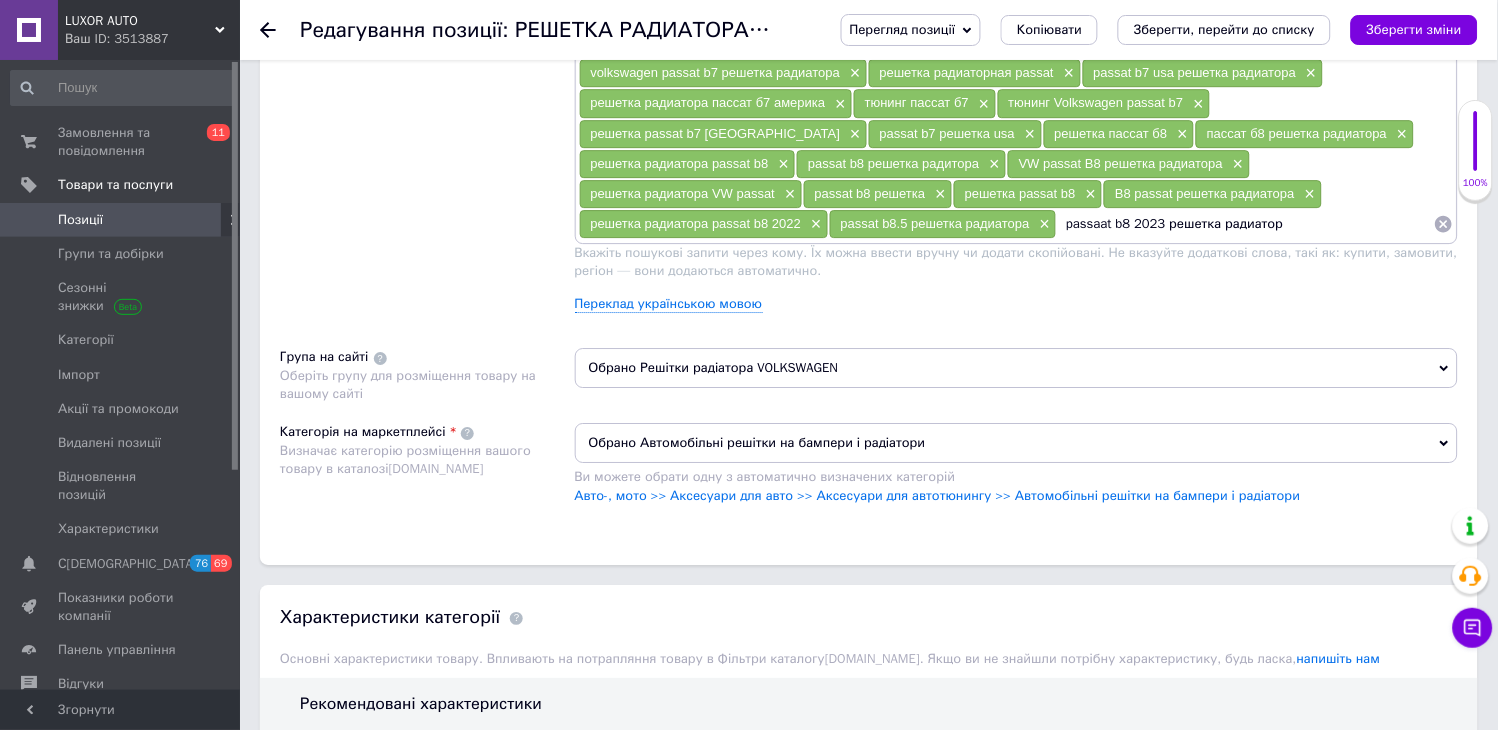 type on "passaat b8 2023 решетка радиатора" 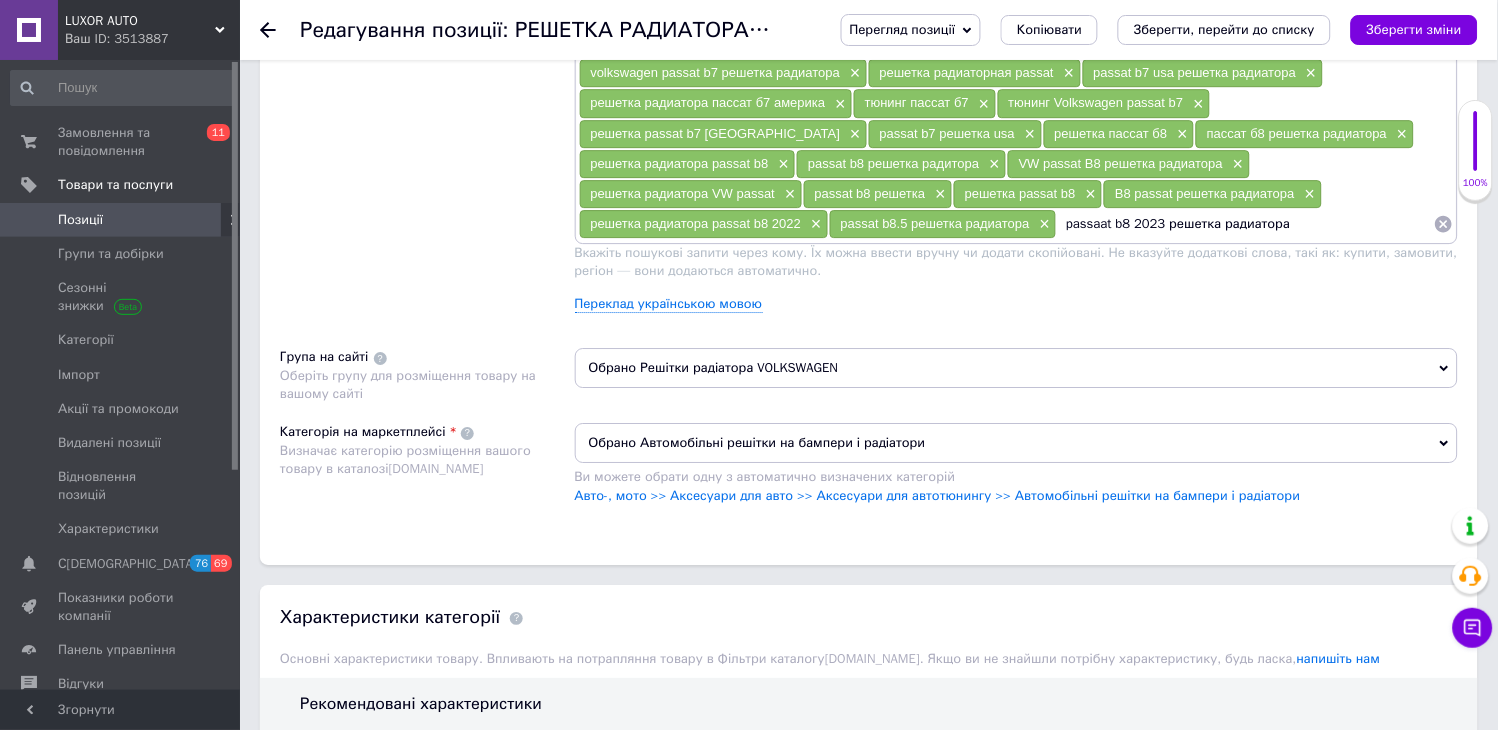 type 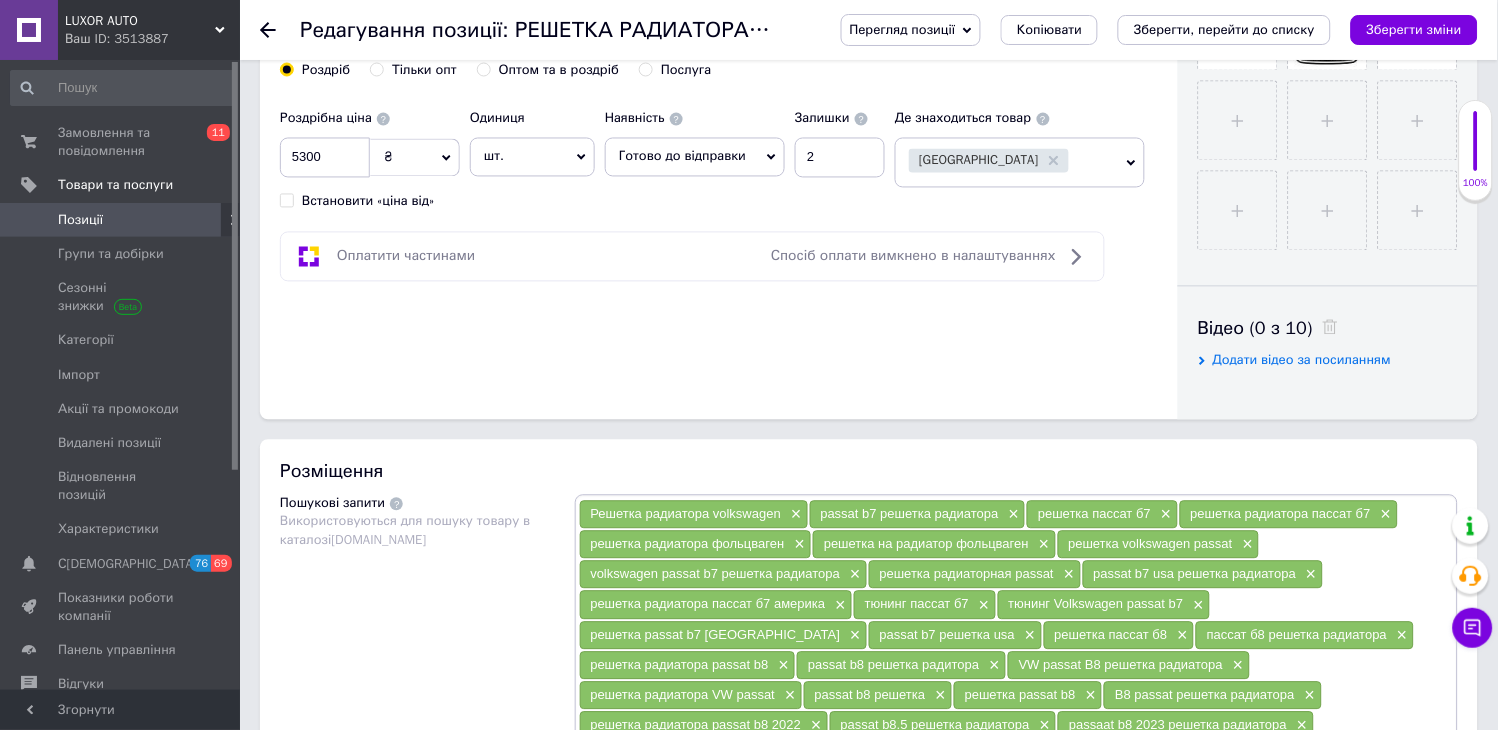 scroll, scrollTop: 111, scrollLeft: 0, axis: vertical 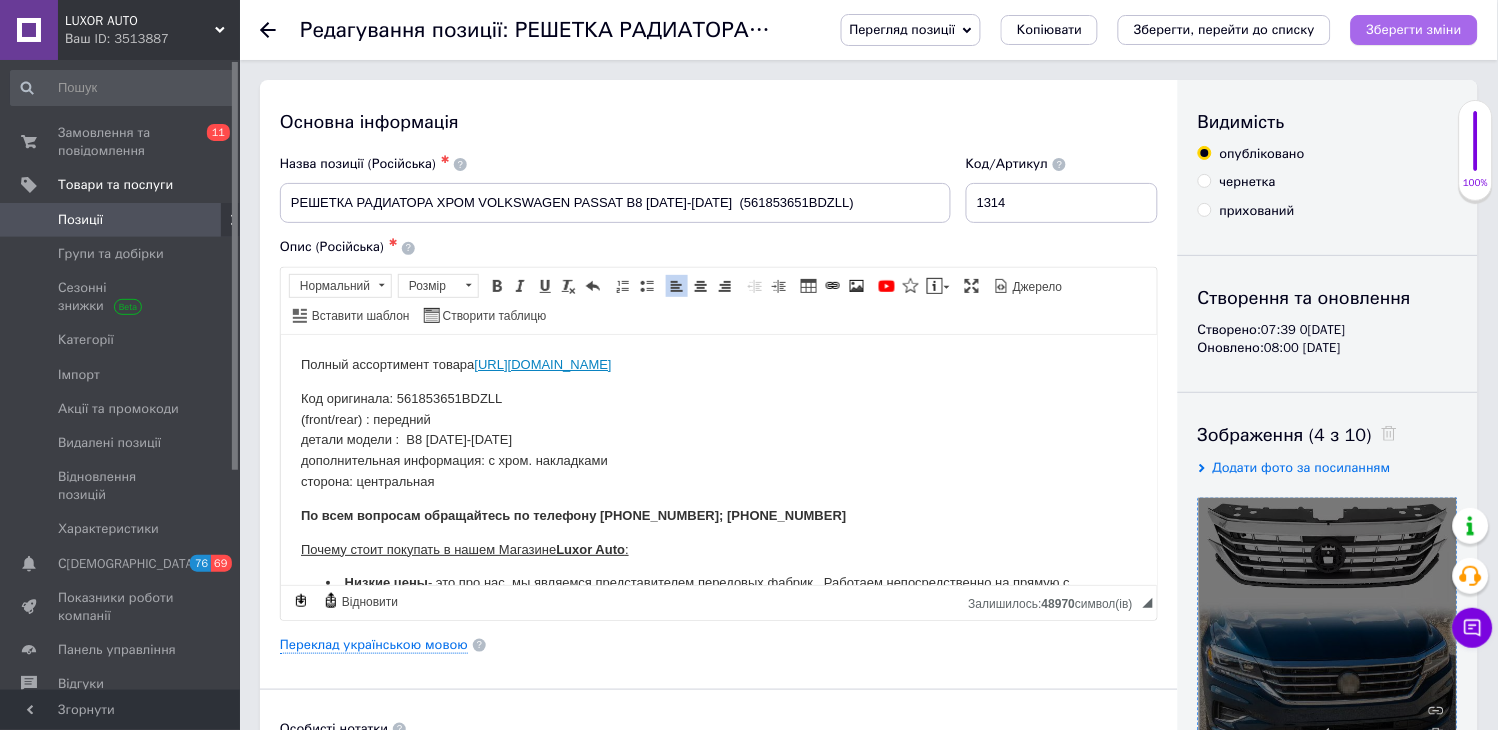 click on "Зберегти зміни" at bounding box center (1414, 29) 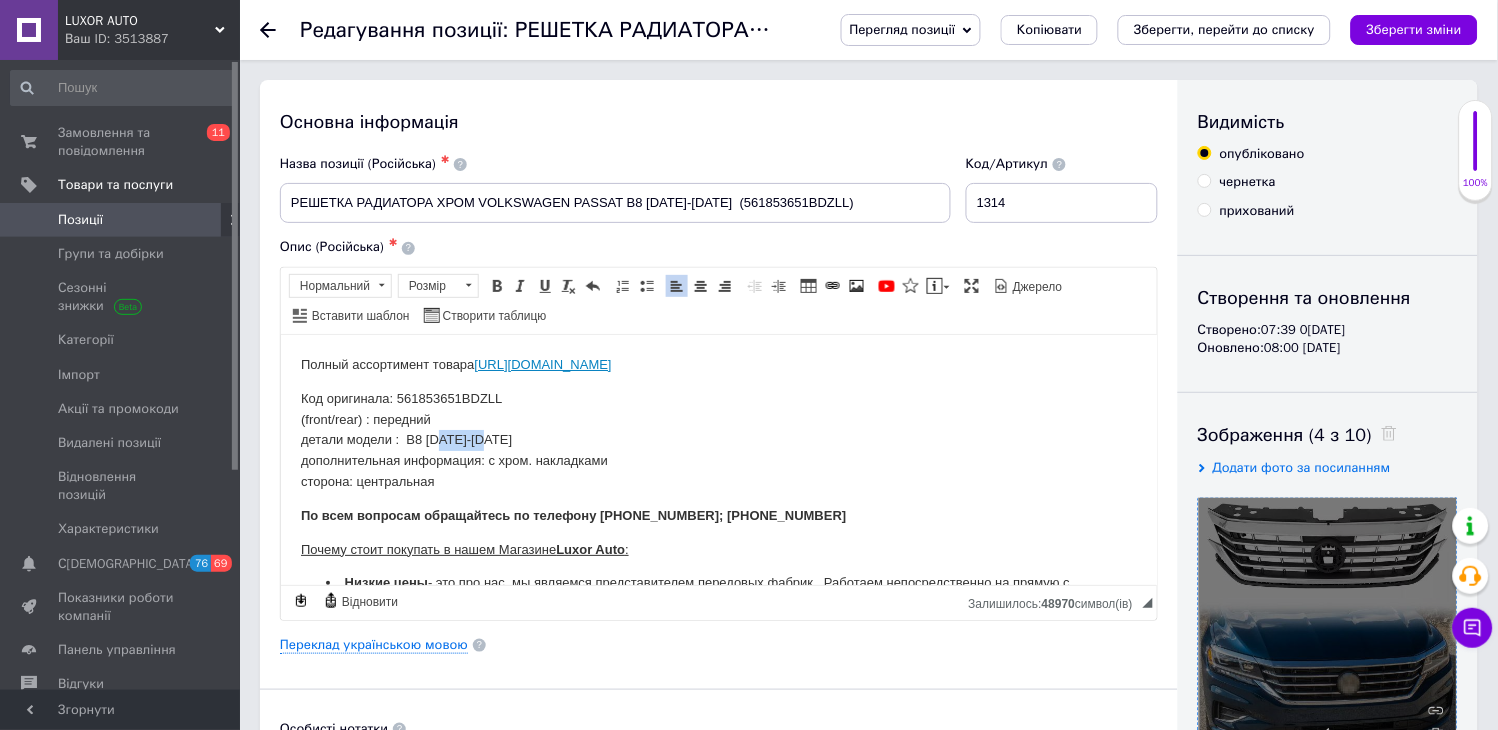 drag, startPoint x: 467, startPoint y: 431, endPoint x: 440, endPoint y: 435, distance: 27.294687 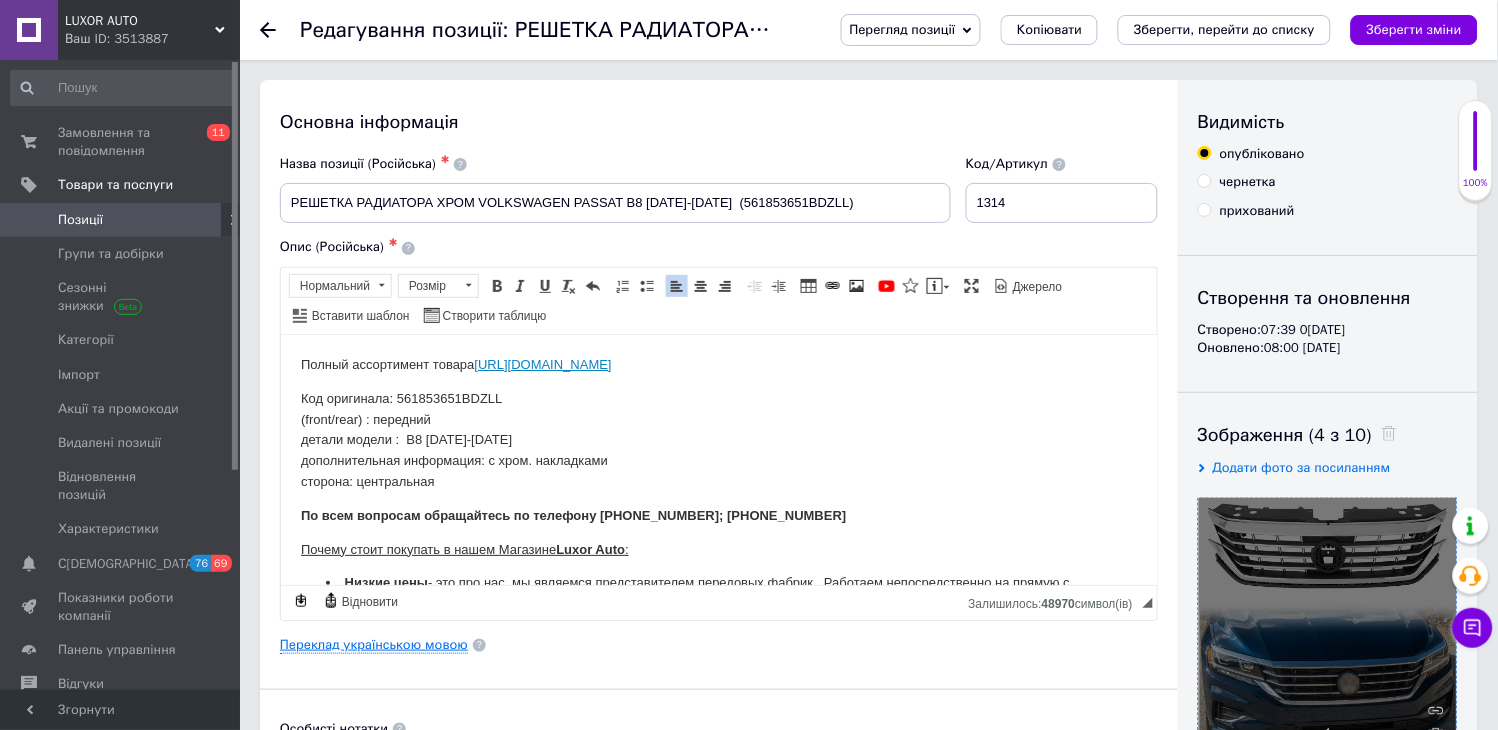 click on "Переклад українською мовою" at bounding box center (374, 645) 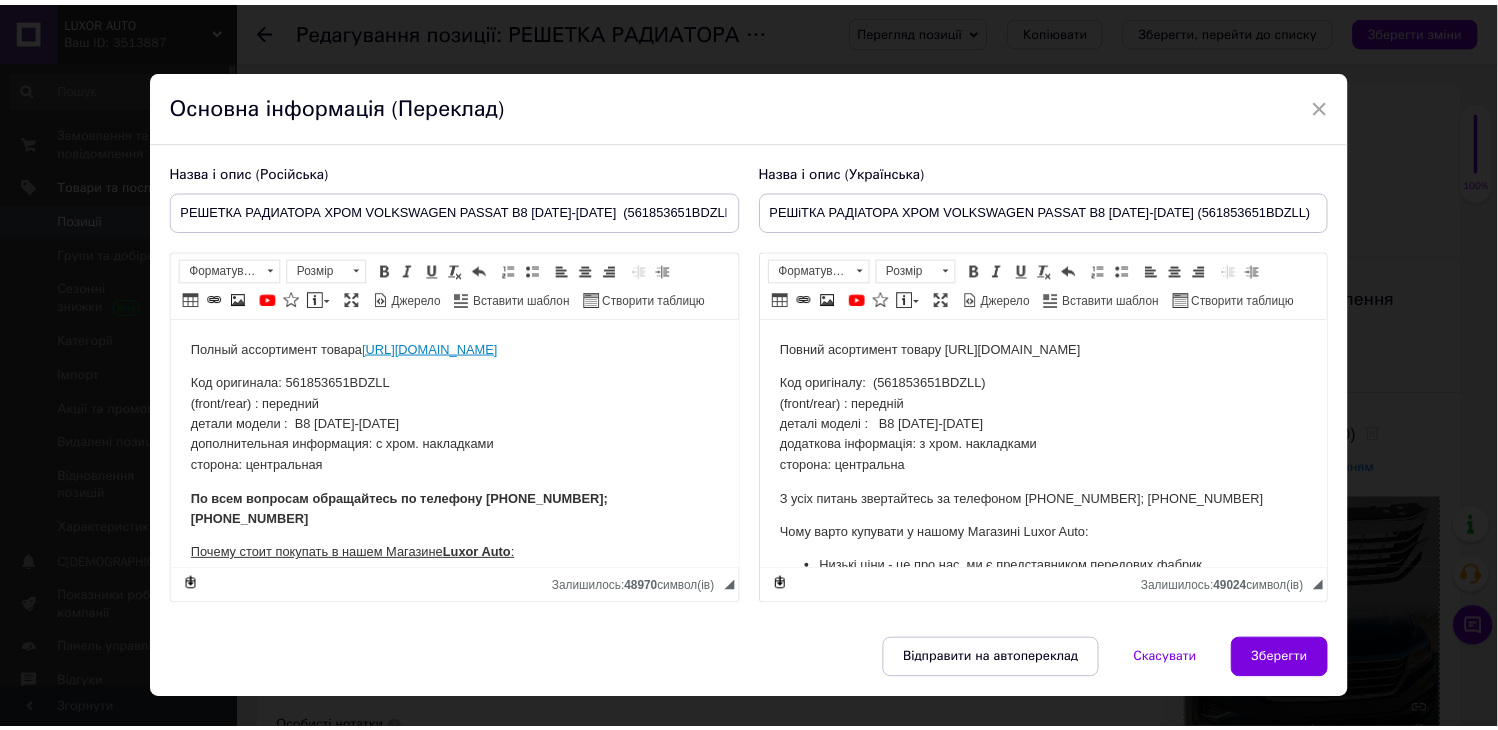 scroll, scrollTop: 0, scrollLeft: 0, axis: both 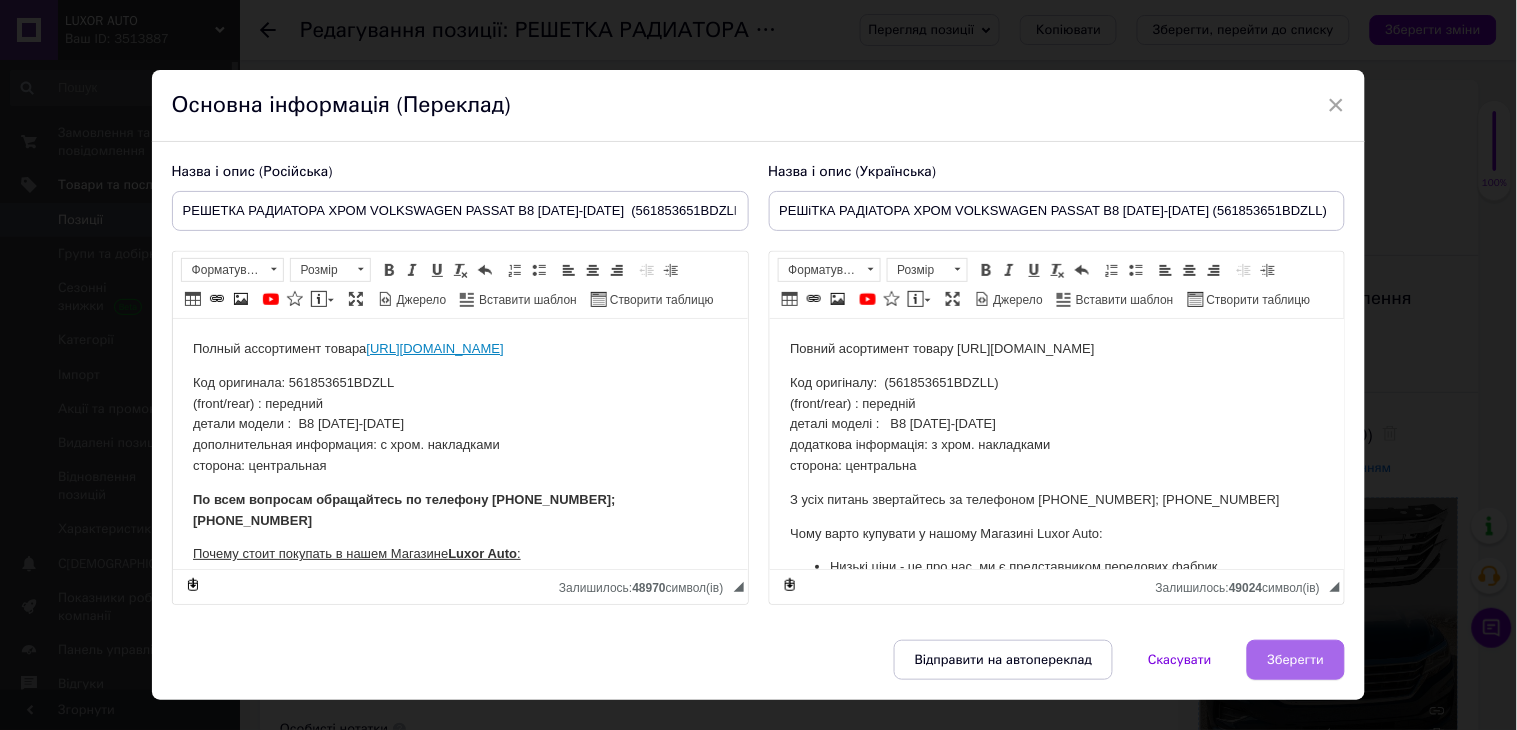 click on "Зберегти" at bounding box center [1296, 660] 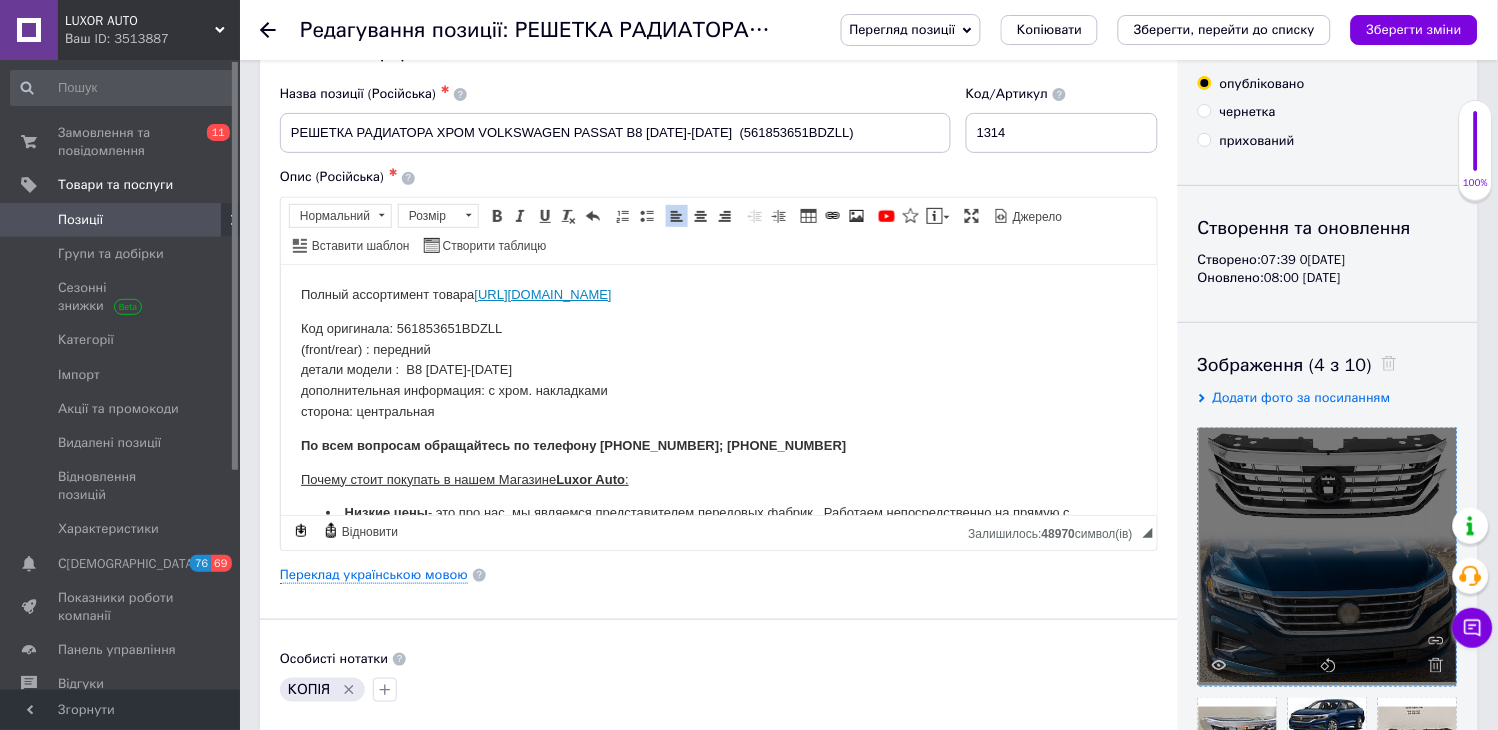 scroll, scrollTop: 0, scrollLeft: 0, axis: both 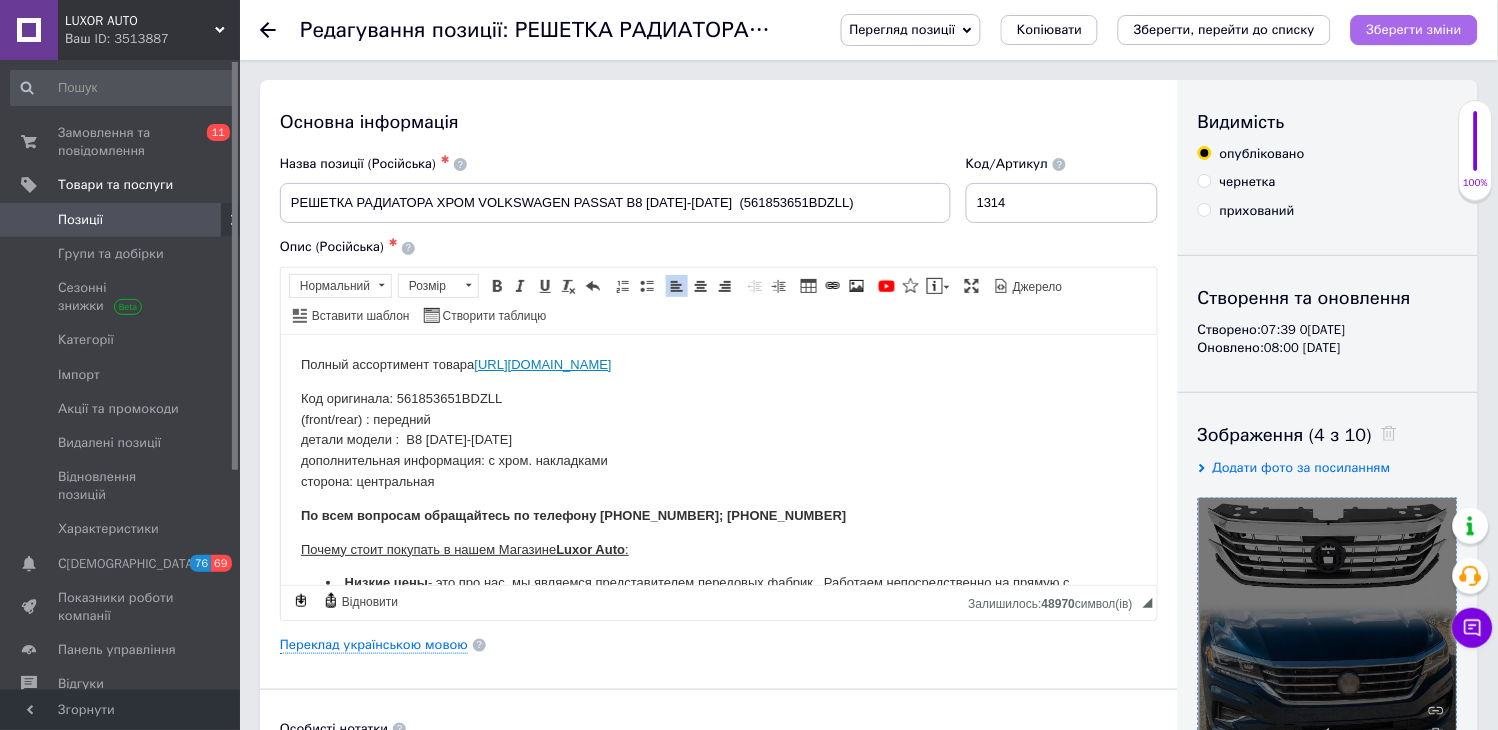 click on "Зберегти зміни" at bounding box center [1414, 29] 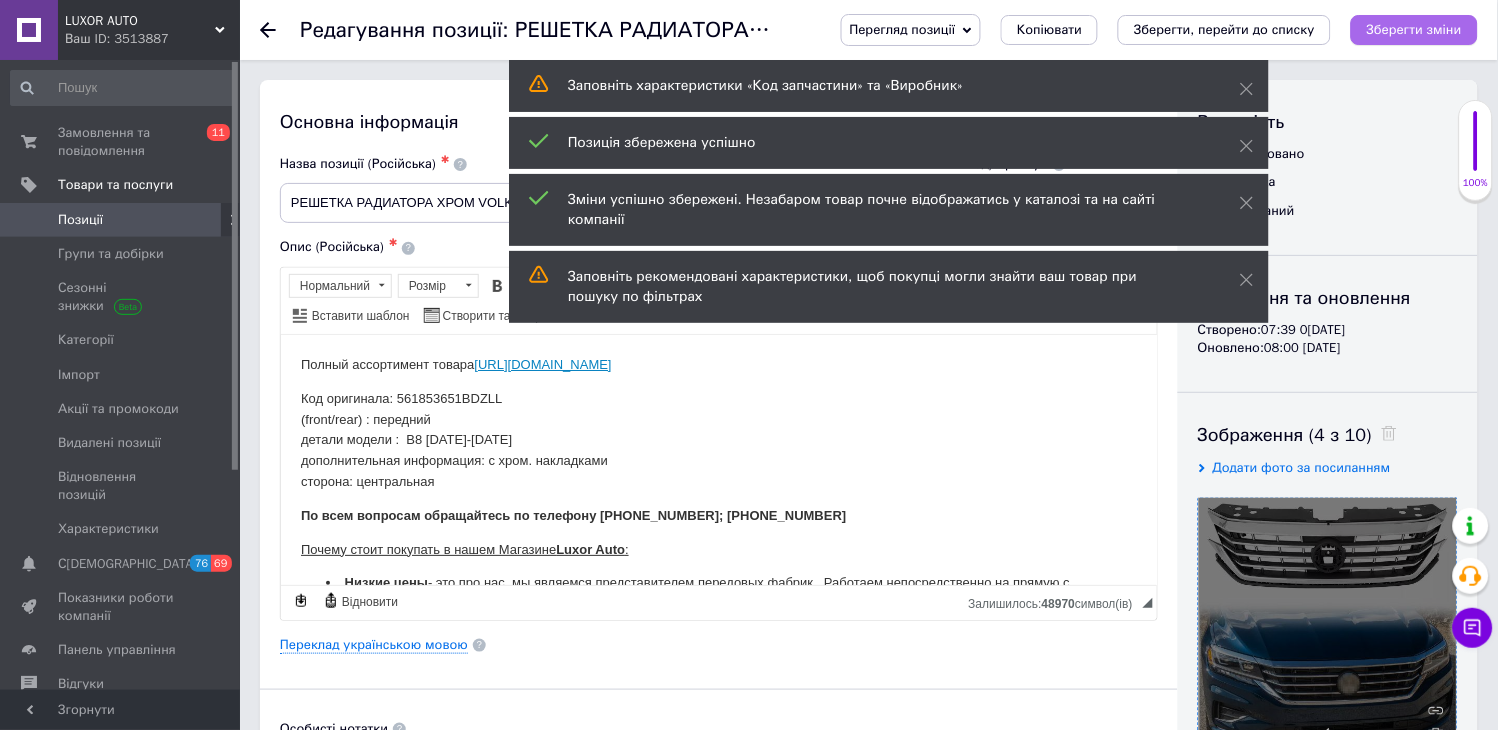 click on "Зберегти зміни" at bounding box center (1414, 29) 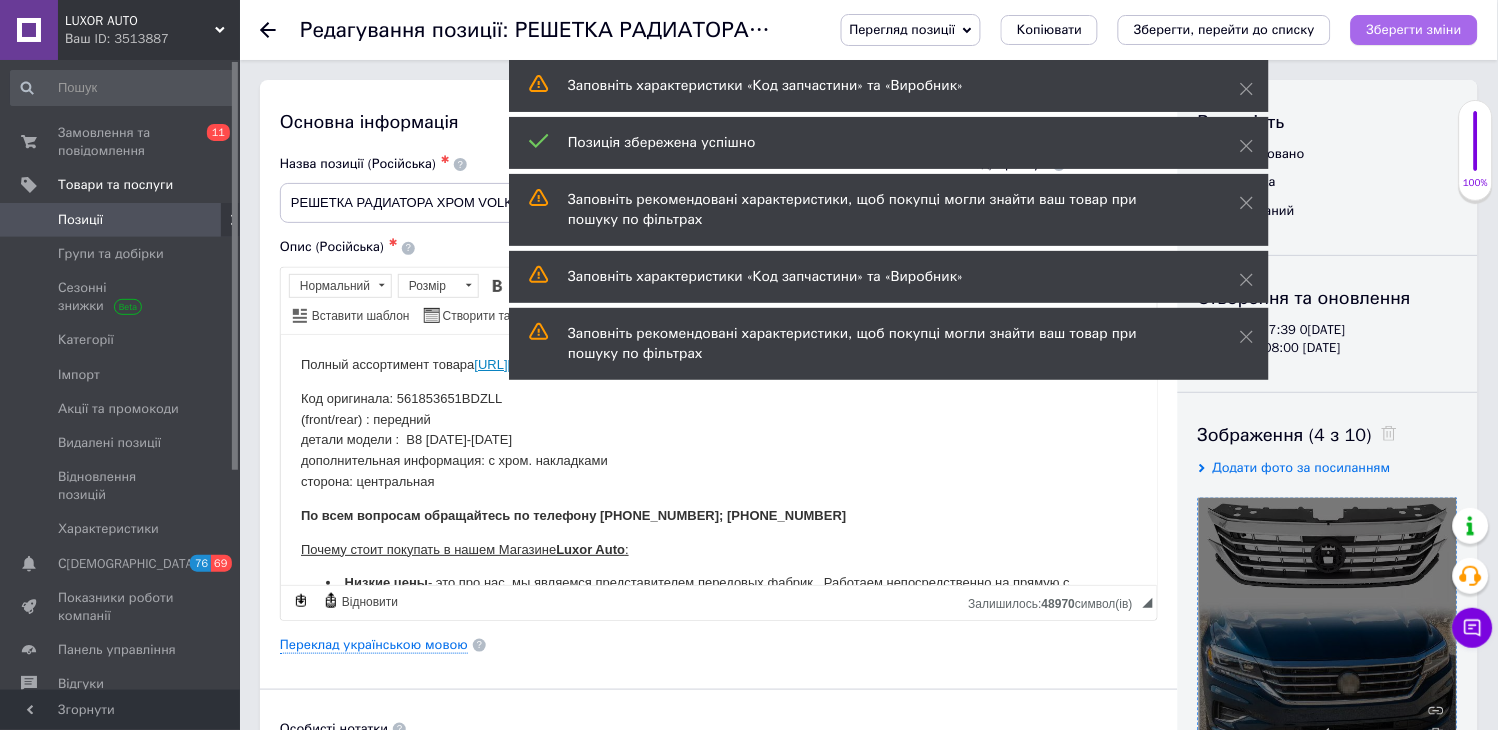click on "Зберегти зміни" at bounding box center [1414, 29] 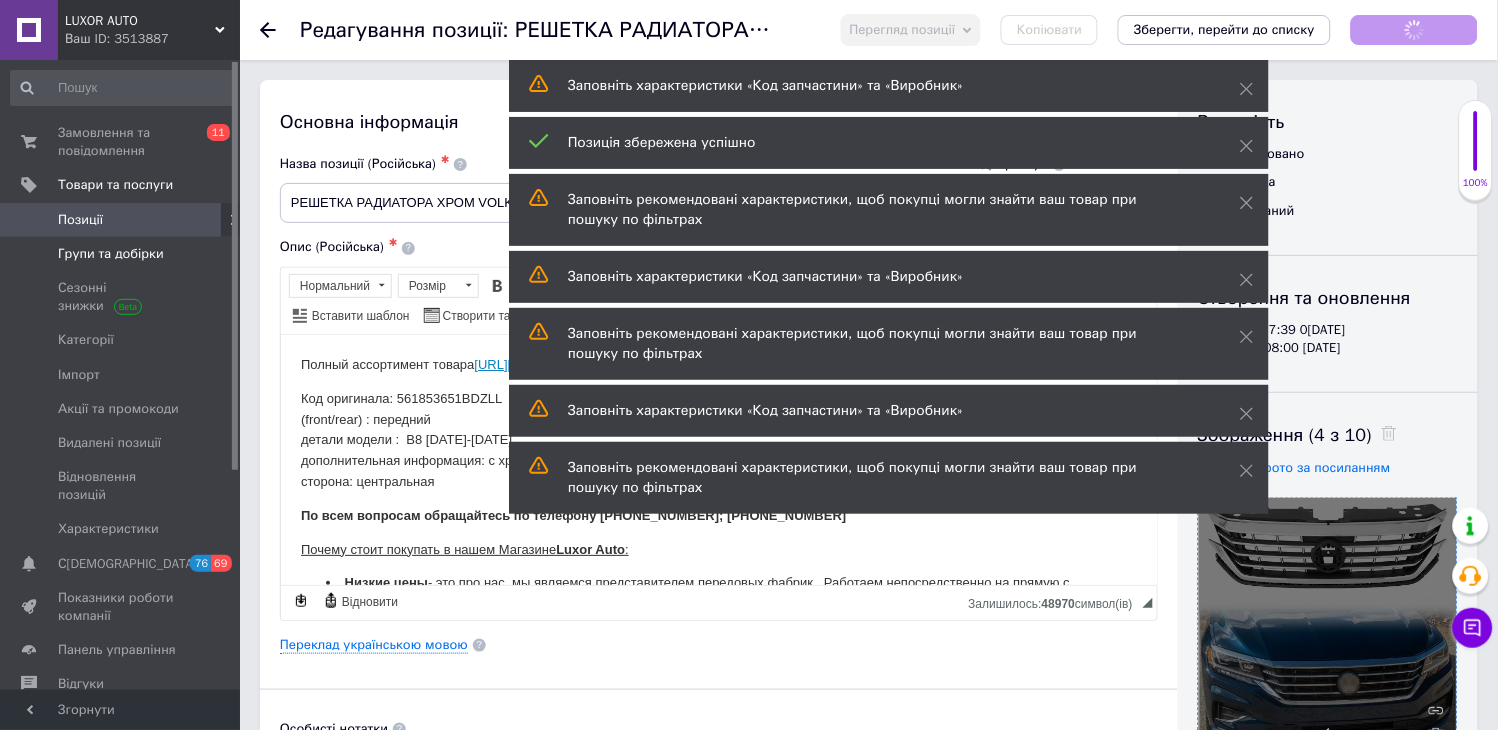 click on "Групи та добірки" at bounding box center (111, 254) 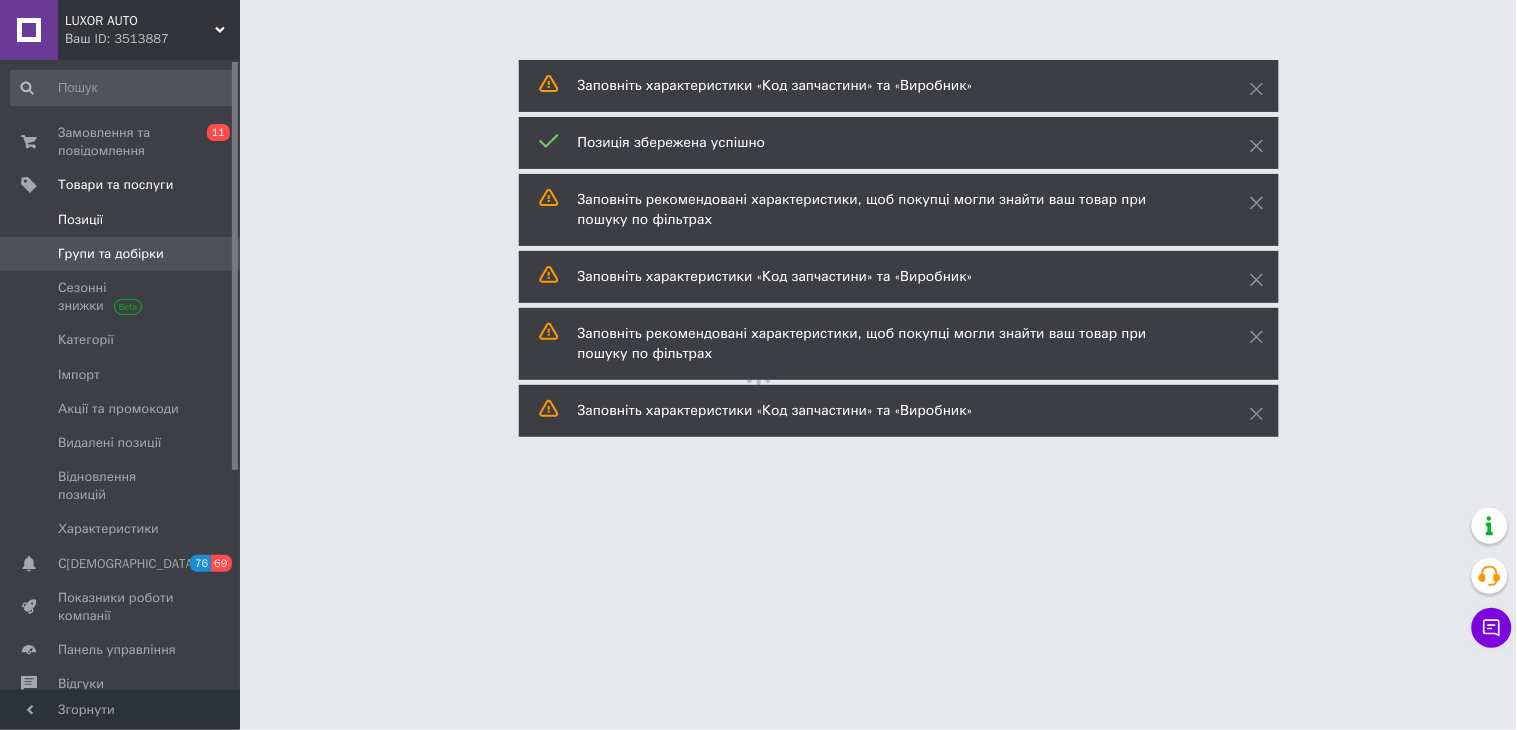 click on "Позиції" at bounding box center [80, 220] 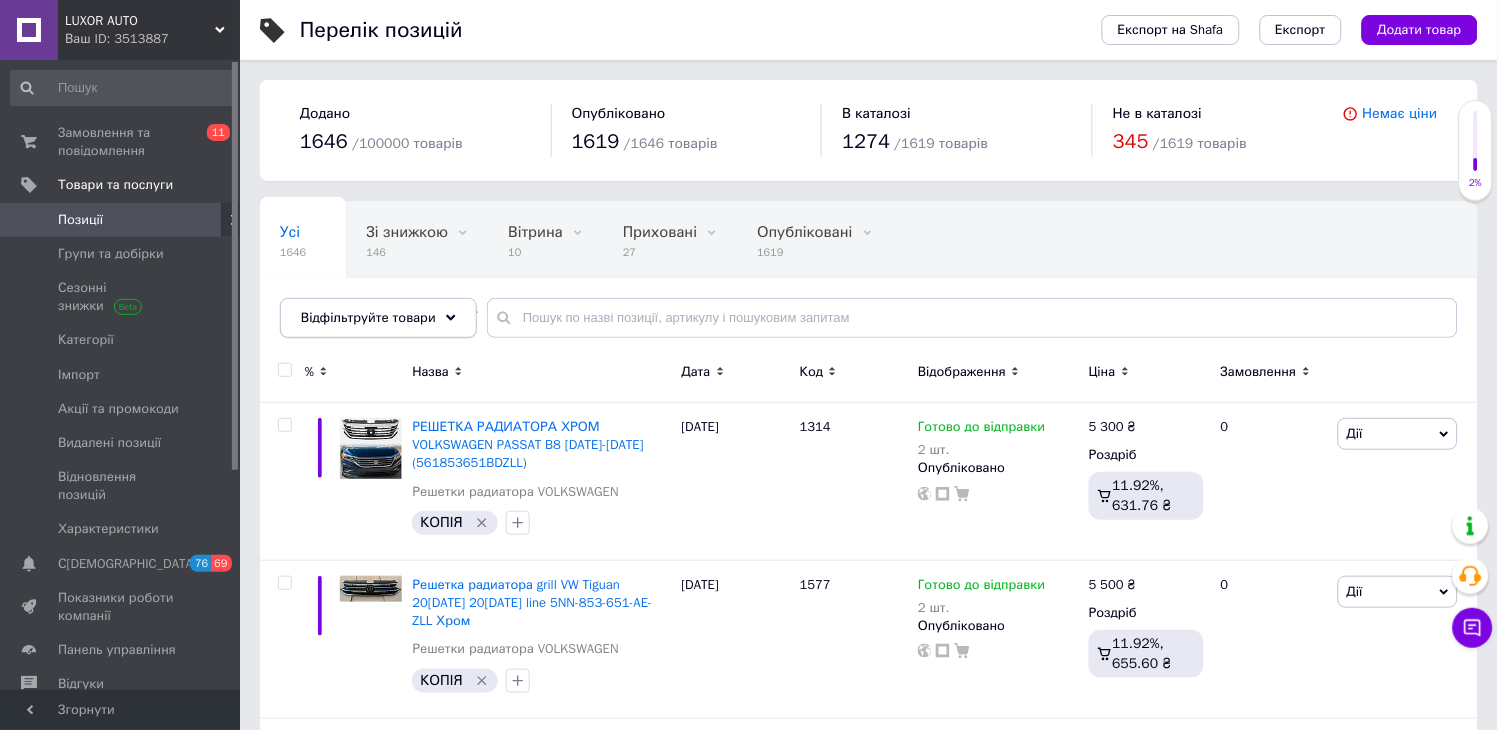 click 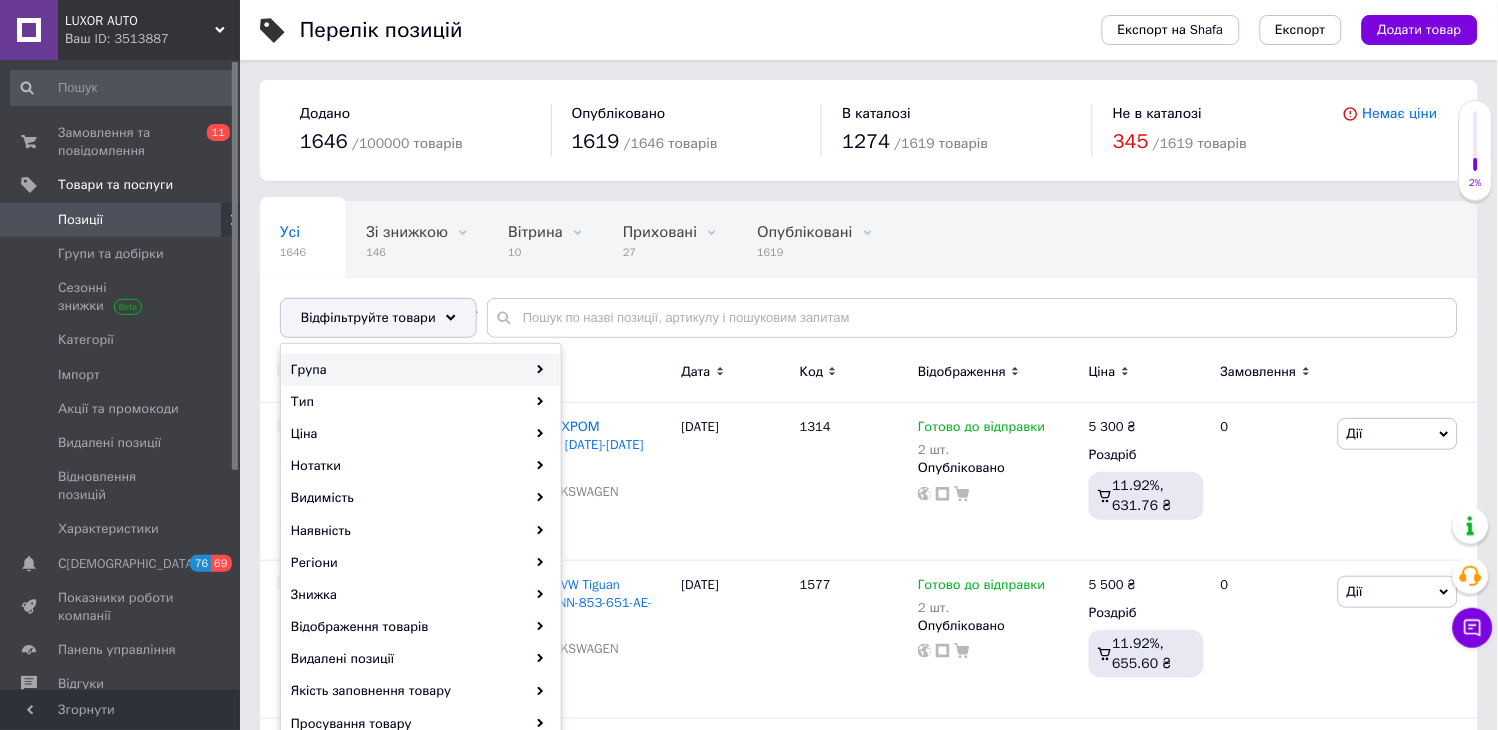 click on "Група" at bounding box center (421, 370) 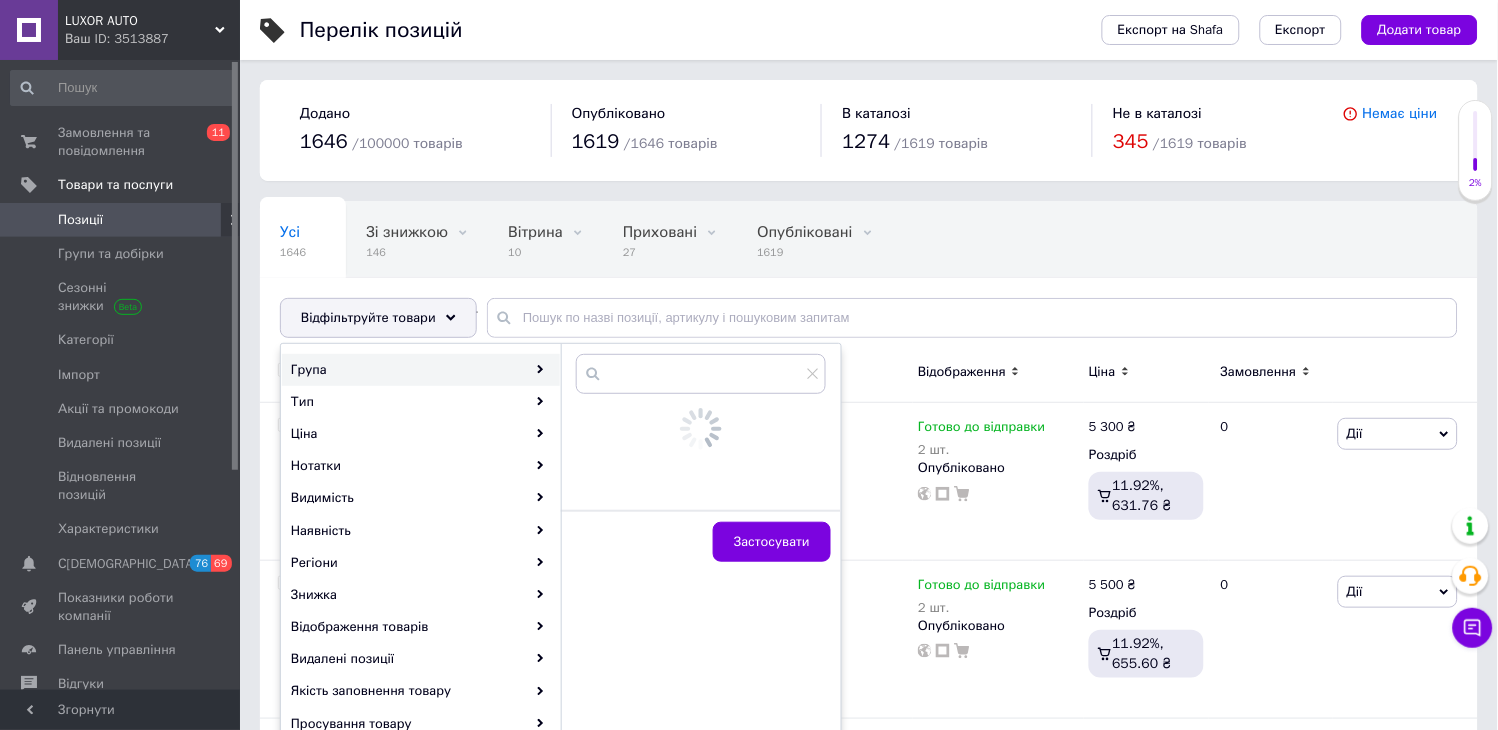 scroll, scrollTop: 222, scrollLeft: 0, axis: vertical 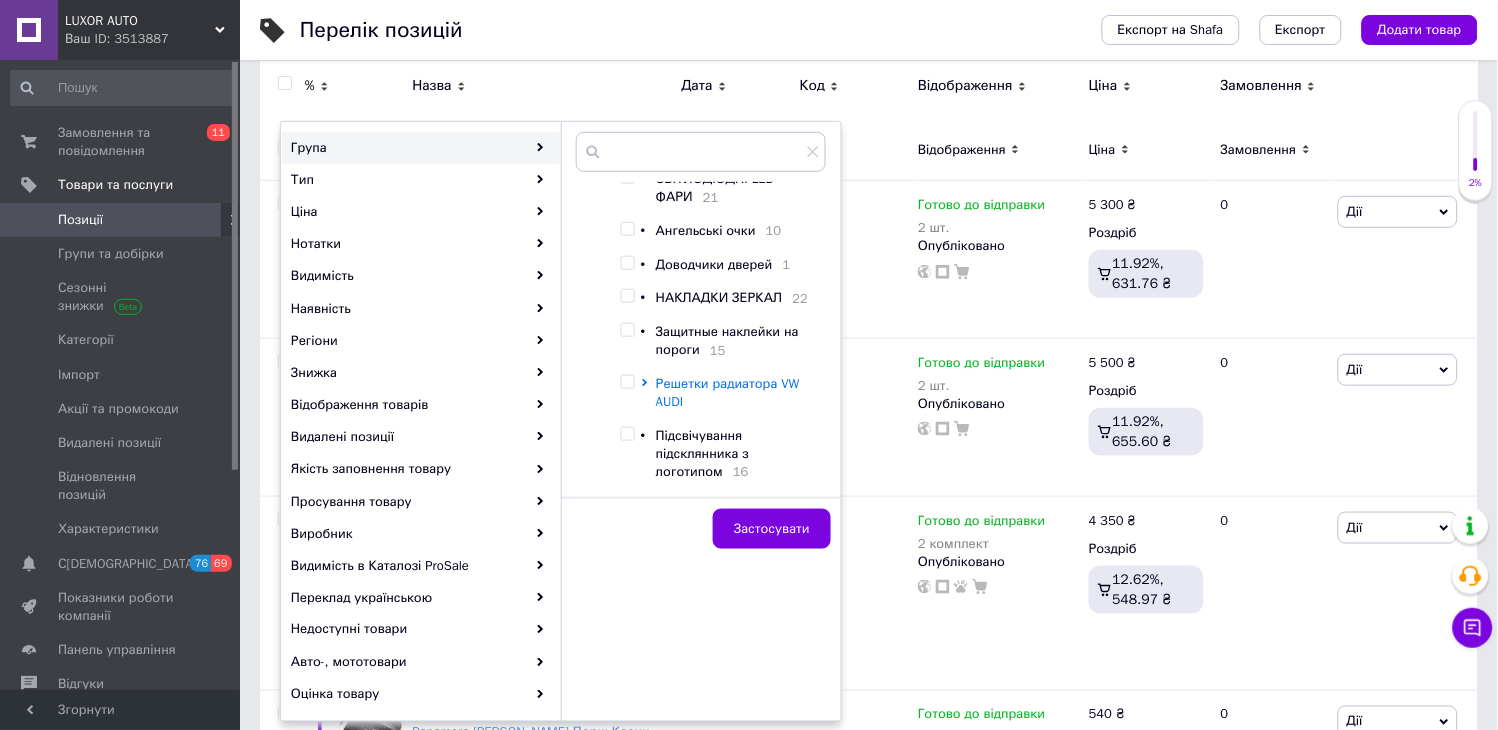 click on "Решетки радиатора VW AUDI" at bounding box center (728, 392) 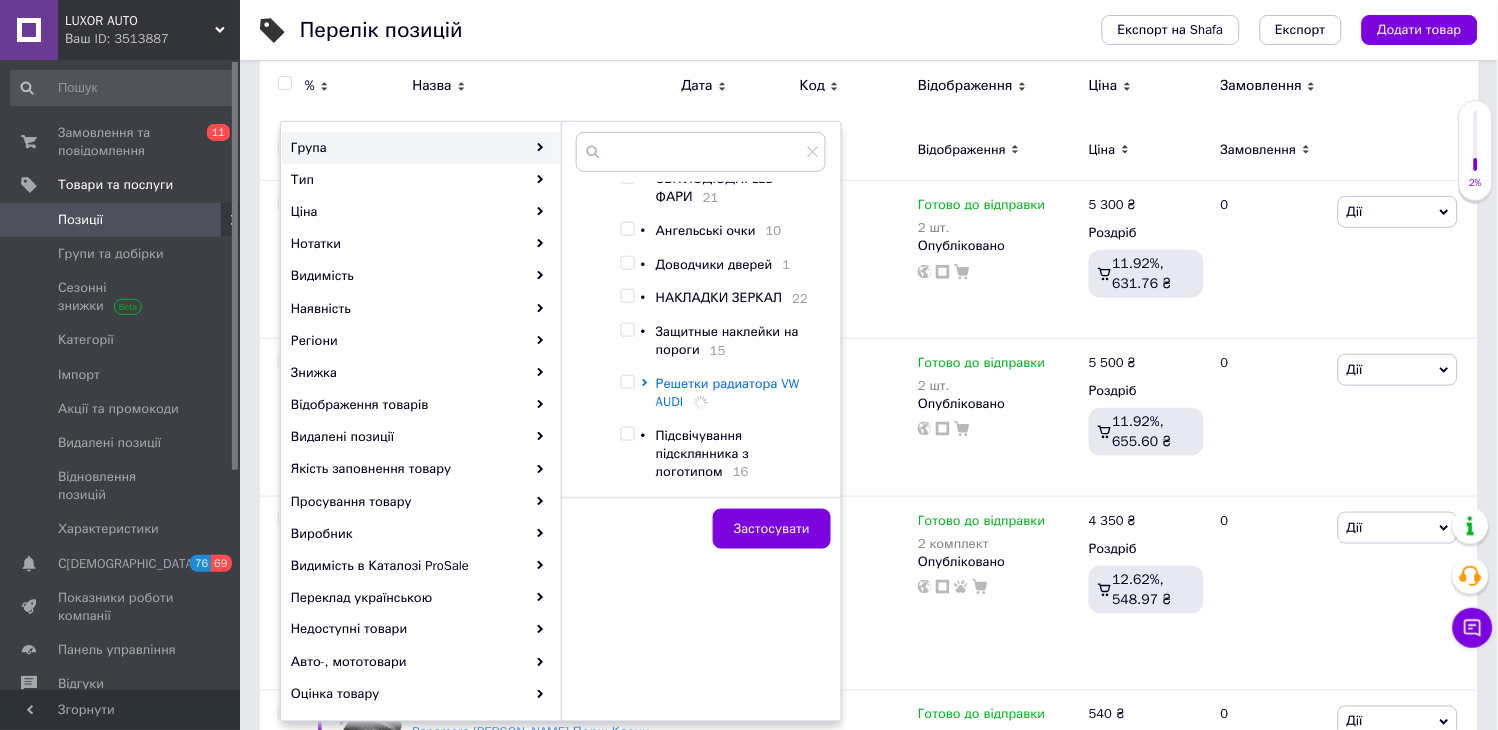 scroll, scrollTop: 333, scrollLeft: 0, axis: vertical 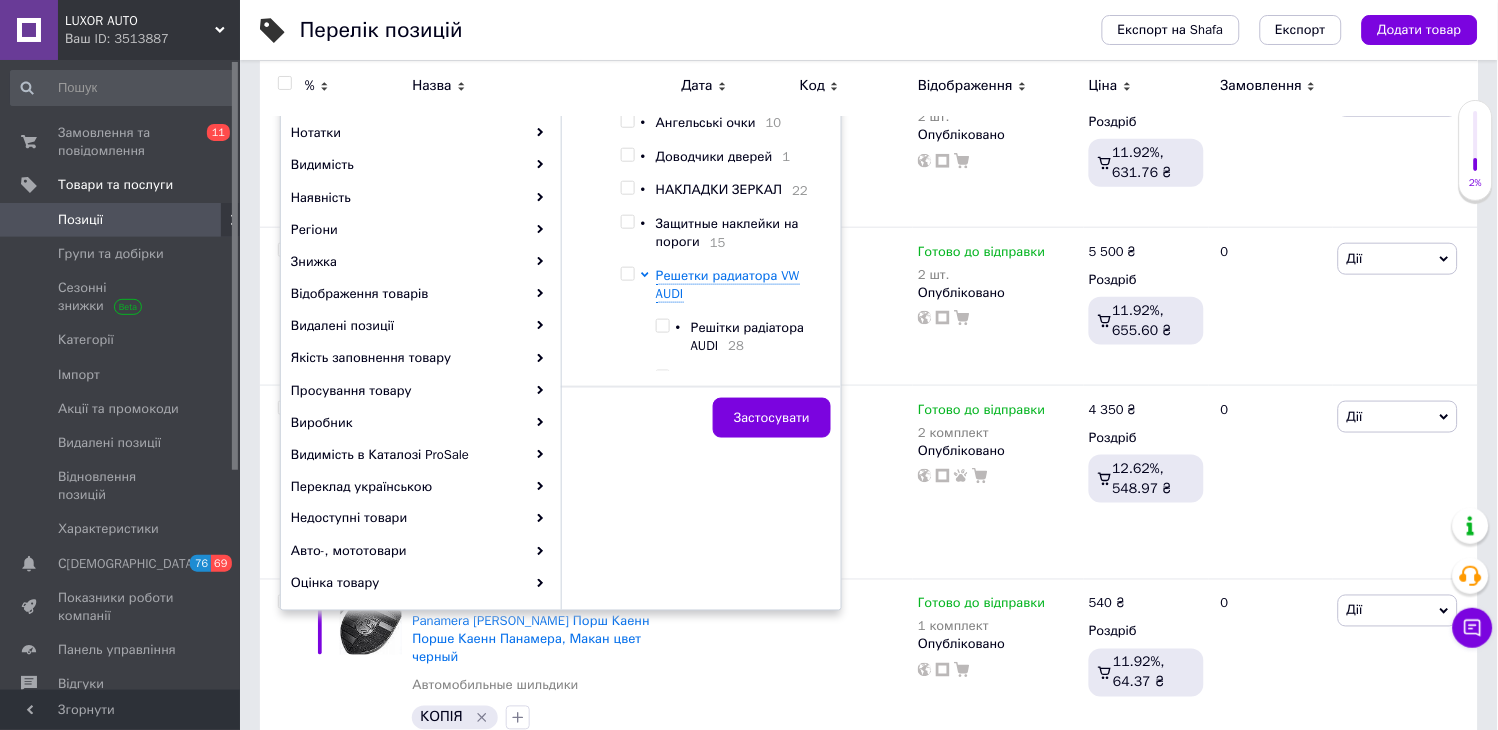 click at bounding box center (627, 188) 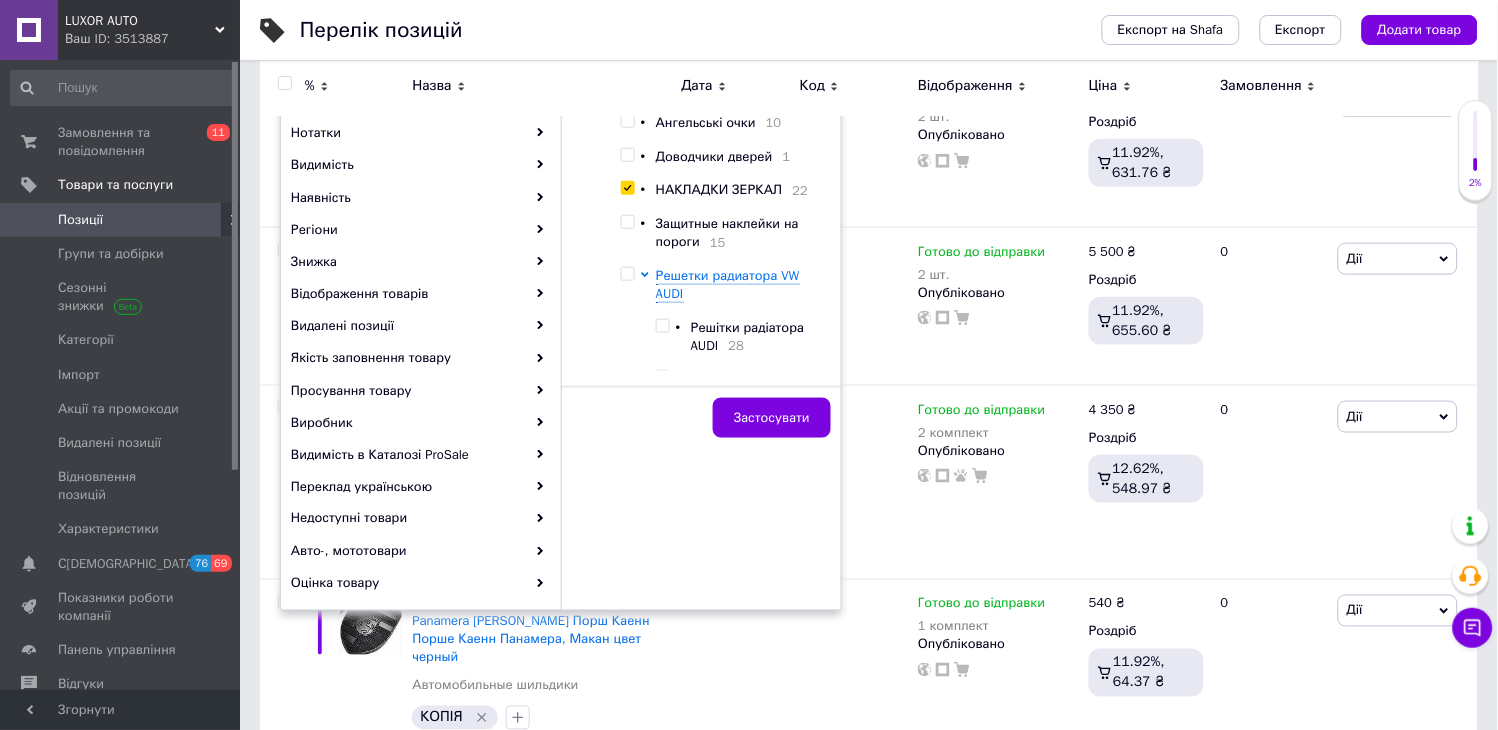 checkbox on "true" 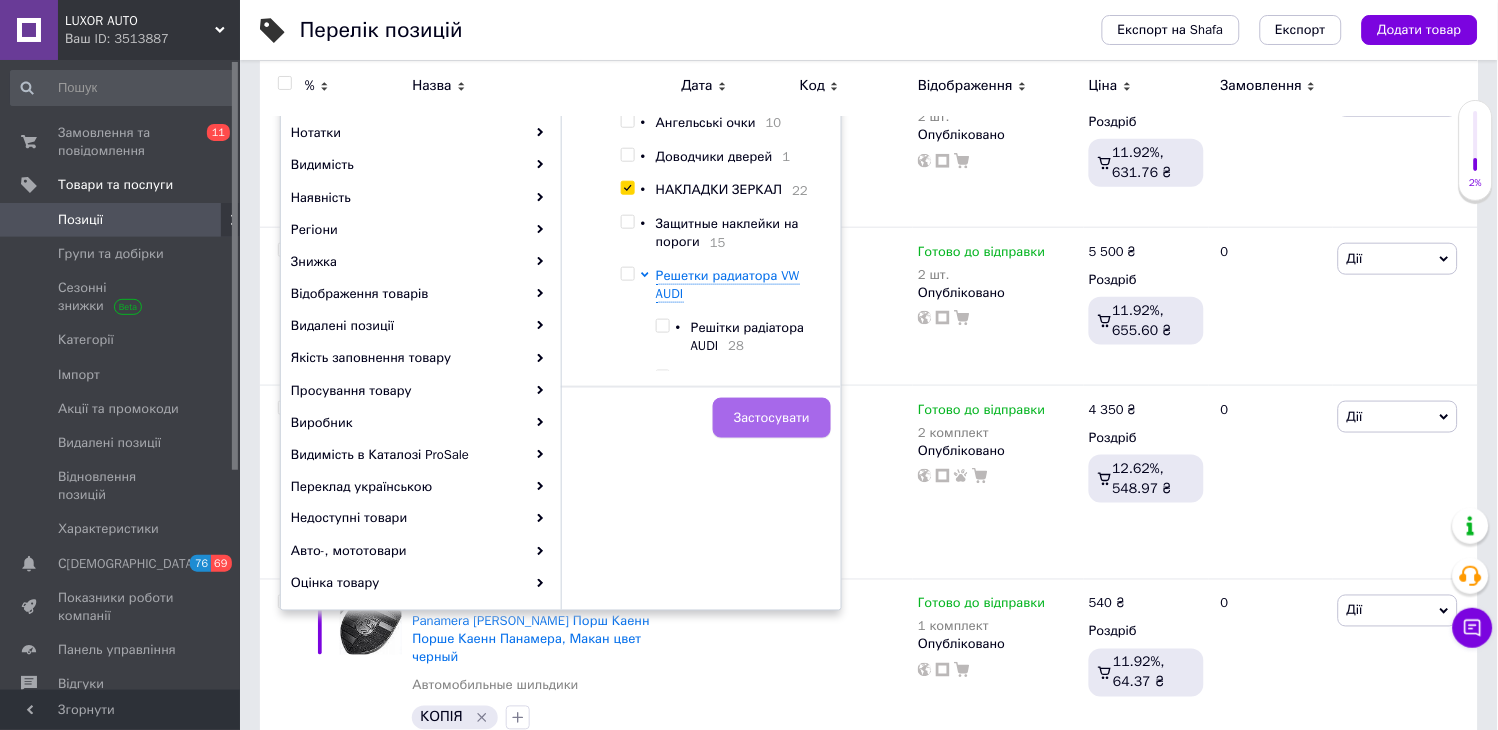 click on "Застосувати" at bounding box center (772, 418) 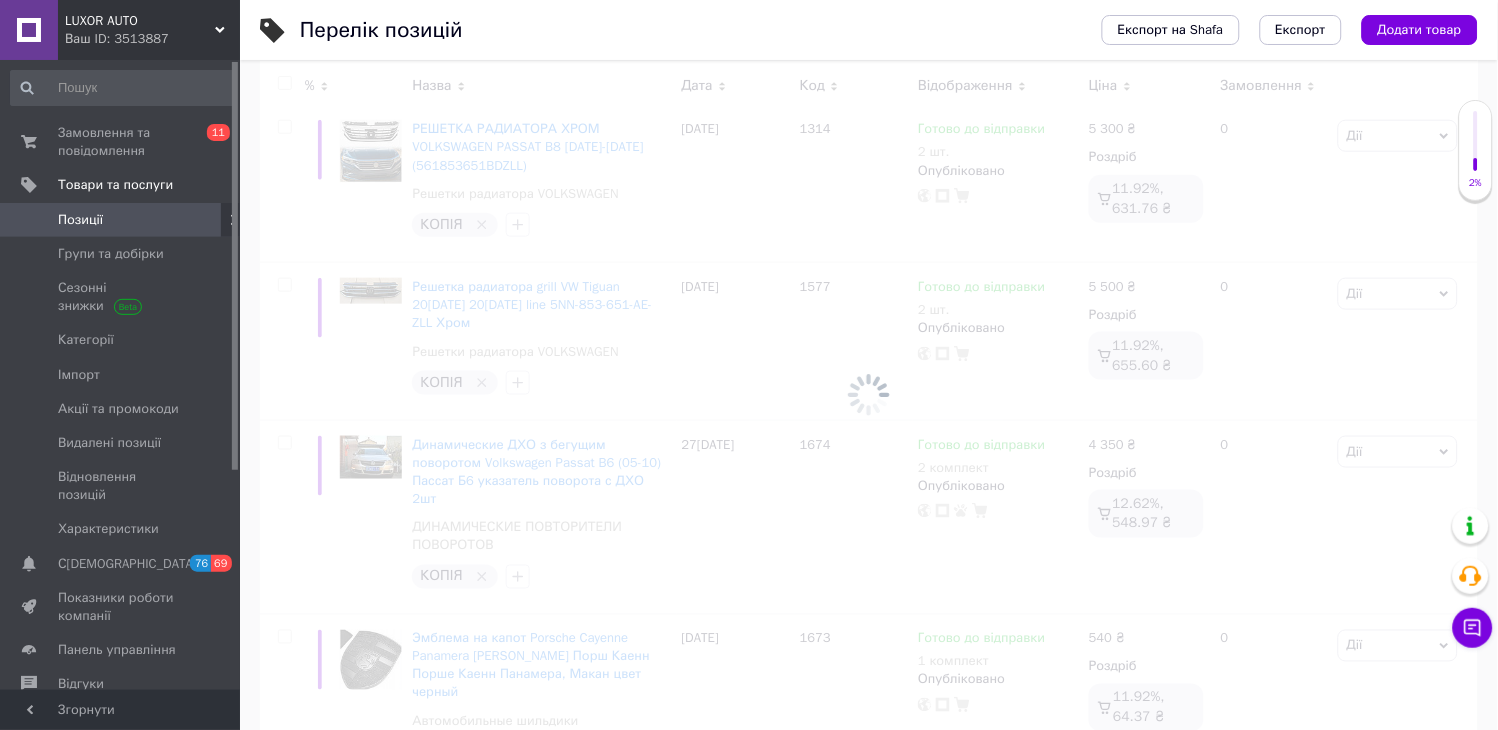 scroll, scrollTop: 0, scrollLeft: 90, axis: horizontal 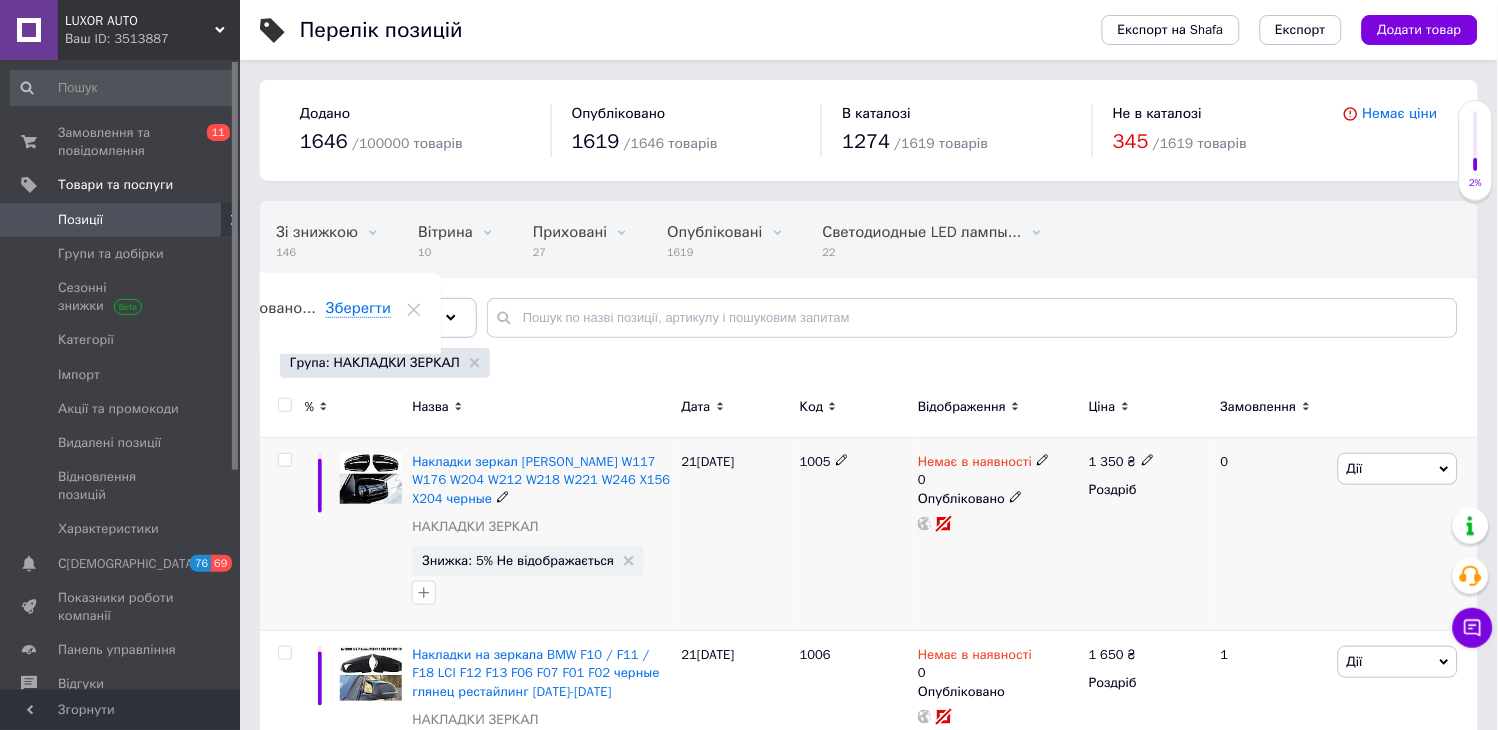 click 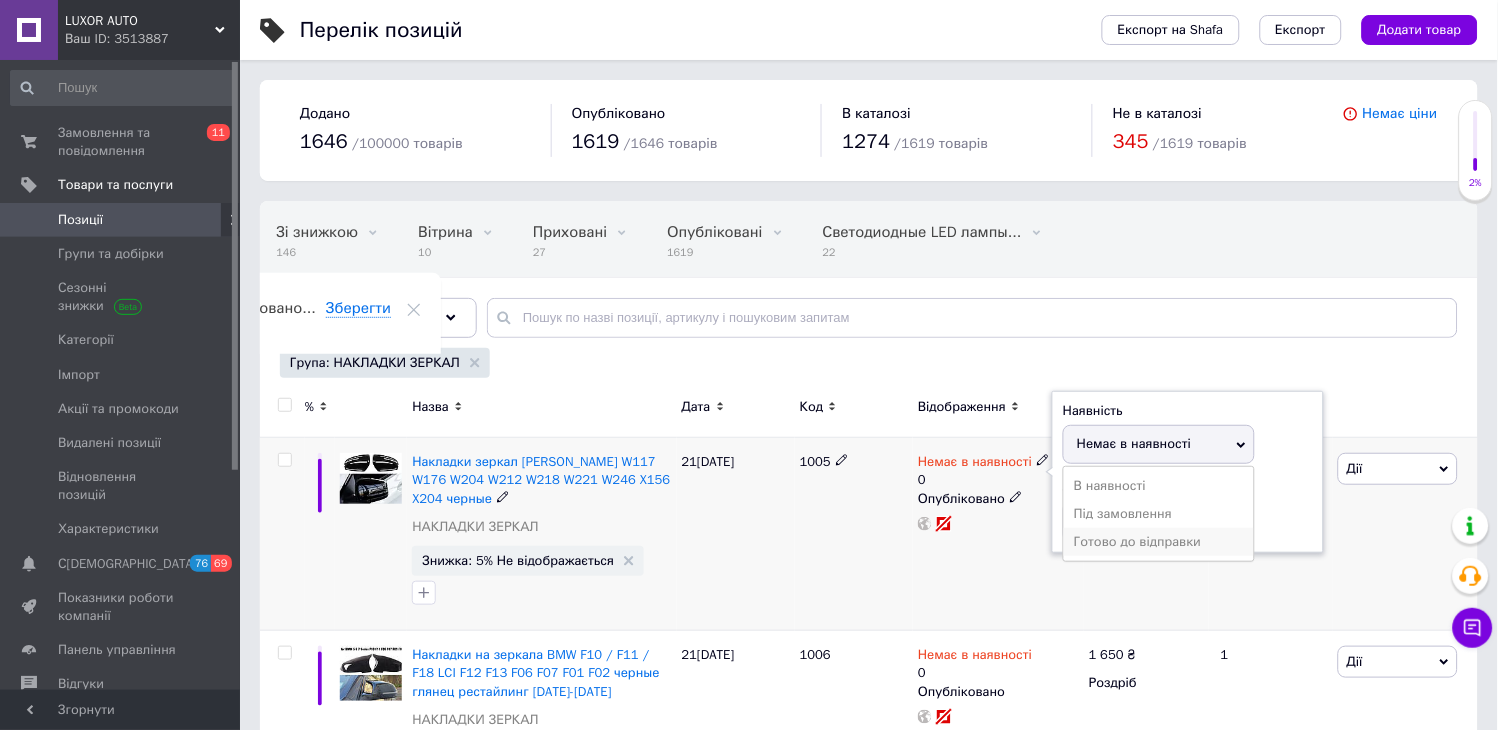 click on "Готово до відправки" at bounding box center [1159, 542] 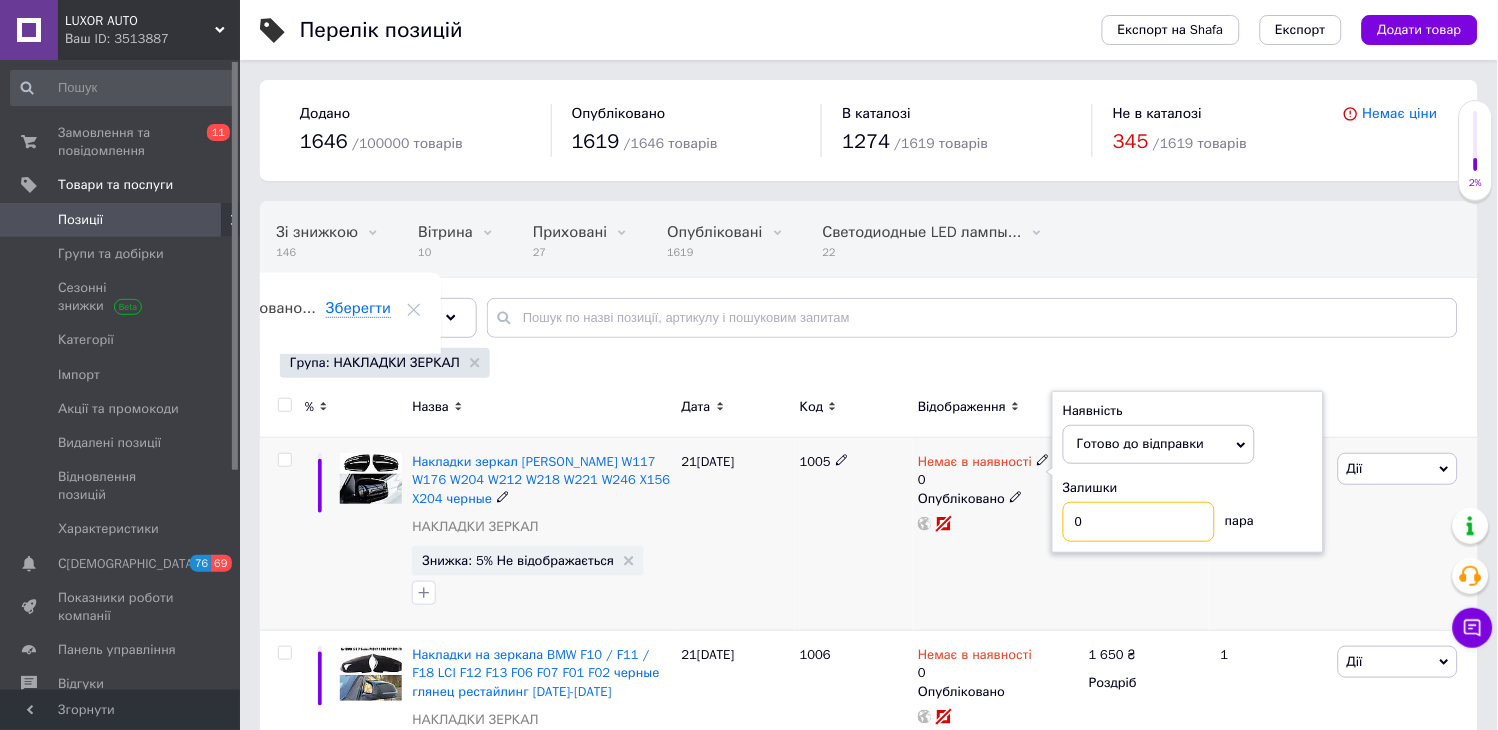 click on "0" at bounding box center (1139, 522) 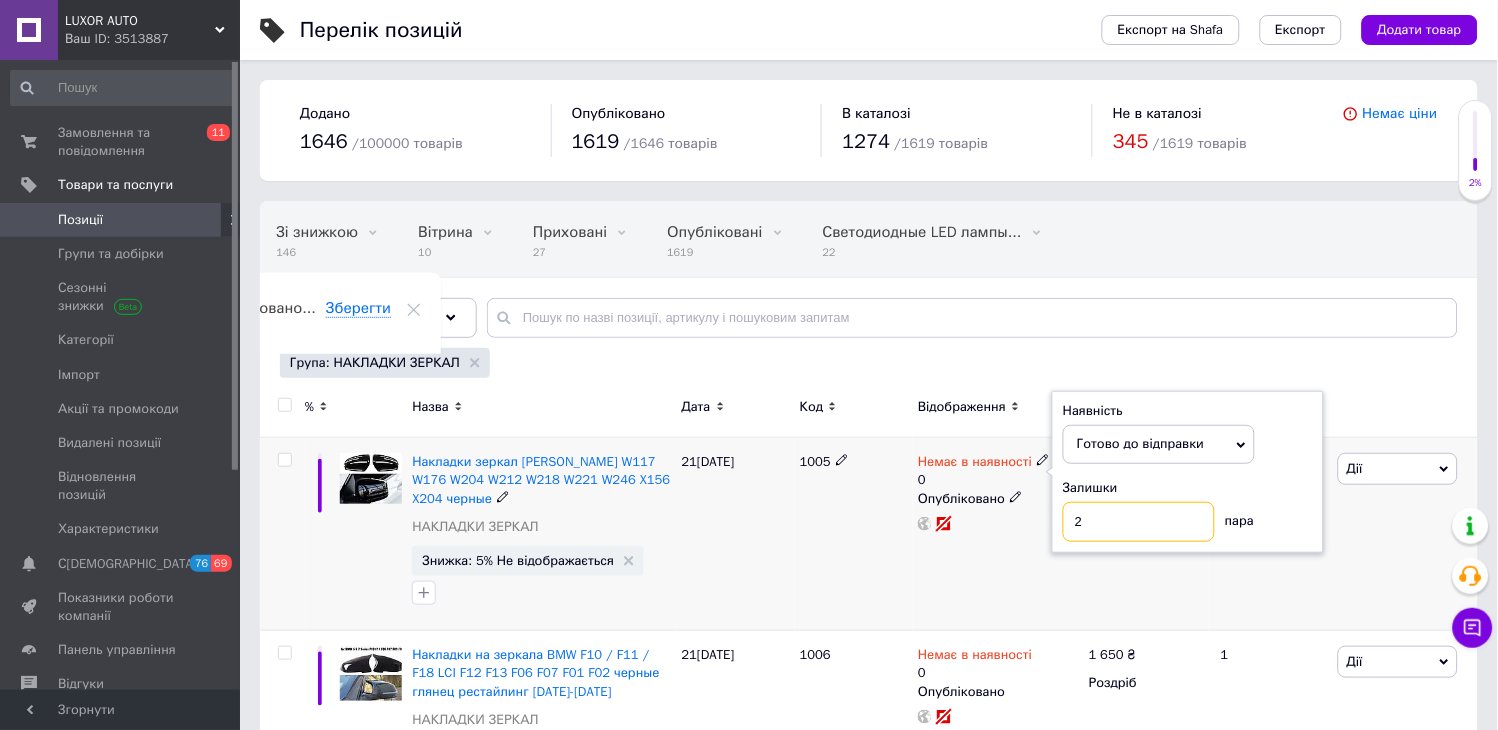 type on "2" 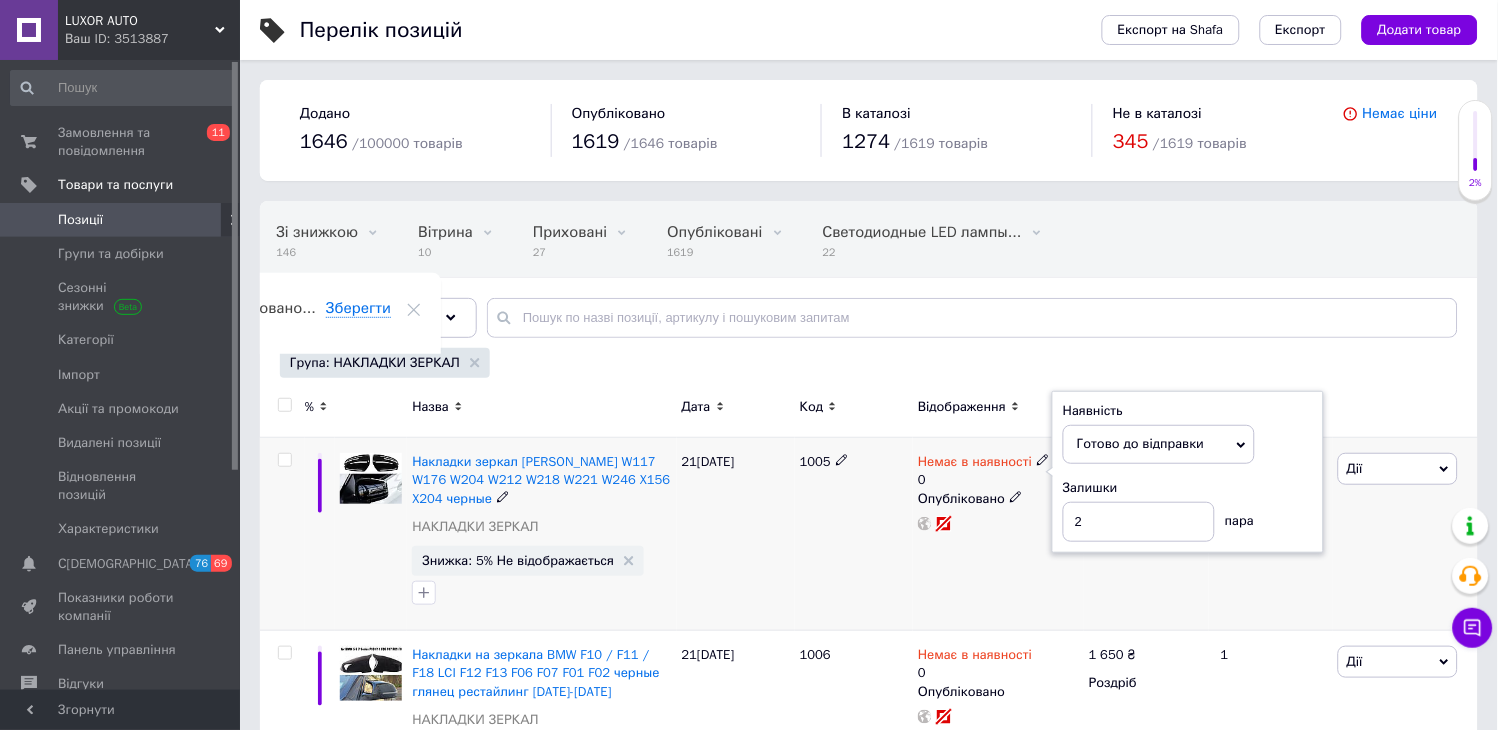 click on "1005" at bounding box center [854, 534] 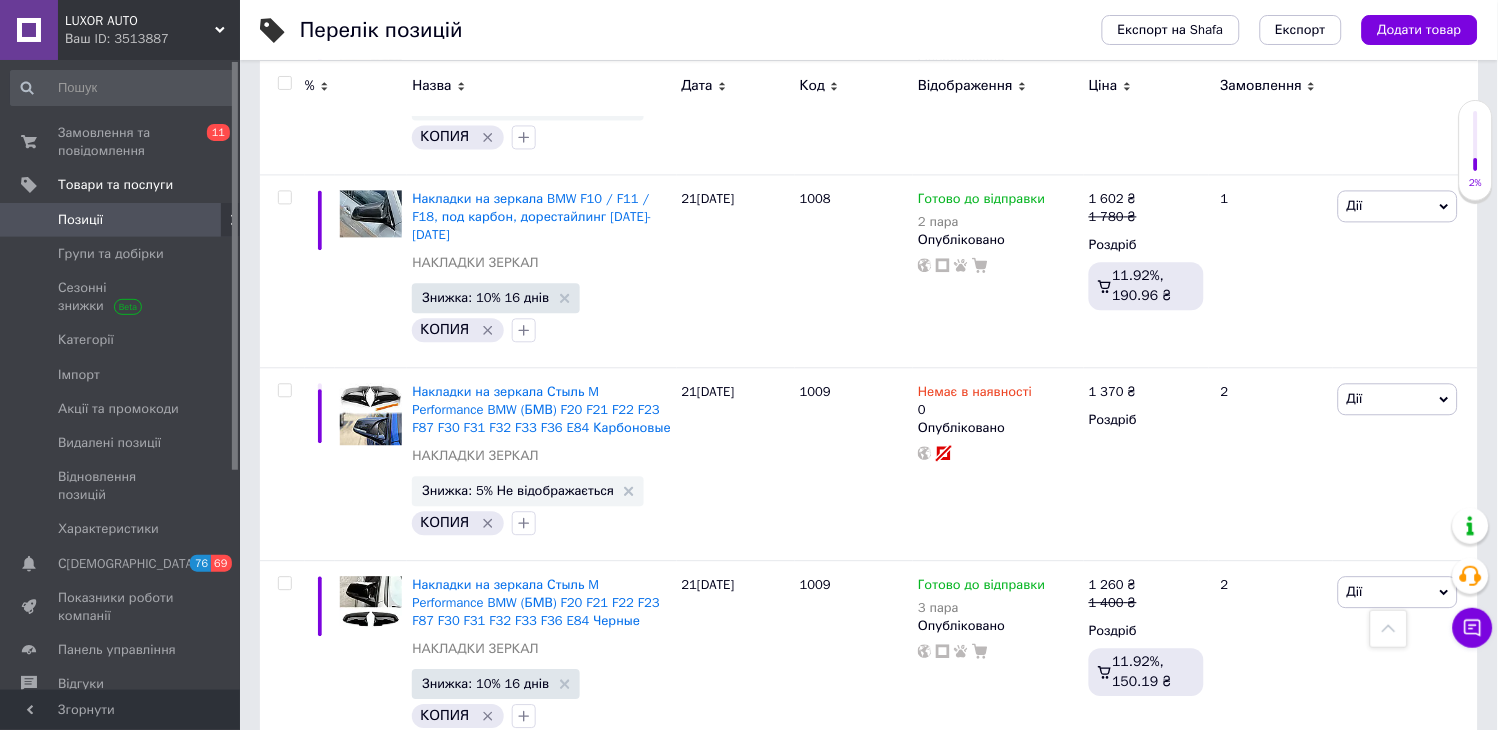 scroll, scrollTop: 853, scrollLeft: 0, axis: vertical 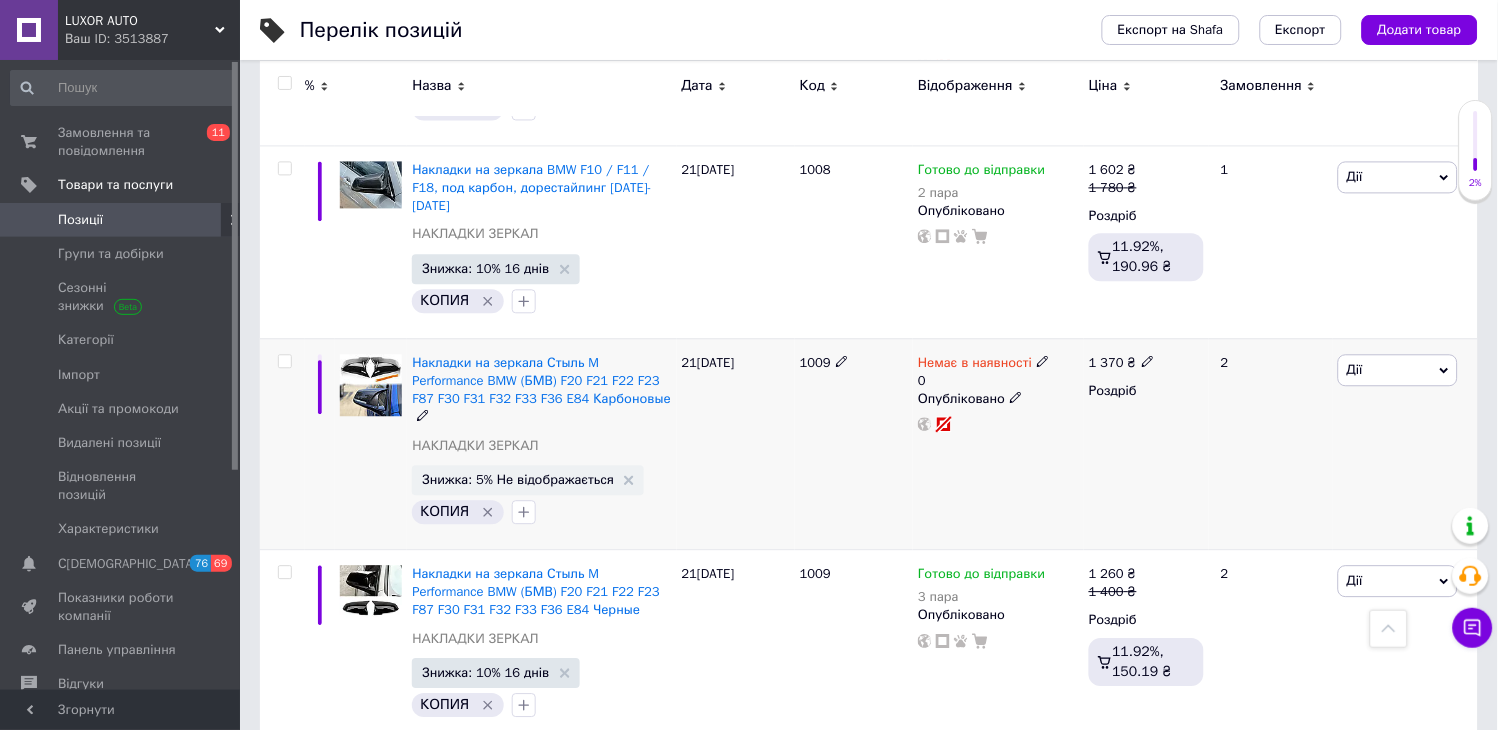click on "Немає в наявності" at bounding box center [984, 363] 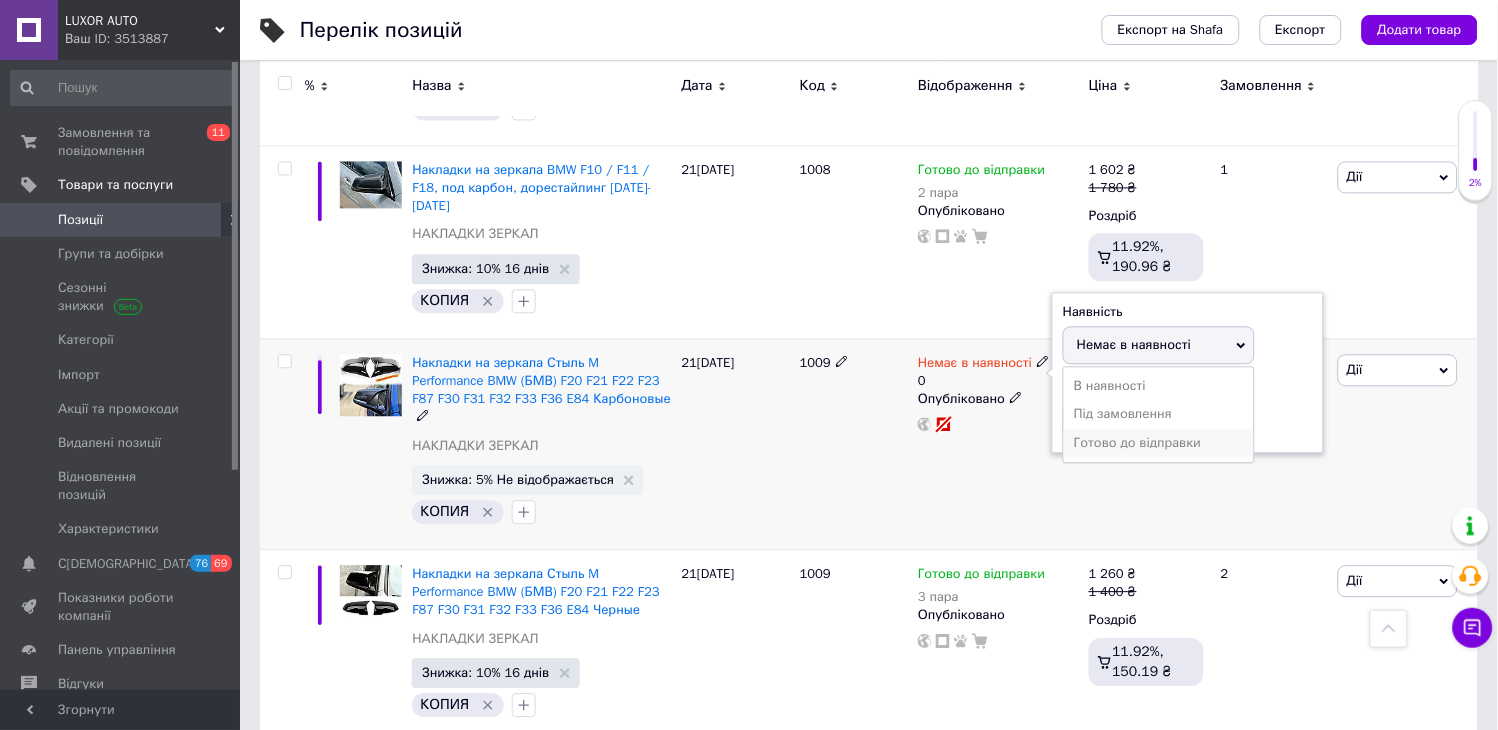 click on "Готово до відправки" at bounding box center (1159, 443) 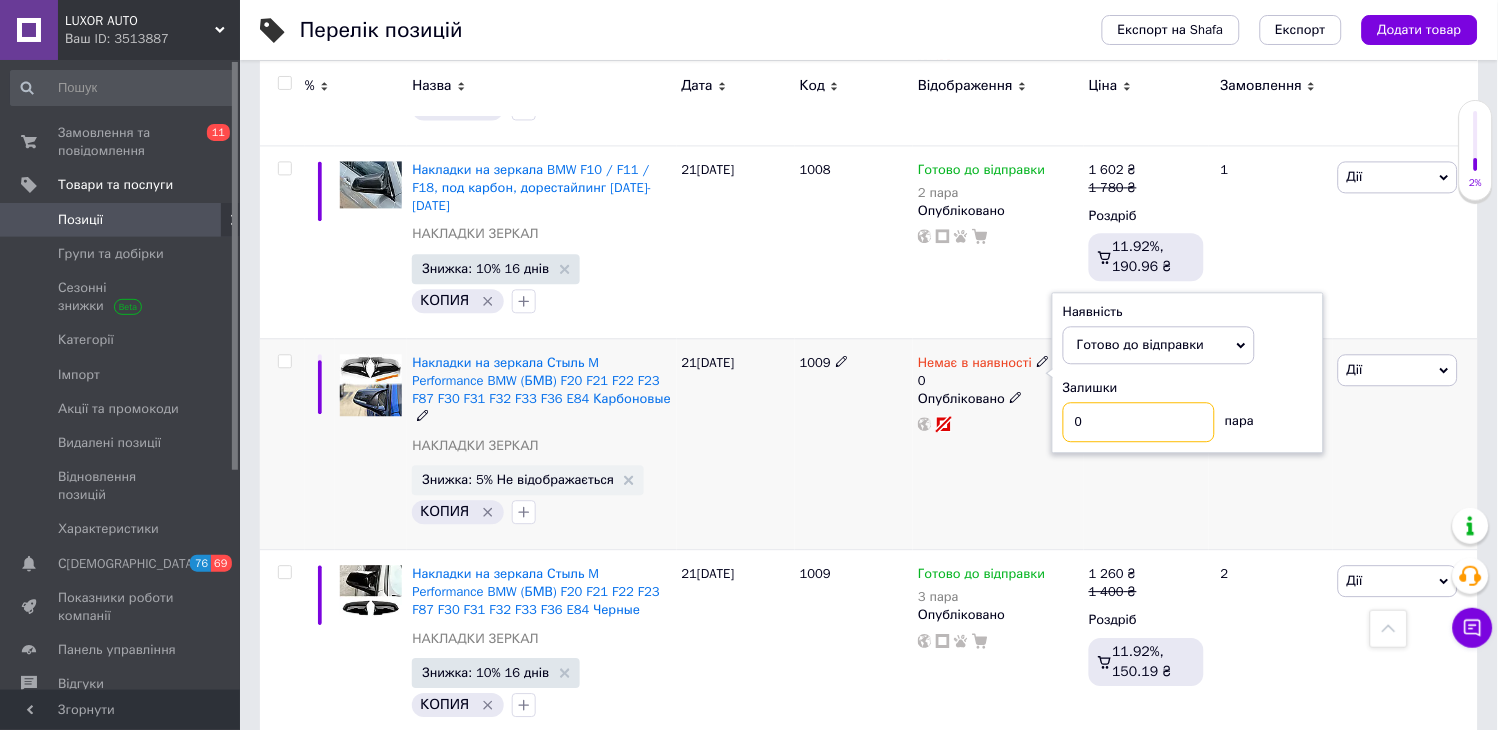 click on "0" at bounding box center [1139, 422] 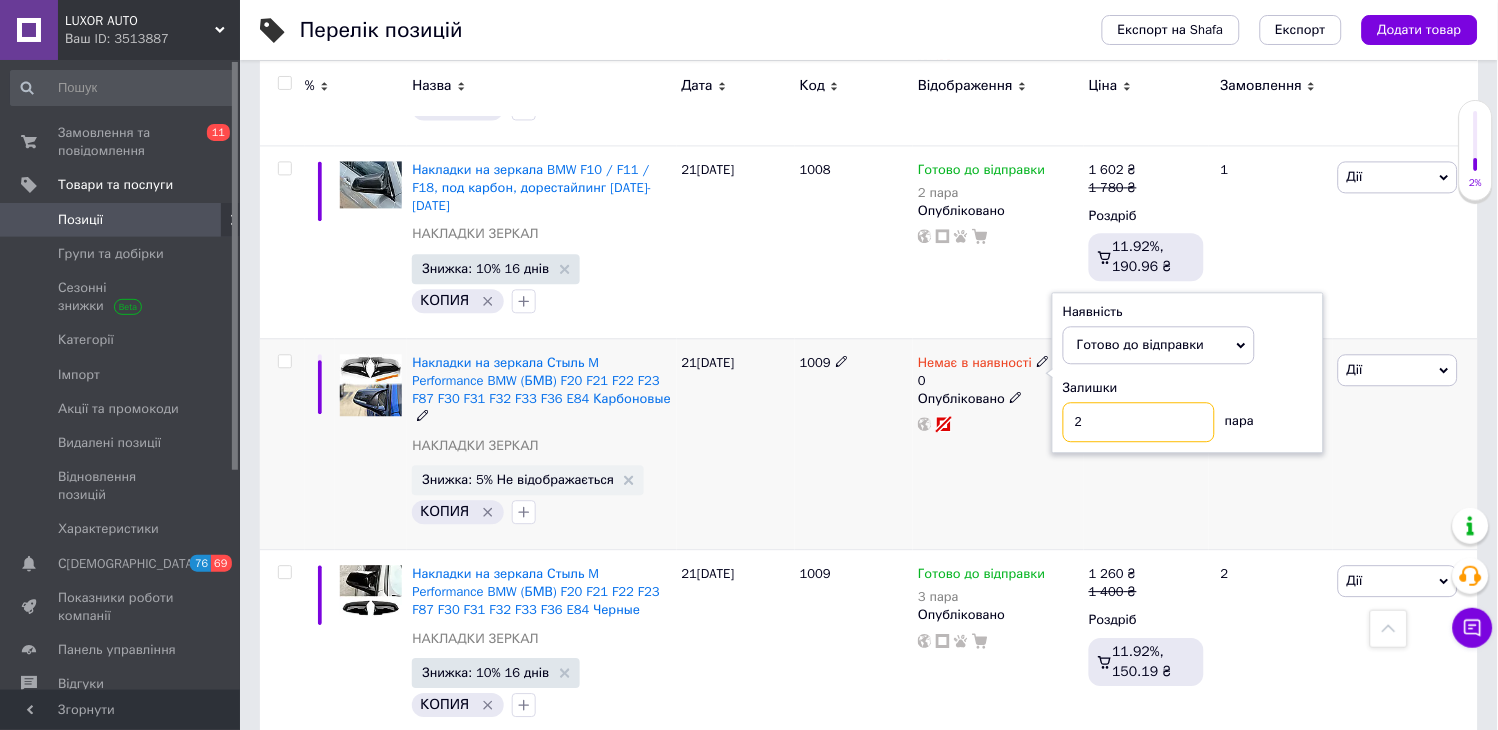 type on "2" 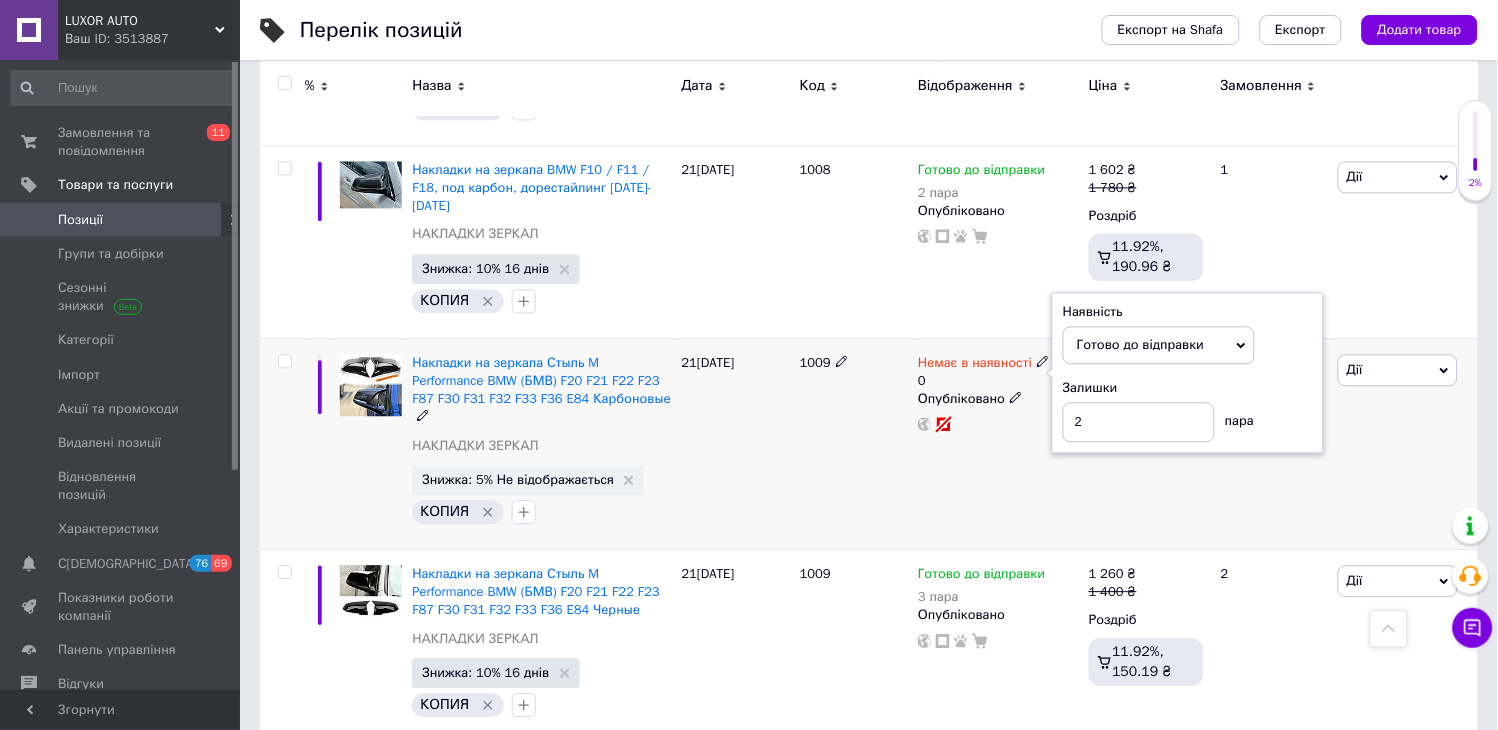 click on "1009" at bounding box center [854, 443] 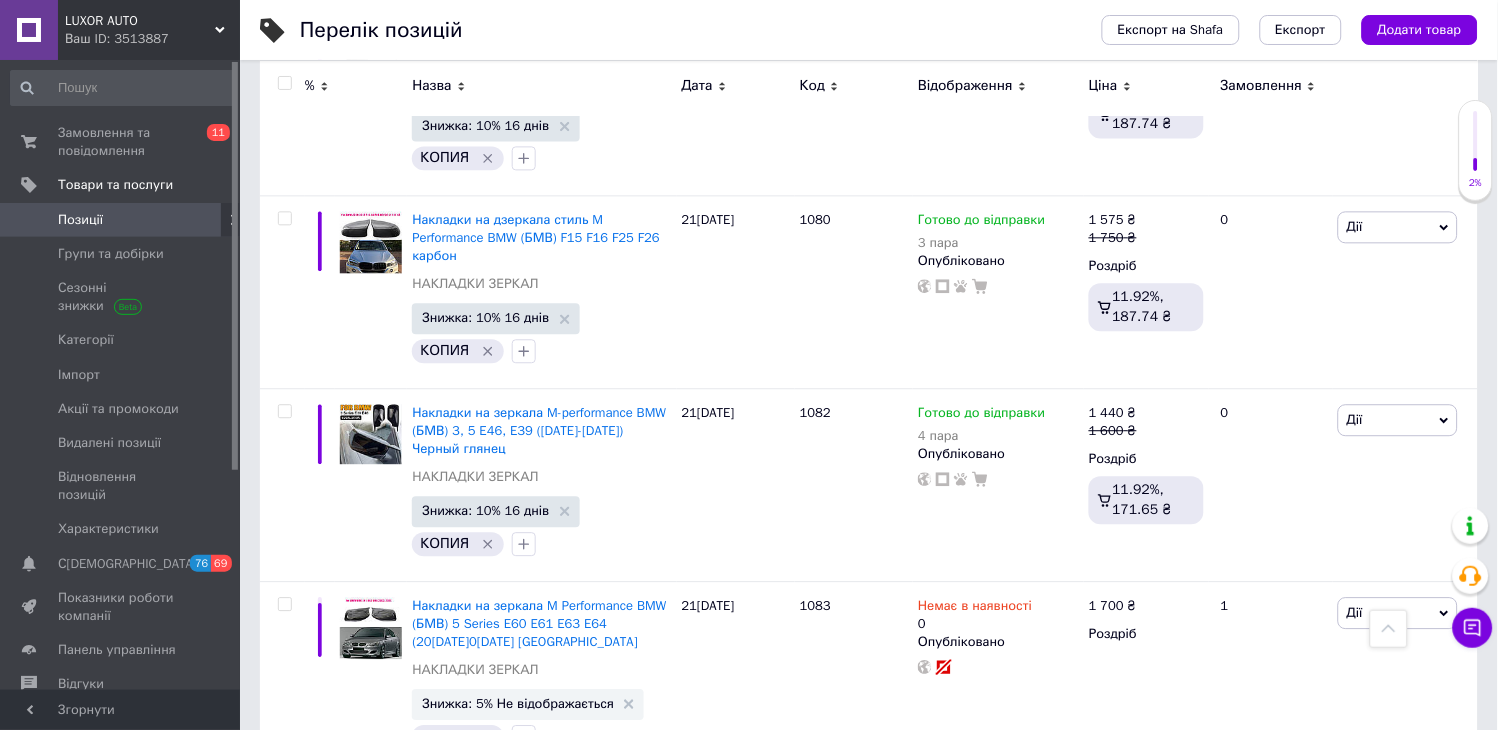 scroll, scrollTop: 2727, scrollLeft: 0, axis: vertical 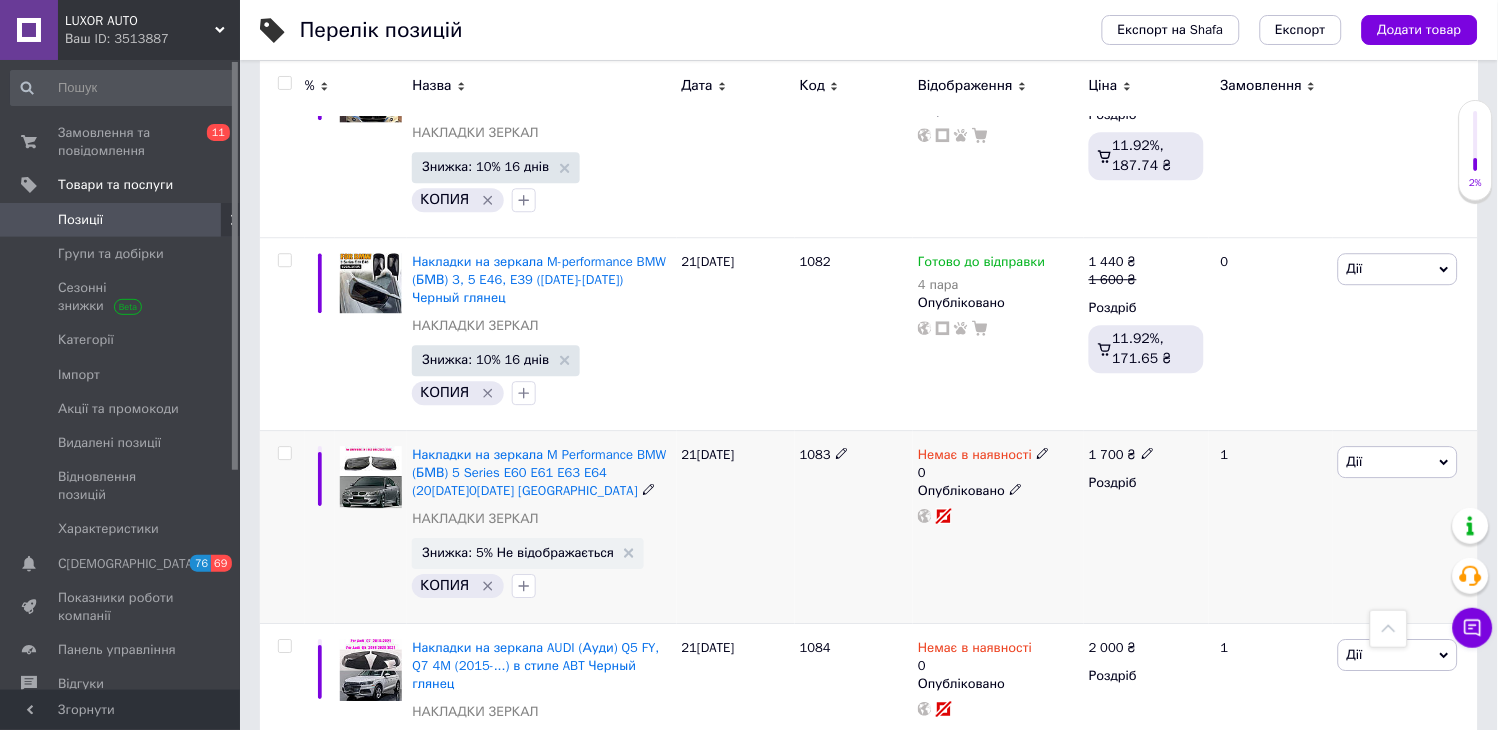 click 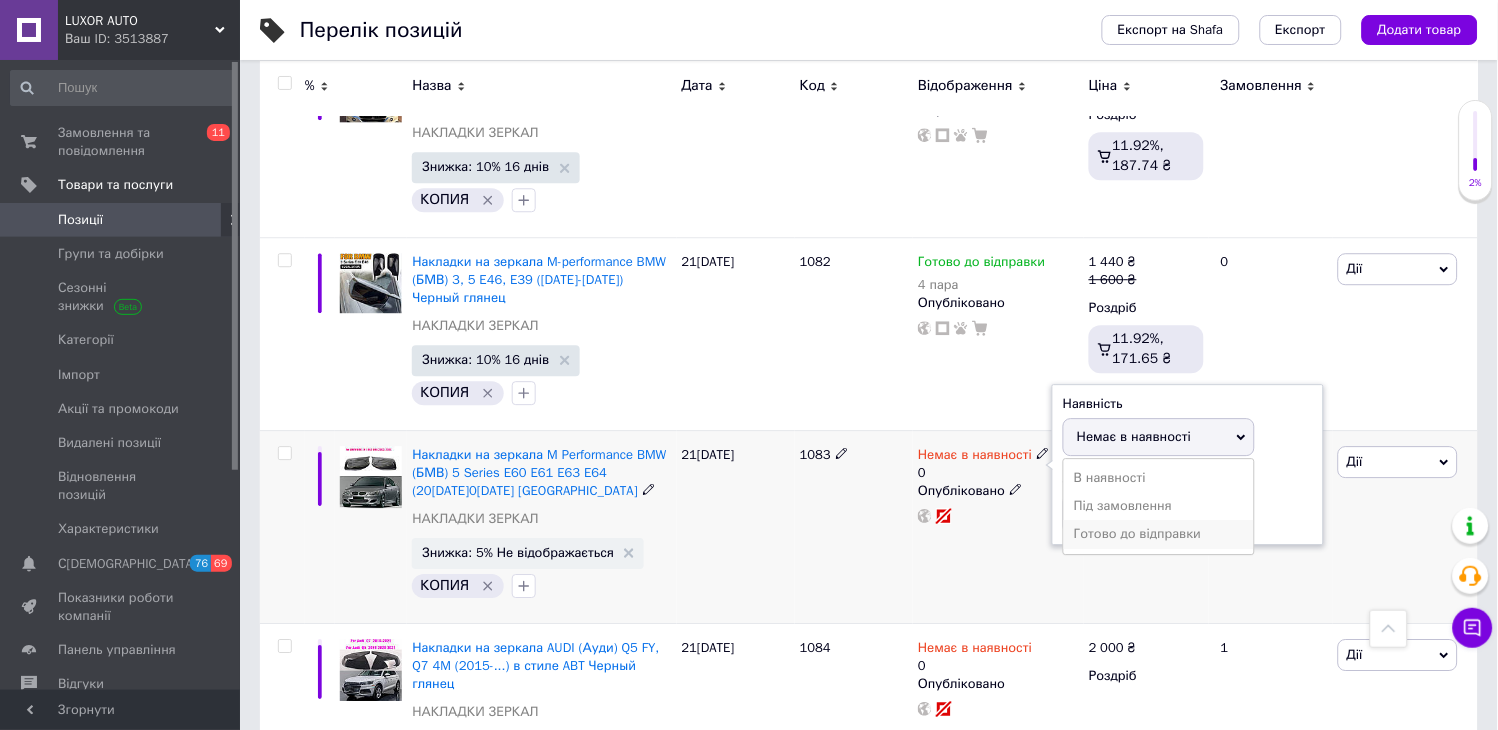 click on "Готово до відправки" at bounding box center (1159, 534) 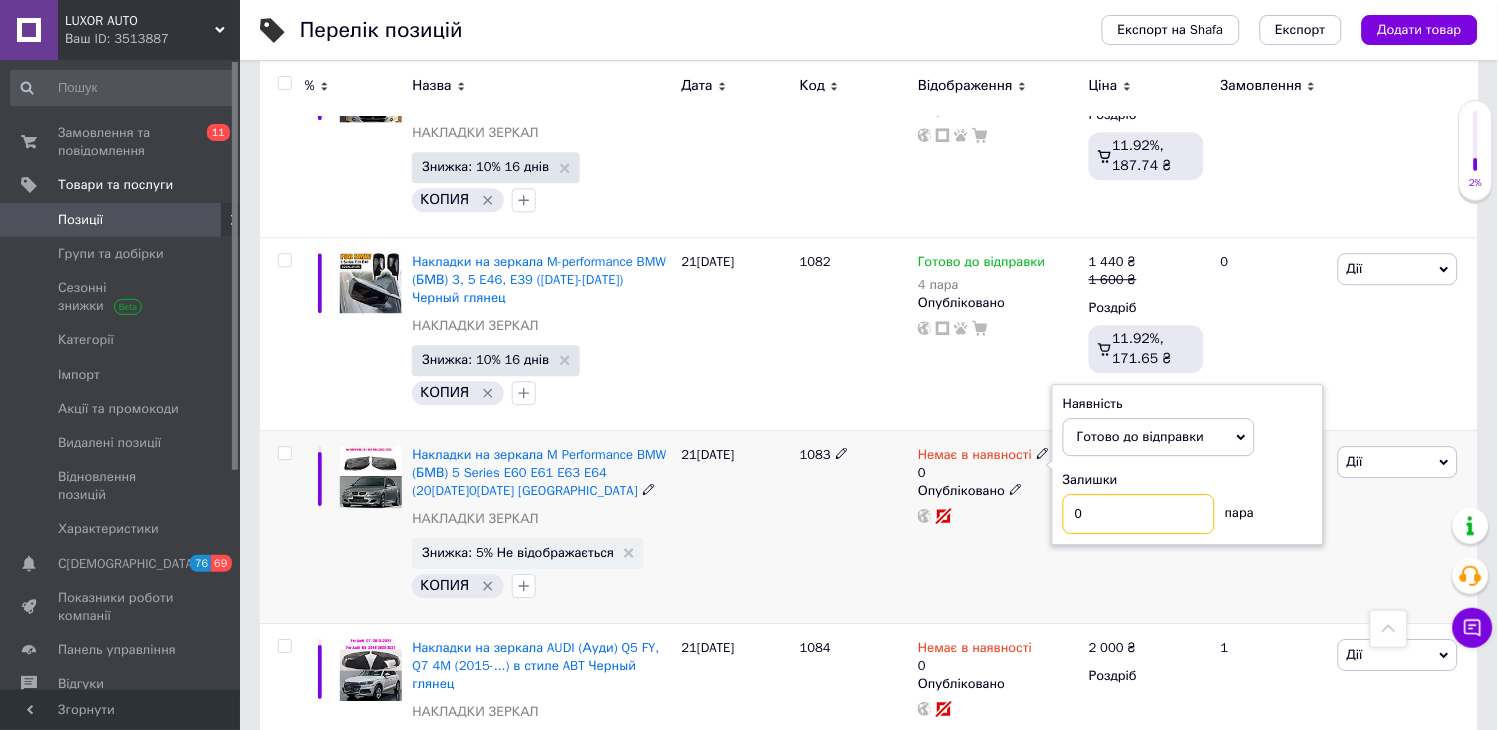click on "0" at bounding box center (1139, 514) 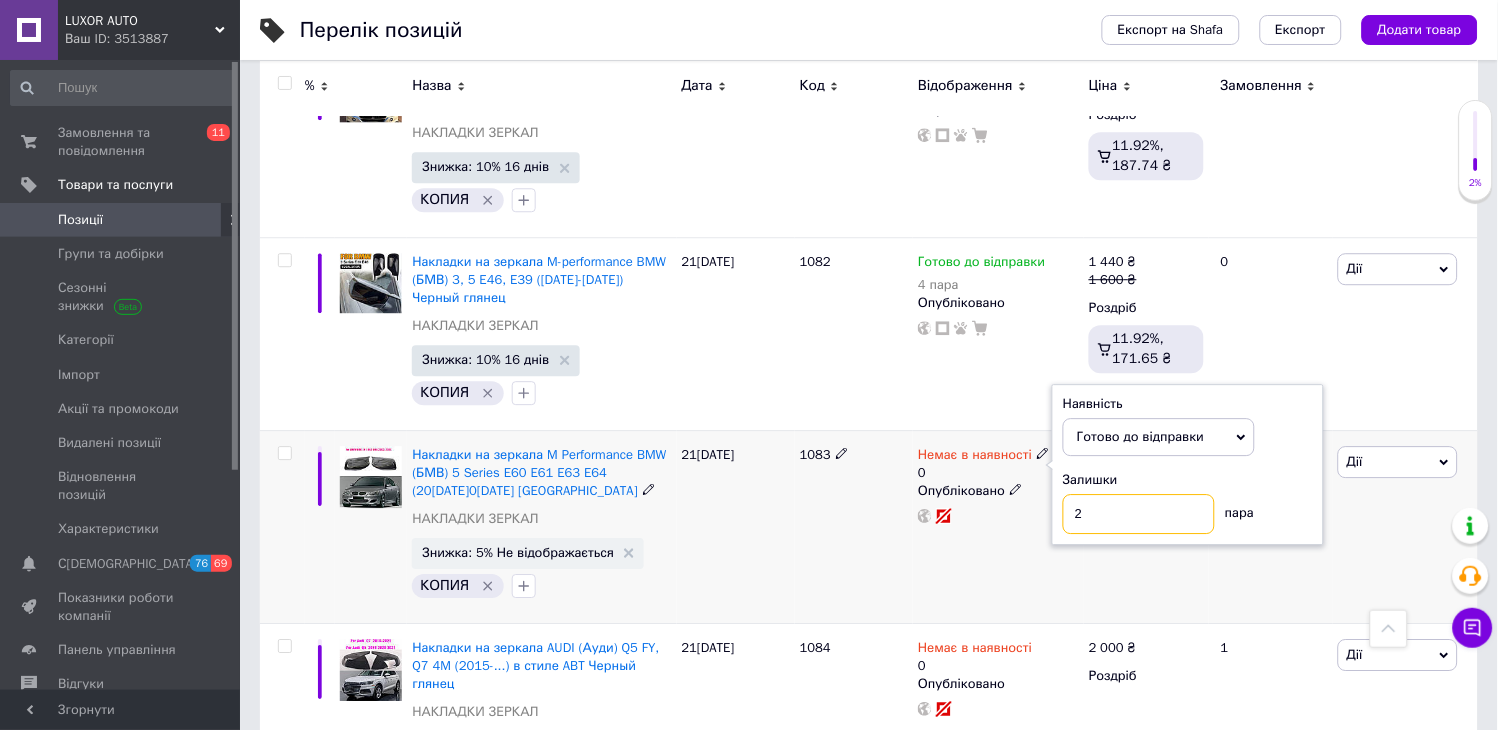type on "2" 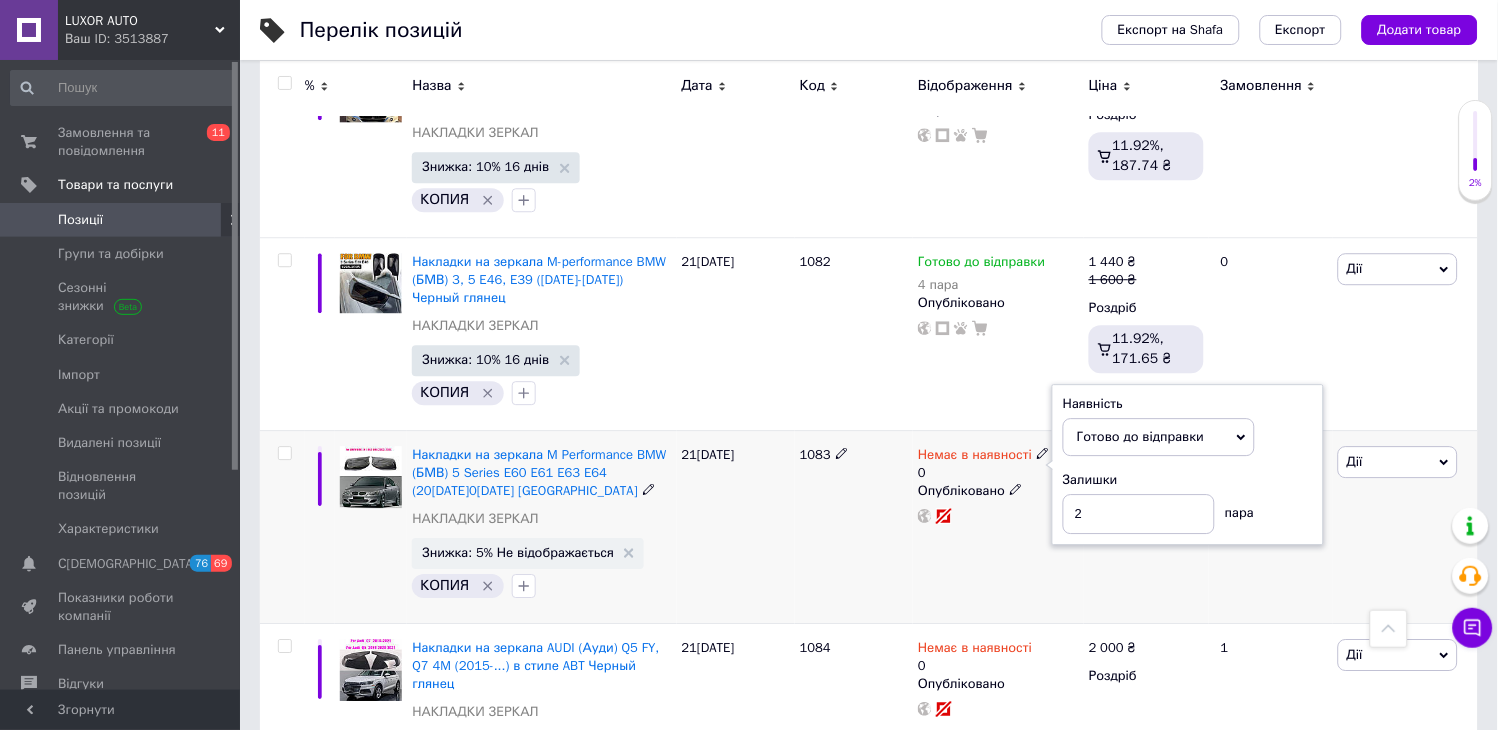 click on "21[DATE]" at bounding box center [736, 526] 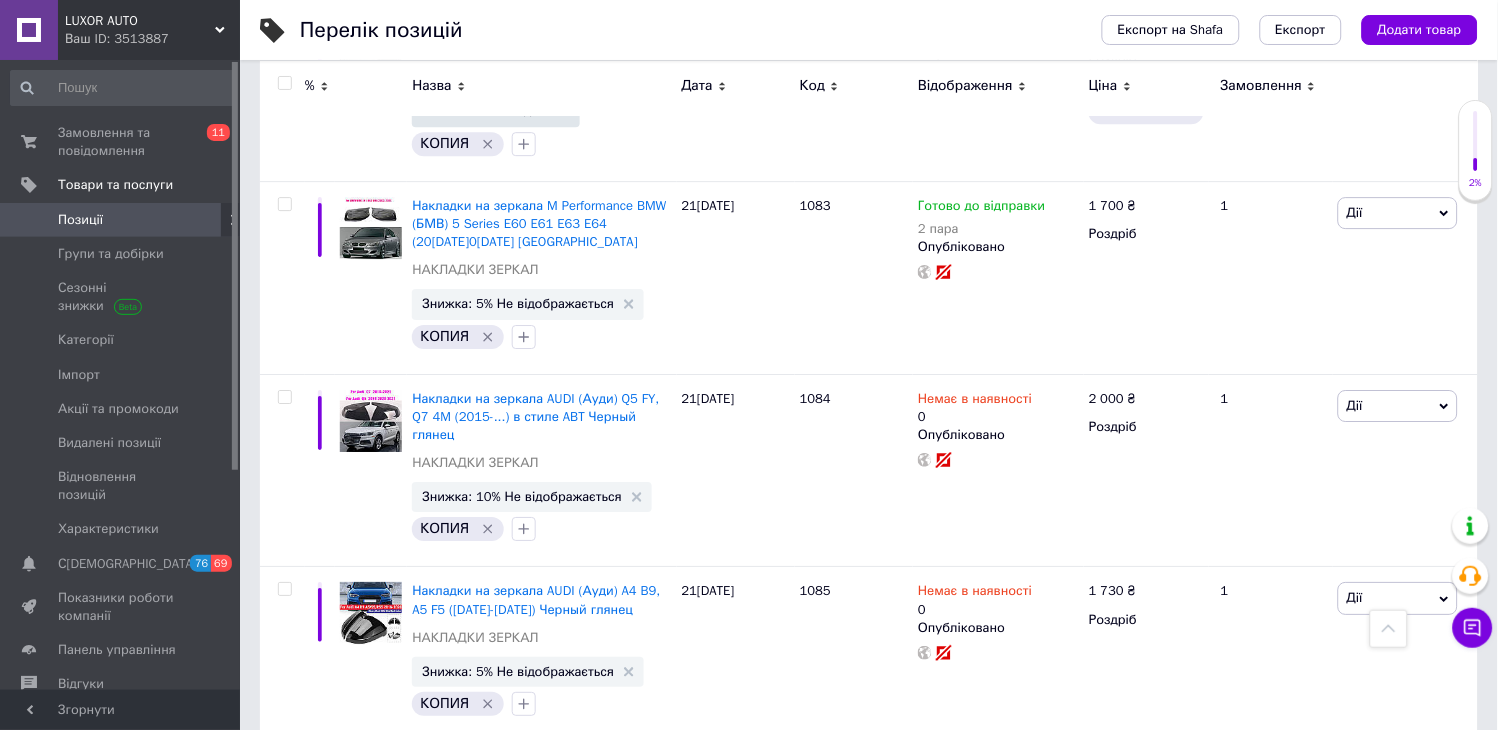 scroll, scrollTop: 3045, scrollLeft: 0, axis: vertical 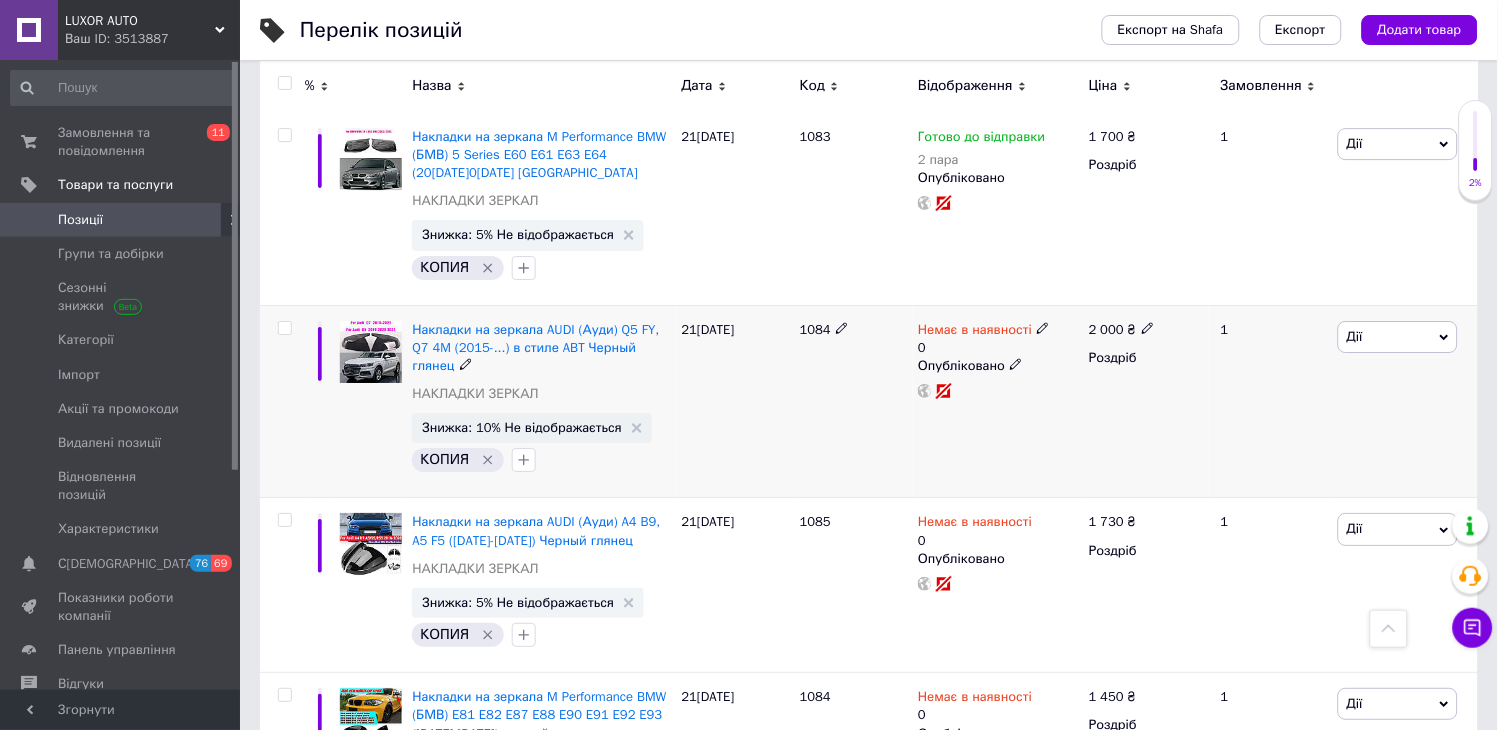 click on "Немає в наявності" at bounding box center [984, 330] 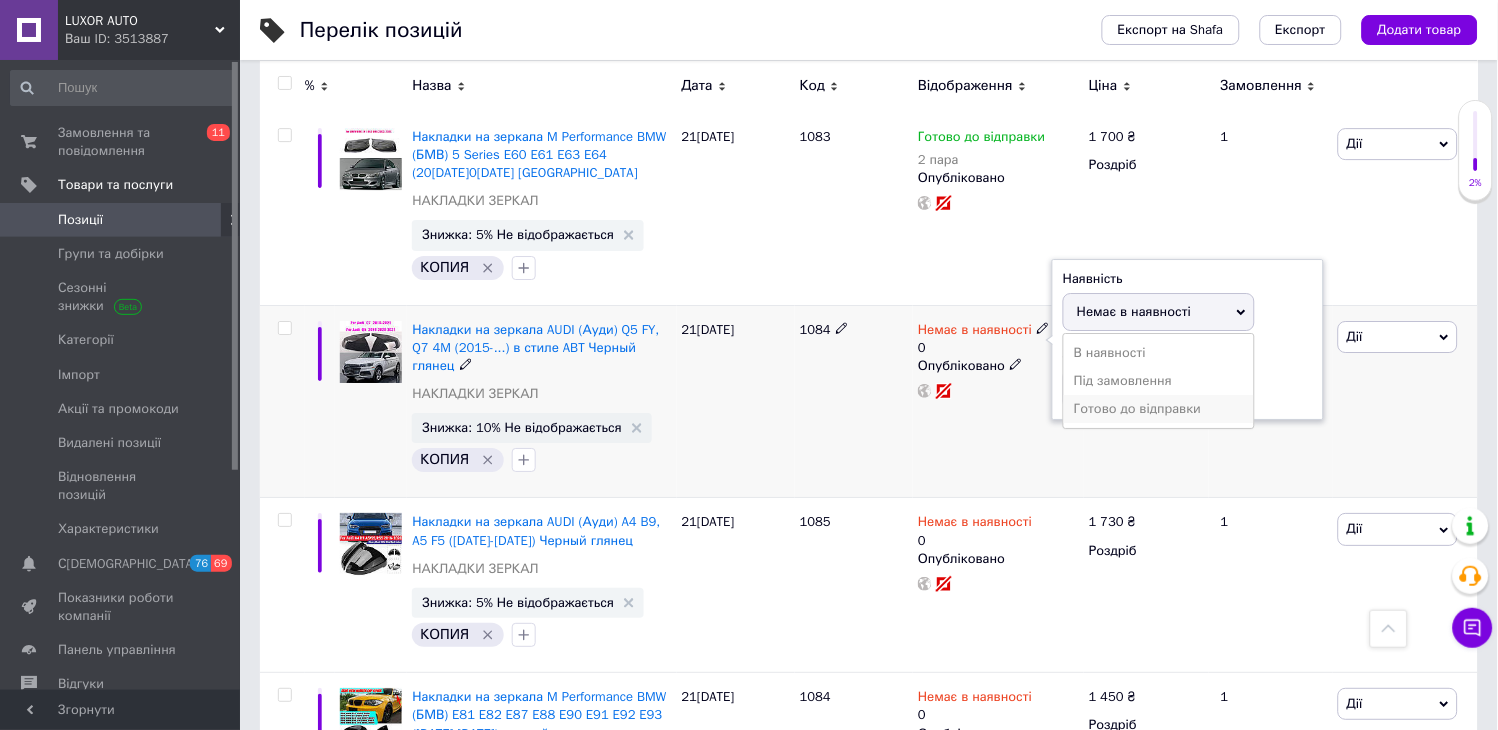 click on "Готово до відправки" at bounding box center (1159, 409) 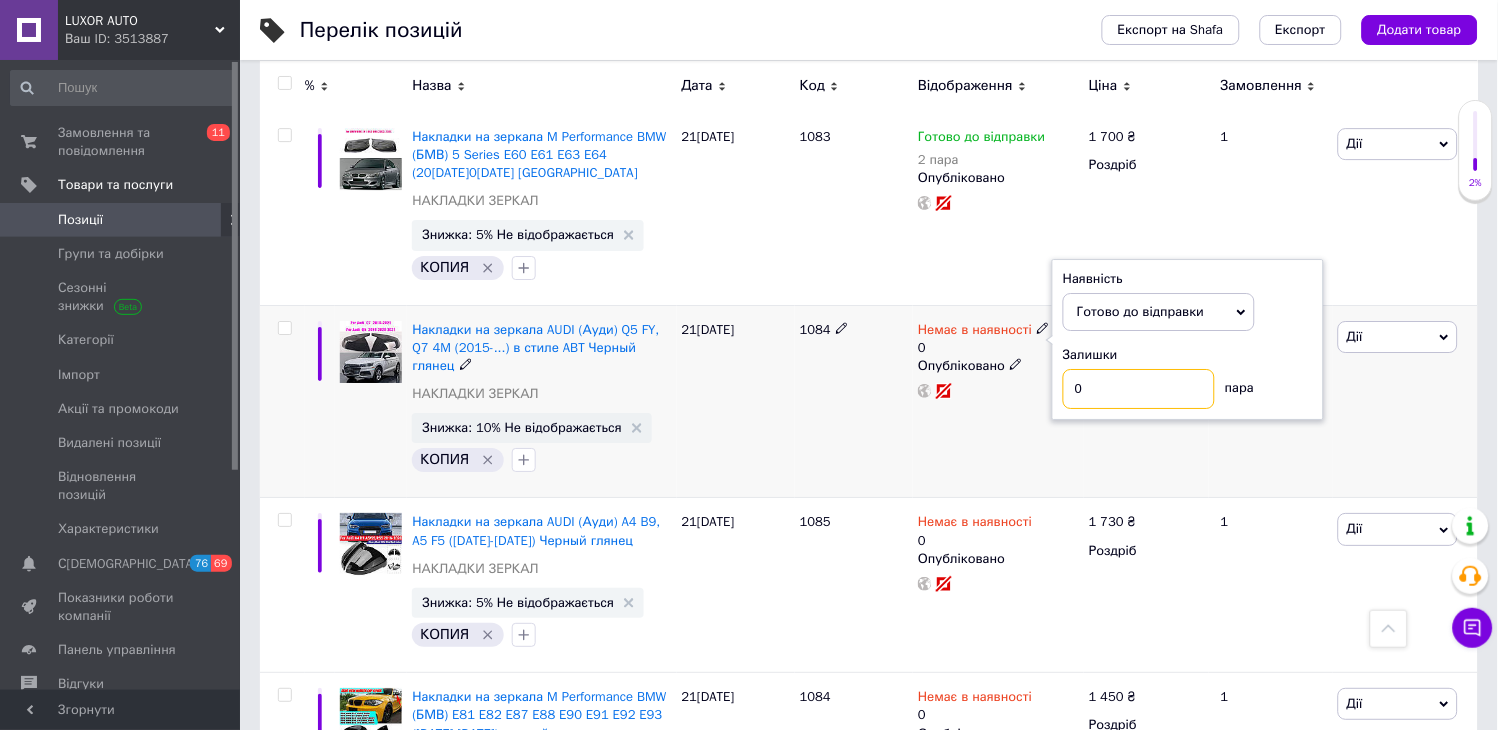 click on "0" at bounding box center (1139, 389) 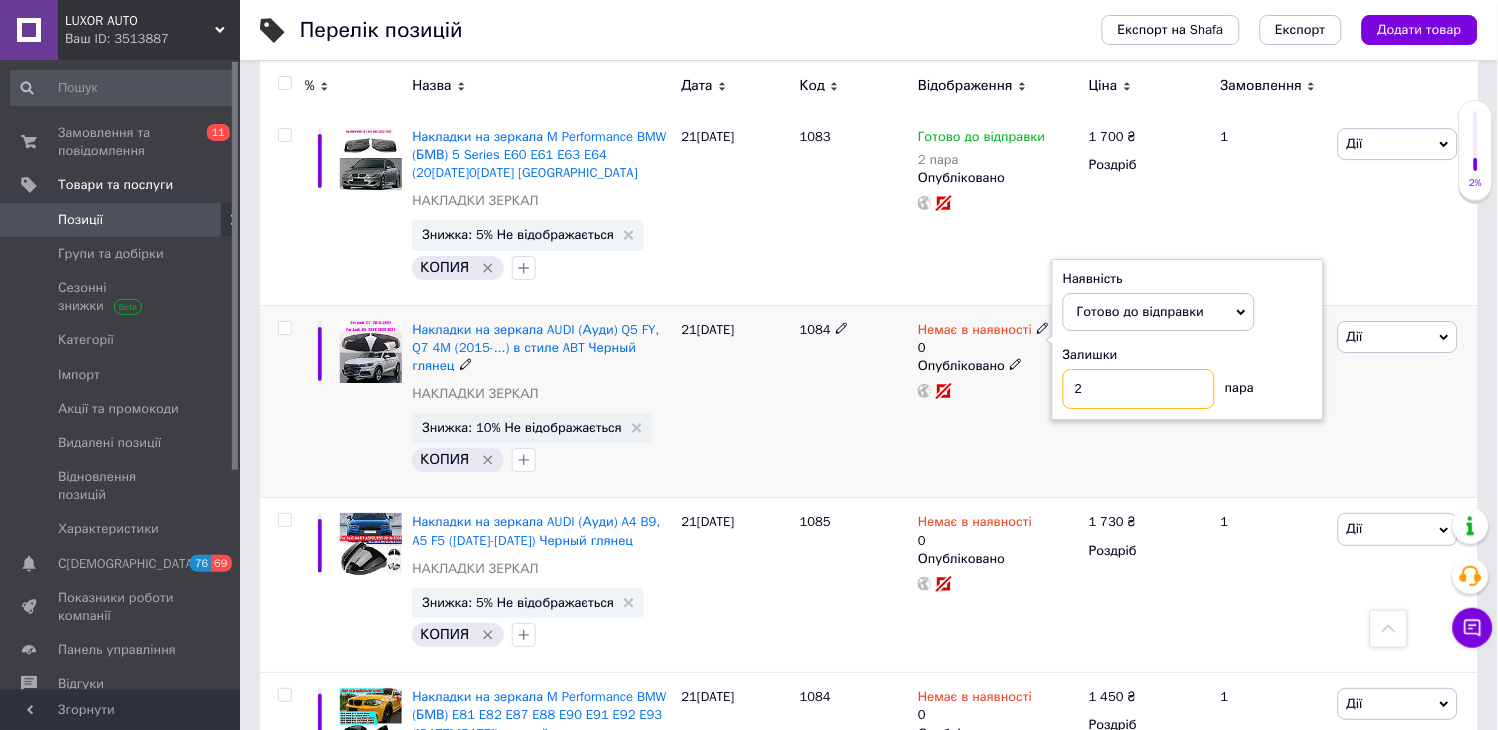 type on "2" 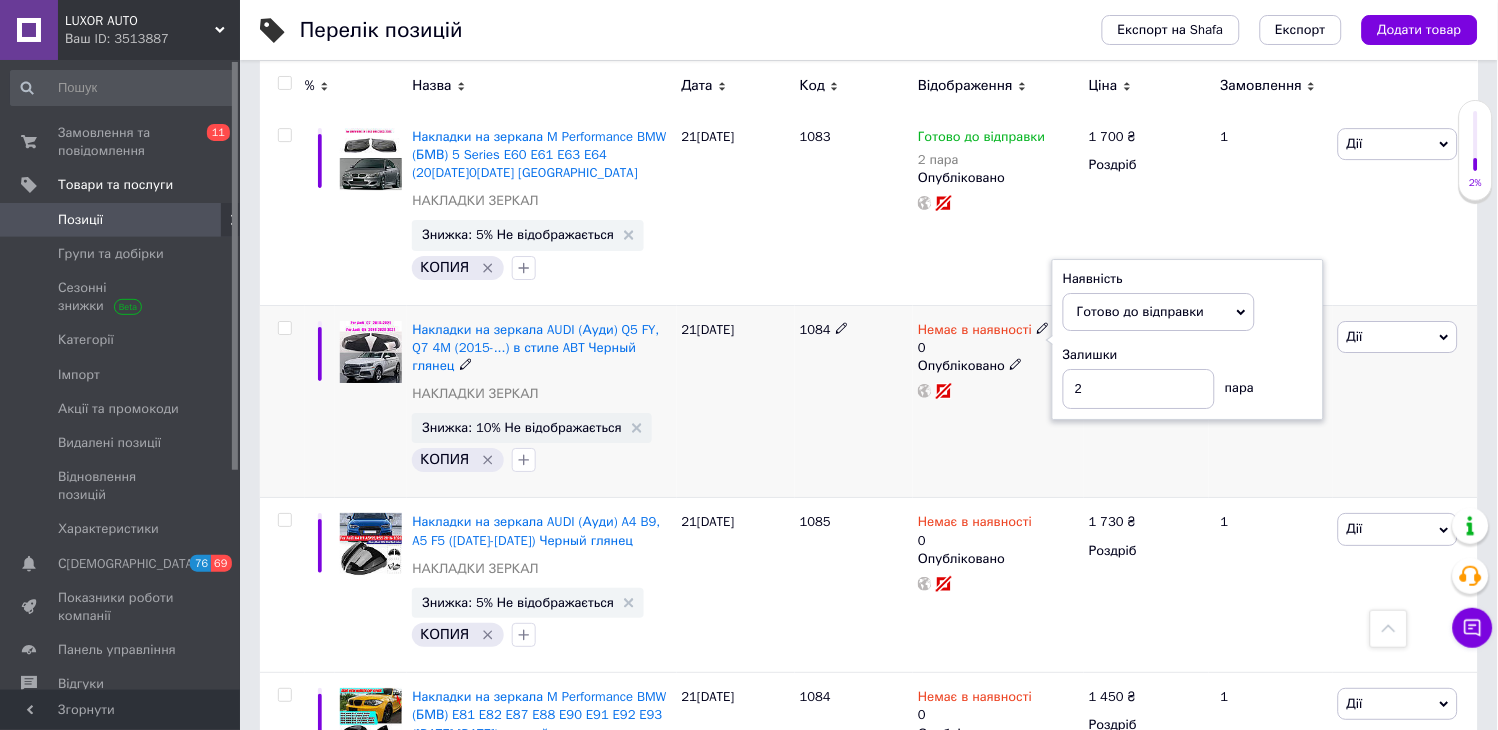 click on "1084" at bounding box center [854, 401] 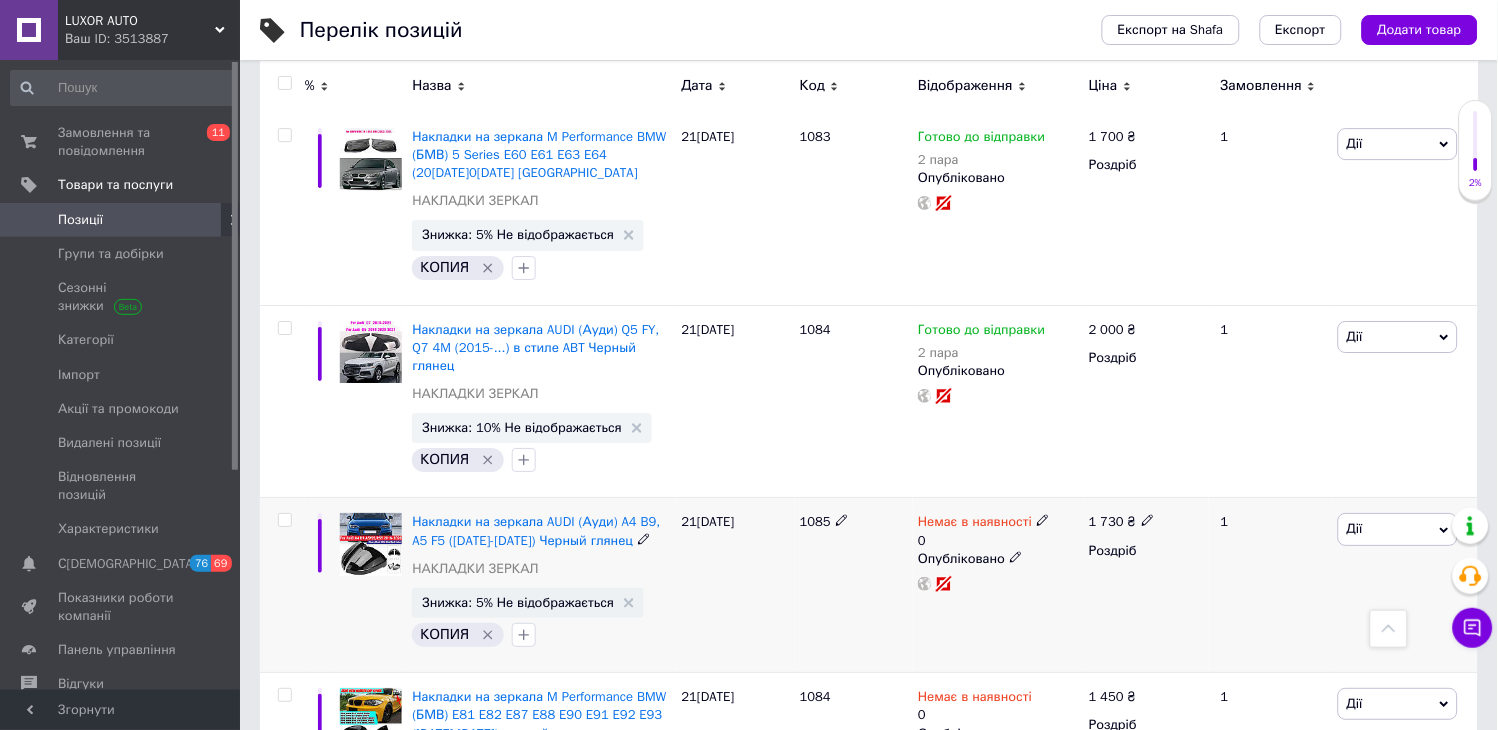 click 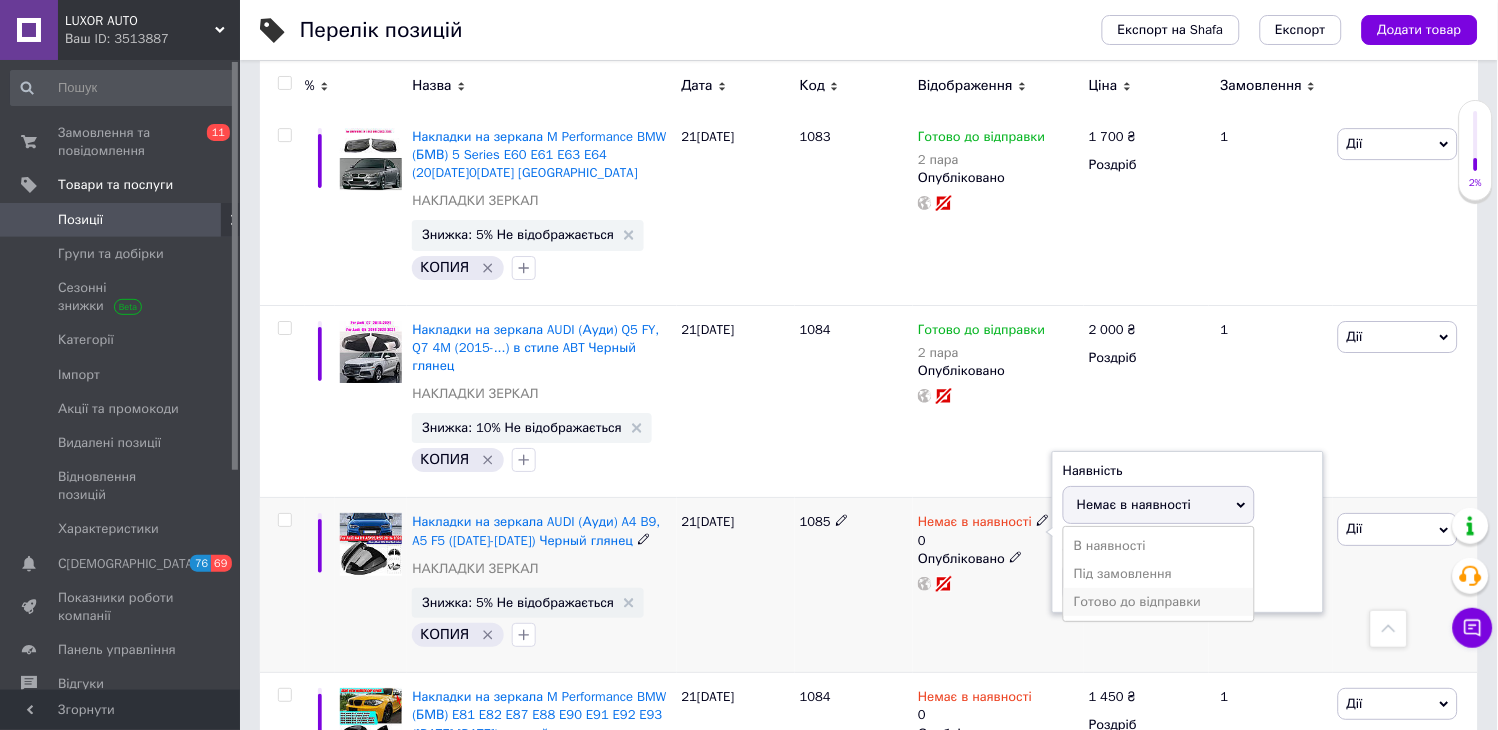 click on "Готово до відправки" at bounding box center (1159, 602) 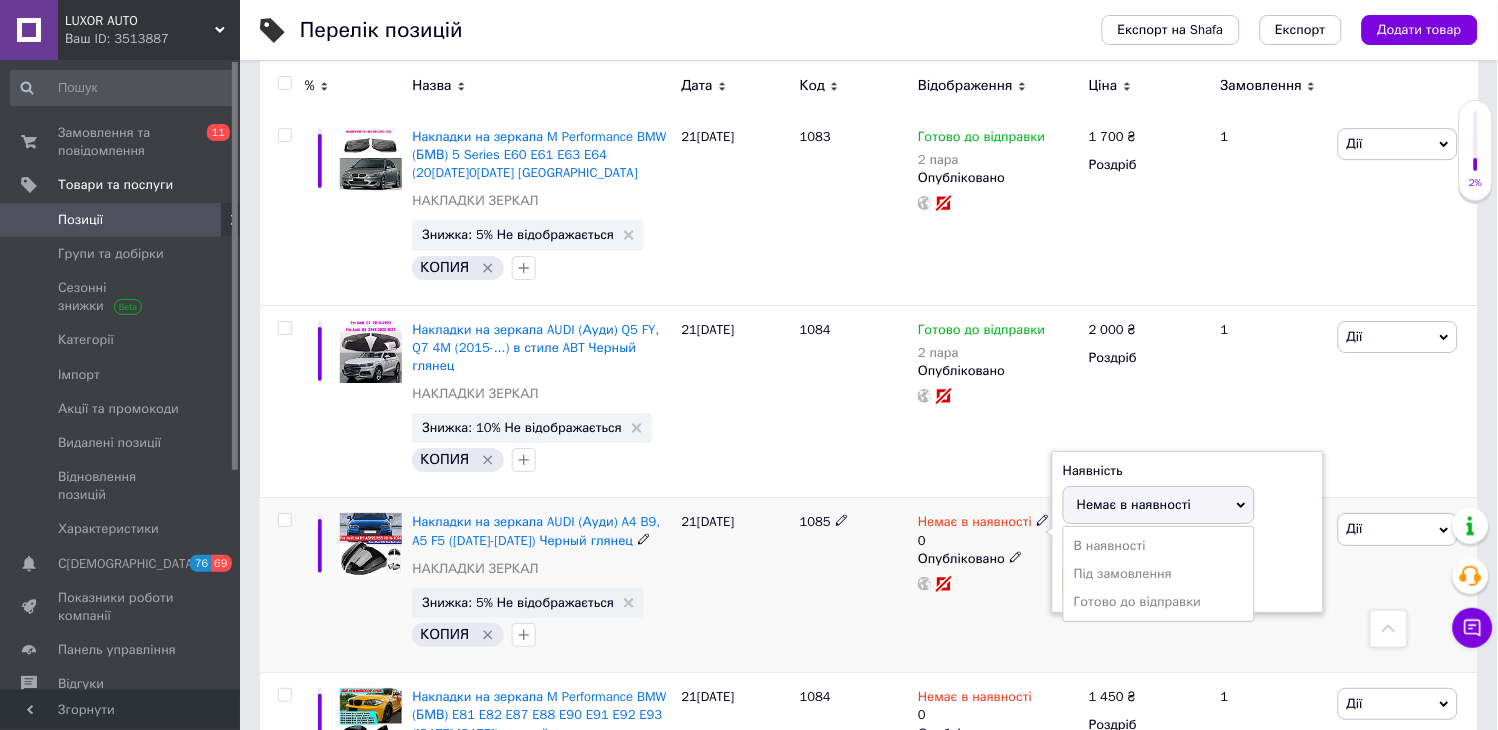click on "0" at bounding box center [1139, 582] 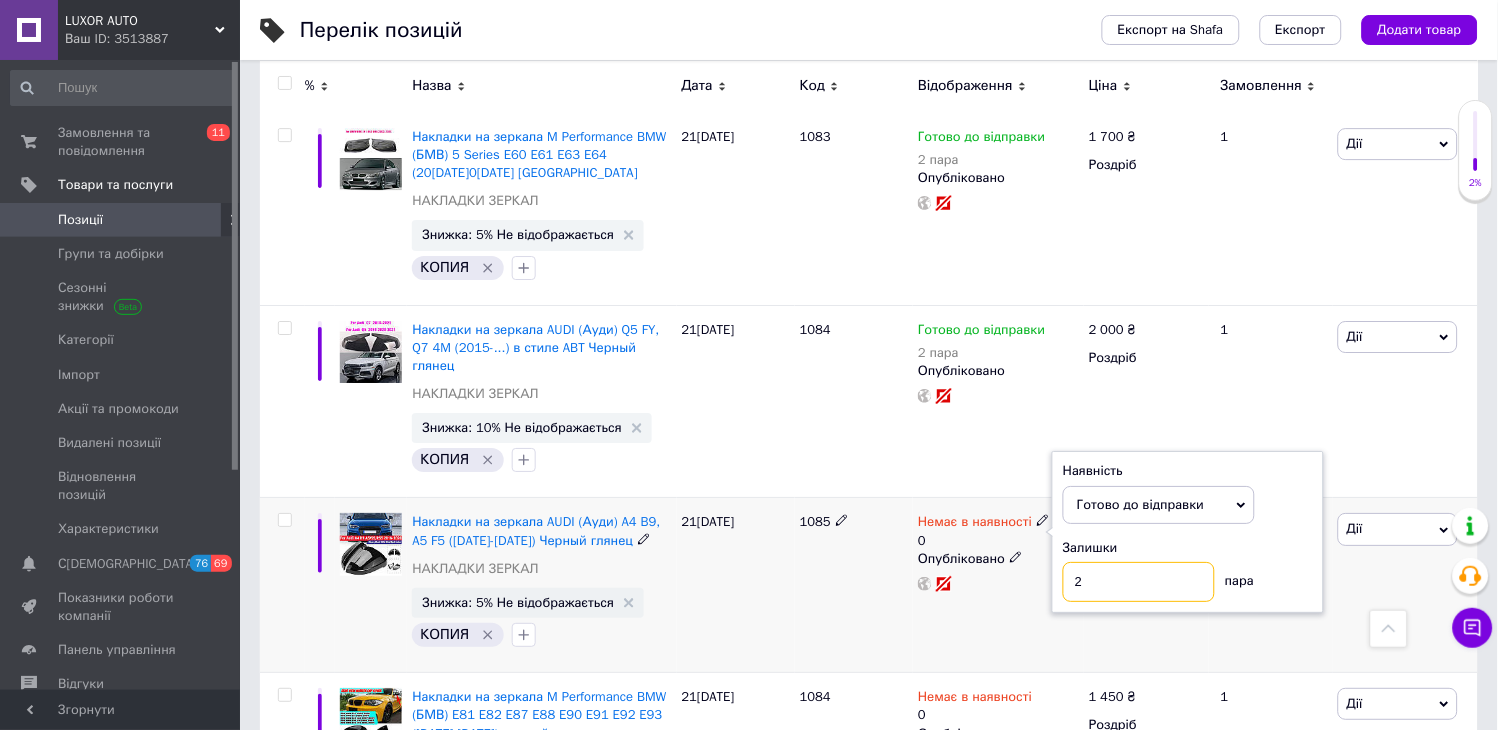 type on "2" 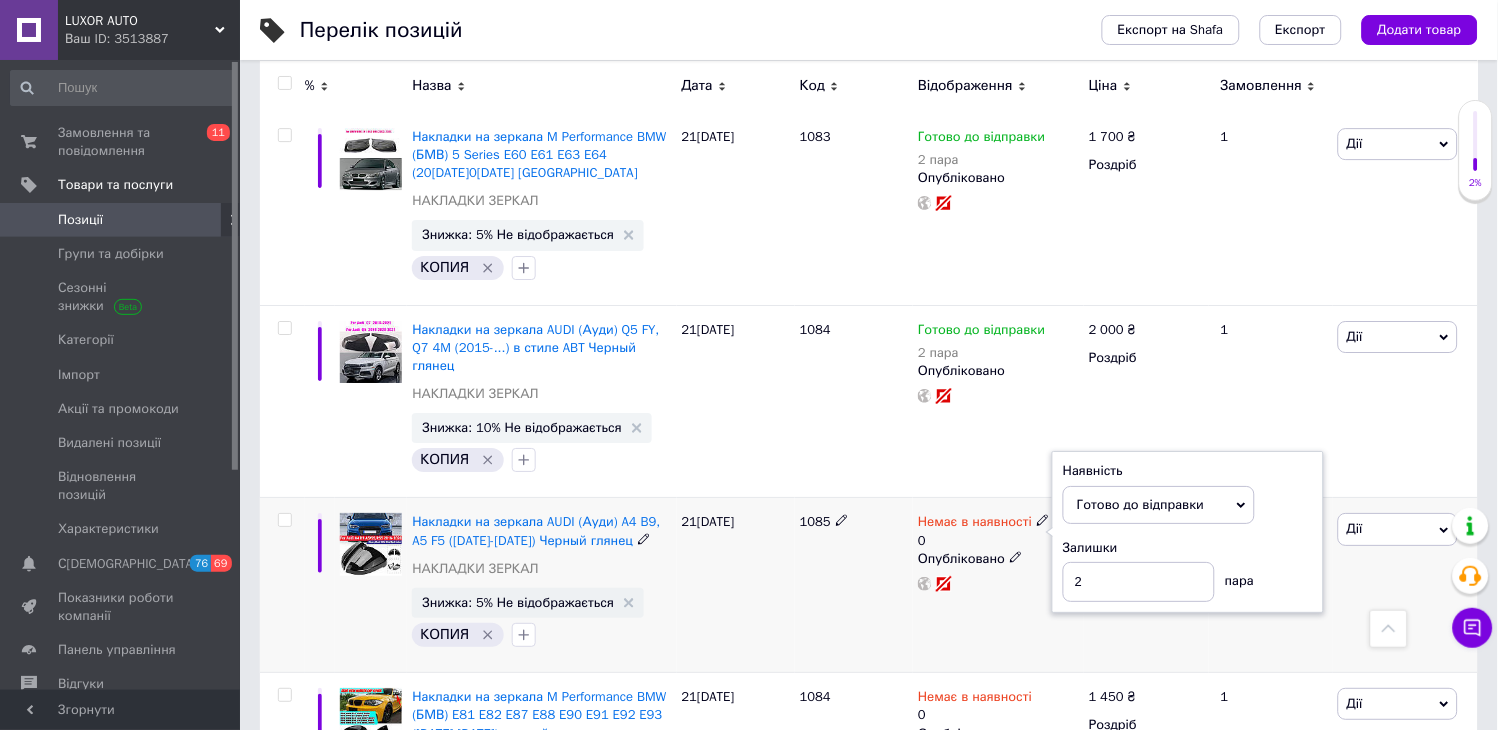 click on "1085" at bounding box center [854, 585] 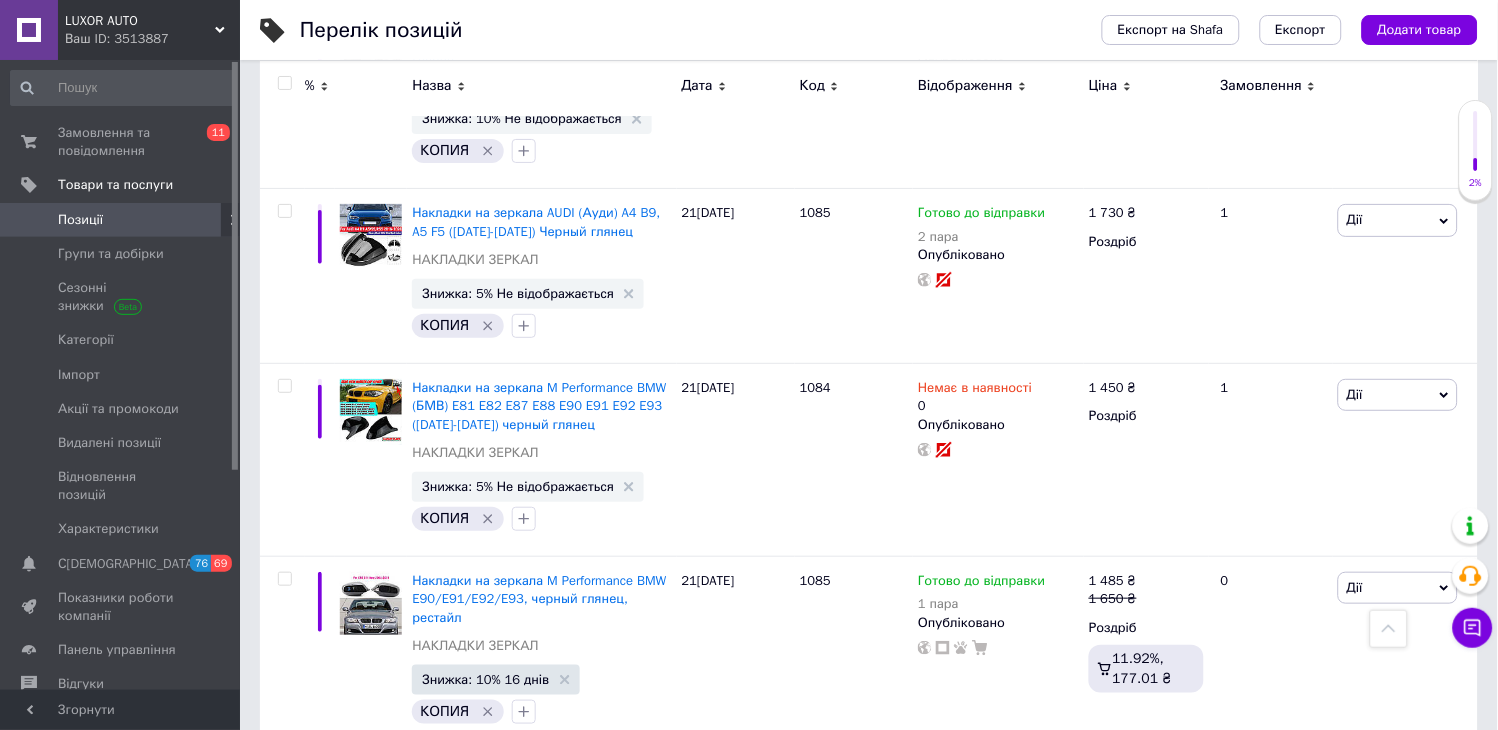 scroll, scrollTop: 3581, scrollLeft: 0, axis: vertical 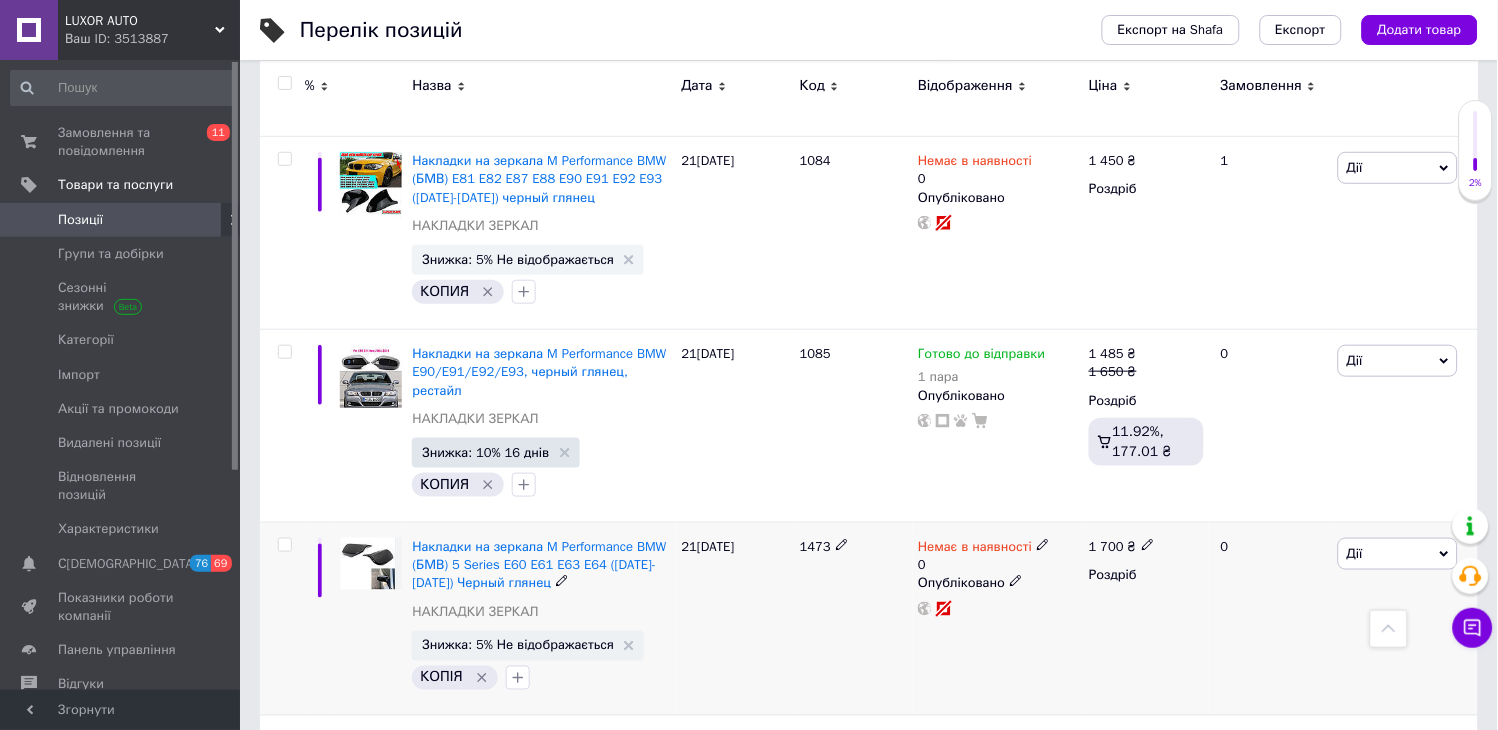 click on "Немає в наявності" at bounding box center [984, 547] 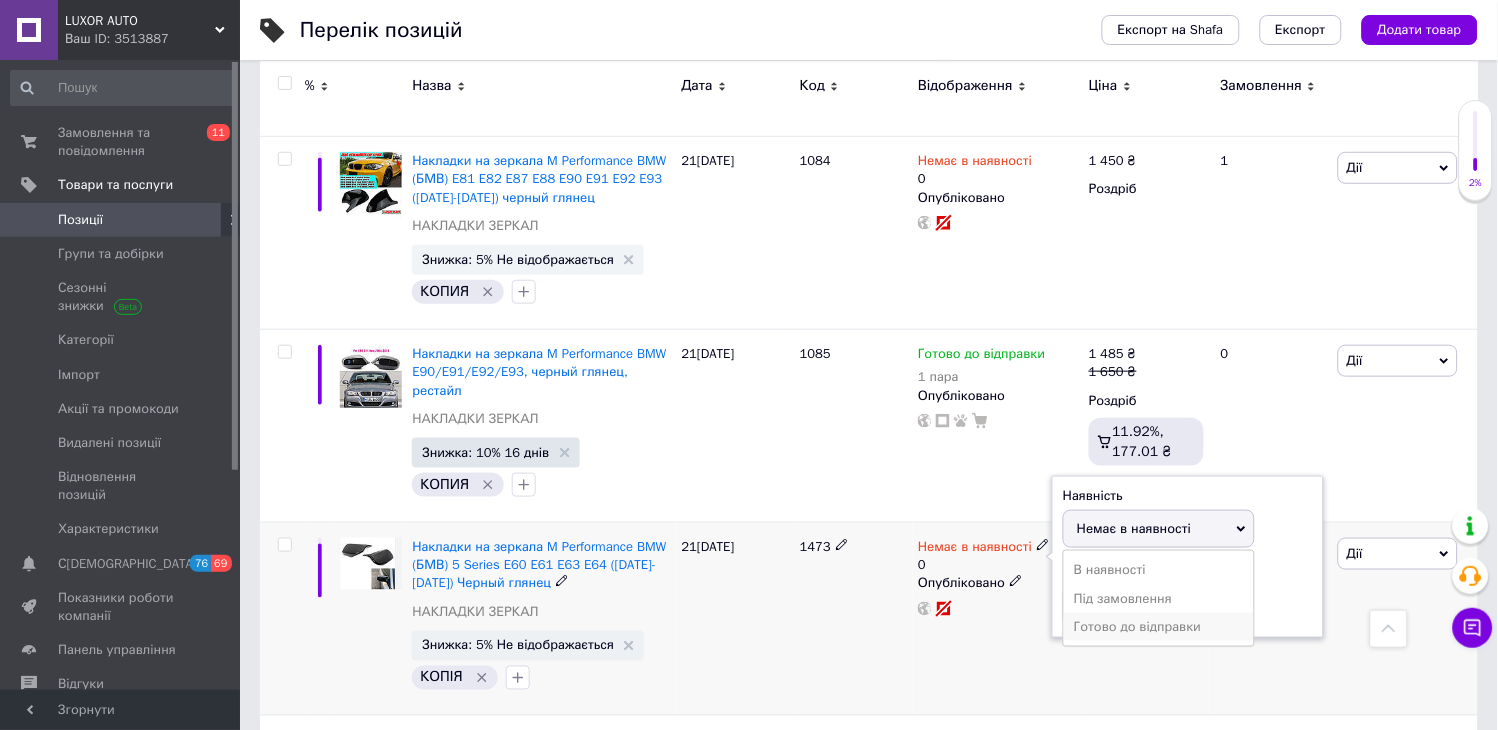 click on "Готово до відправки" at bounding box center [1159, 627] 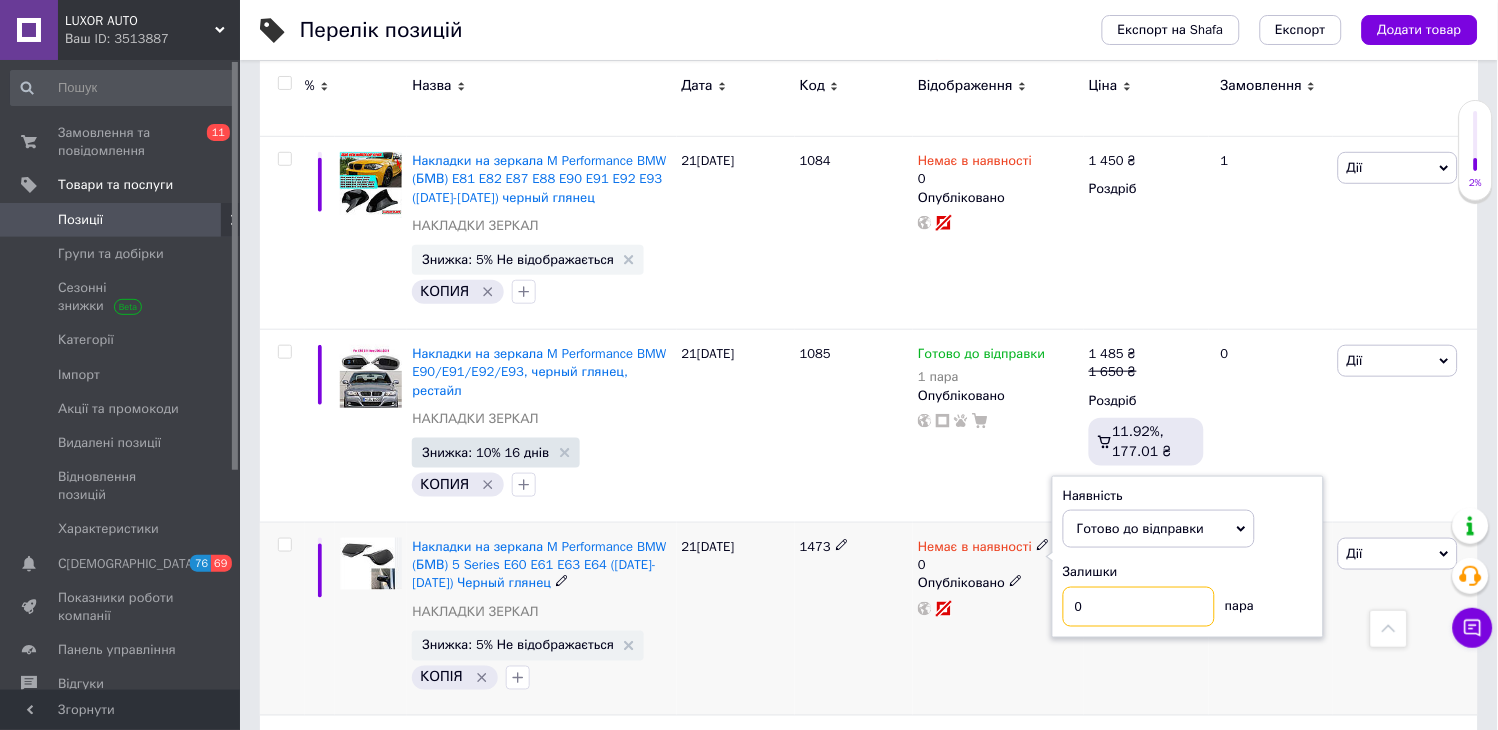 click on "0" at bounding box center (1139, 607) 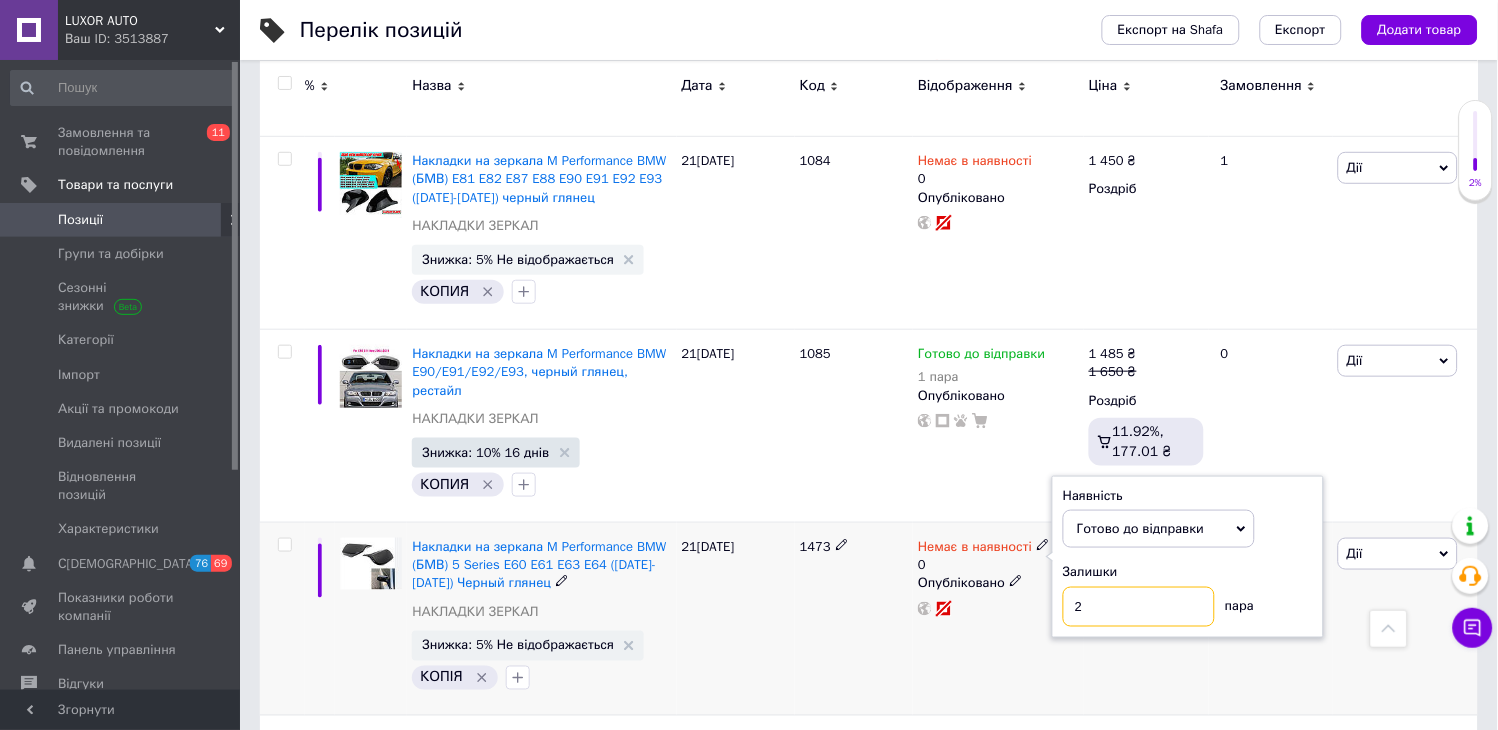 type on "2" 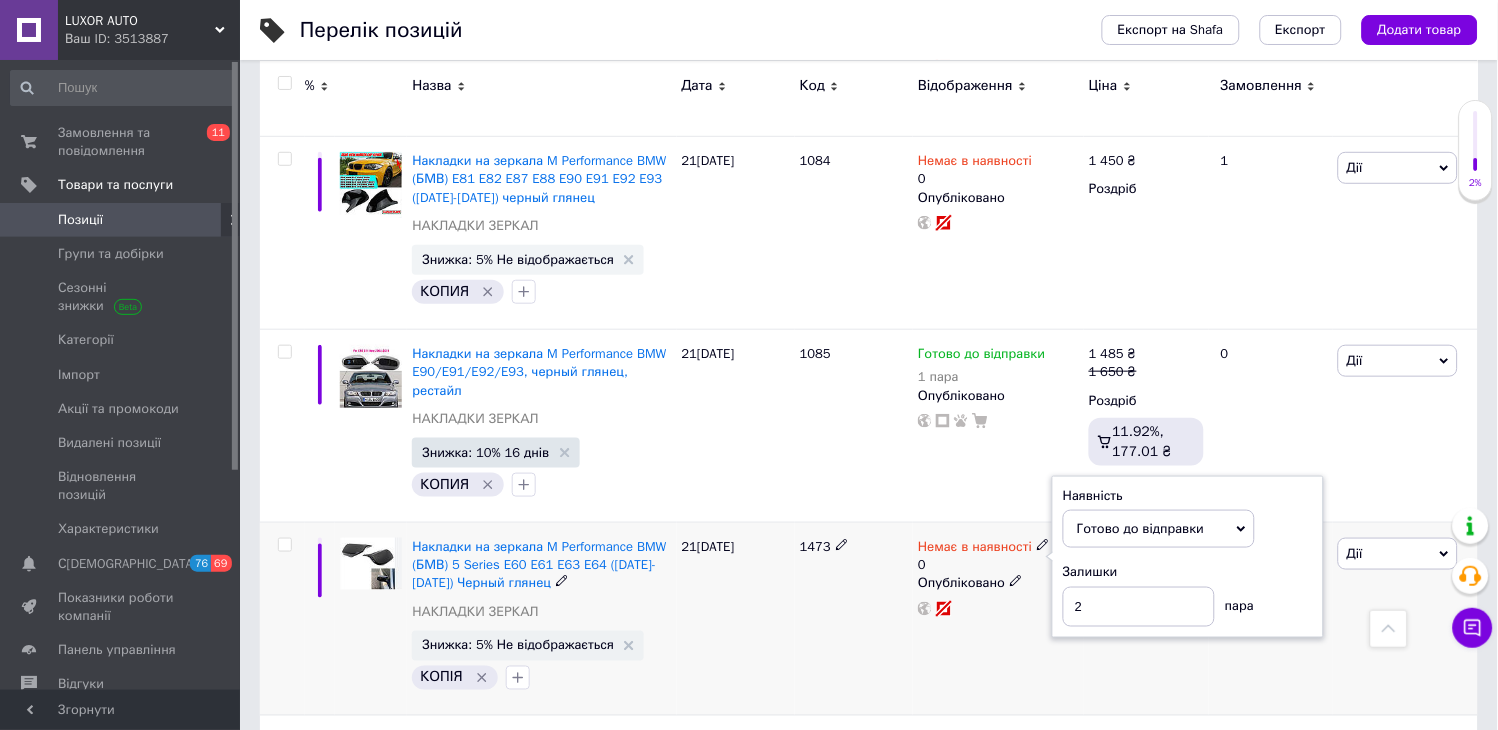 click on "21[DATE]" at bounding box center [736, 619] 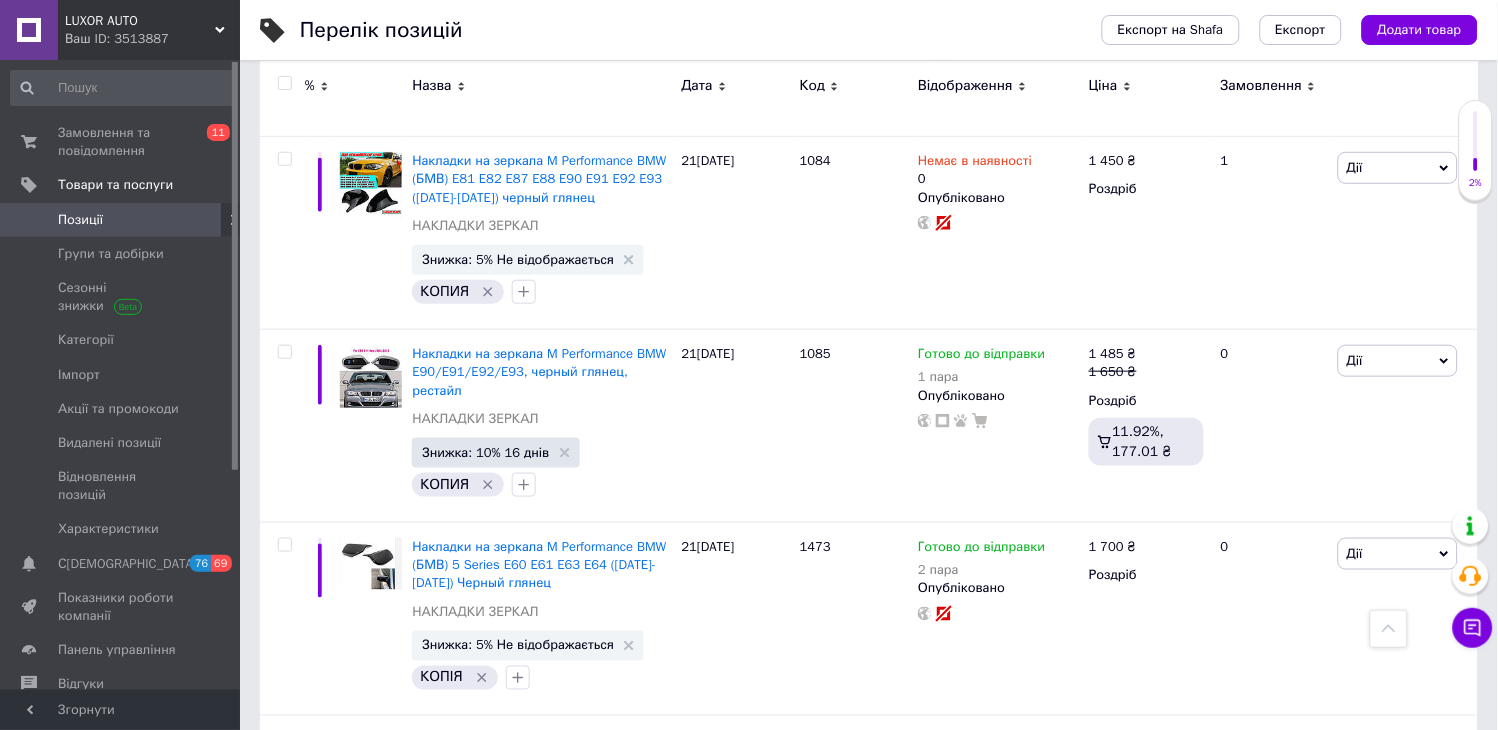 scroll, scrollTop: 3944, scrollLeft: 0, axis: vertical 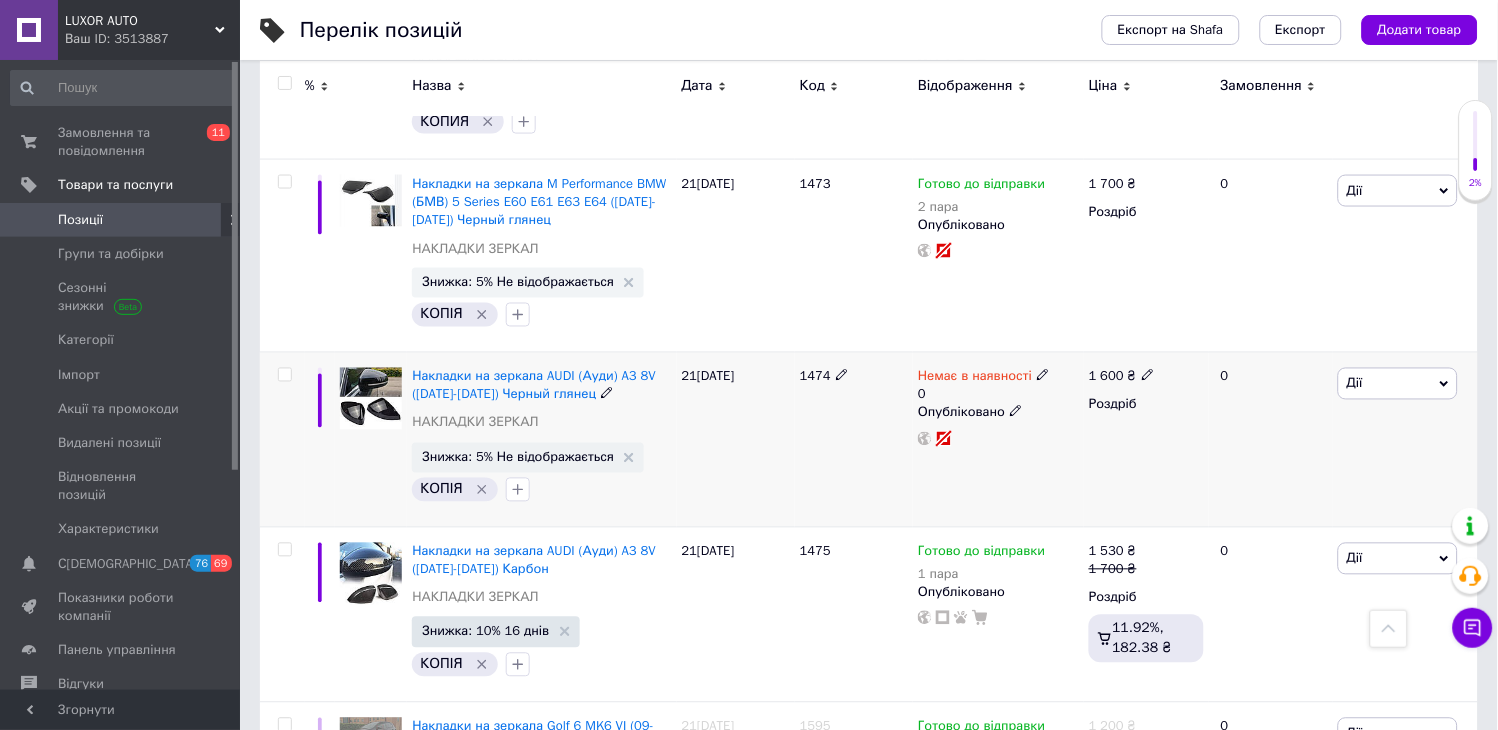 click 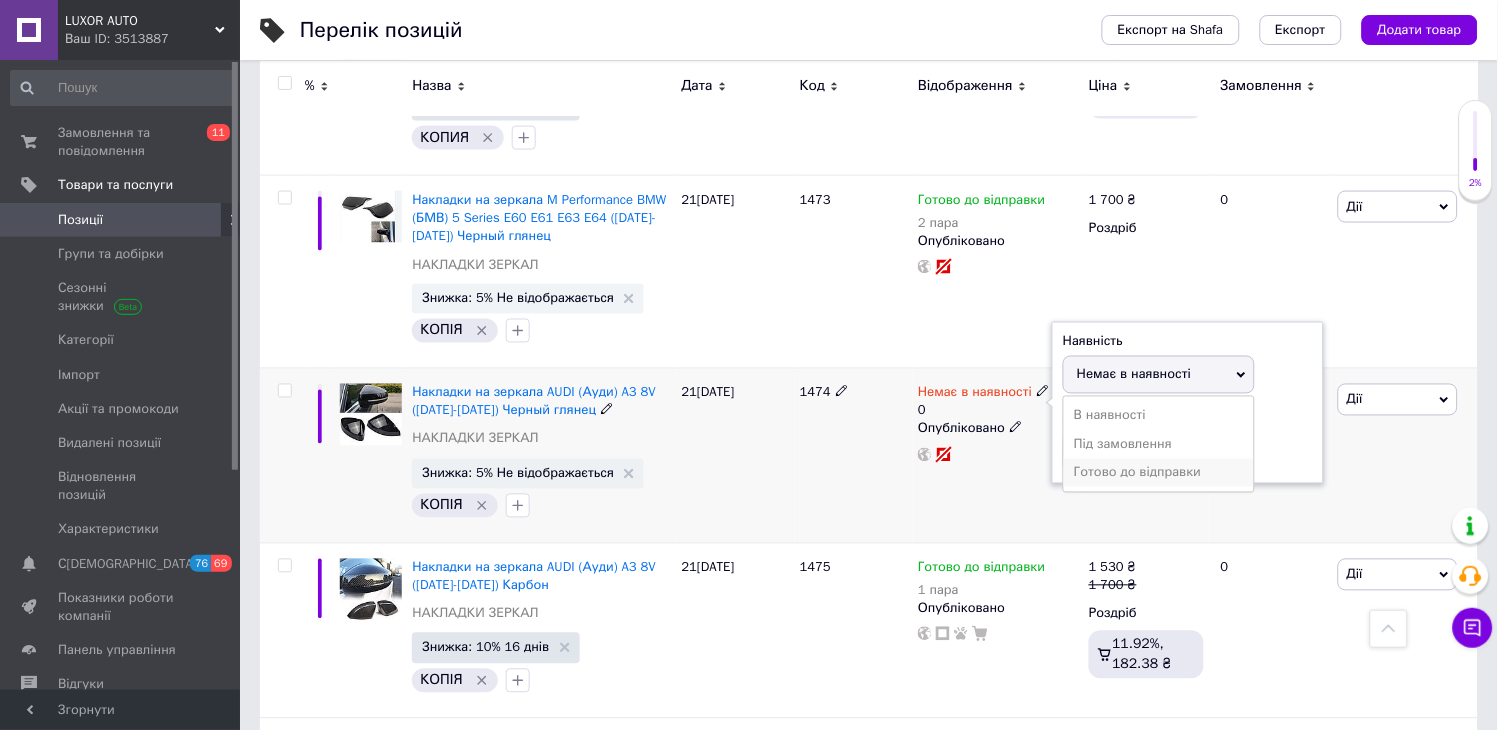 click on "Готово до відправки" at bounding box center (1159, 473) 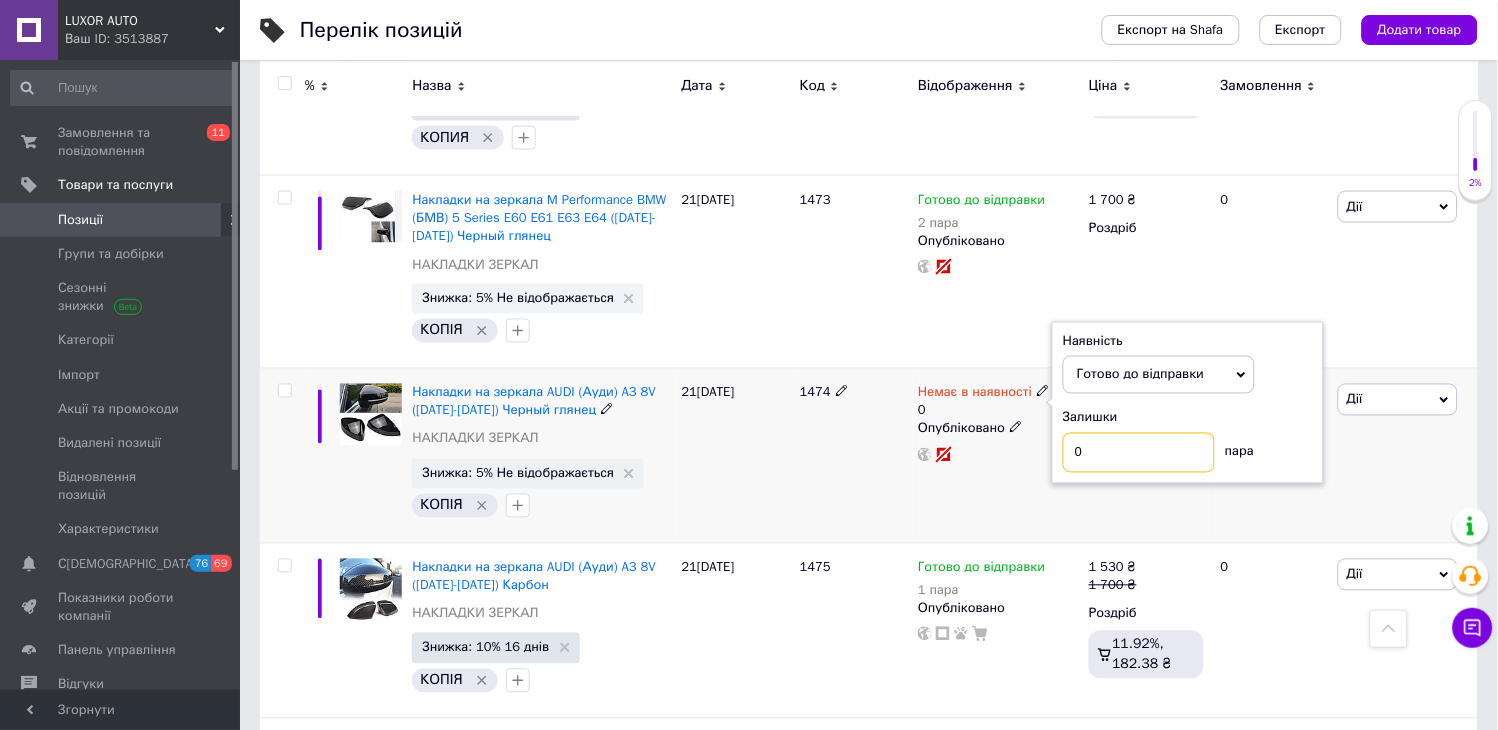 click on "0" at bounding box center (1139, 453) 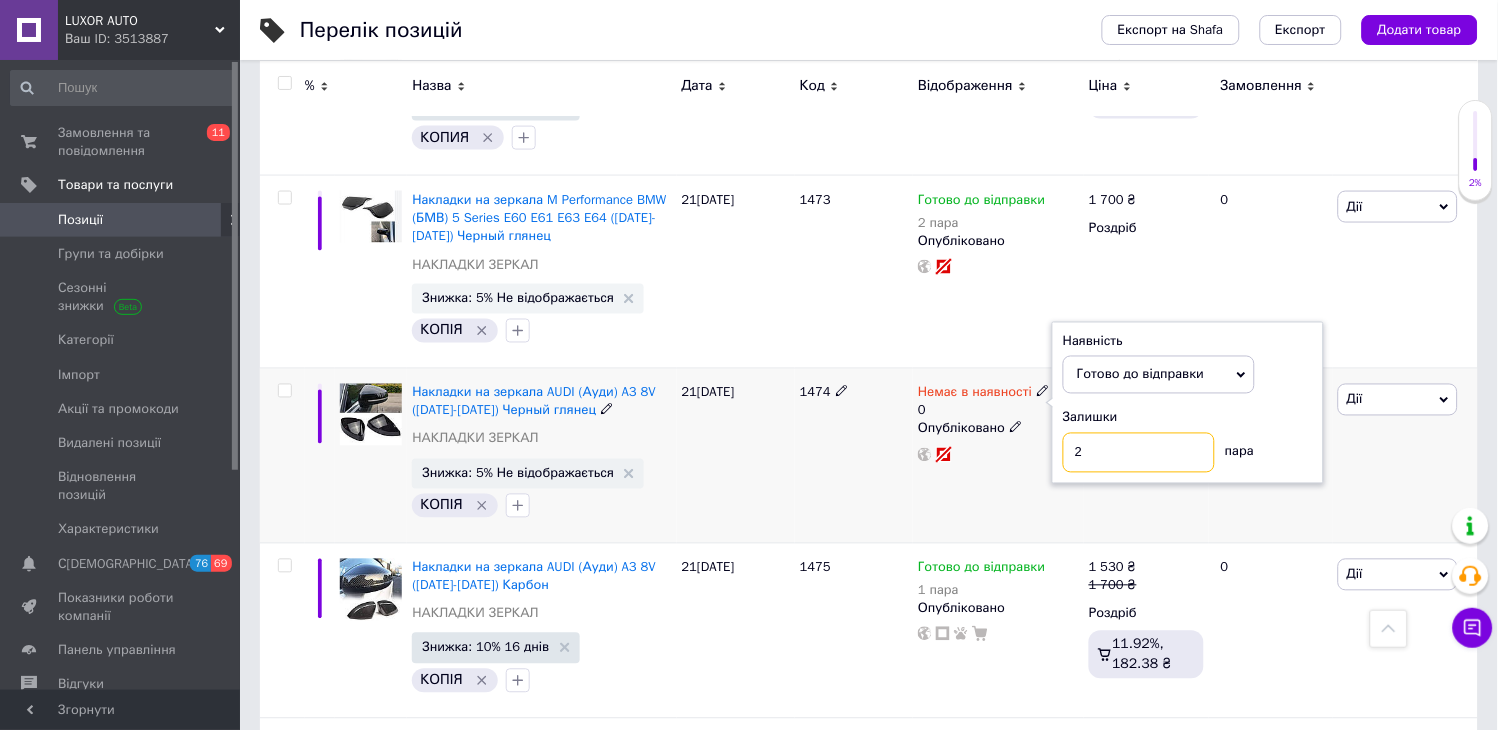 type on "2" 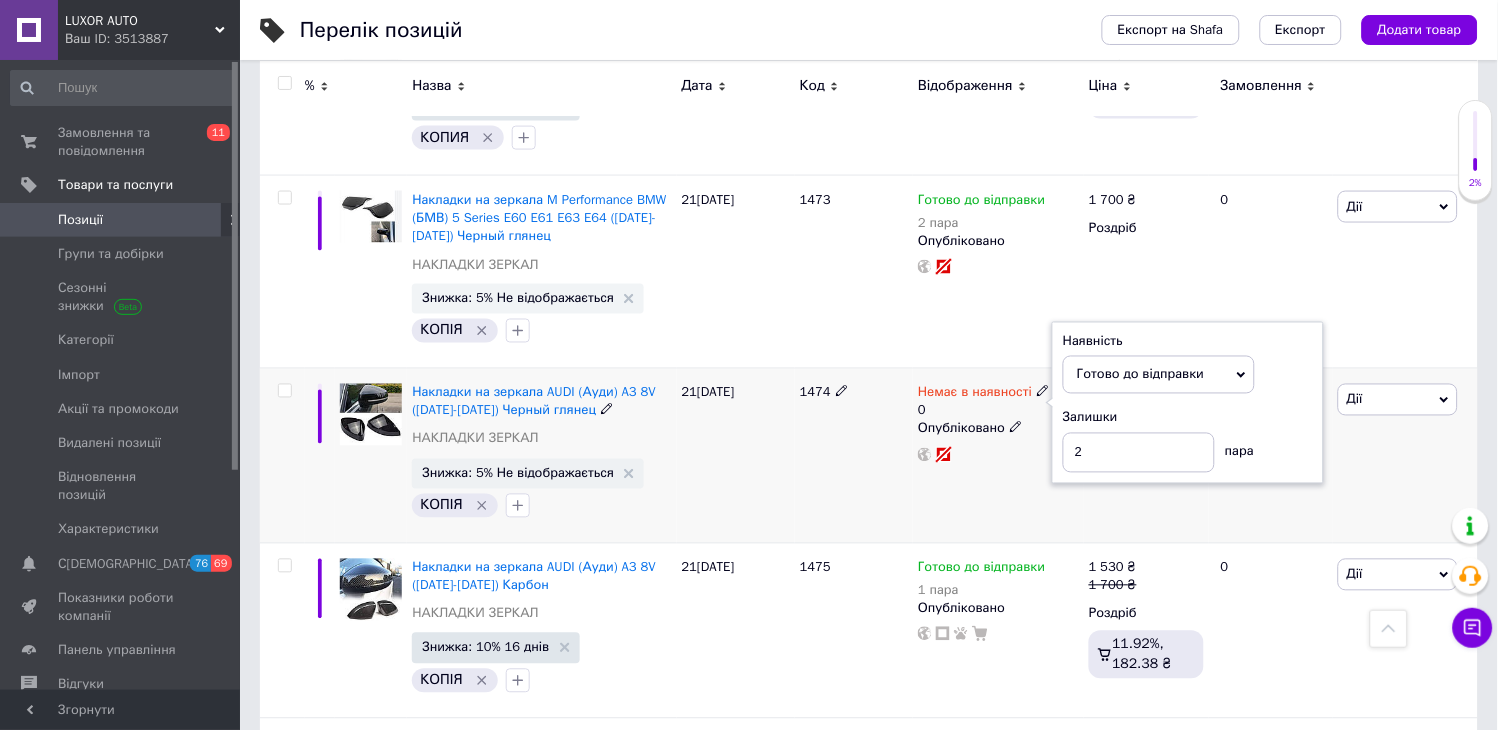 click on "1474" at bounding box center (854, 456) 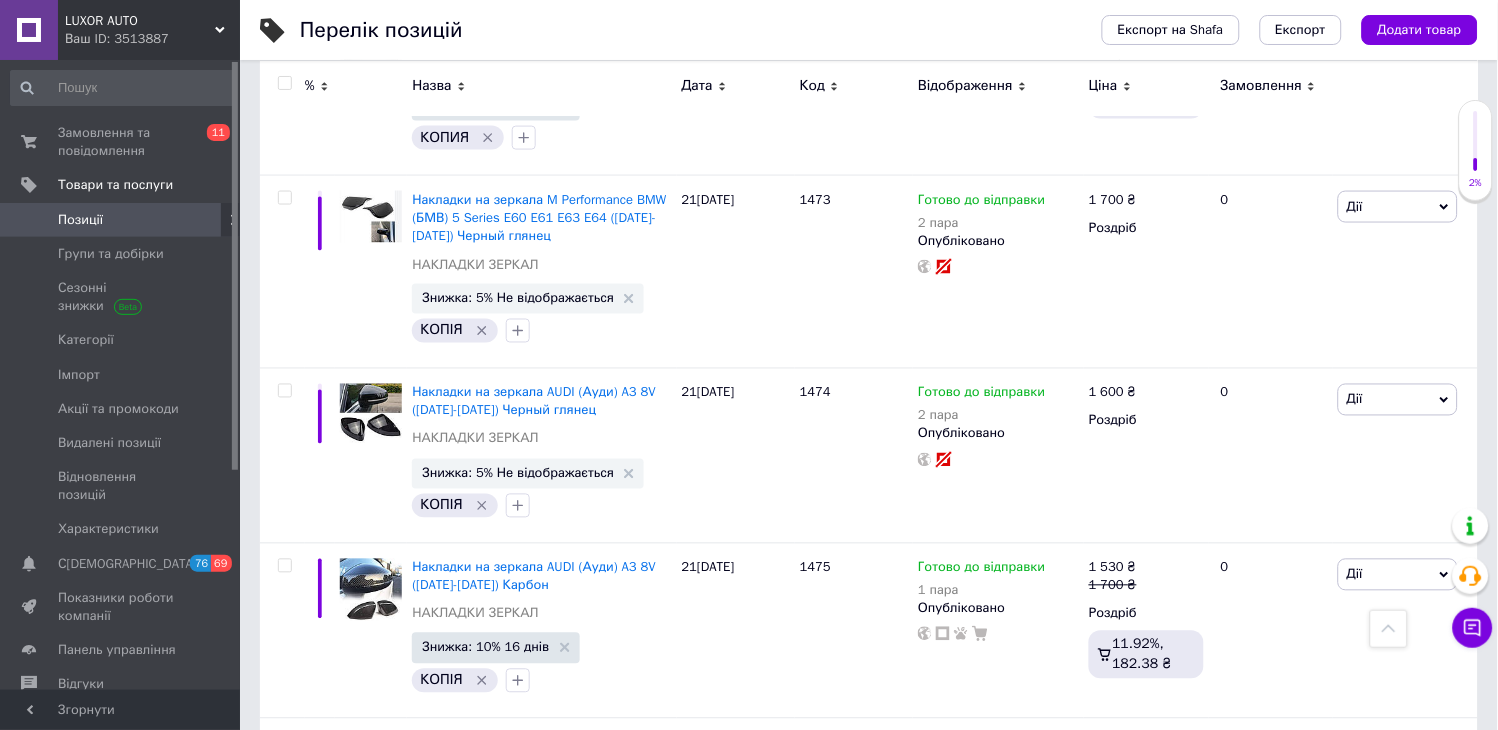 scroll, scrollTop: 3974, scrollLeft: 0, axis: vertical 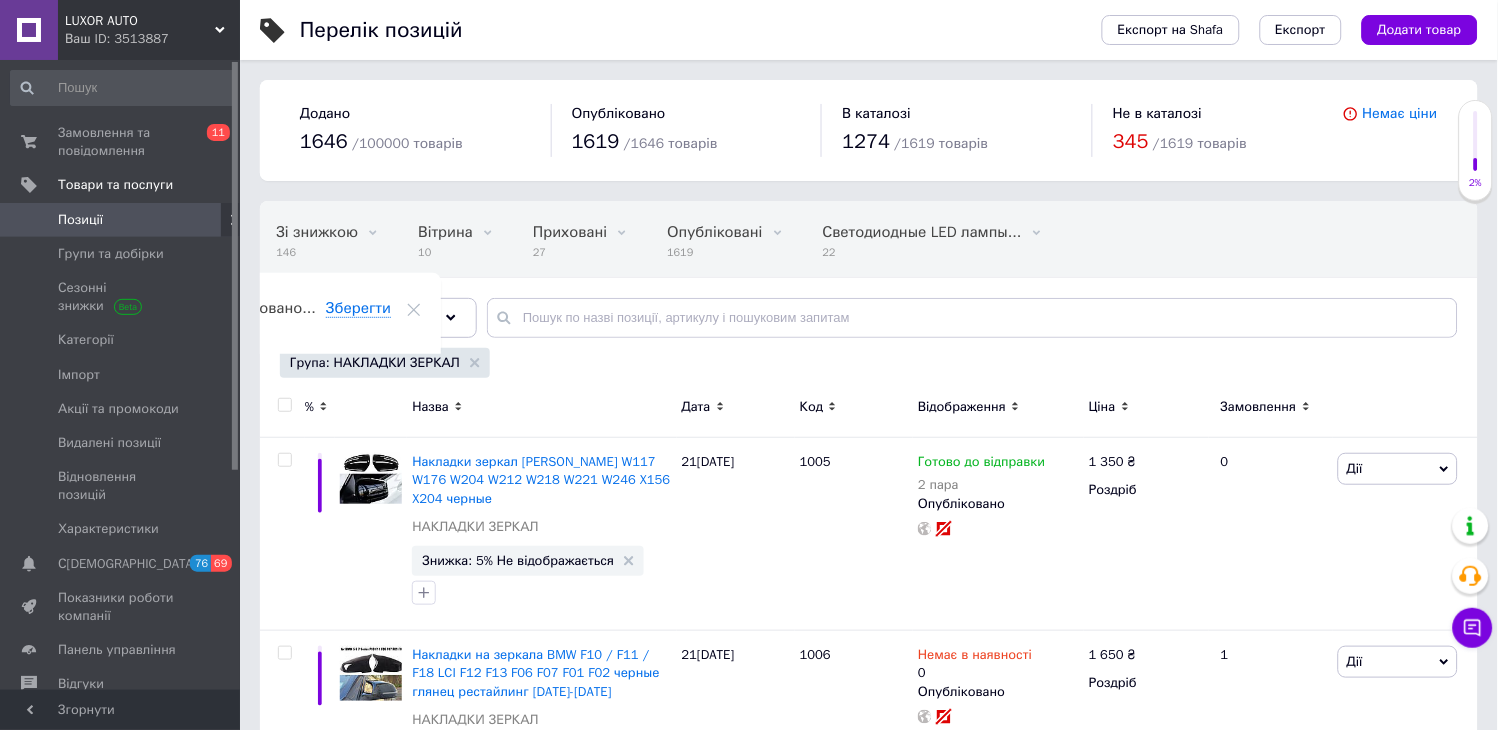 click on "Група: НАКЛАДКИ ЗЕРКАЛ" at bounding box center (385, 363) 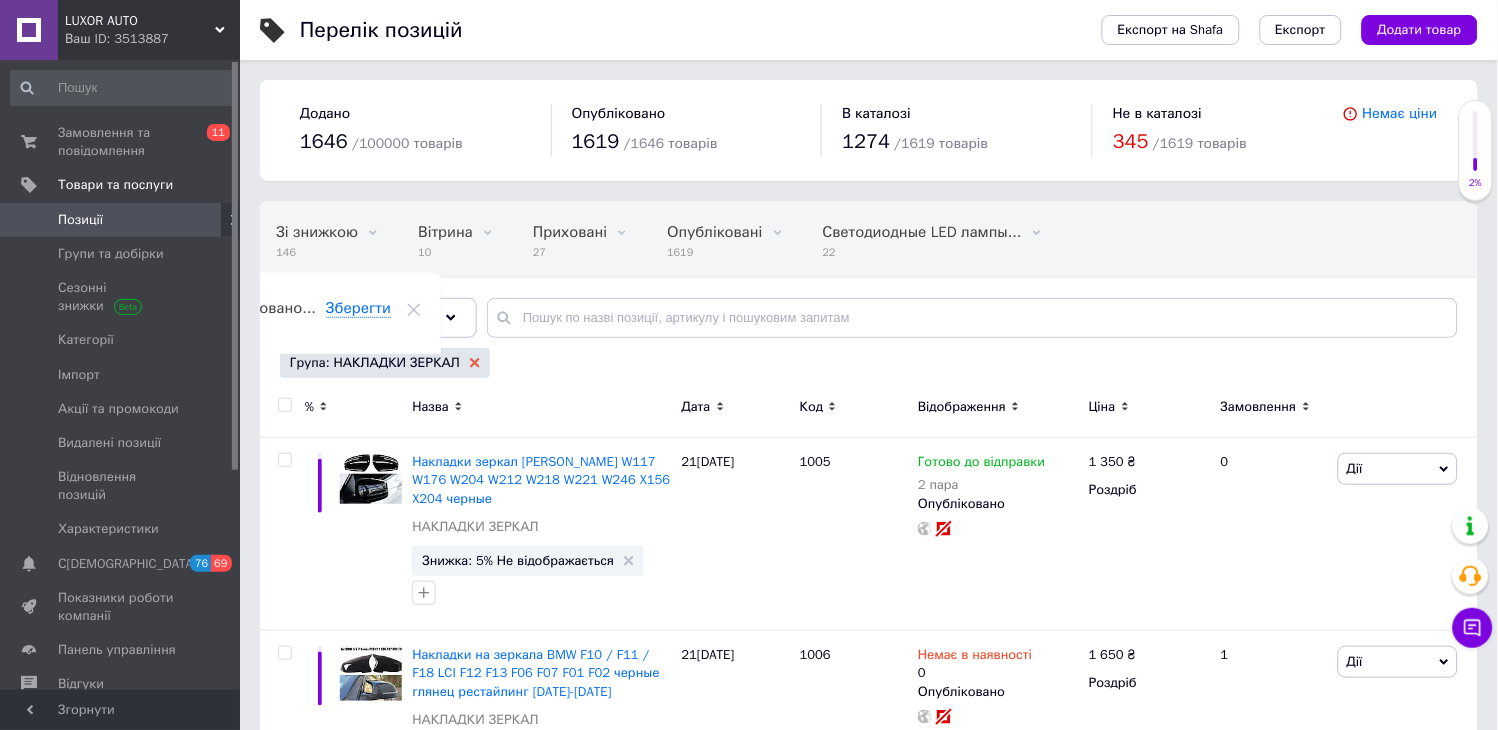 click 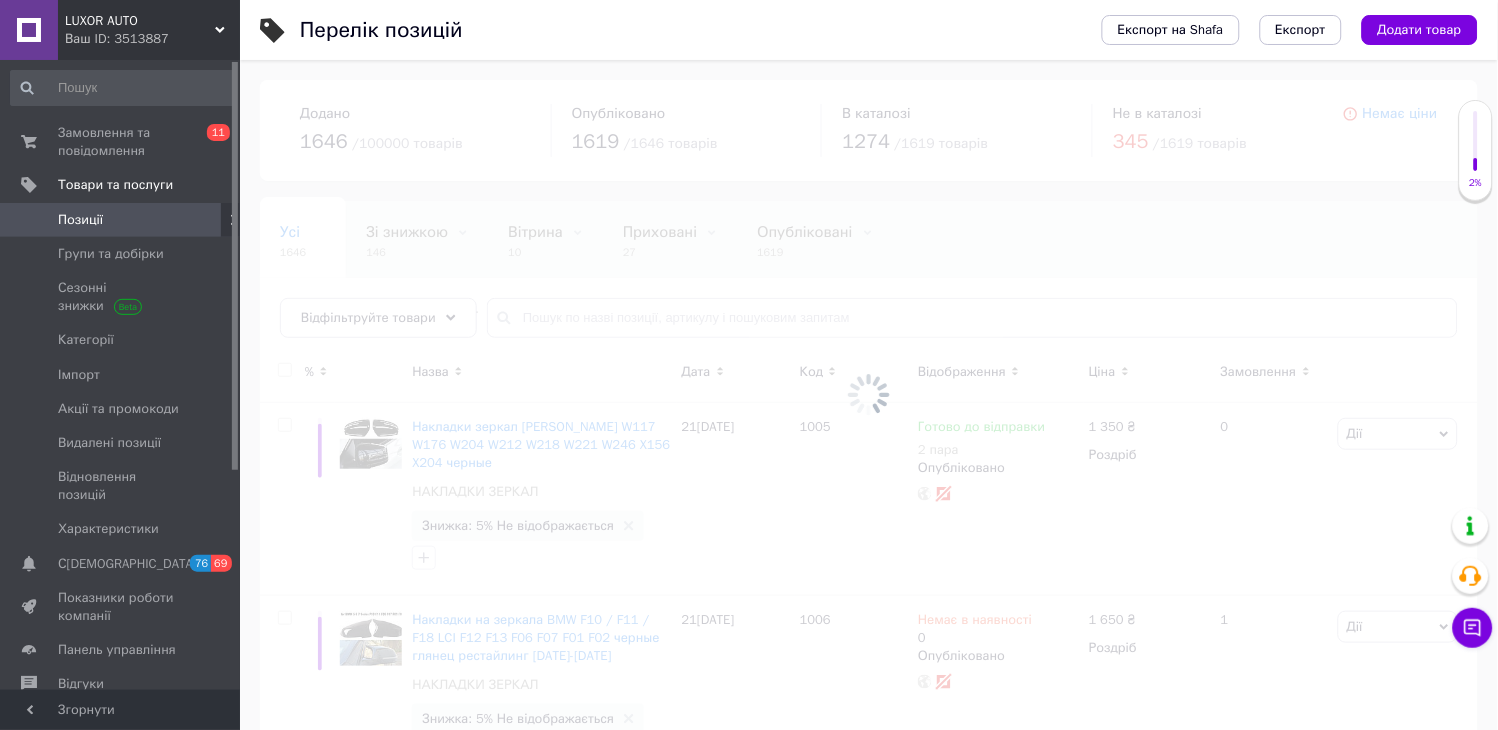 scroll, scrollTop: 0, scrollLeft: 0, axis: both 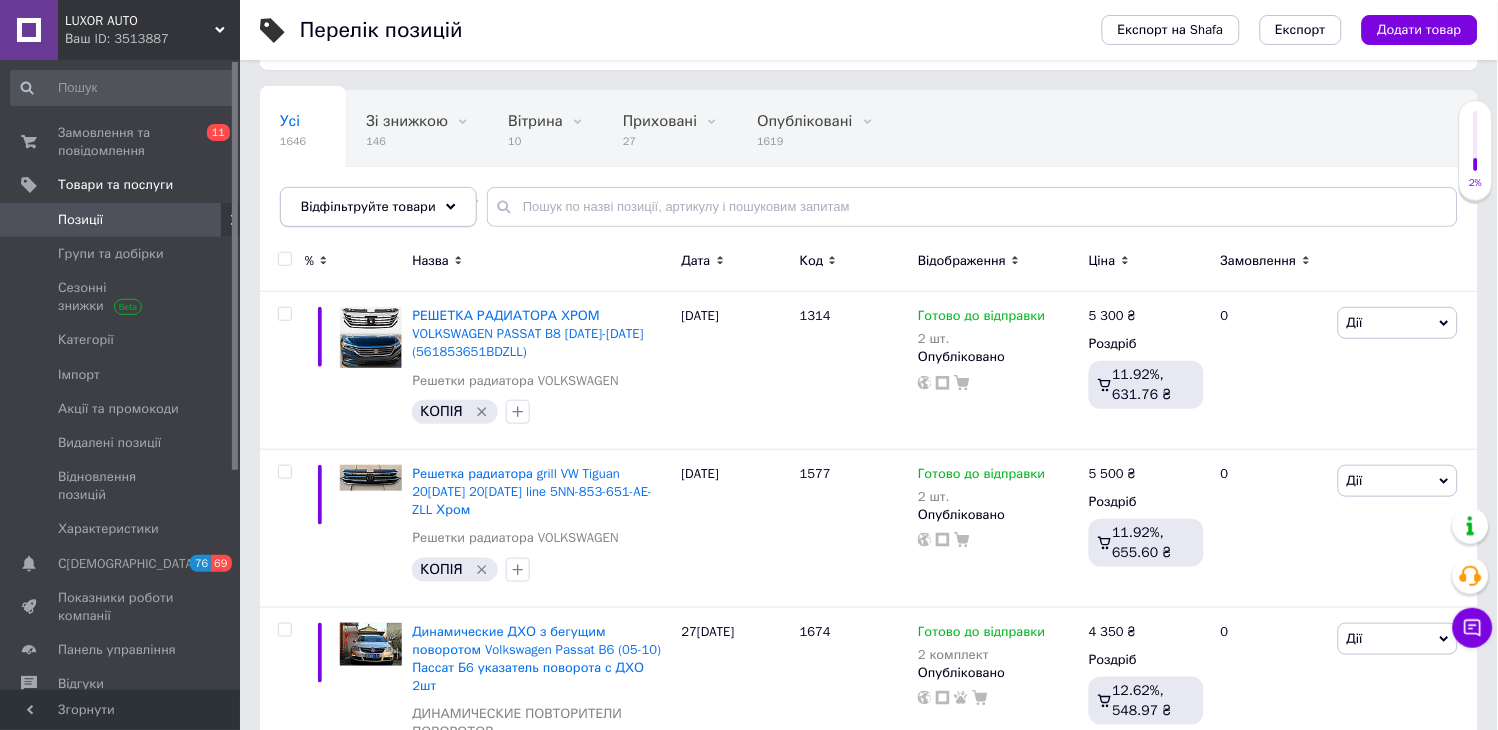 click on "Відфільтруйте товари" at bounding box center (378, 207) 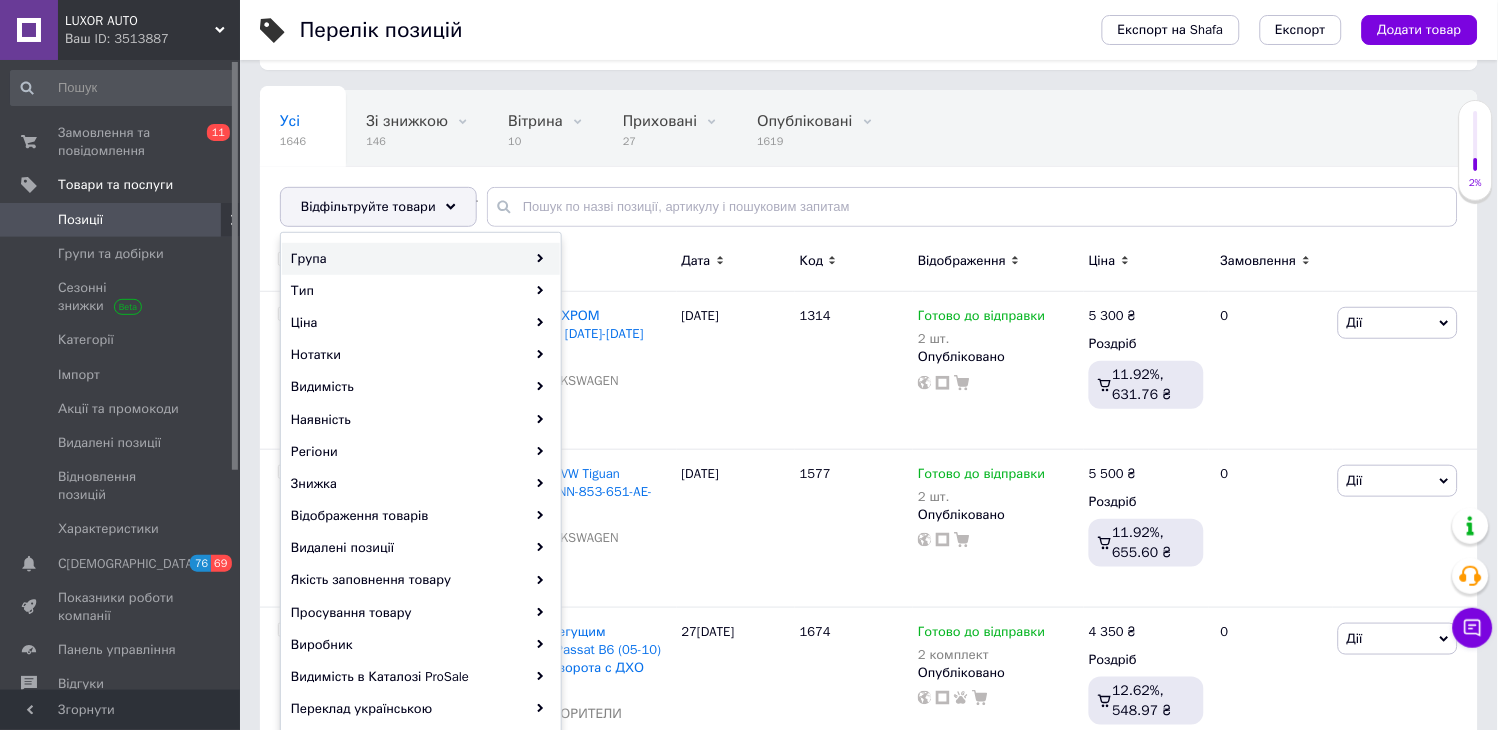 click on "Група" at bounding box center [421, 259] 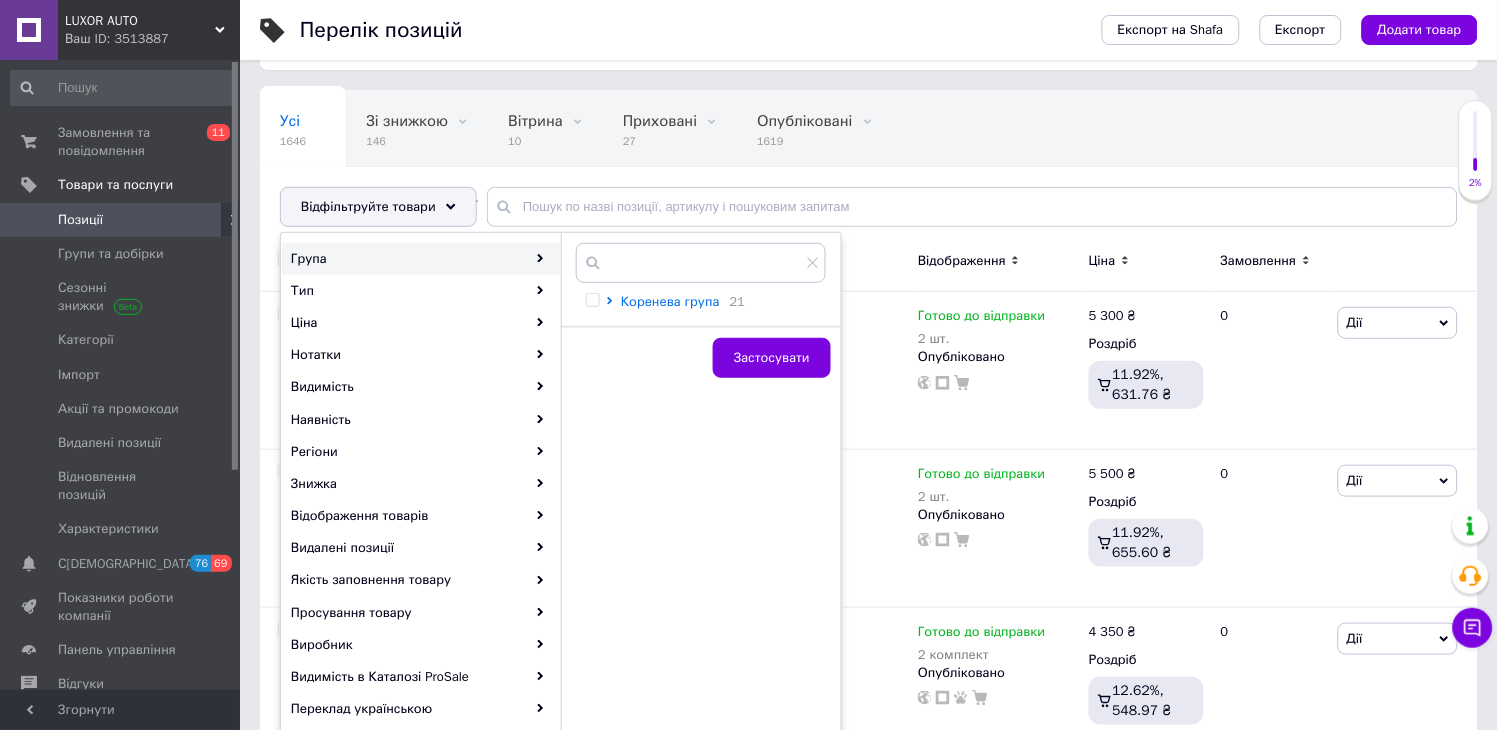 click on "Коренева група" at bounding box center [670, 301] 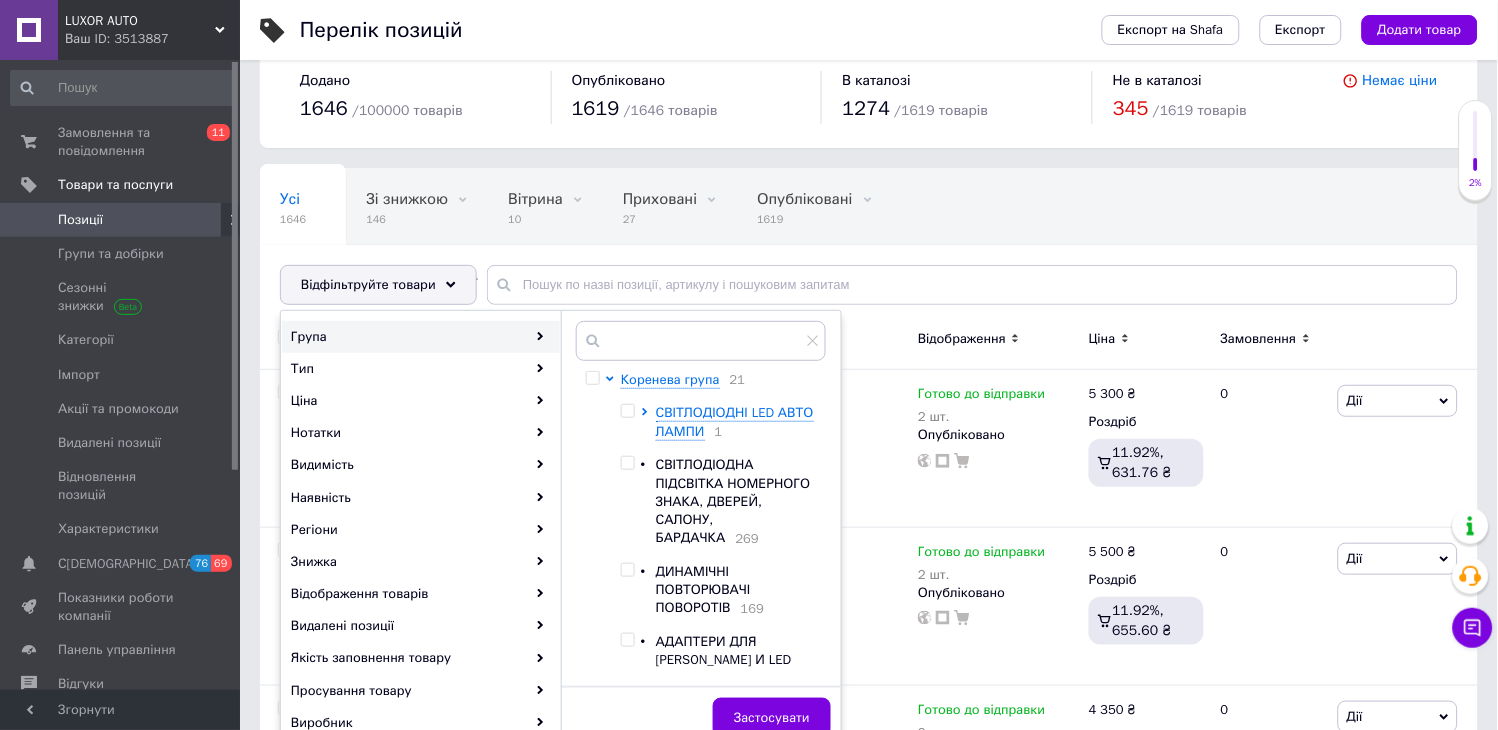 scroll, scrollTop: 0, scrollLeft: 0, axis: both 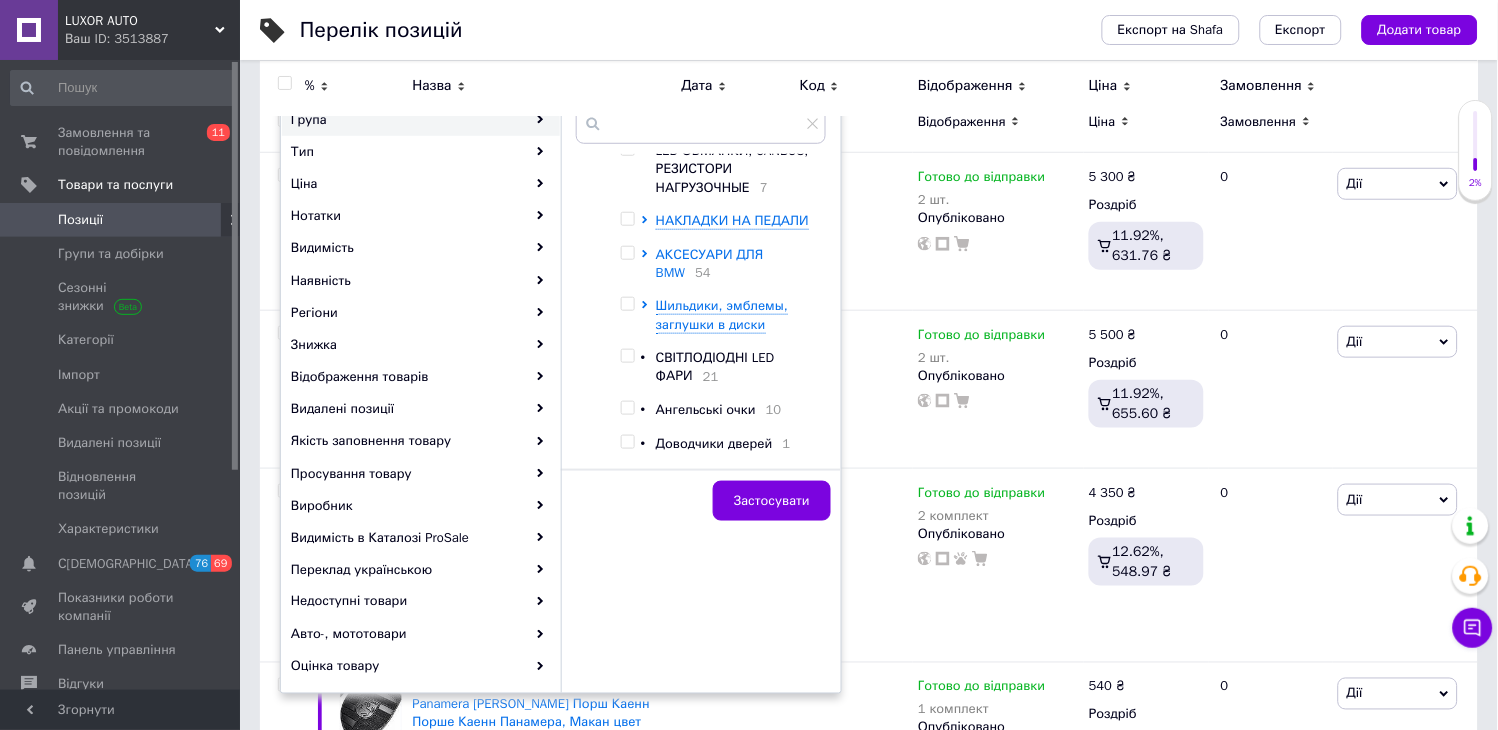click on "НАКЛАДКИ НА ПЕДАЛИ" at bounding box center [732, 220] 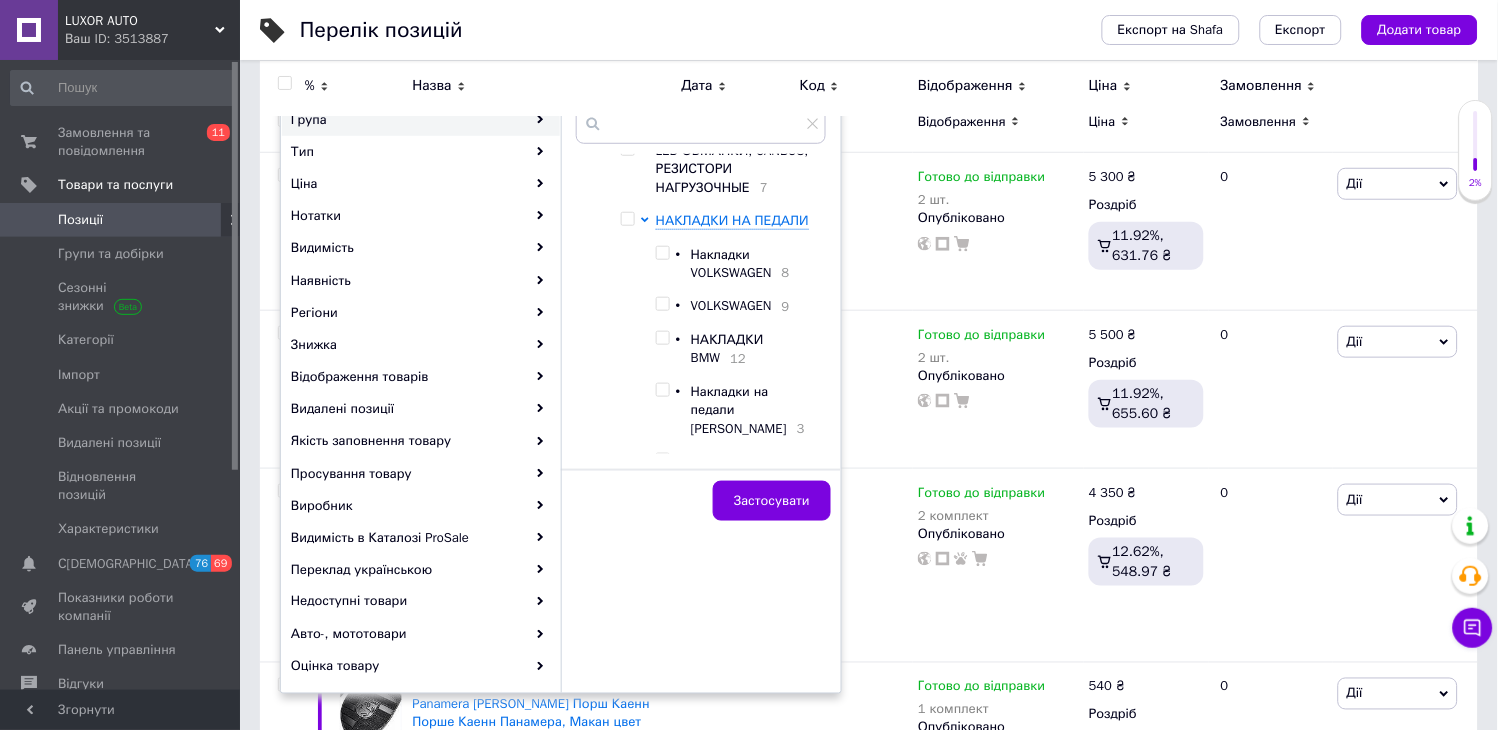 click at bounding box center [662, 253] 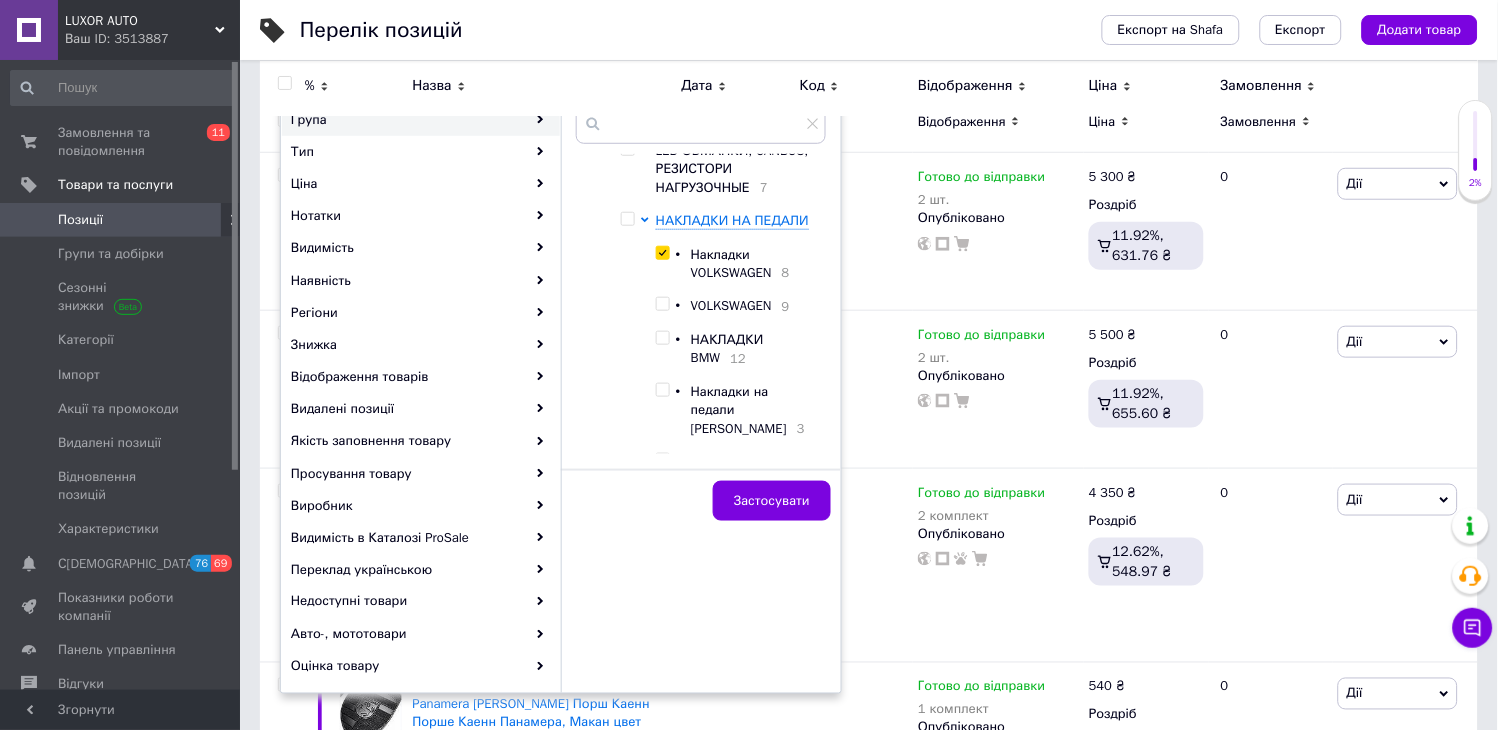 checkbox on "true" 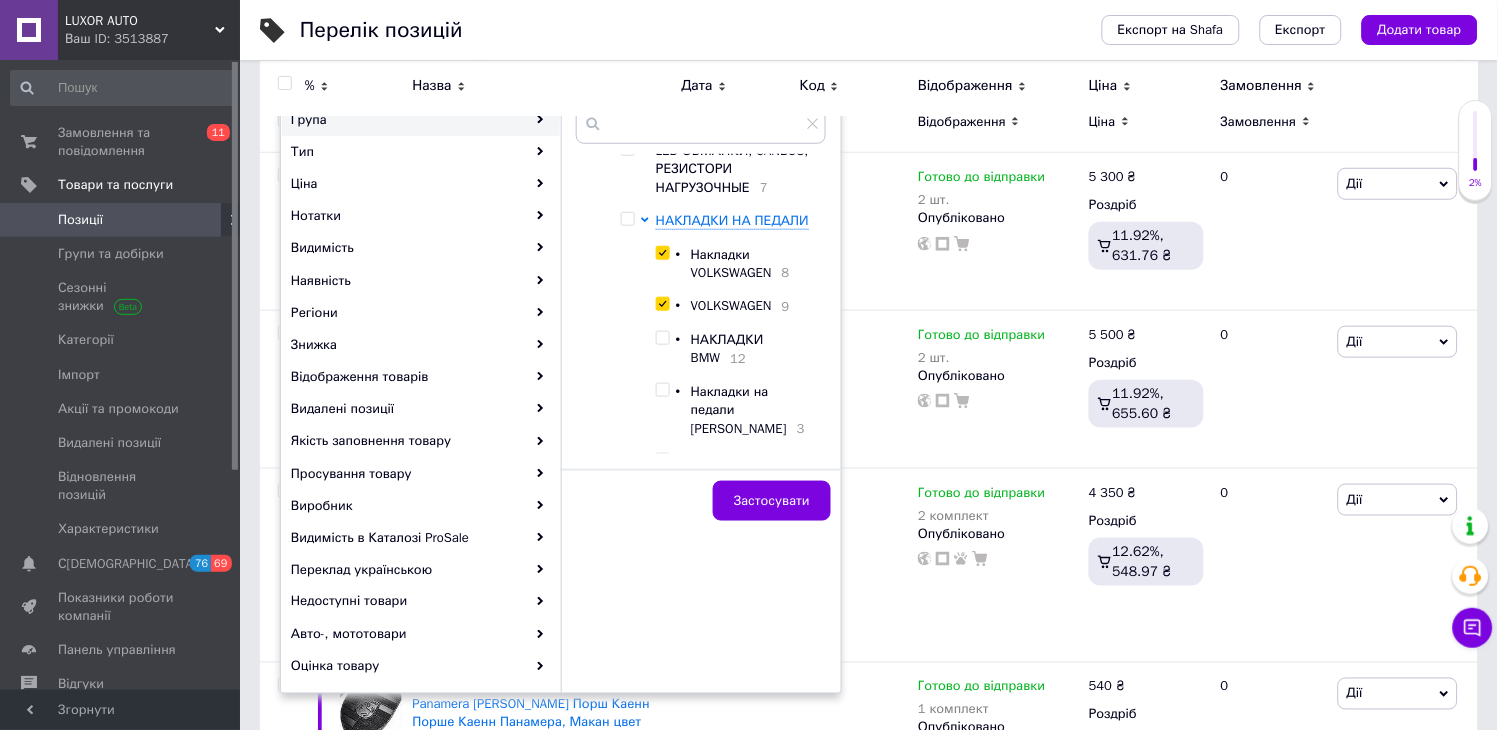 checkbox on "true" 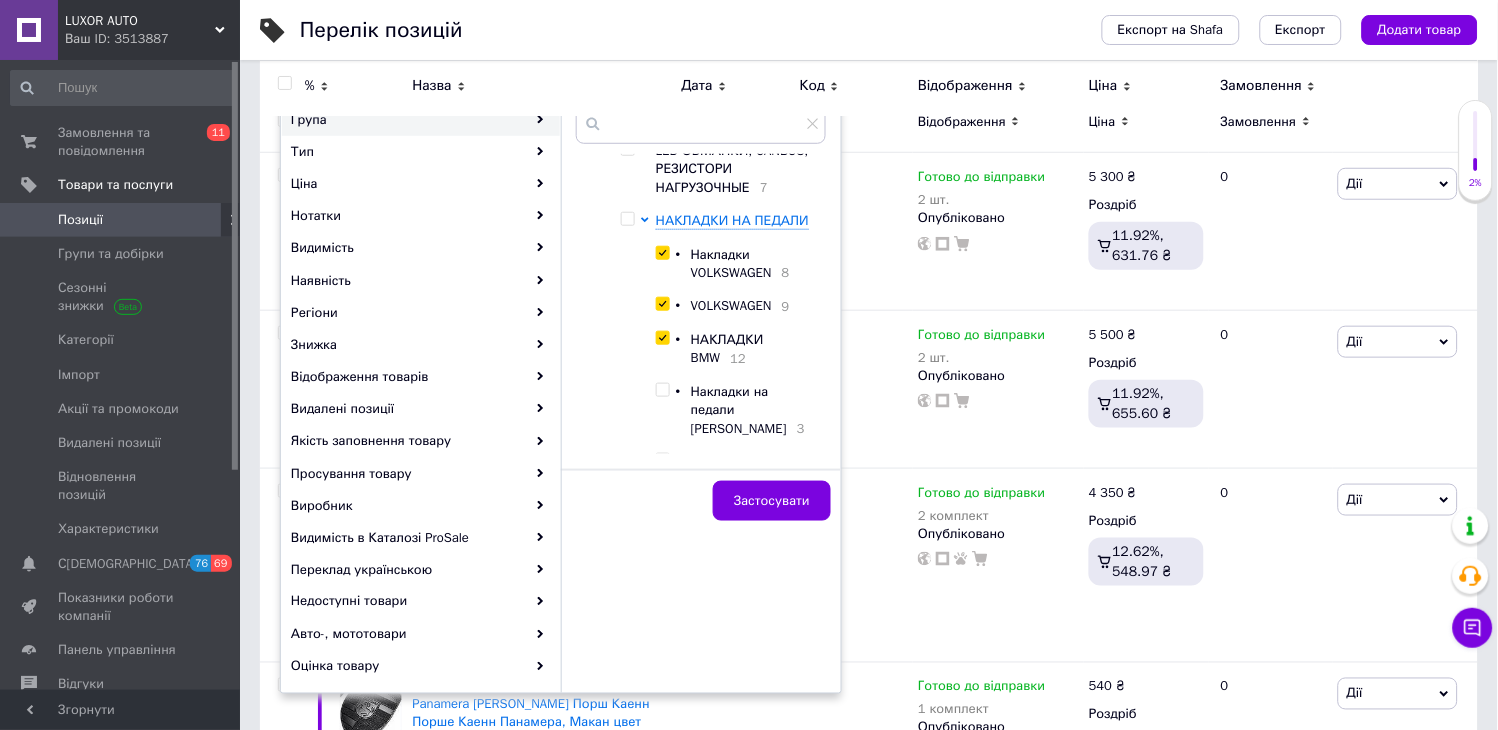 checkbox on "true" 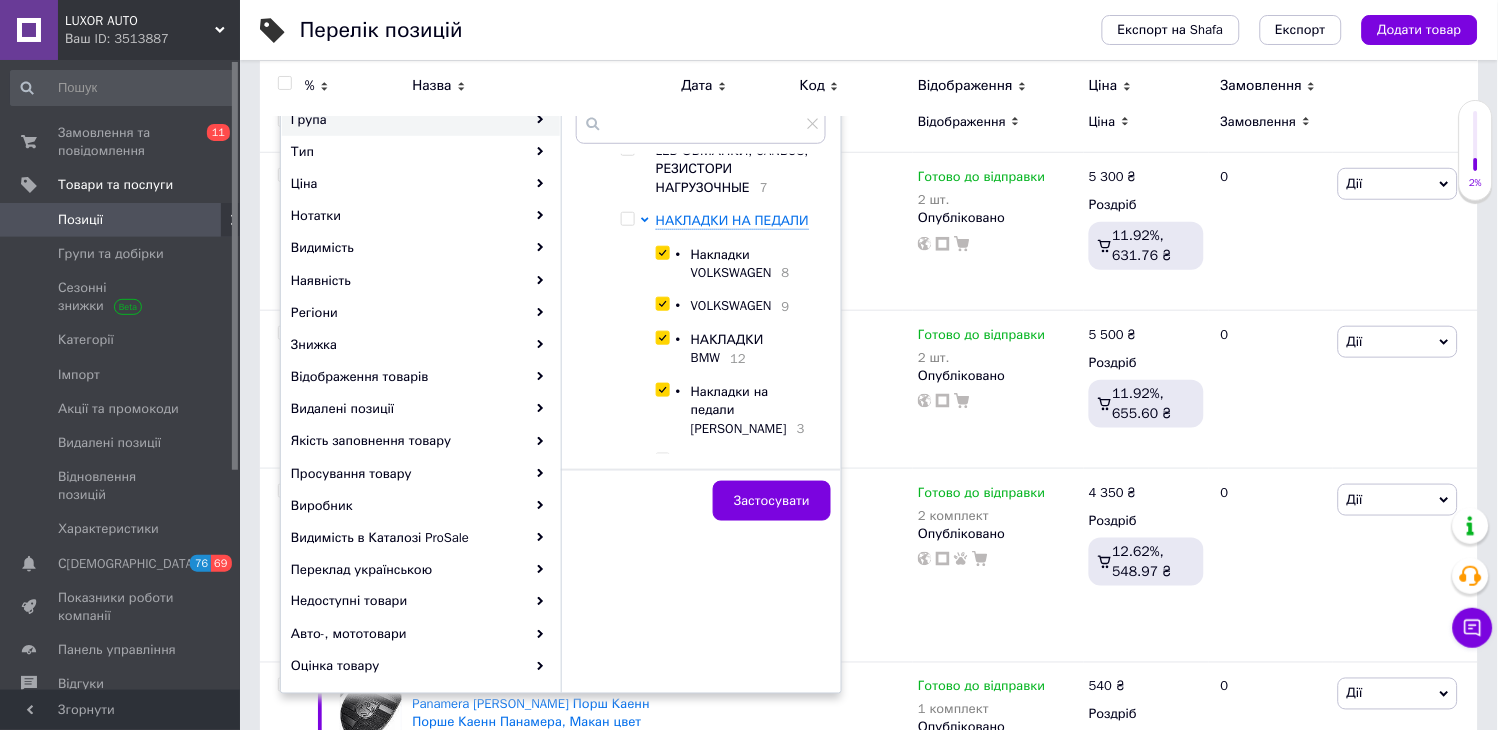 checkbox on "true" 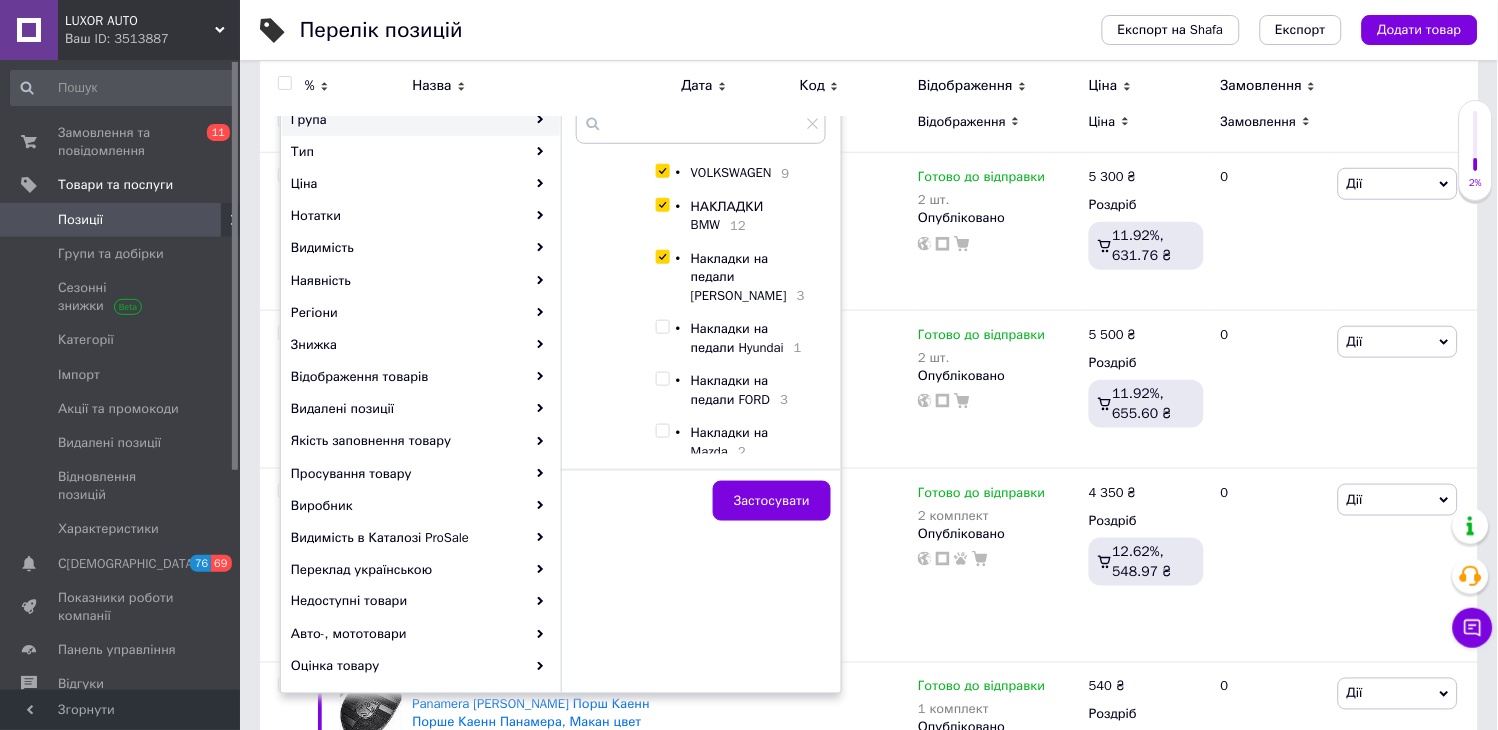 scroll, scrollTop: 640, scrollLeft: 0, axis: vertical 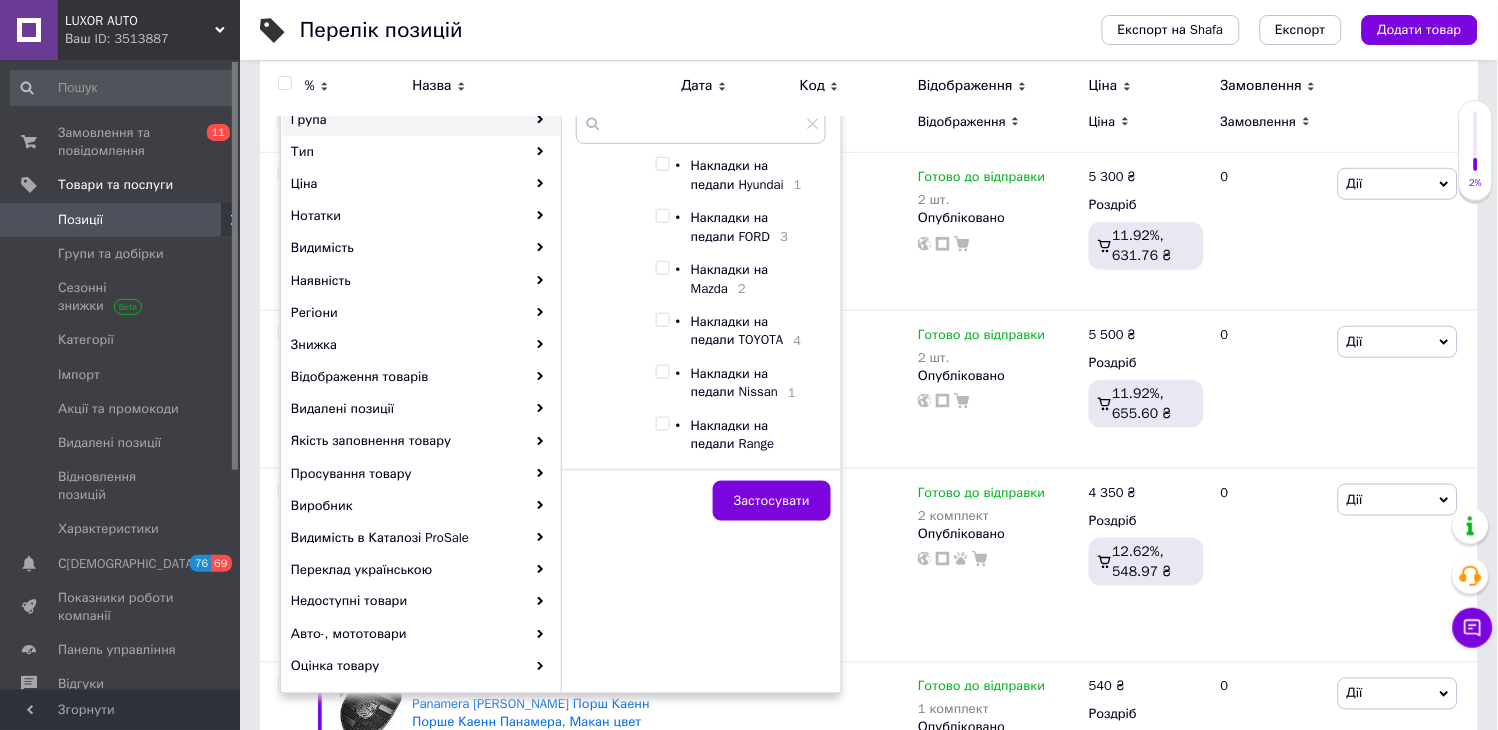 click at bounding box center (662, 164) 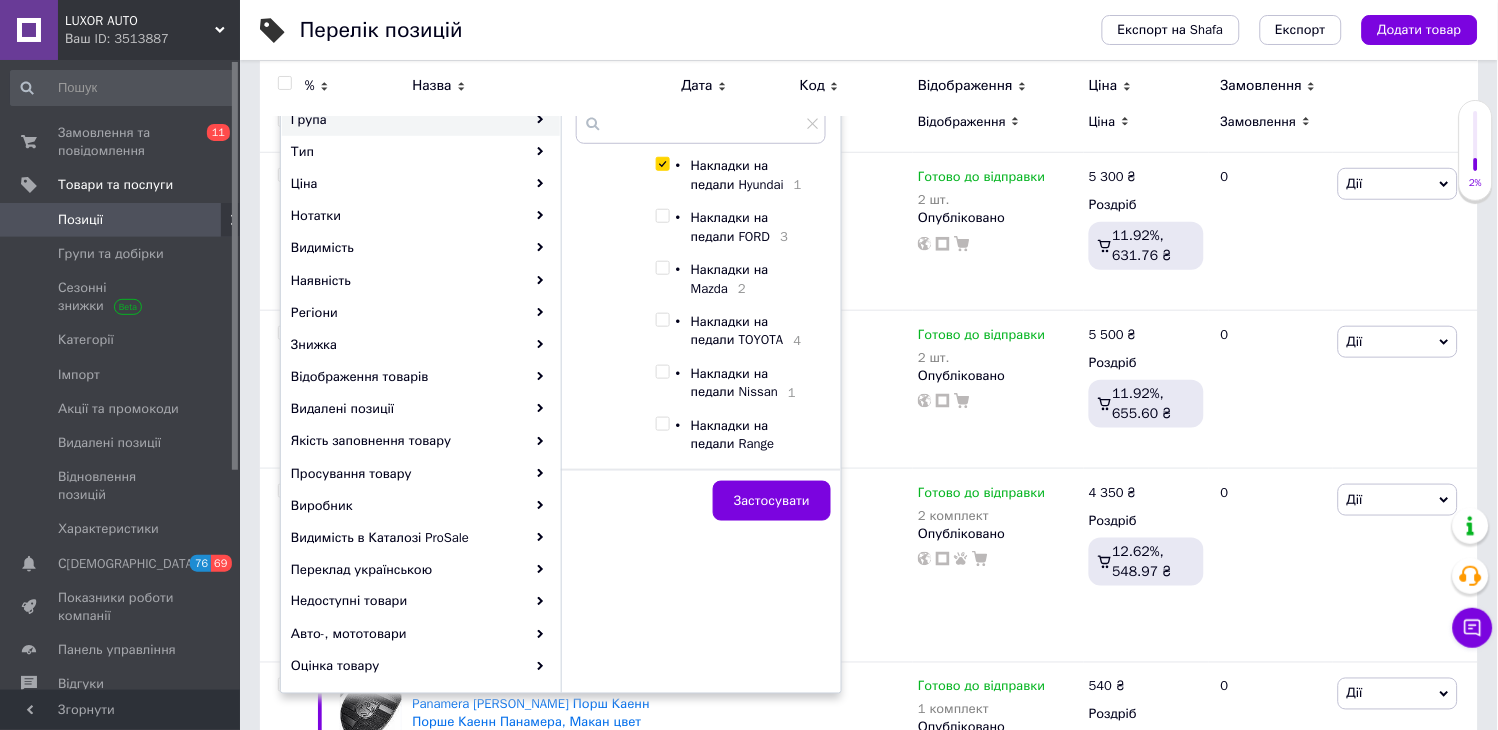checkbox on "true" 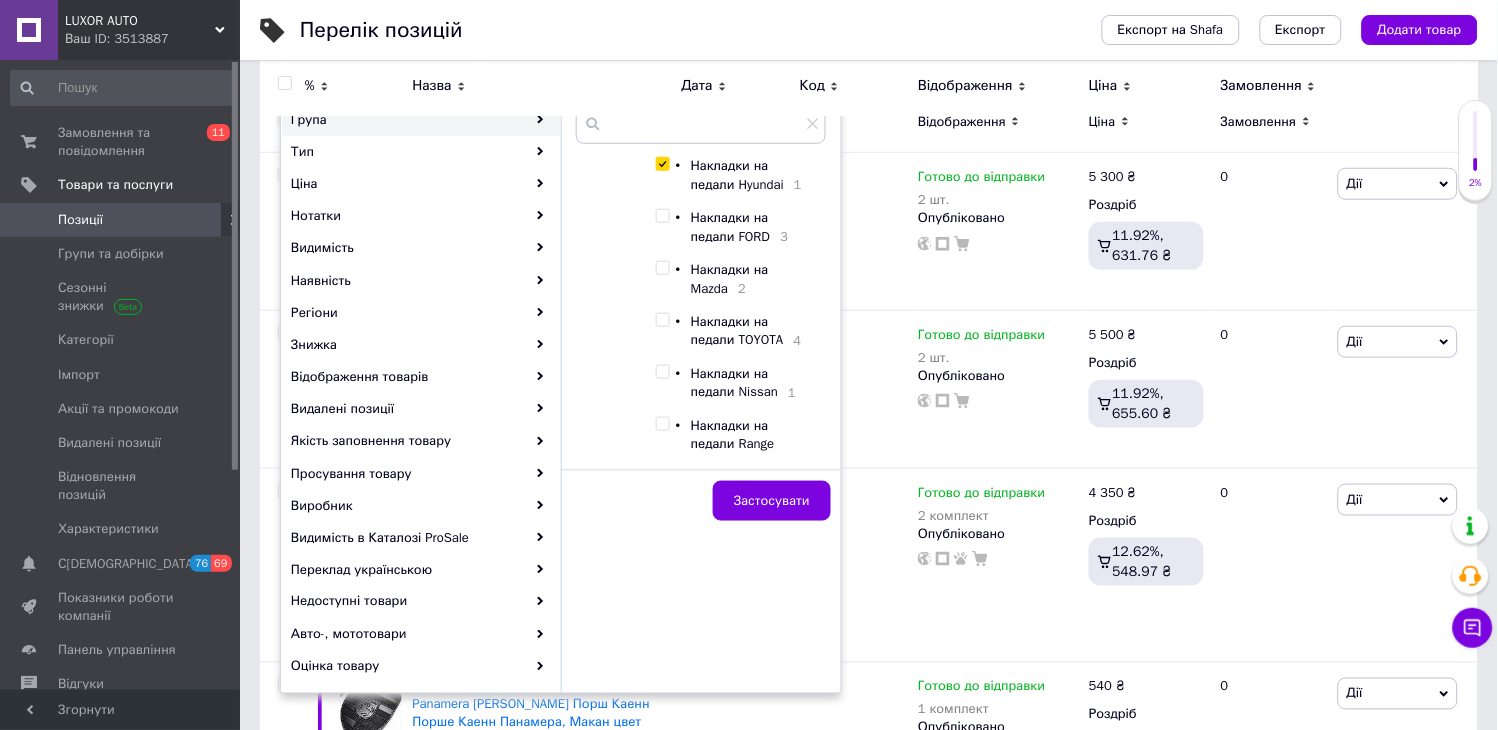 click at bounding box center [662, 216] 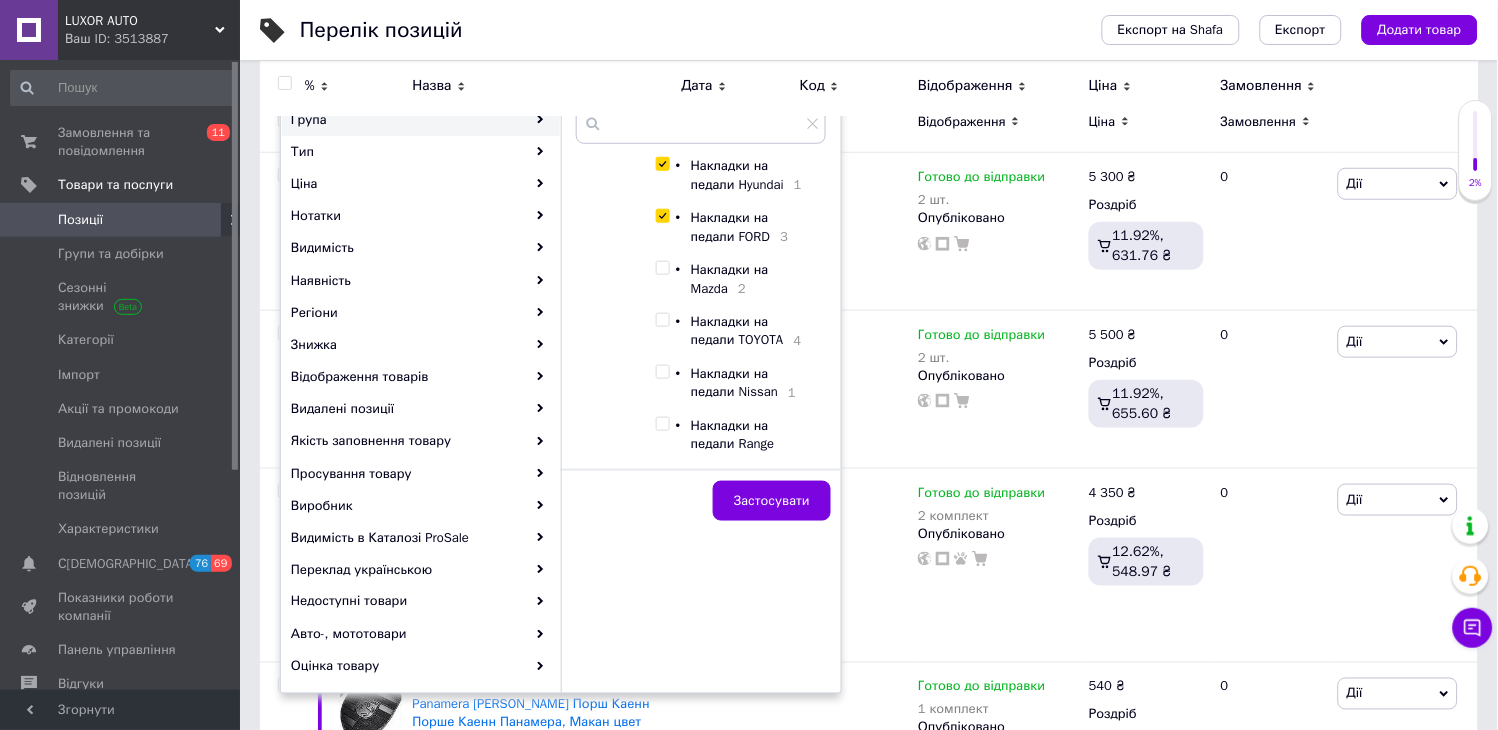 checkbox on "true" 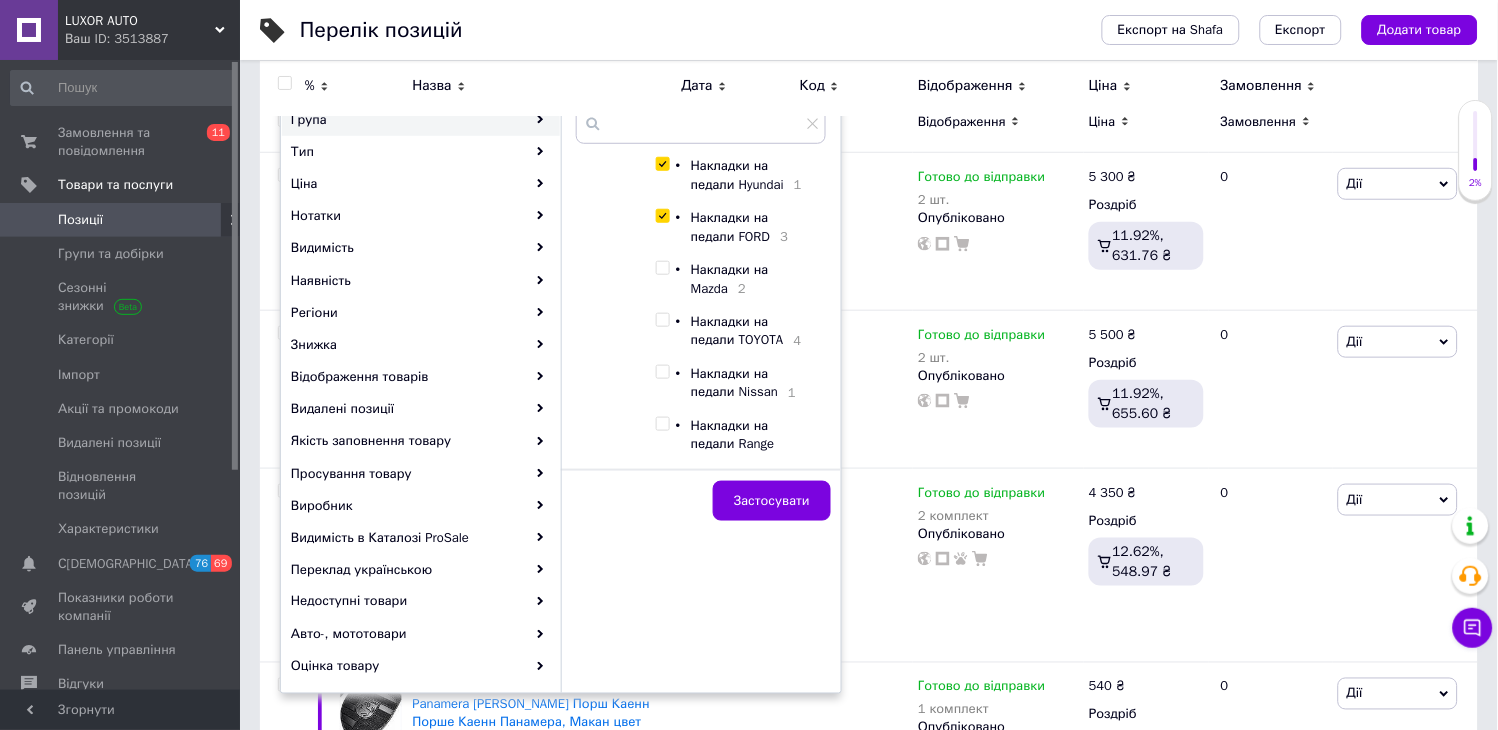 click at bounding box center (662, 268) 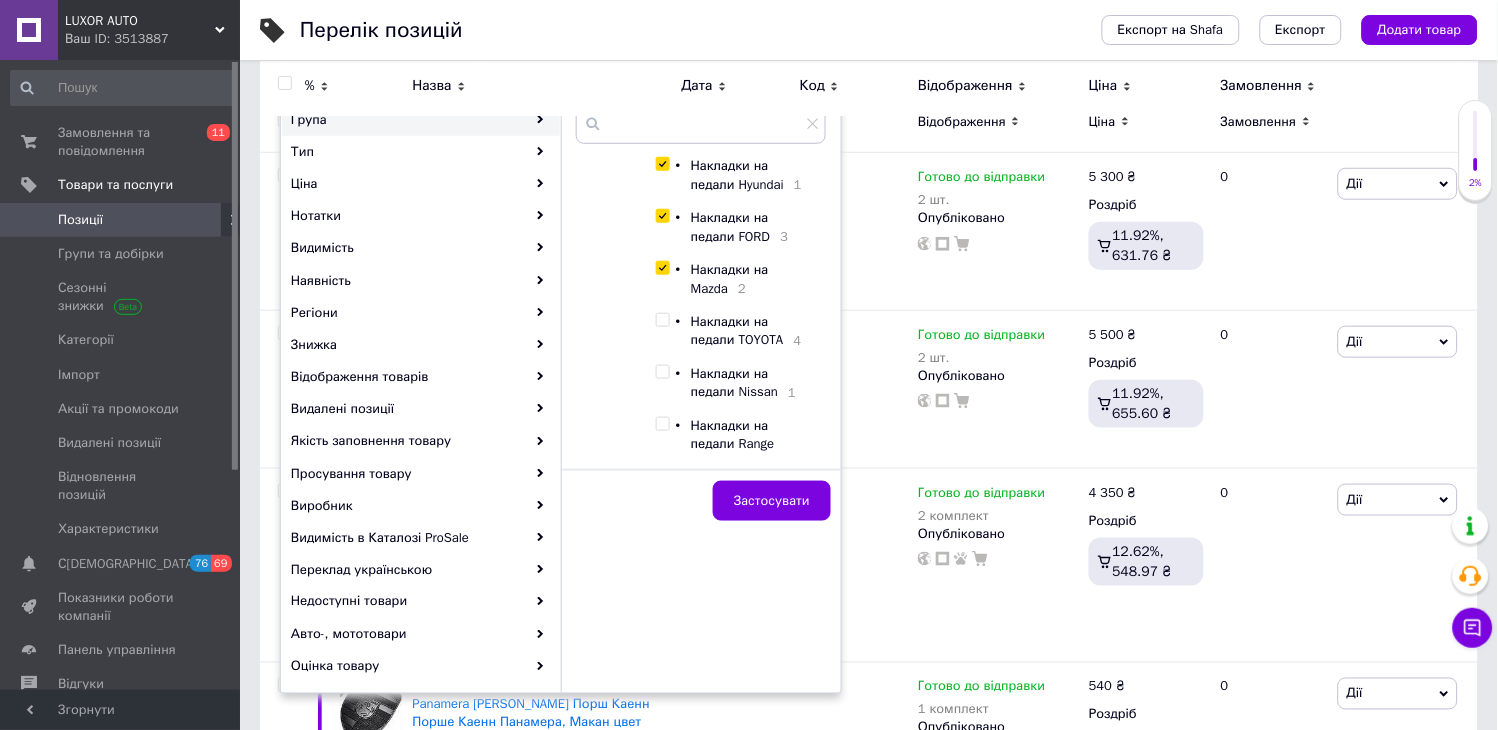 checkbox on "true" 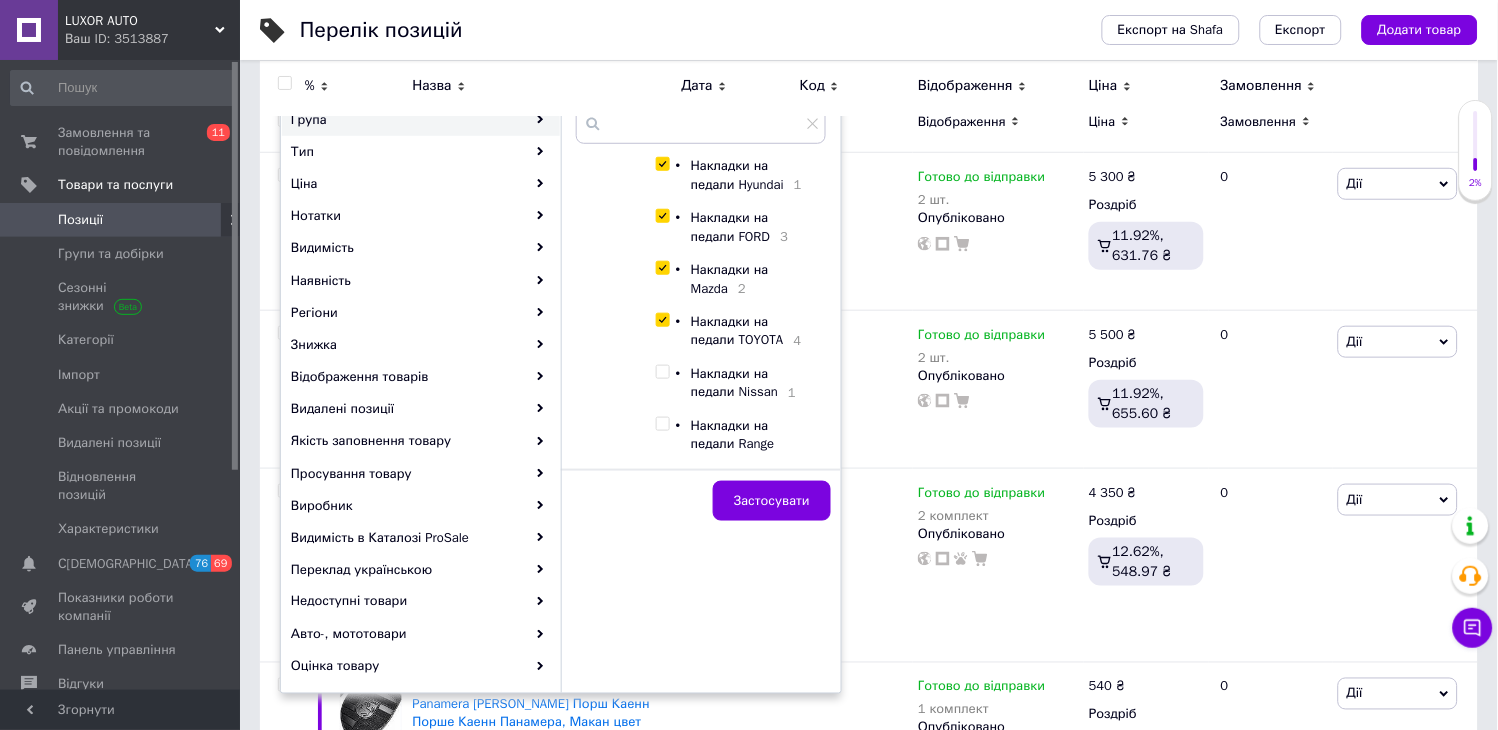 checkbox on "true" 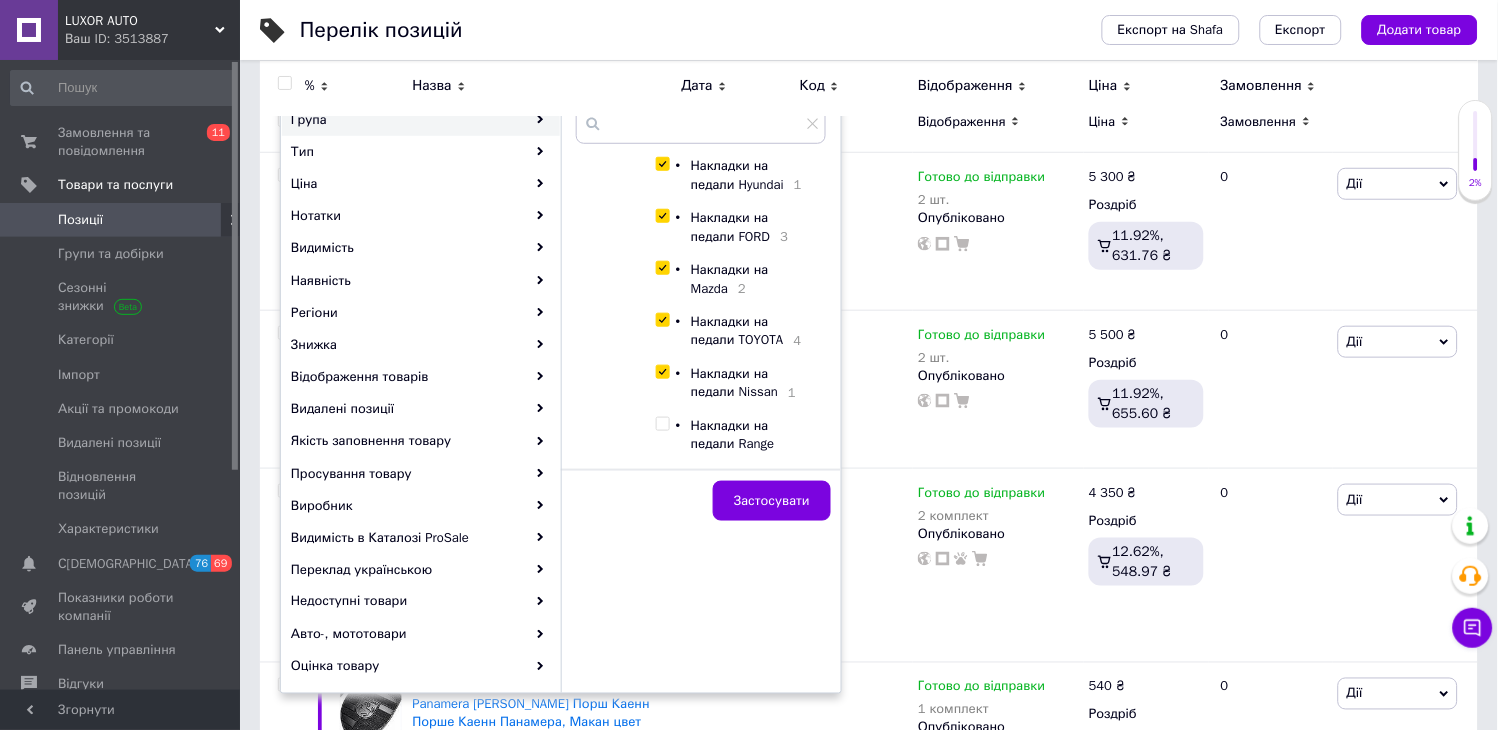 checkbox on "true" 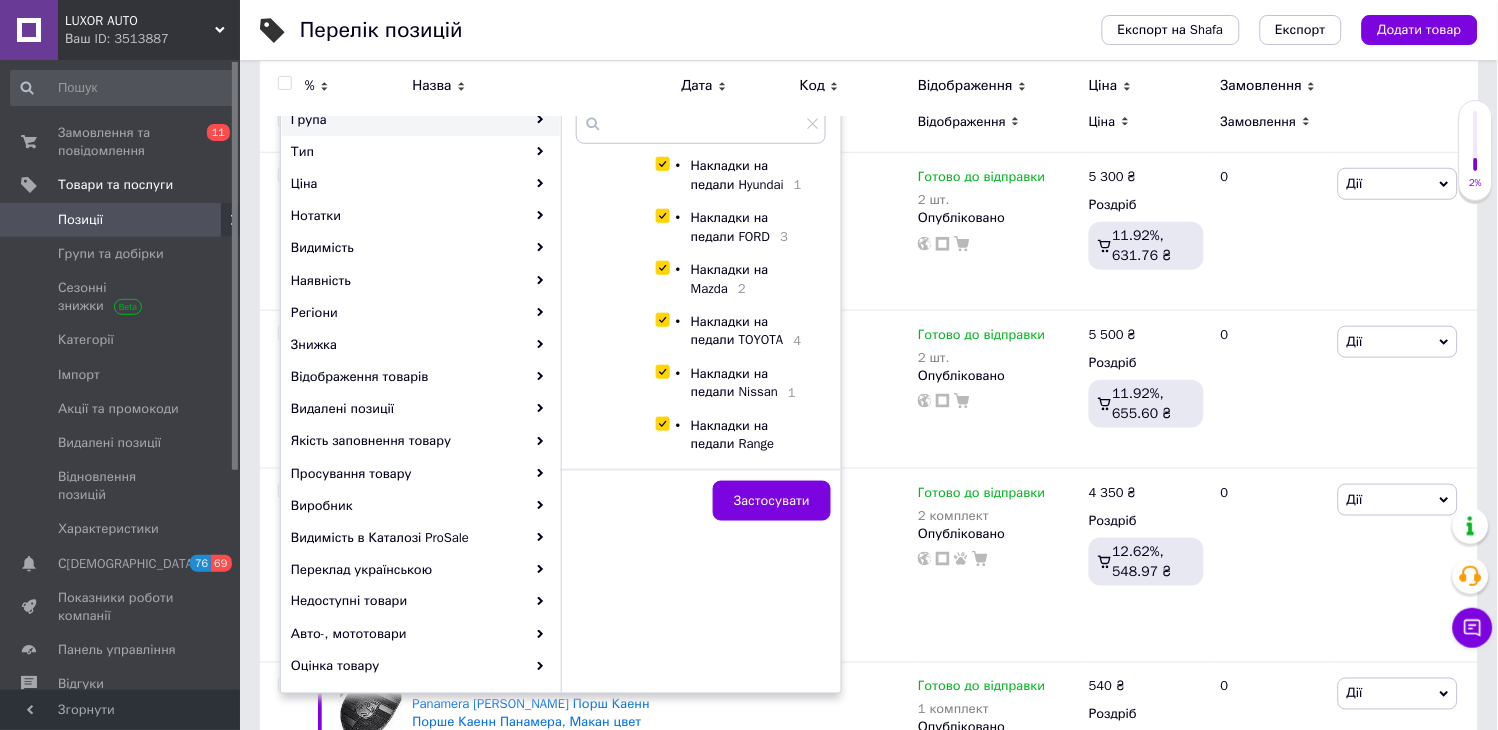 checkbox on "true" 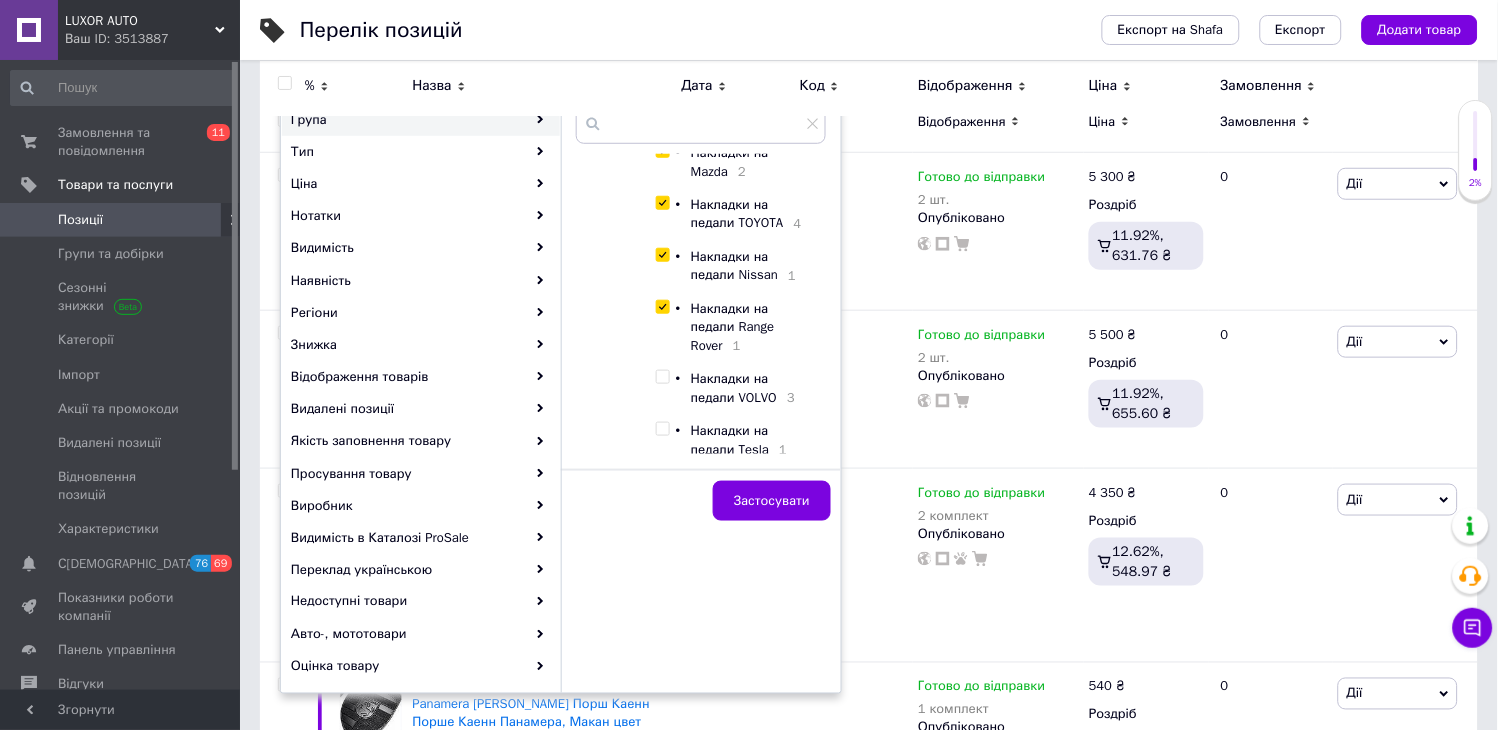 scroll, scrollTop: 764, scrollLeft: 0, axis: vertical 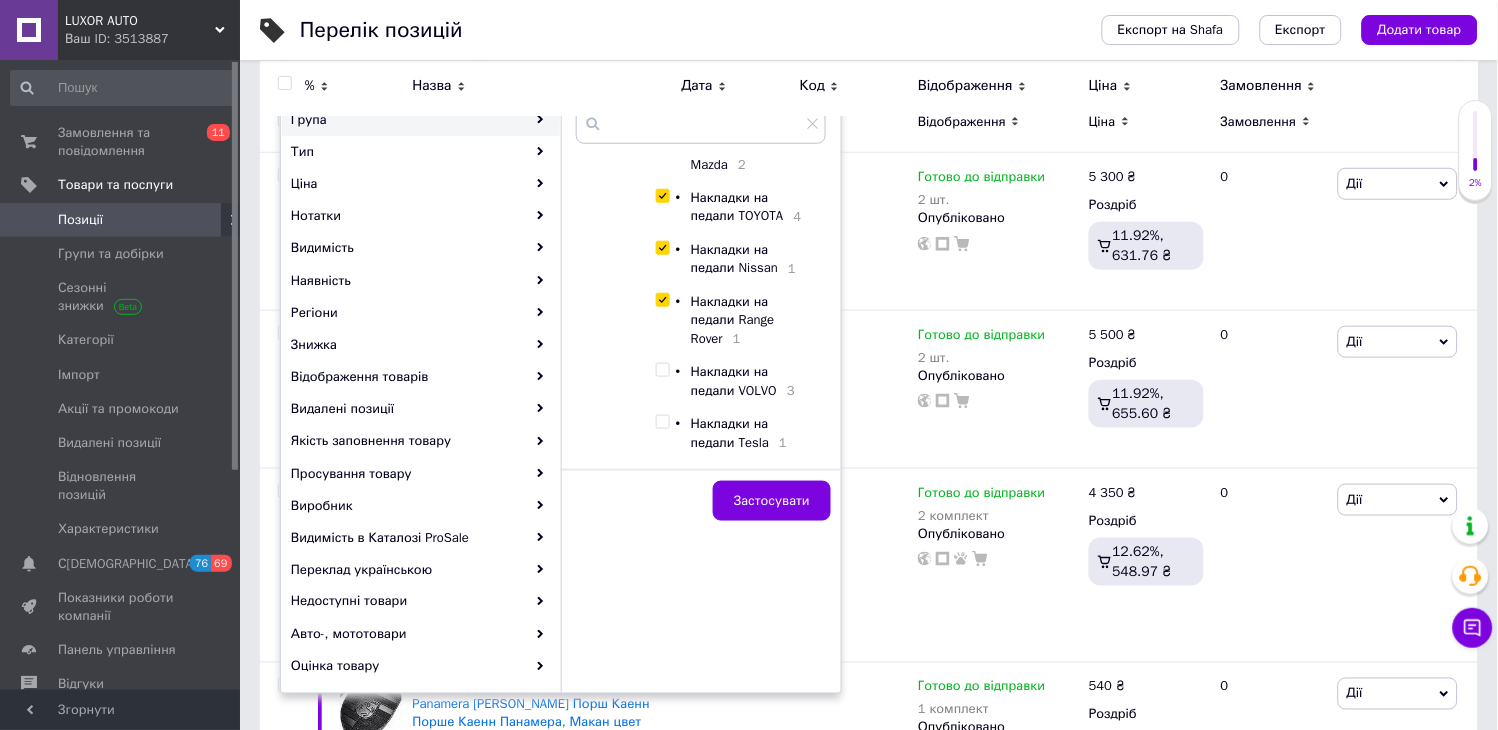 click at bounding box center (662, 370) 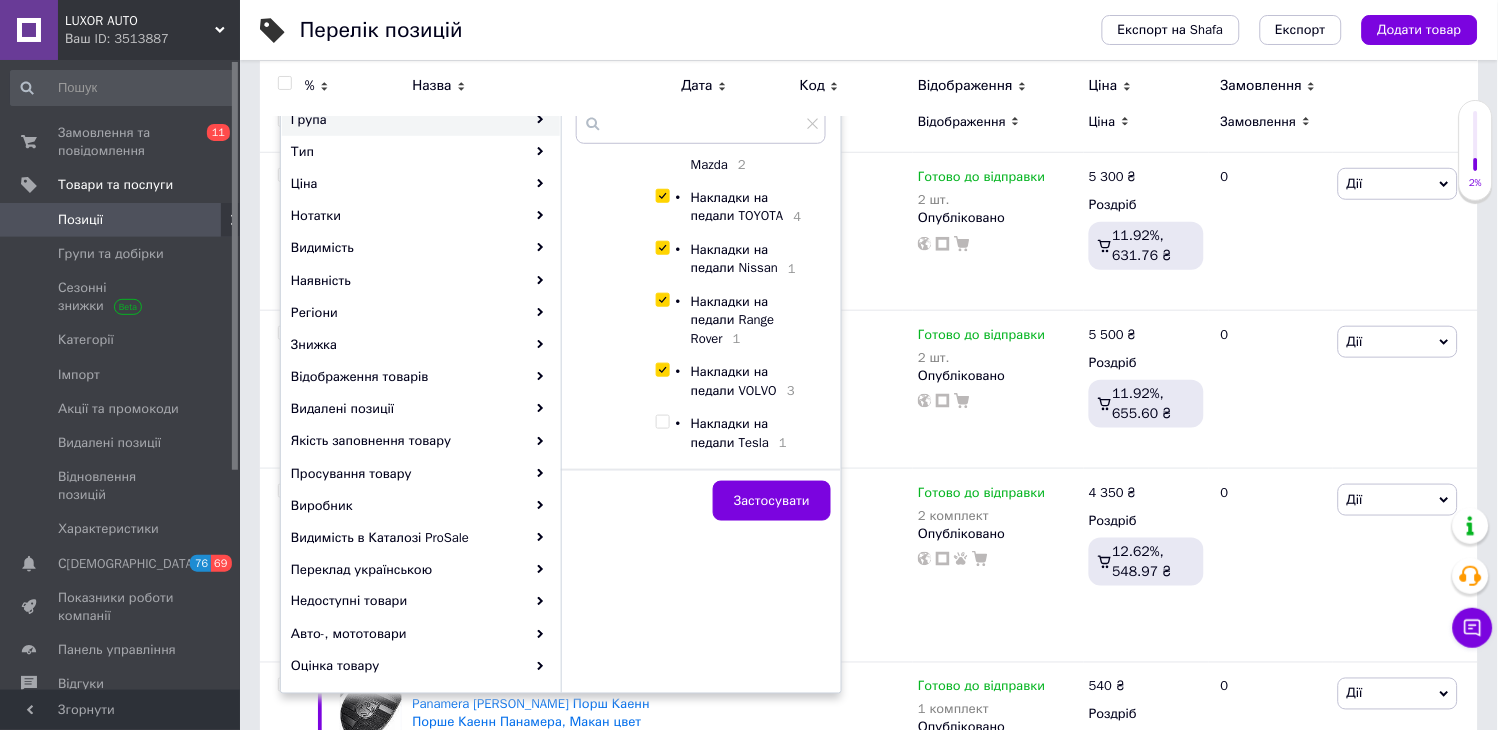checkbox on "true" 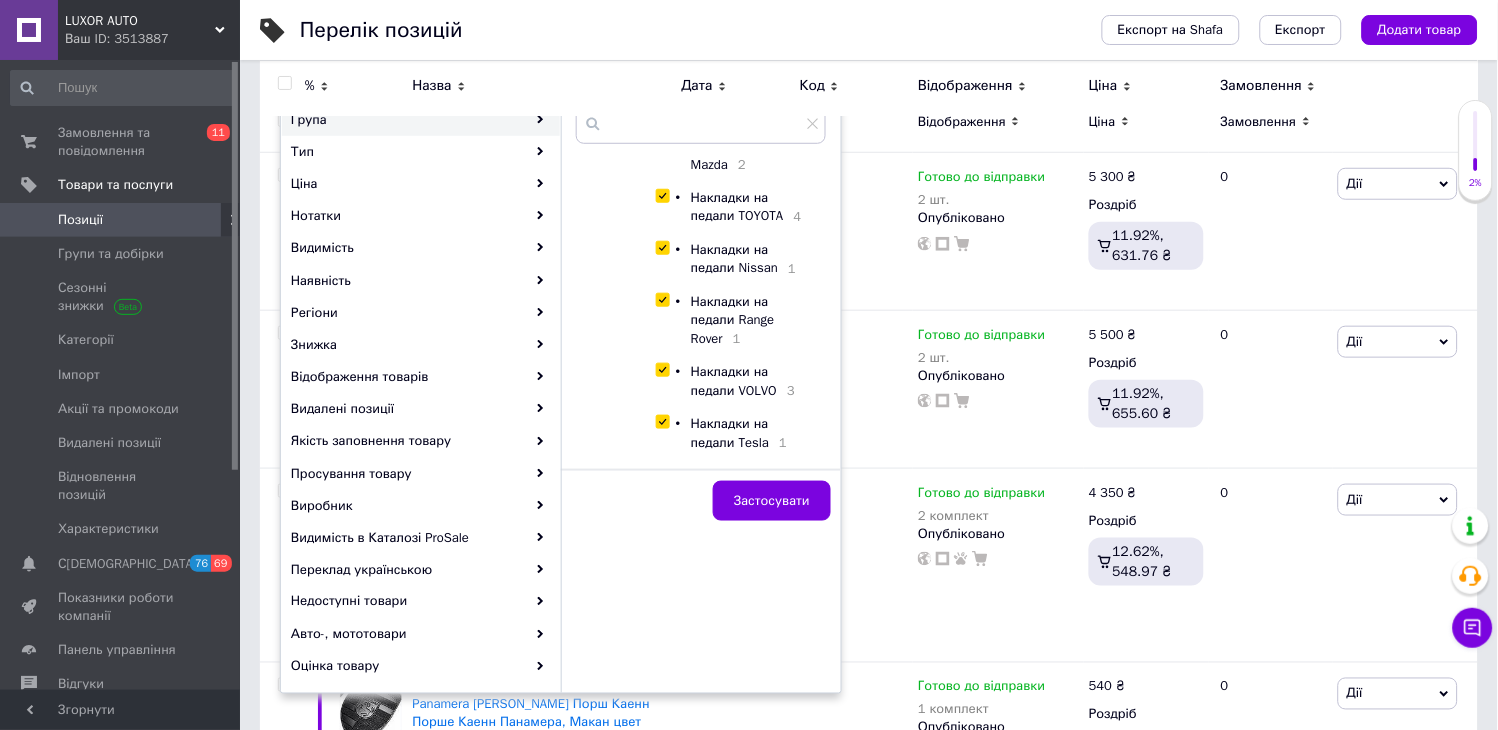checkbox on "true" 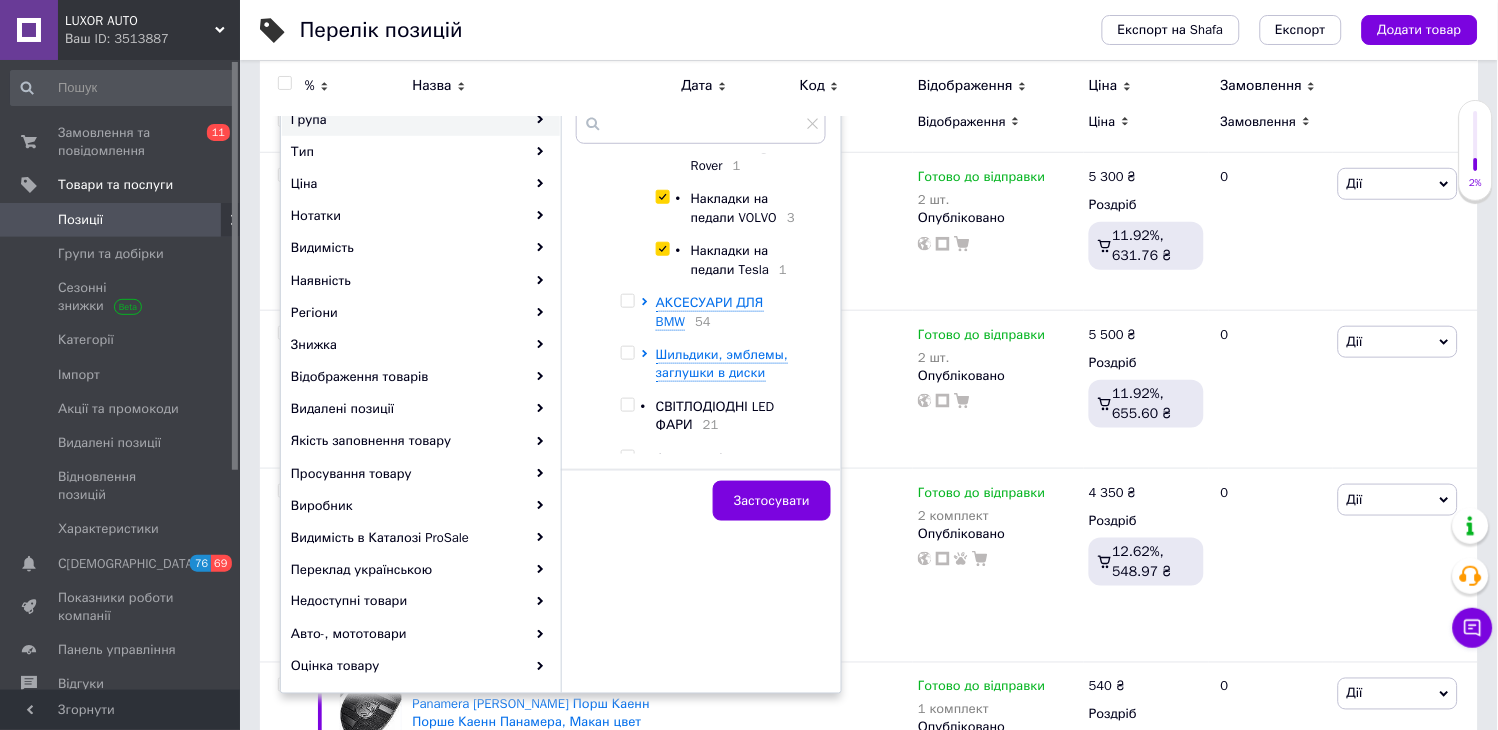 scroll, scrollTop: 943, scrollLeft: 0, axis: vertical 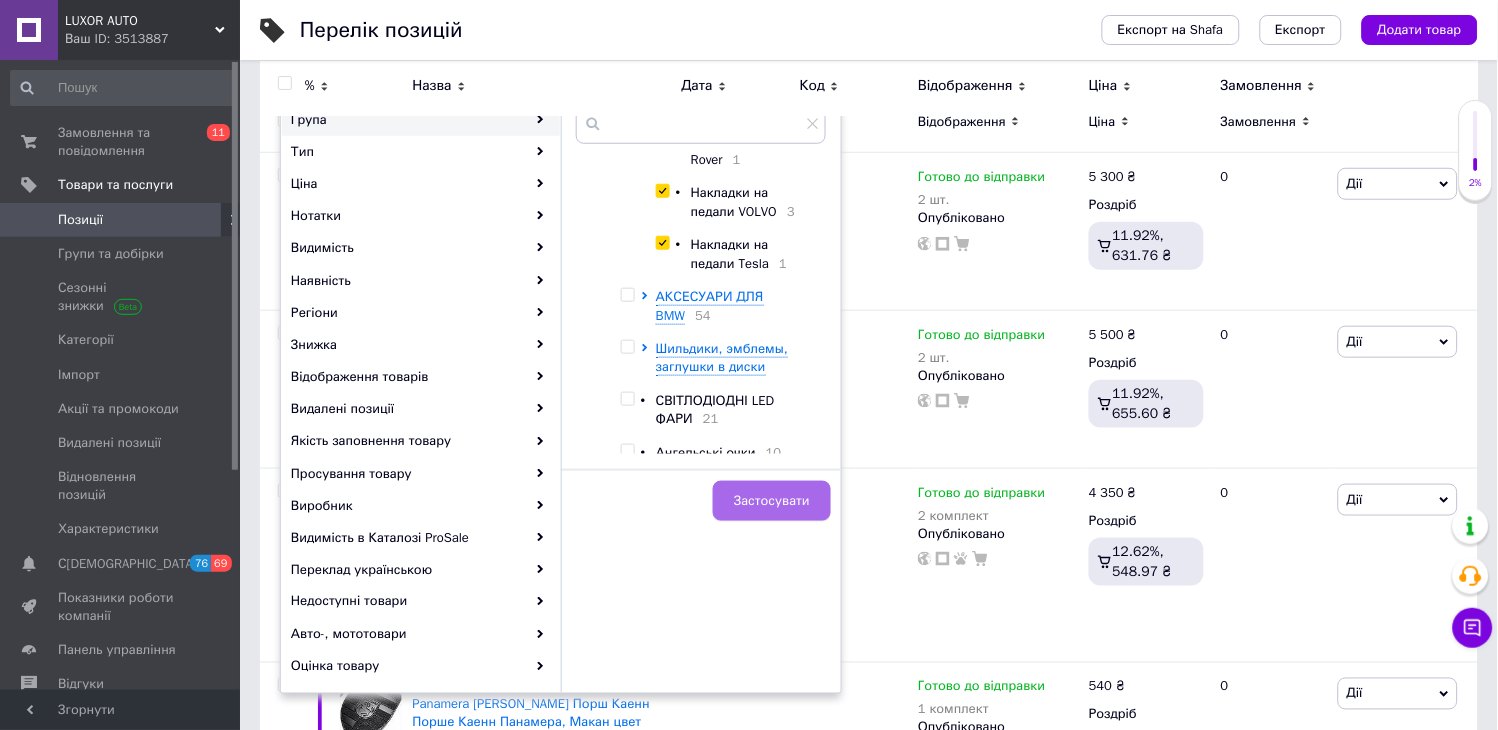 click on "Застосувати" at bounding box center (772, 501) 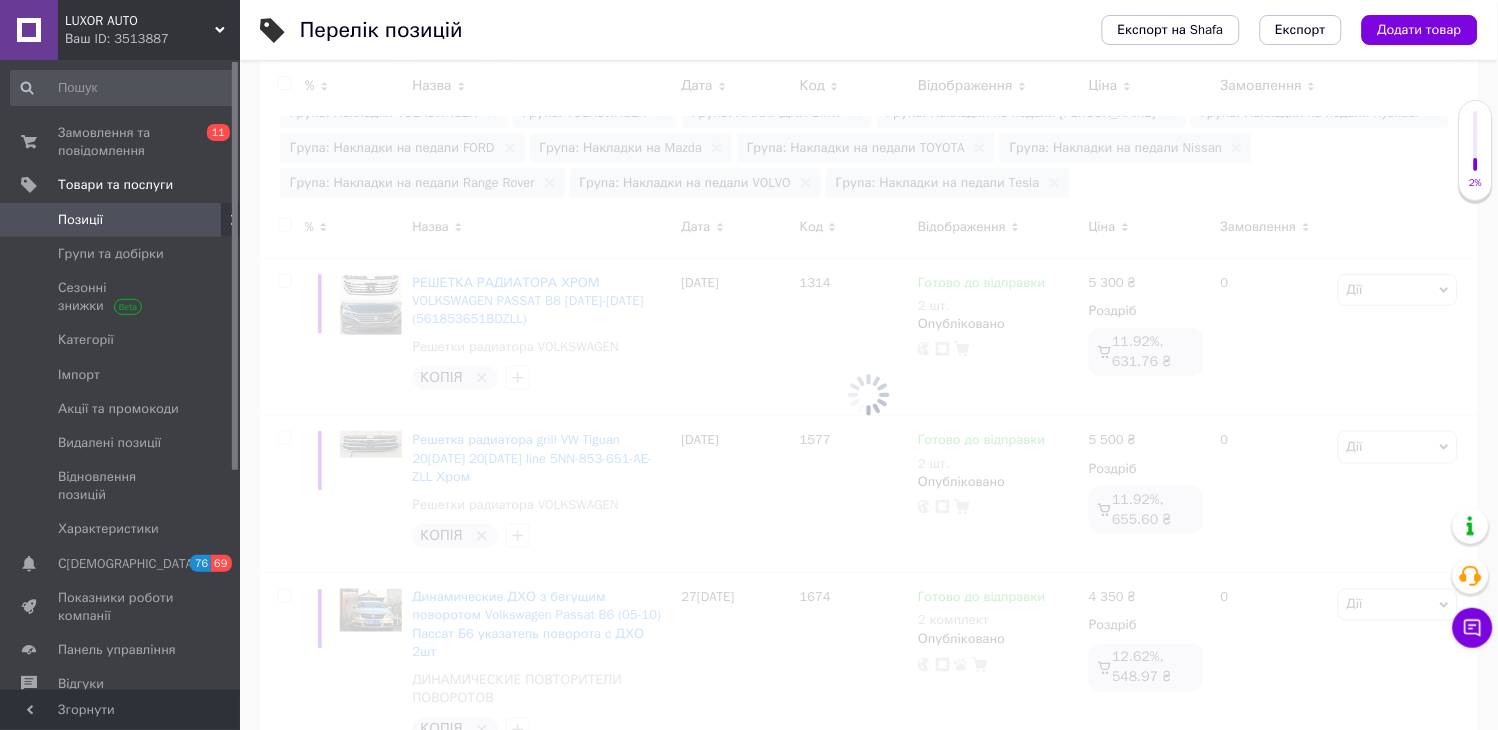 scroll, scrollTop: 0, scrollLeft: 90, axis: horizontal 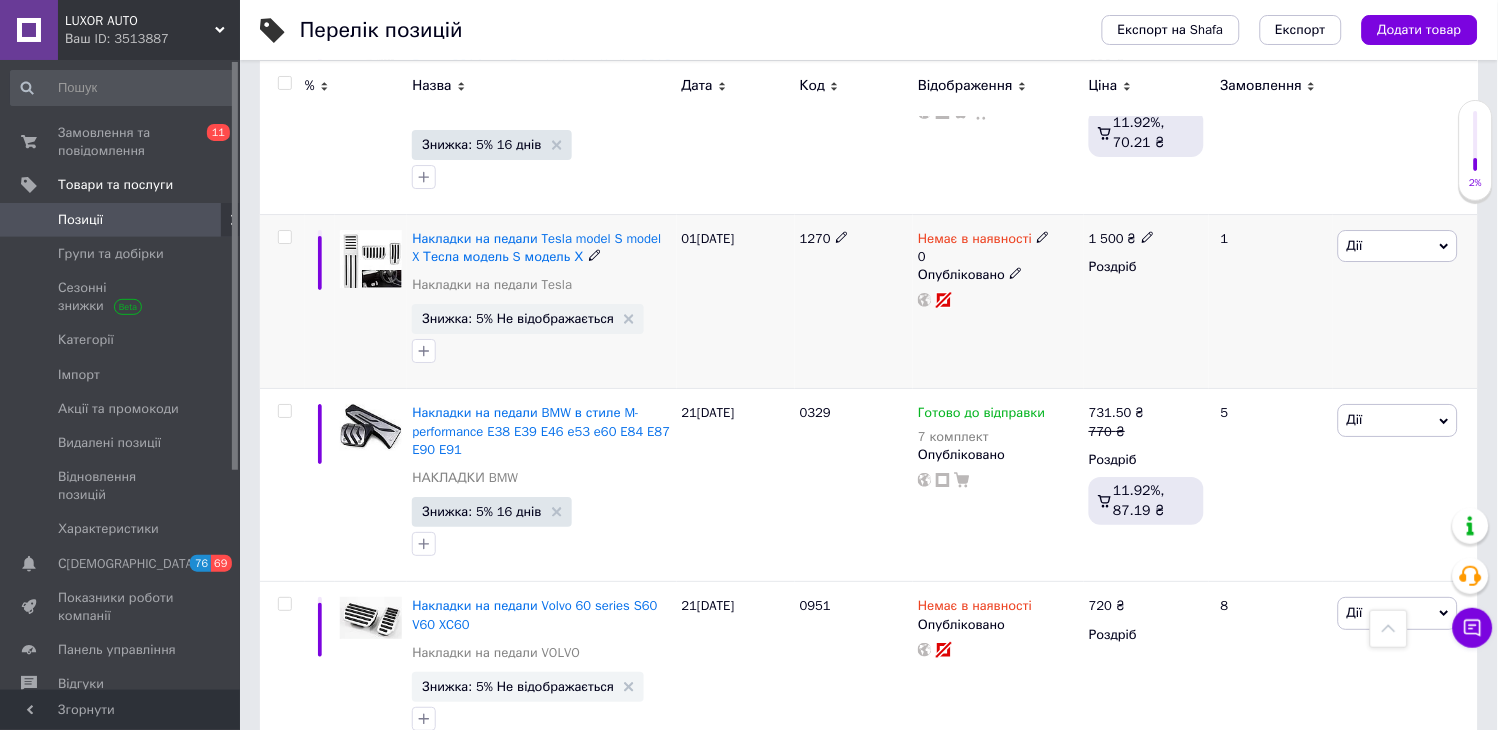 click at bounding box center [1043, 236] 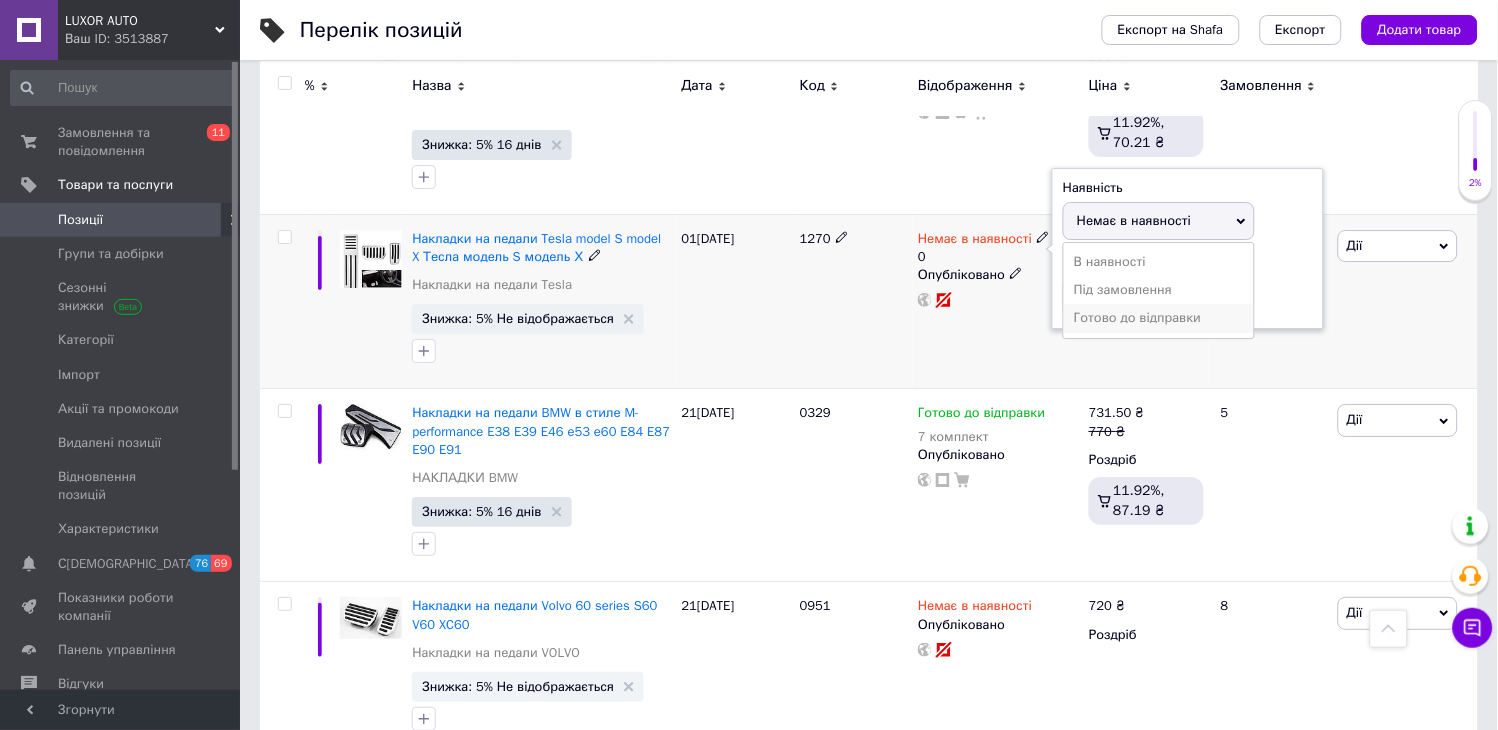 click on "Готово до відправки" at bounding box center (1159, 318) 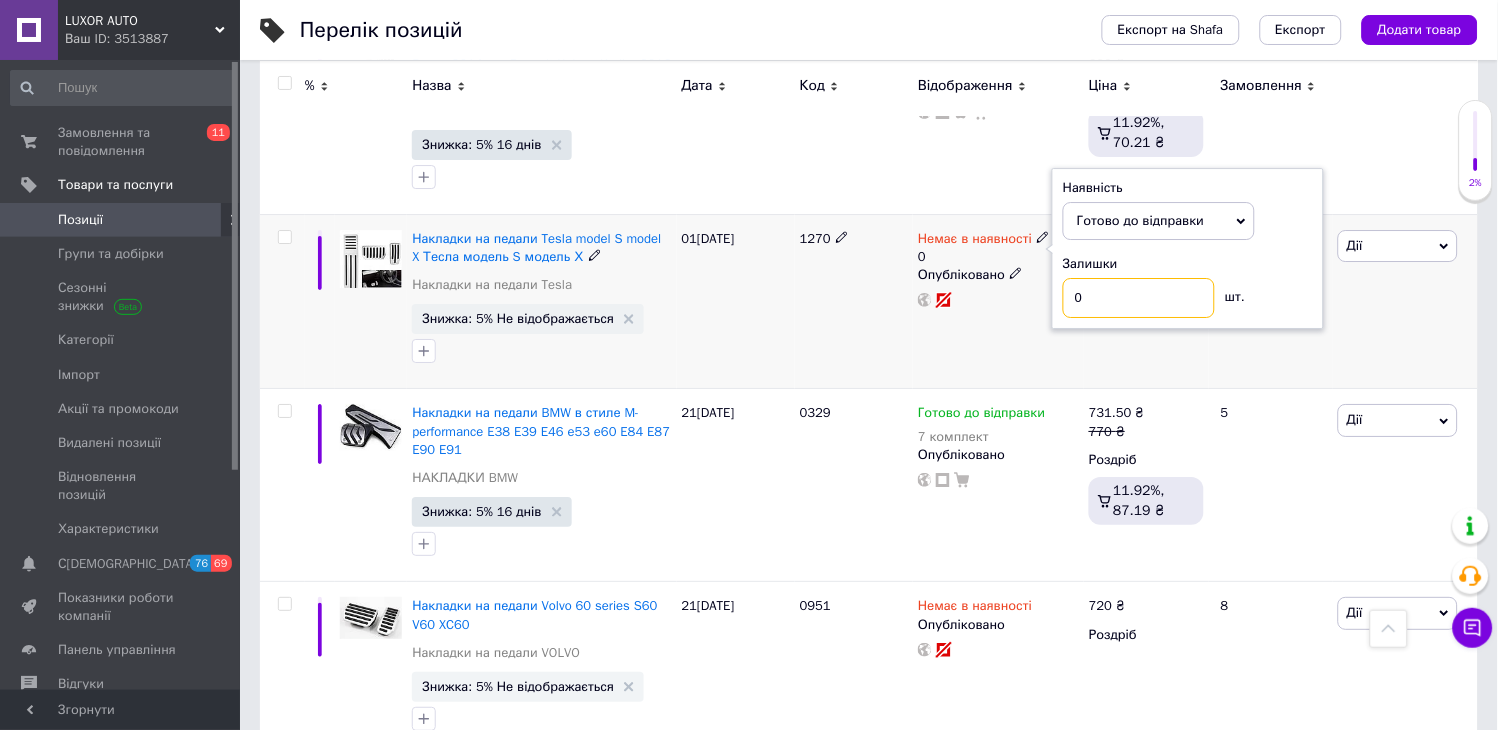 click on "0" at bounding box center [1139, 298] 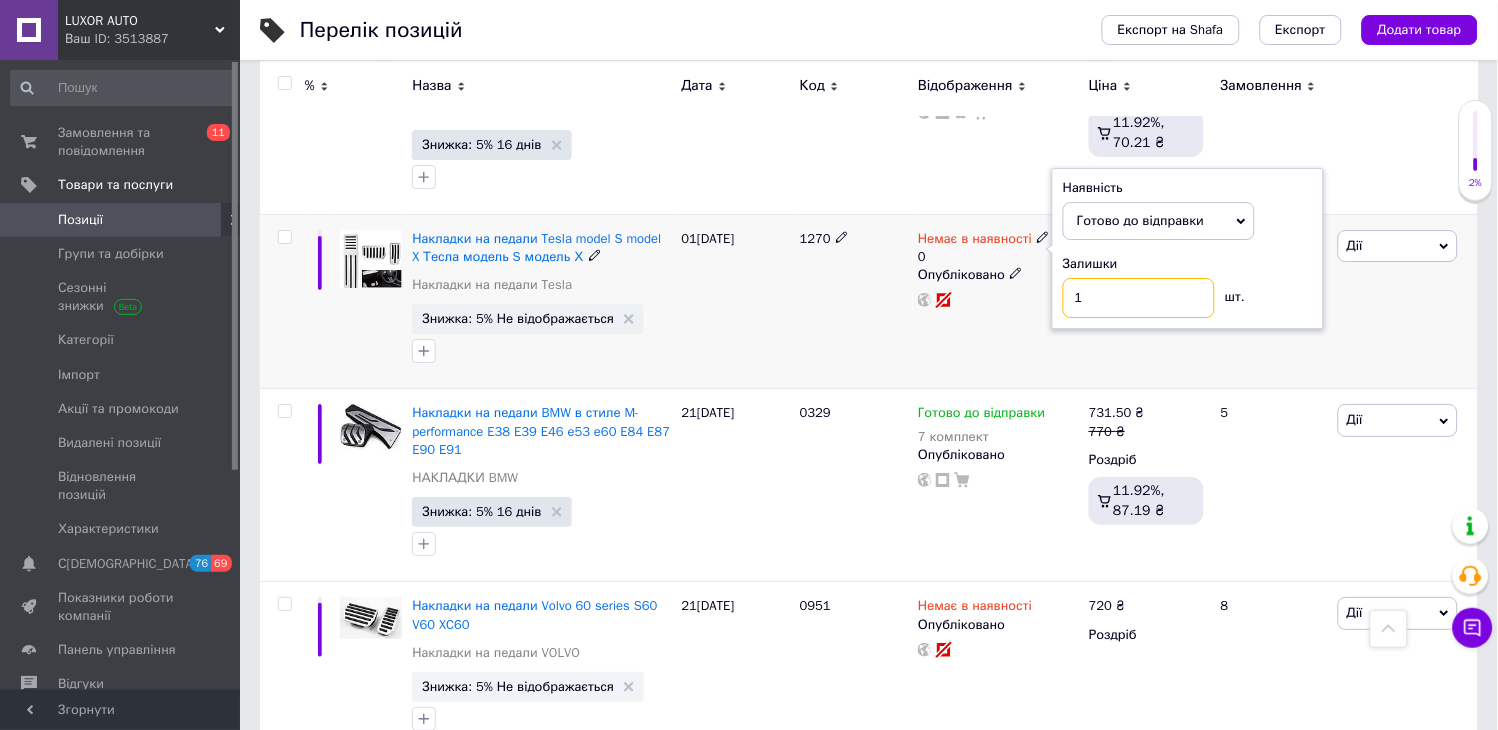 type on "1" 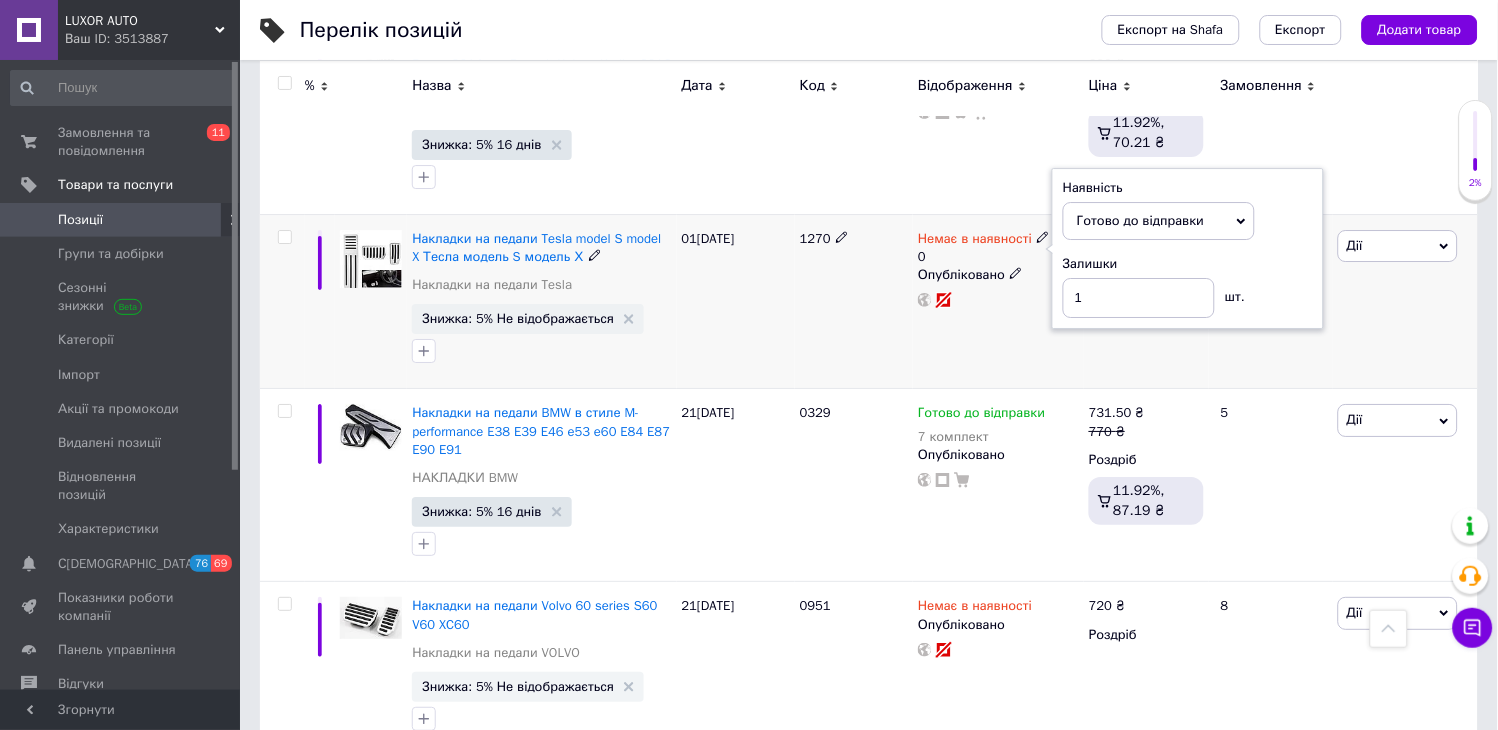 click on "01[DATE]" at bounding box center (736, 301) 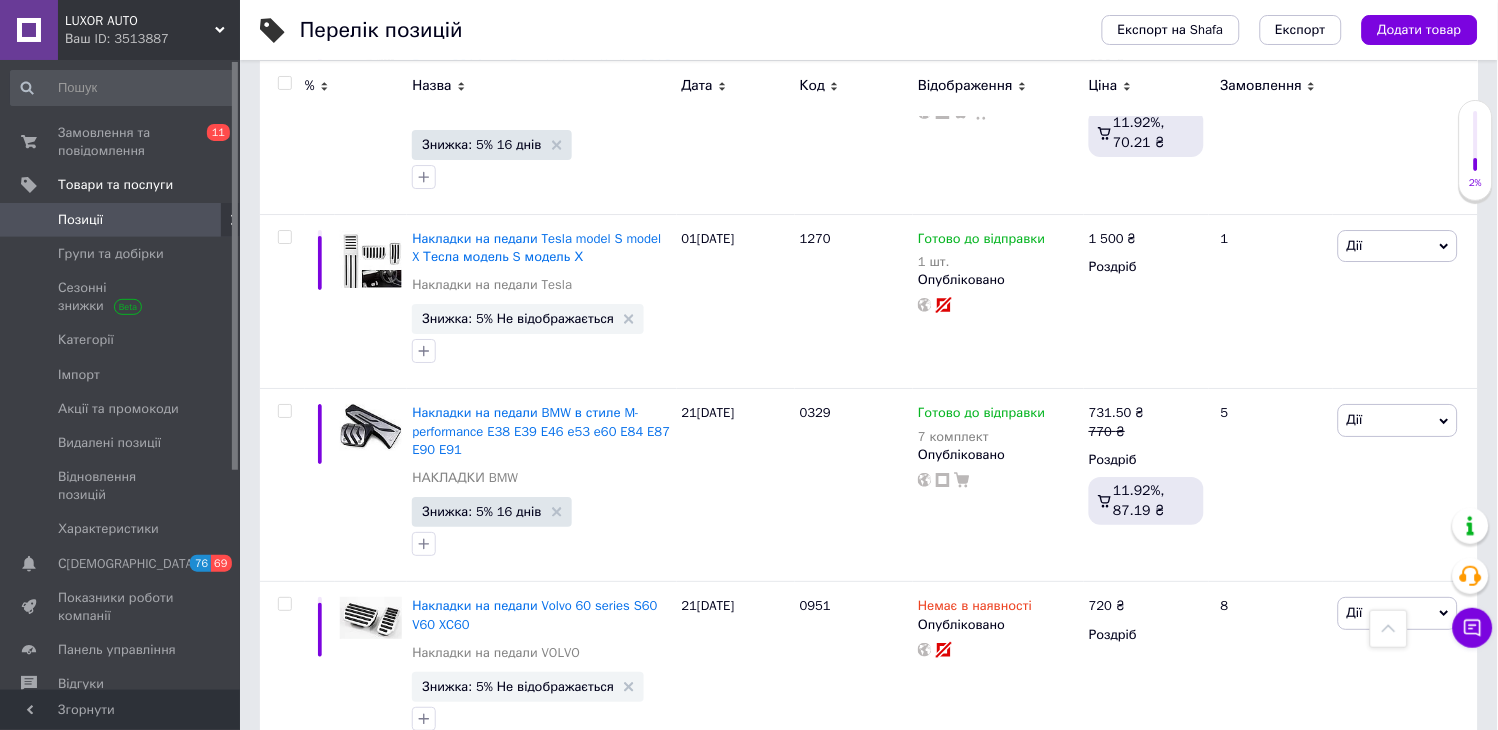 scroll, scrollTop: 1668, scrollLeft: 0, axis: vertical 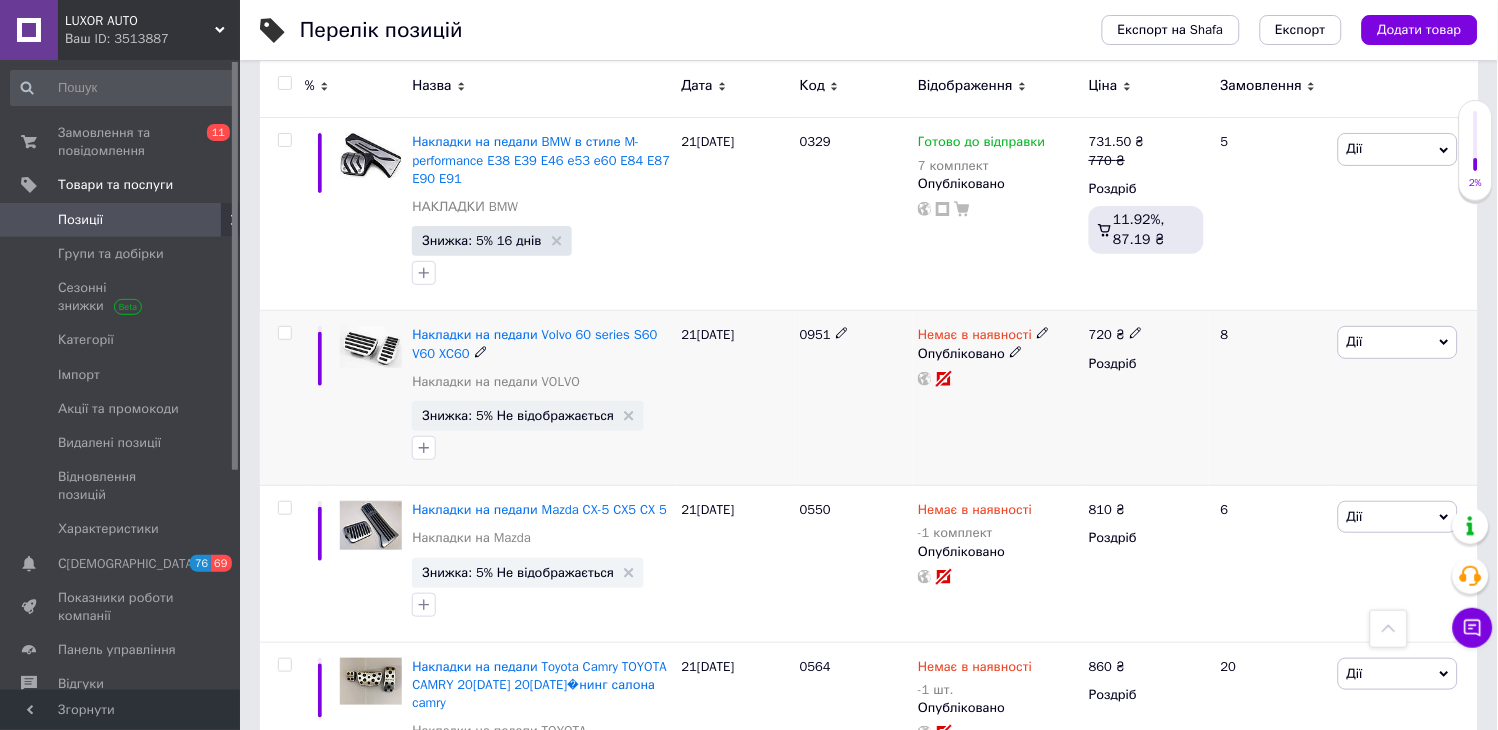 click 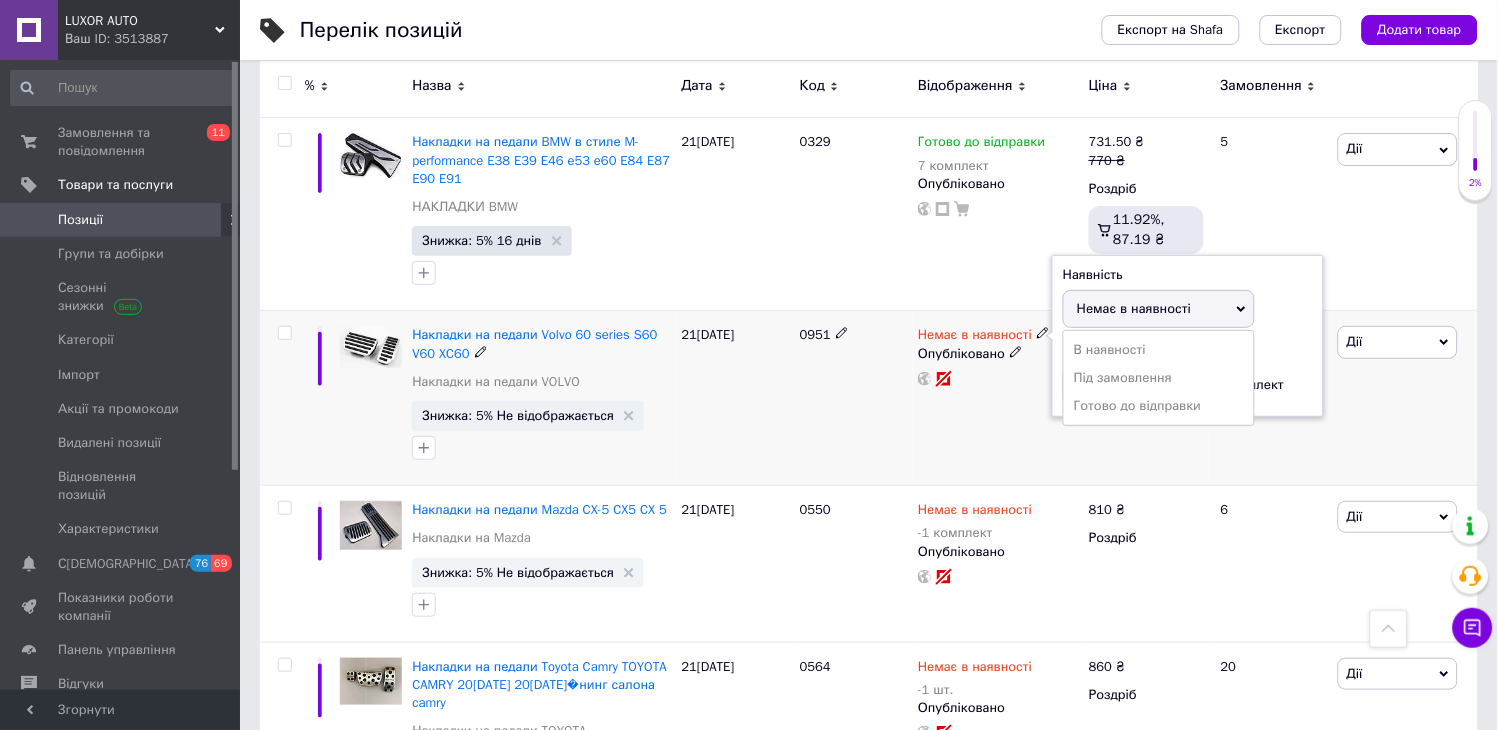 click on "Готово до відправки" at bounding box center [1159, 406] 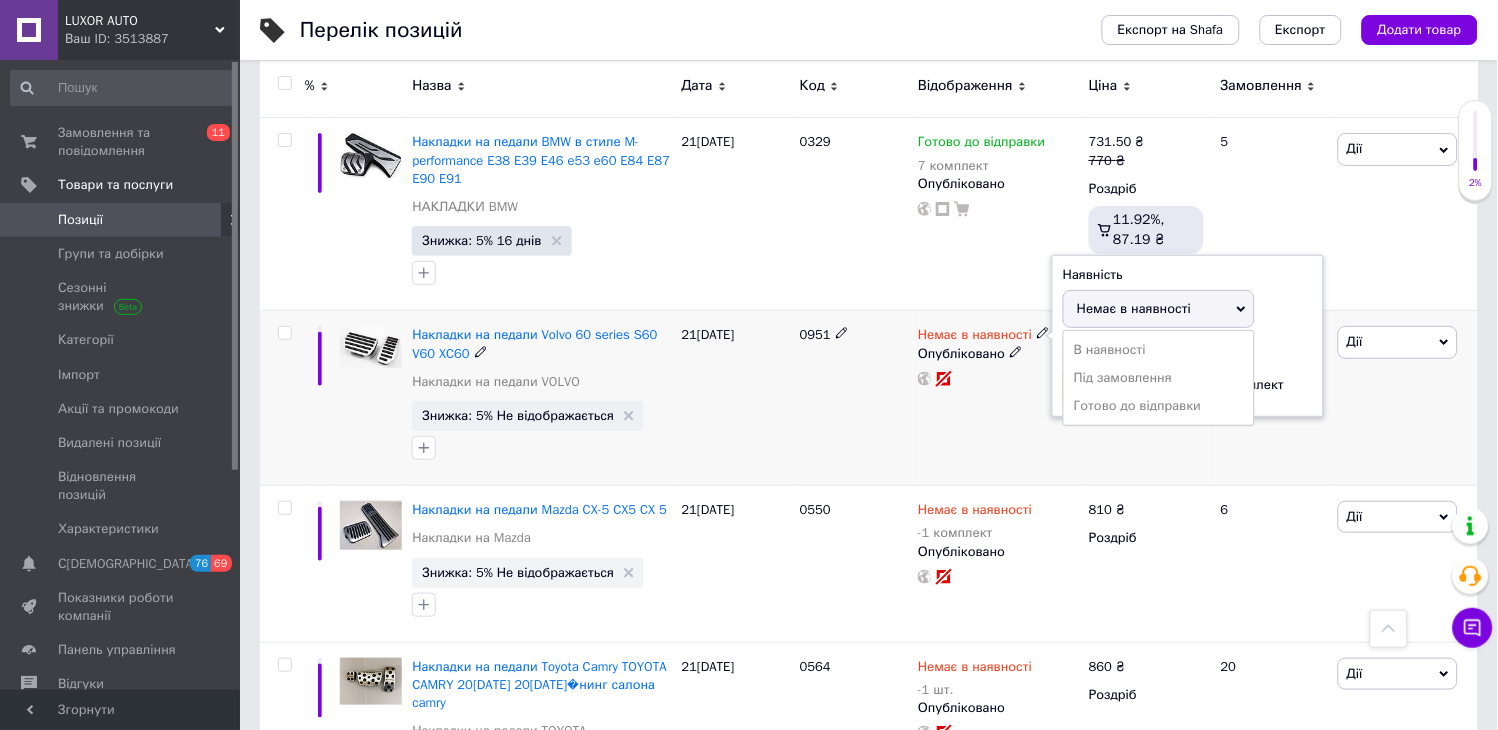 click at bounding box center (1139, 386) 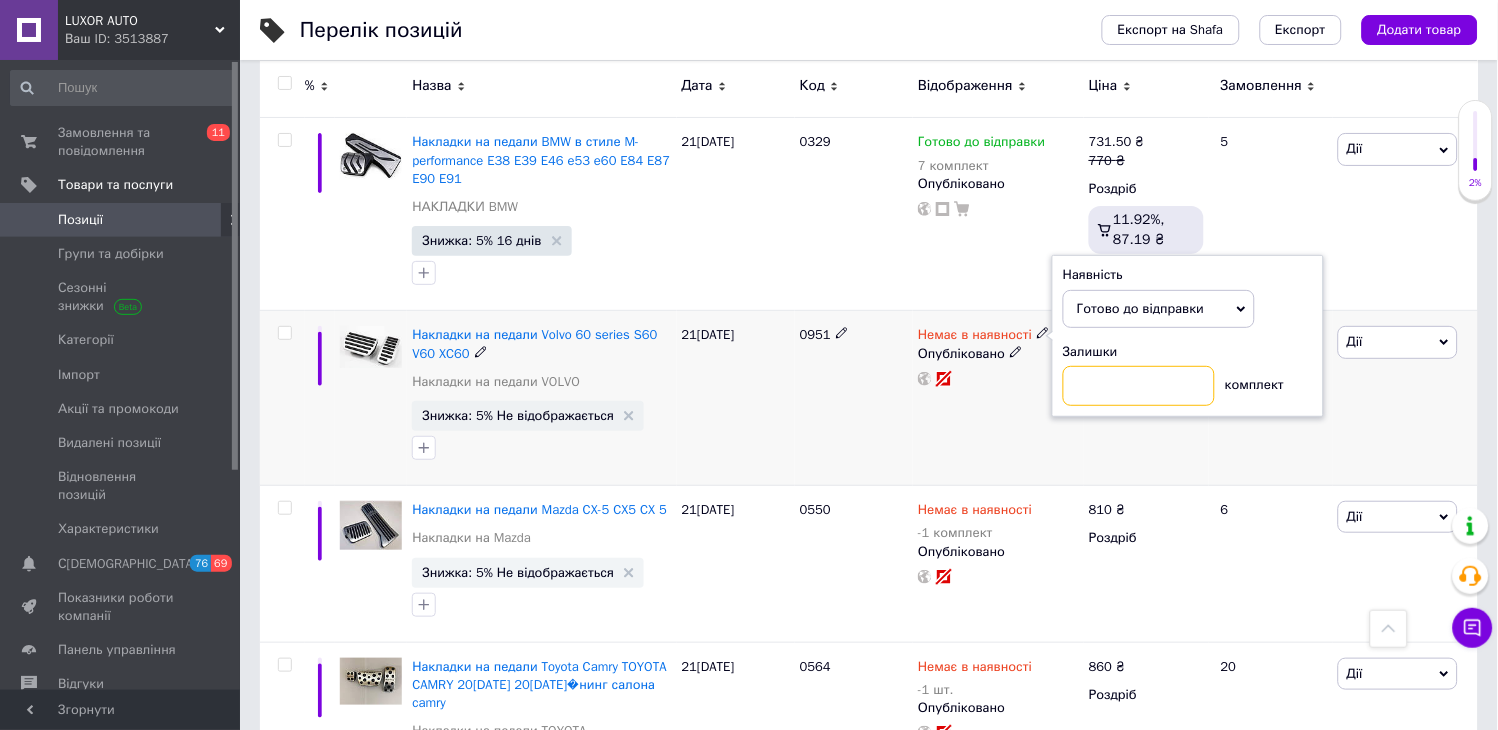 click at bounding box center [1139, 386] 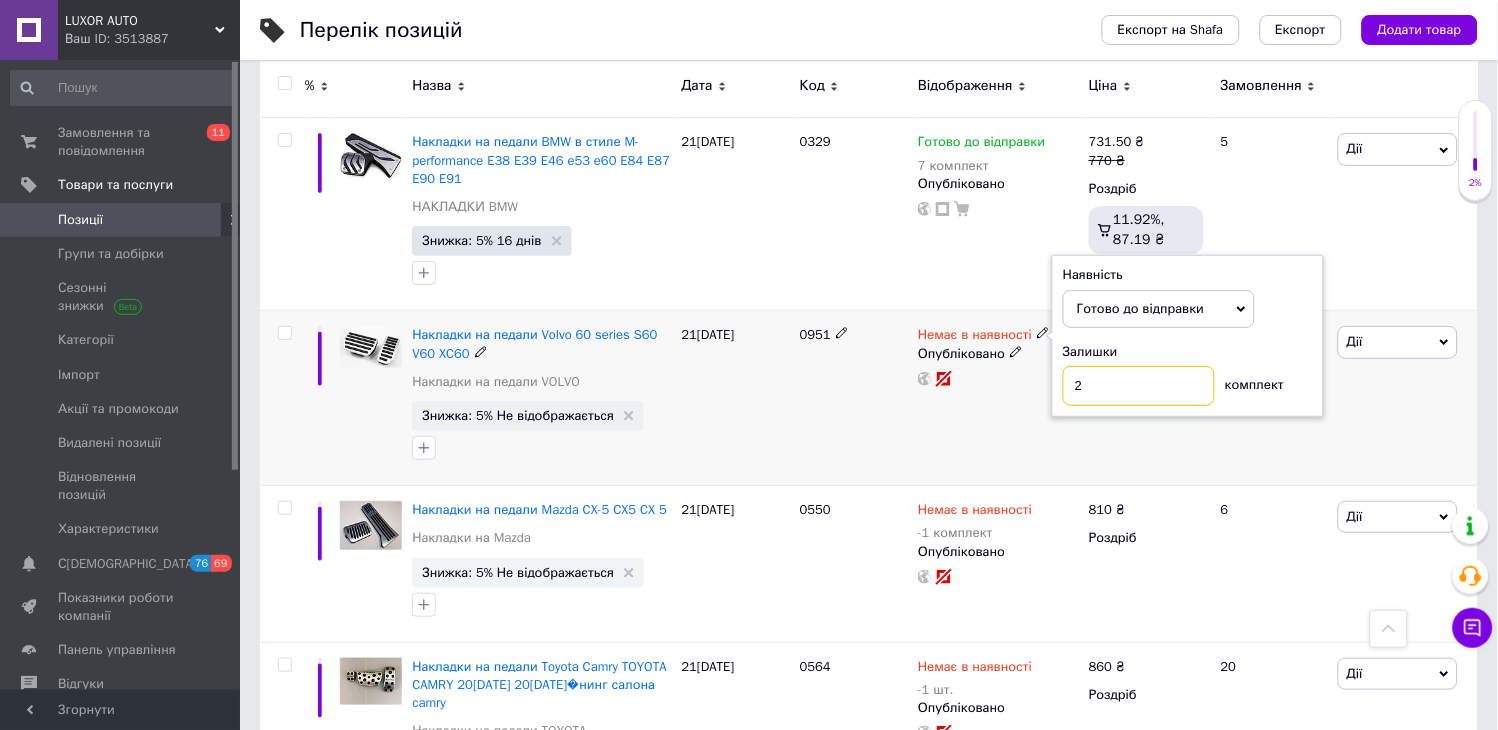 type on "2" 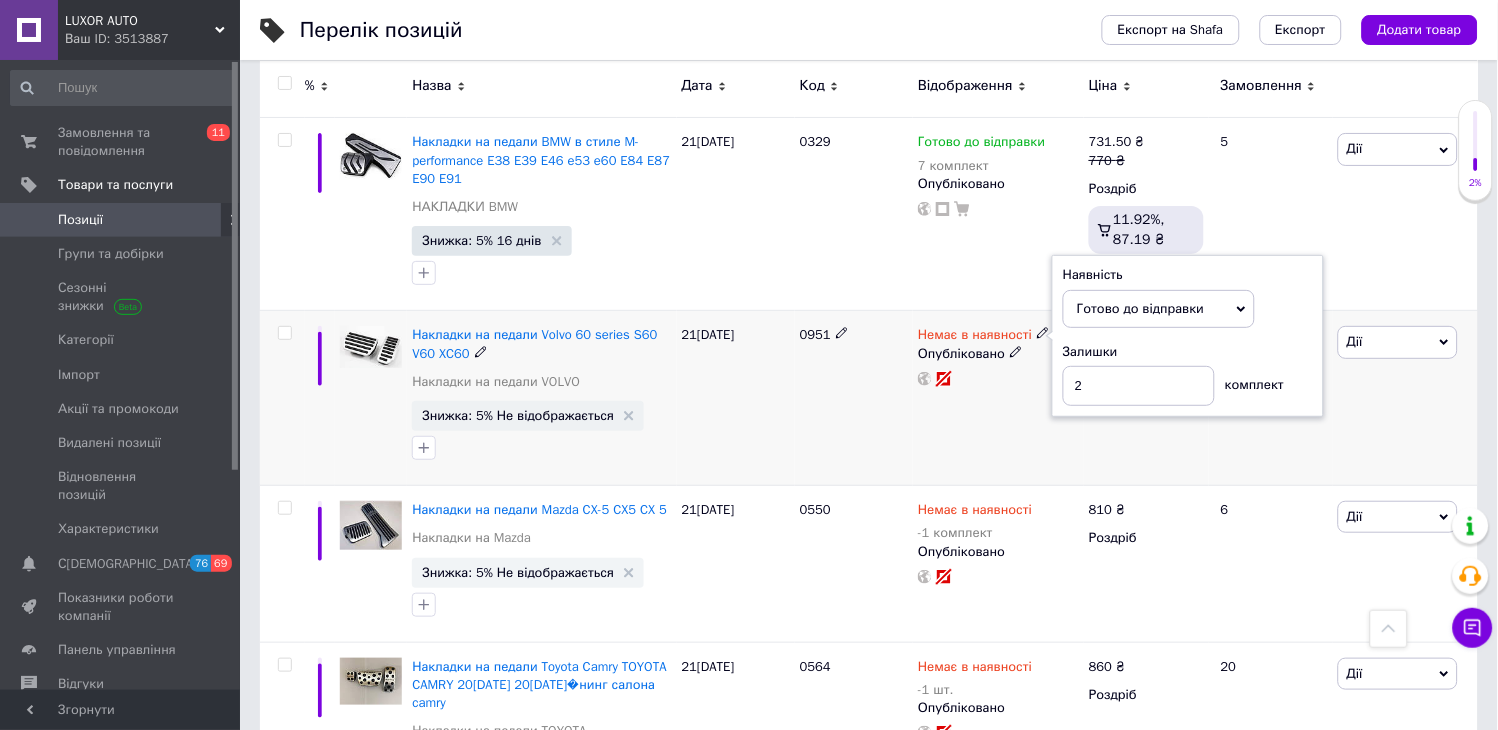 click on "0951" at bounding box center [854, 398] 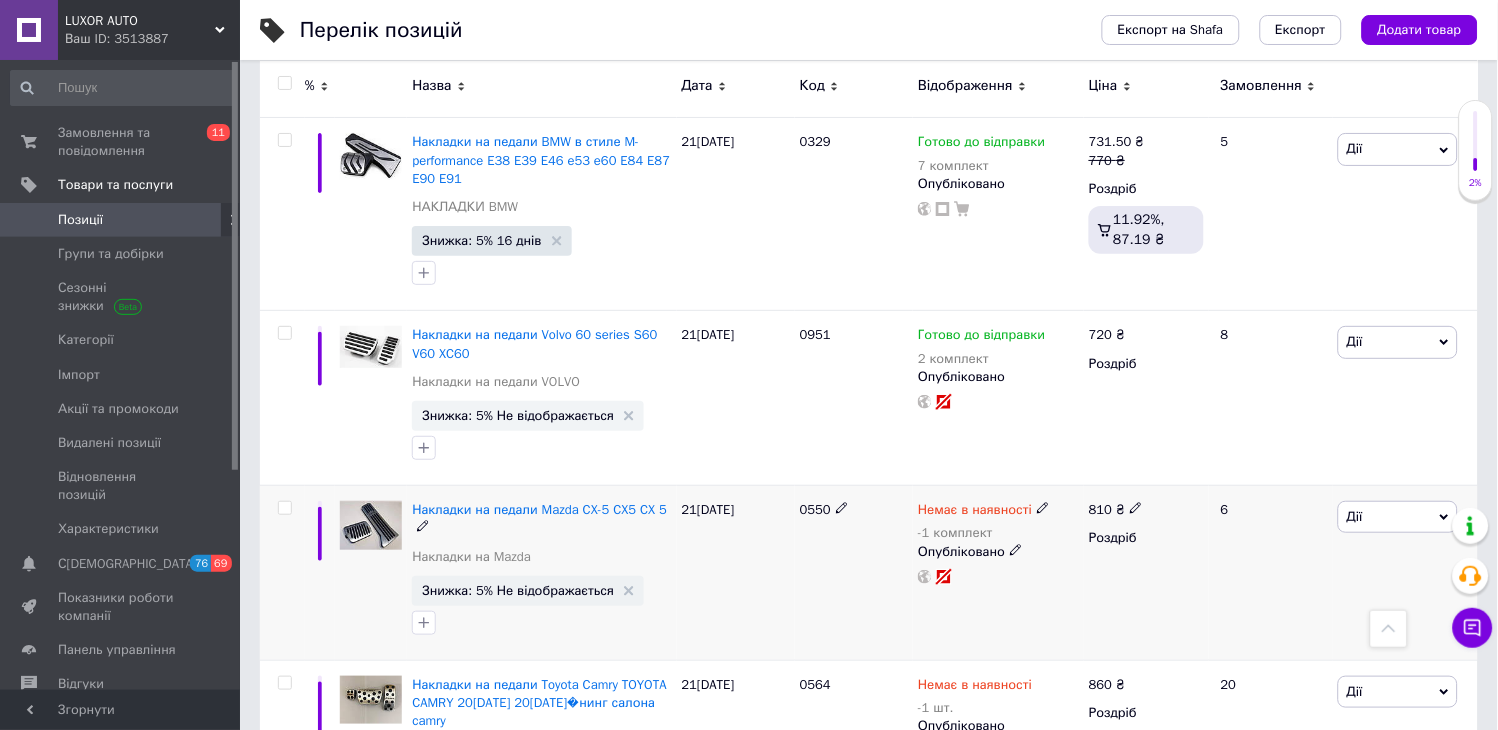 click 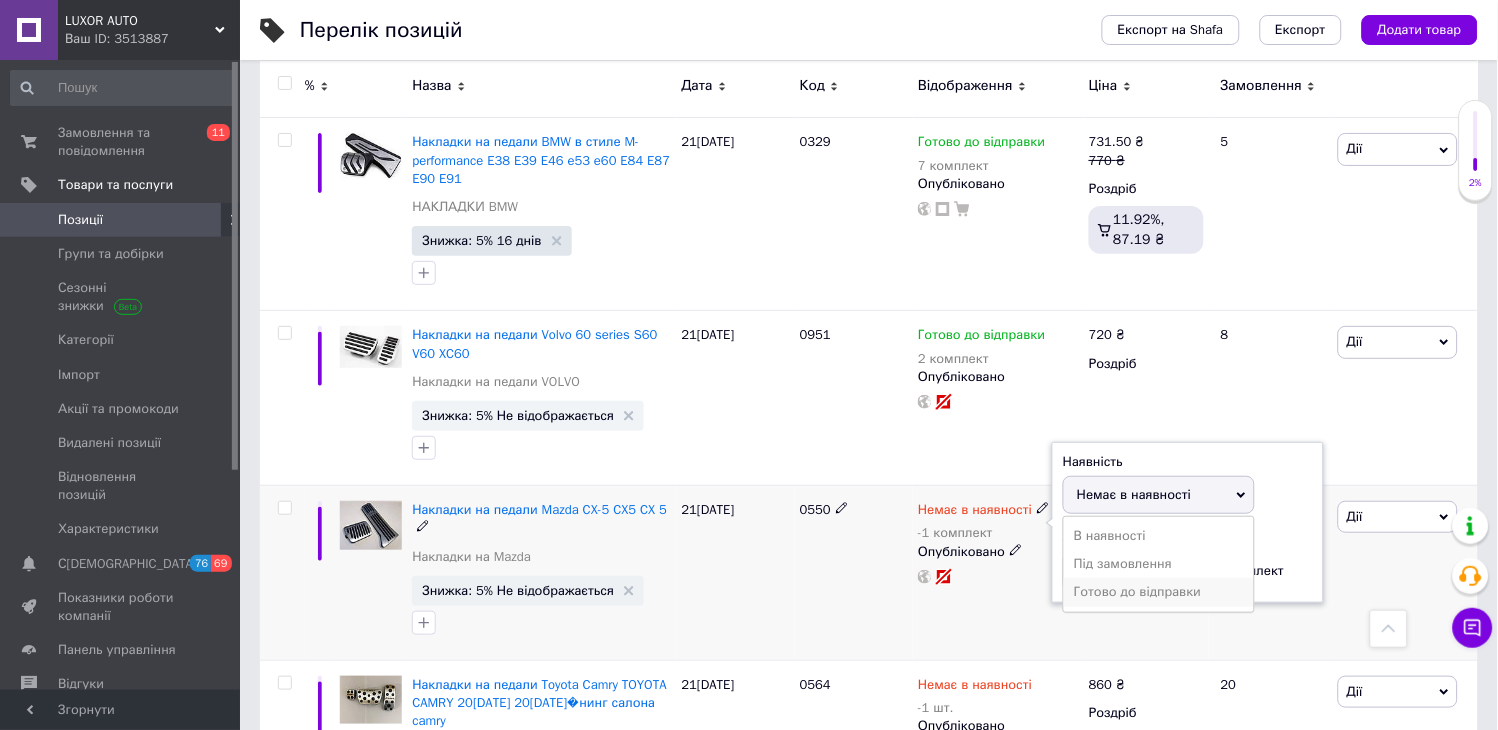 click on "Готово до відправки" at bounding box center (1159, 592) 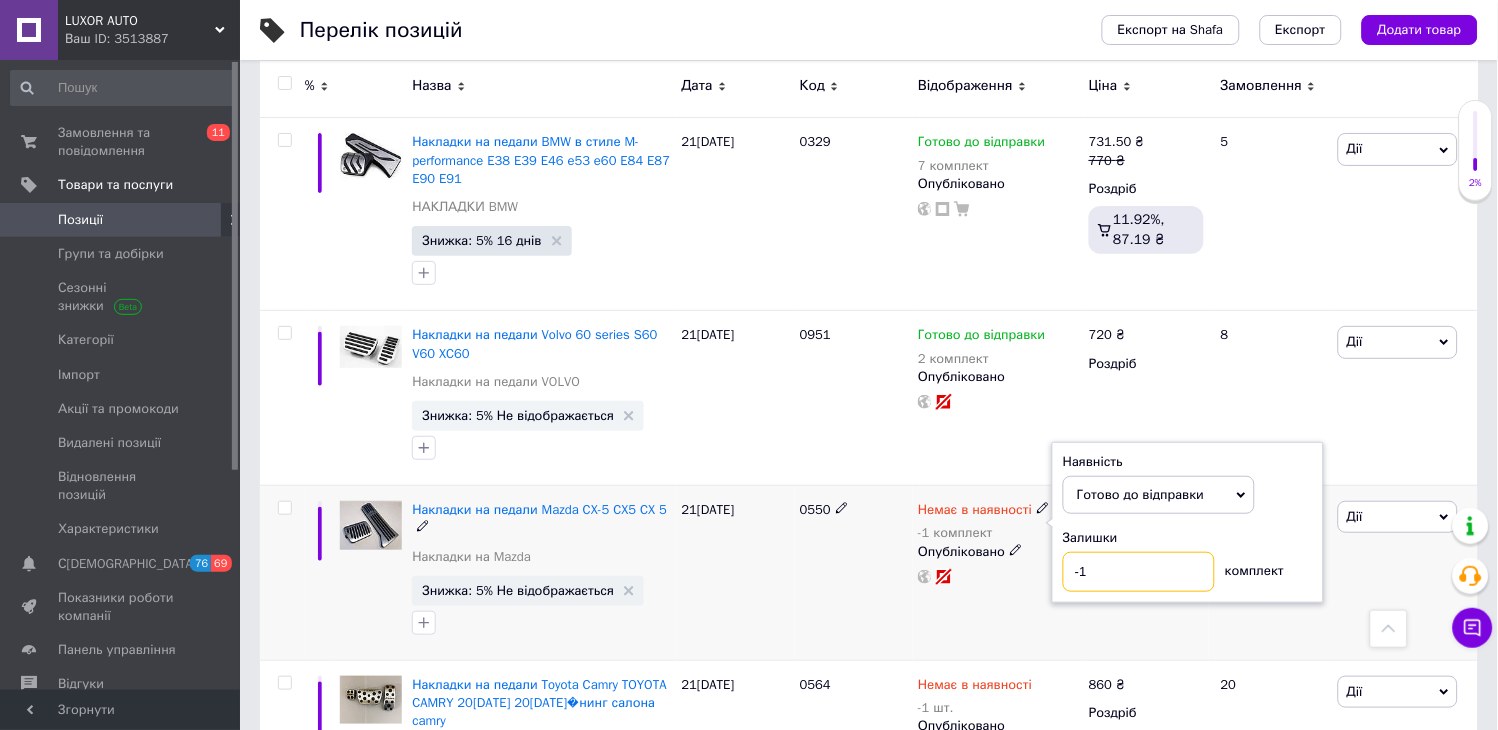 click on "-1" at bounding box center (1139, 572) 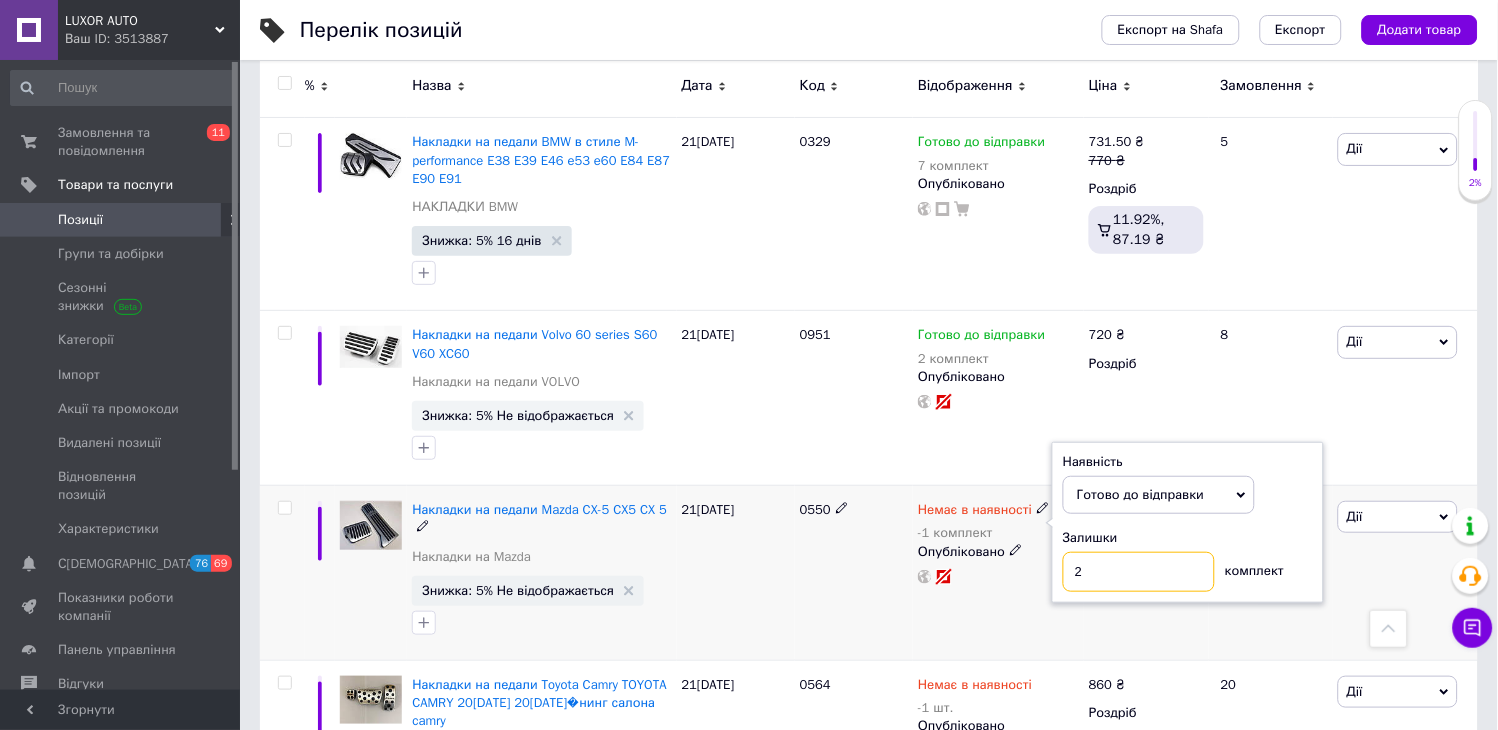 type on "2" 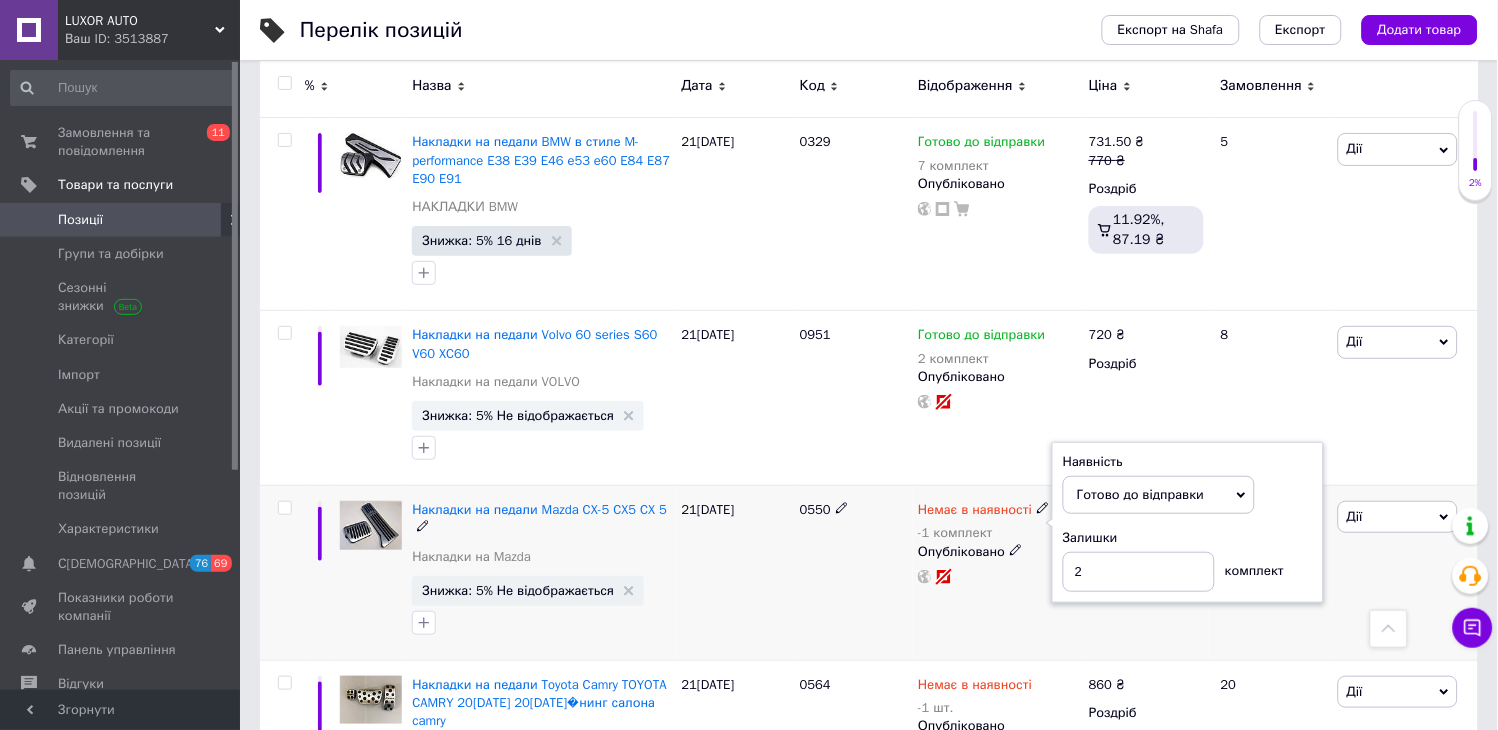 click on "0550" at bounding box center (854, 573) 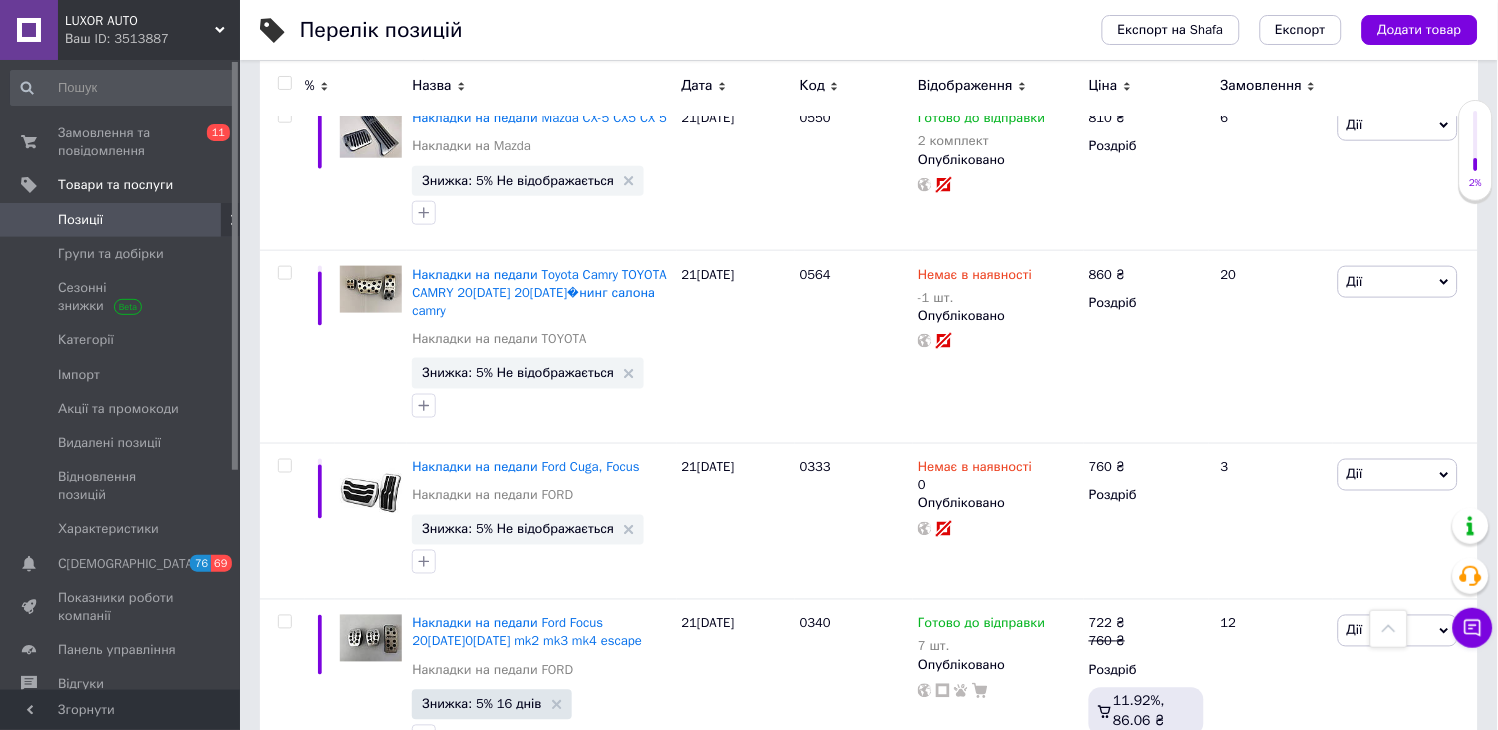 scroll, scrollTop: 2180, scrollLeft: 0, axis: vertical 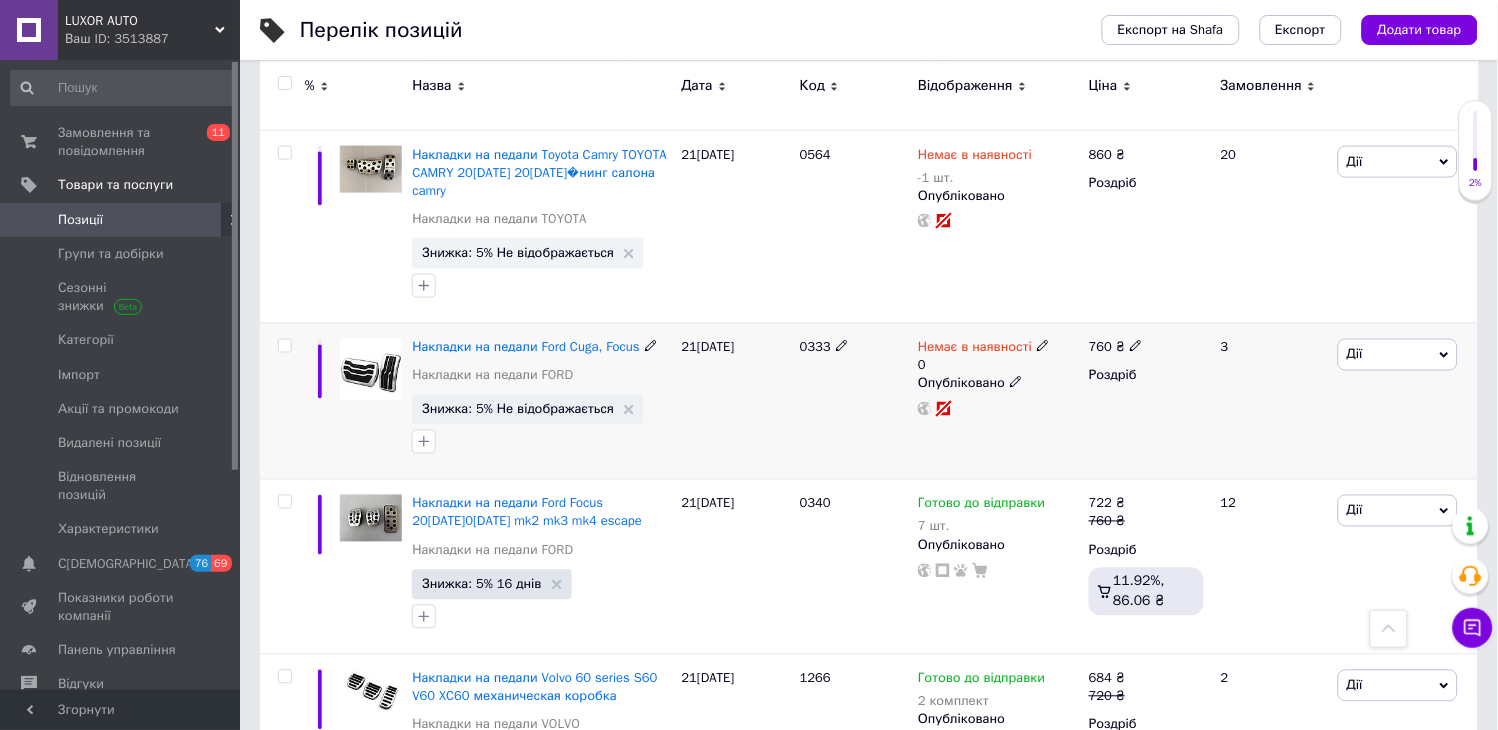 click on "Немає в наявності 0" at bounding box center [984, 357] 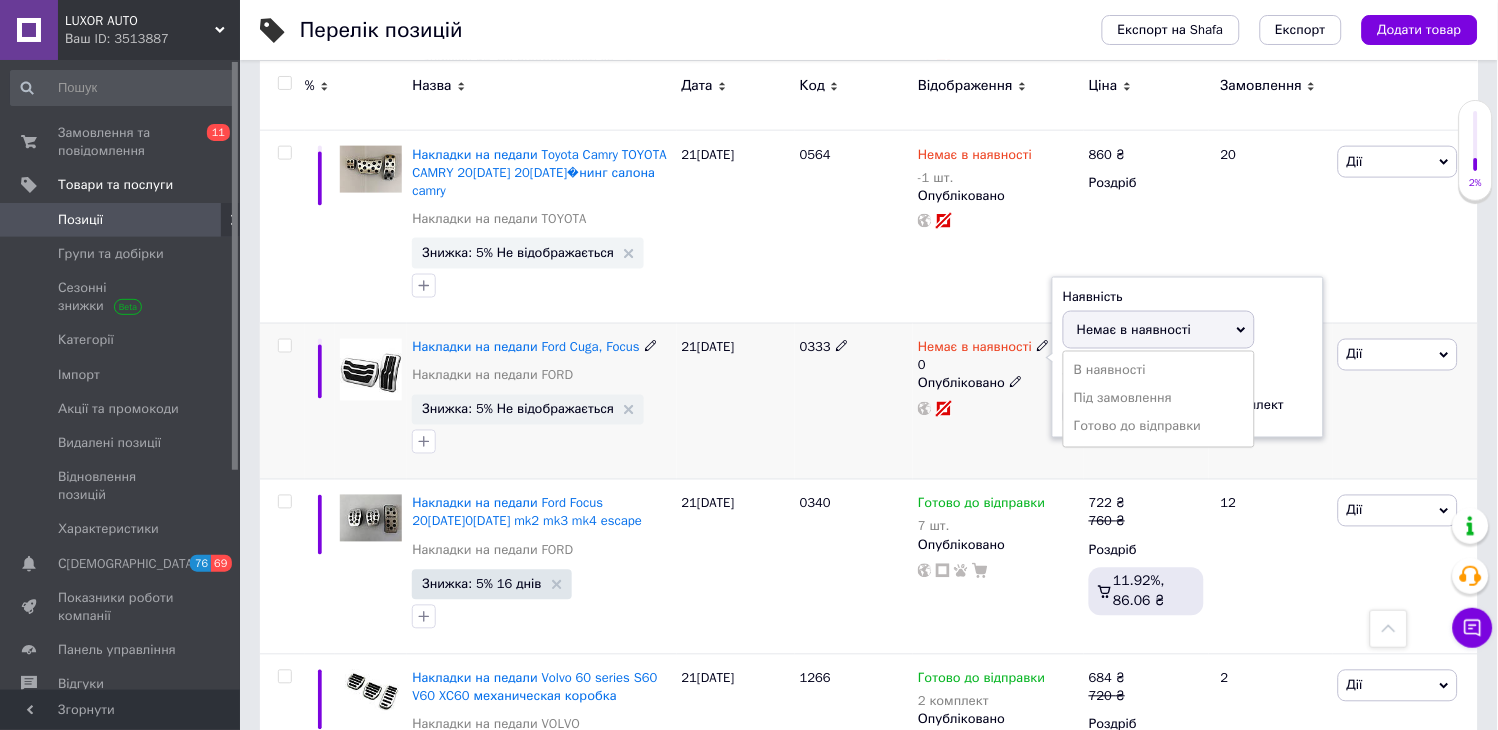 click 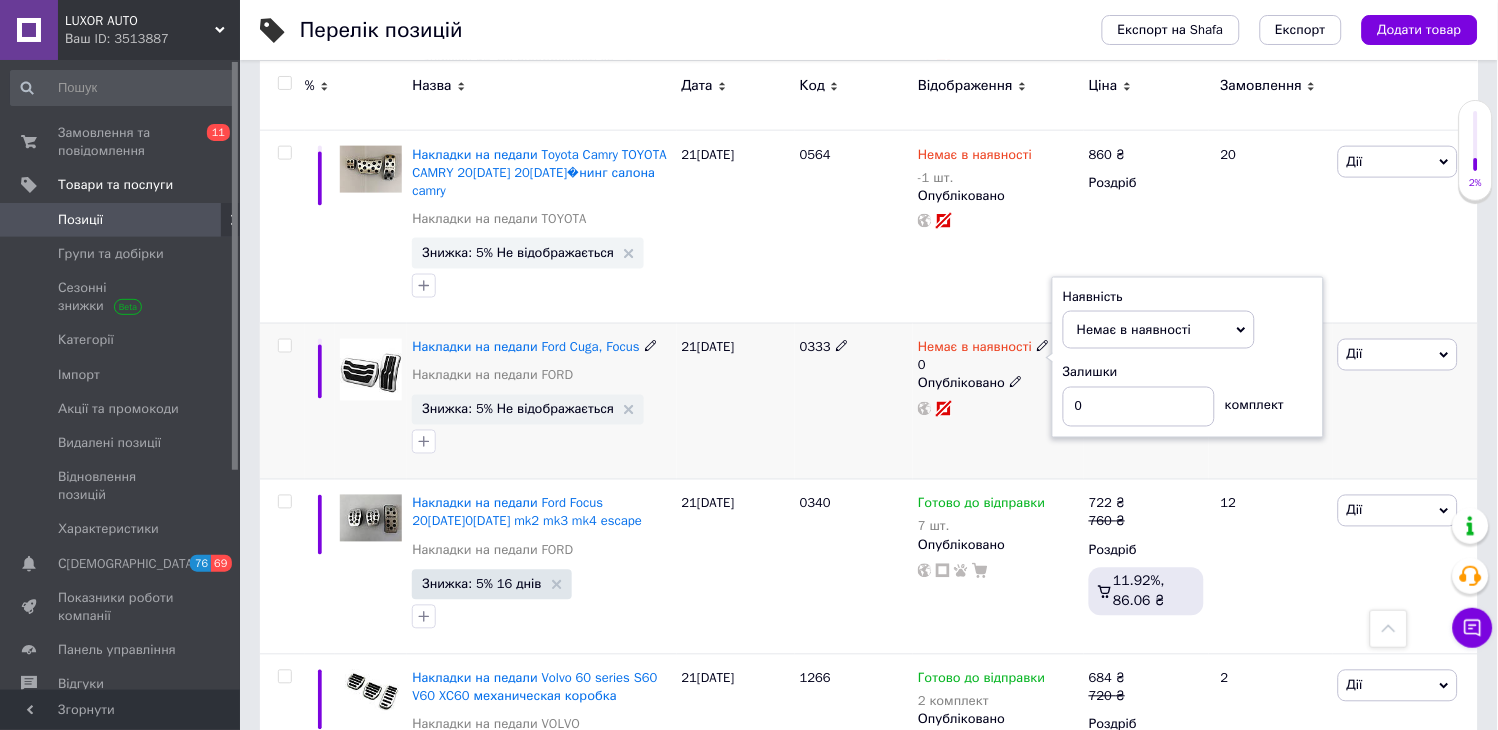 click on "Немає в наявності" at bounding box center [1159, 330] 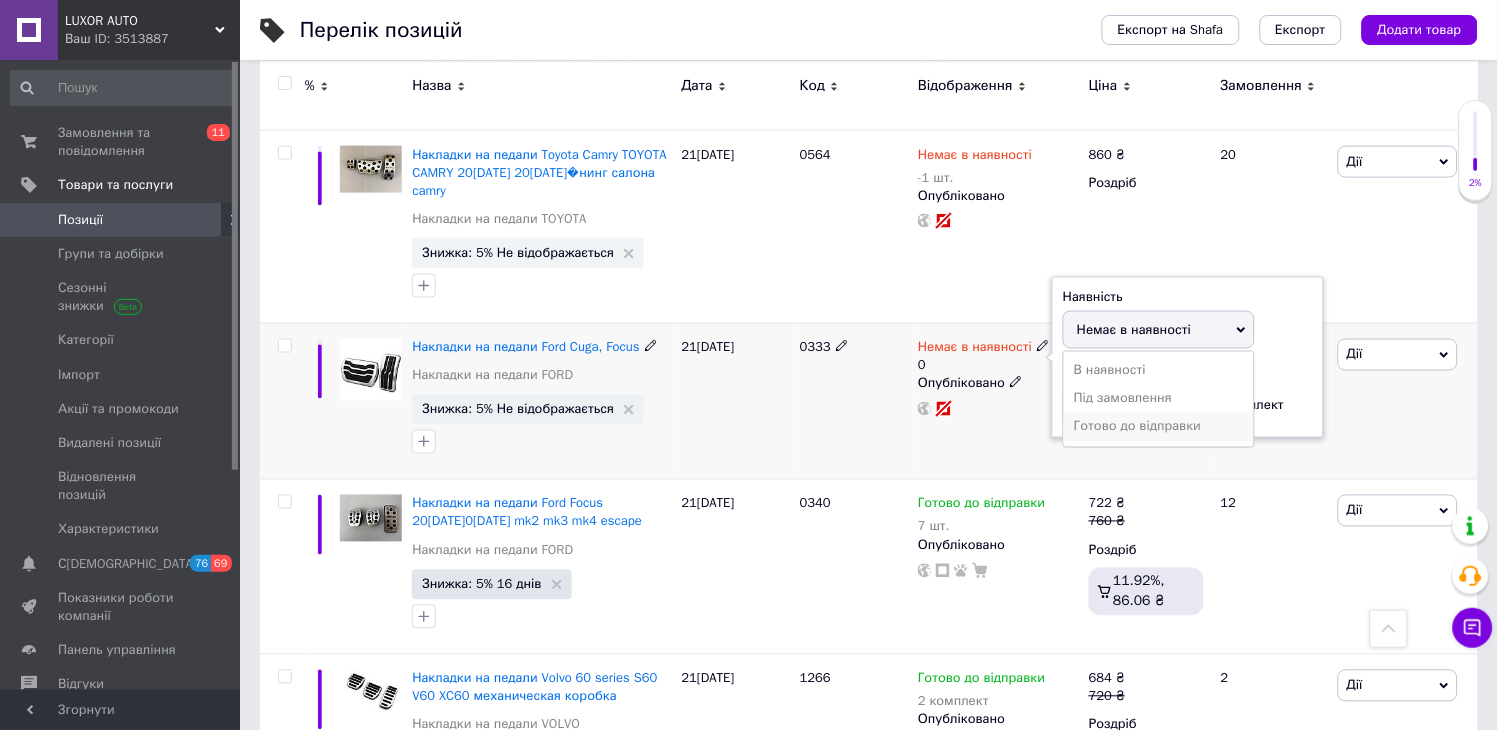 click on "Готово до відправки" at bounding box center (1159, 427) 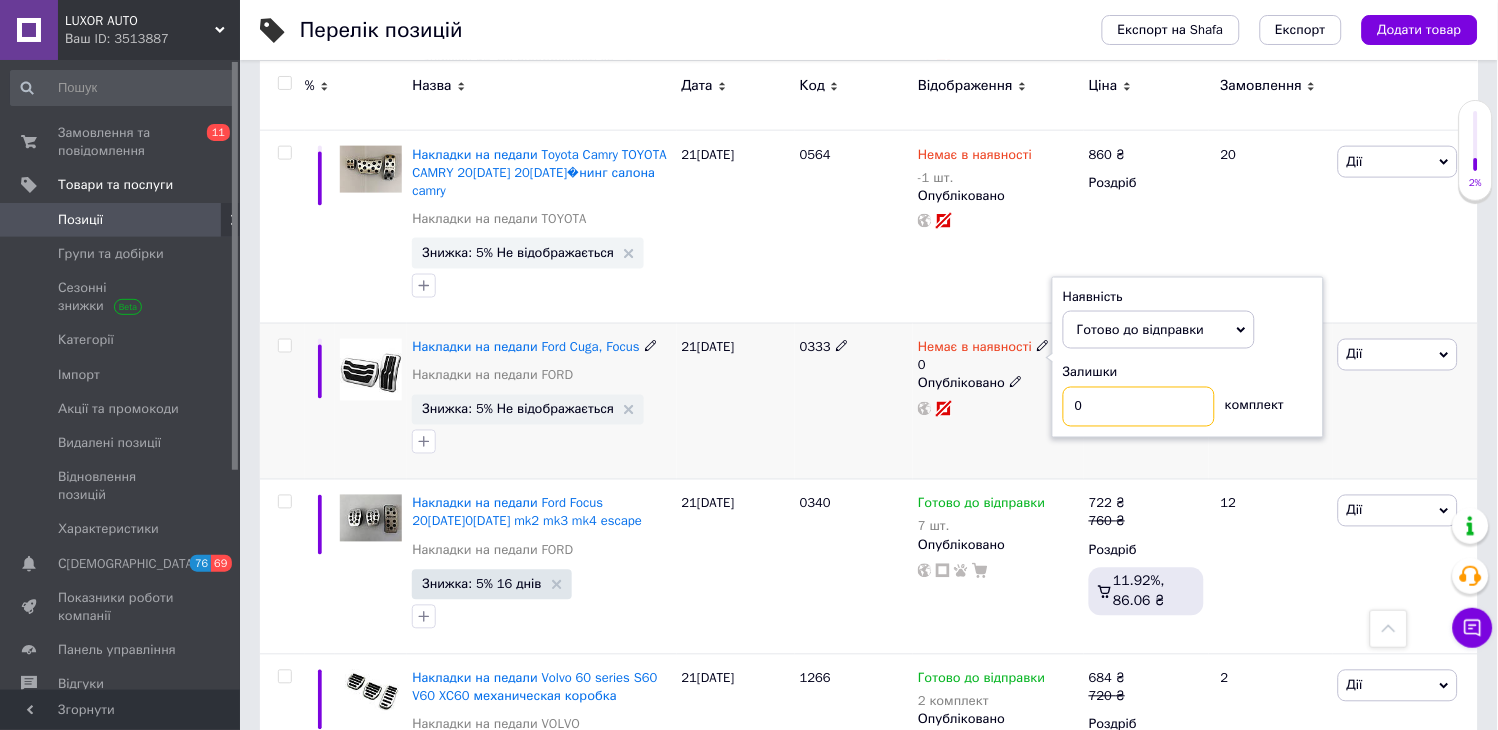 click on "0" at bounding box center (1139, 407) 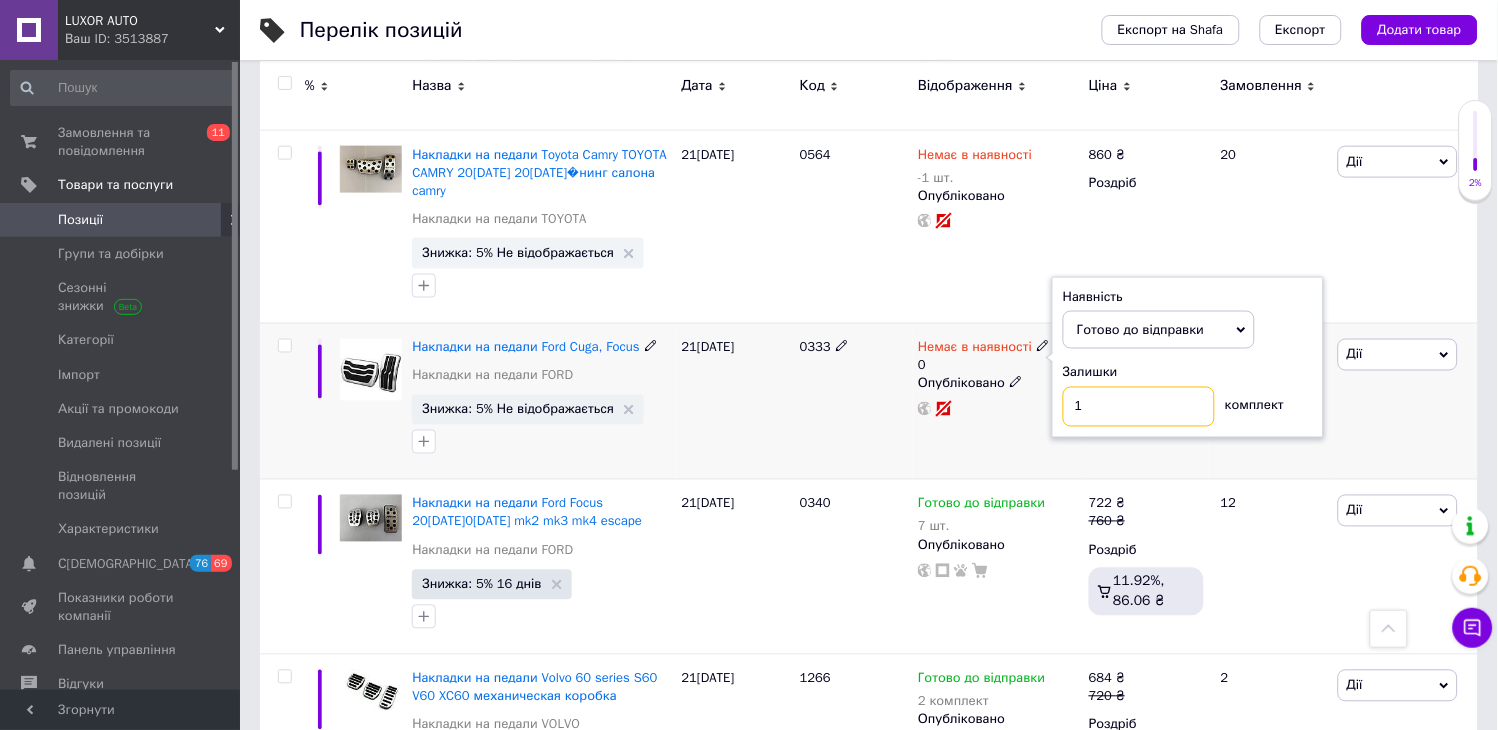 type on "1" 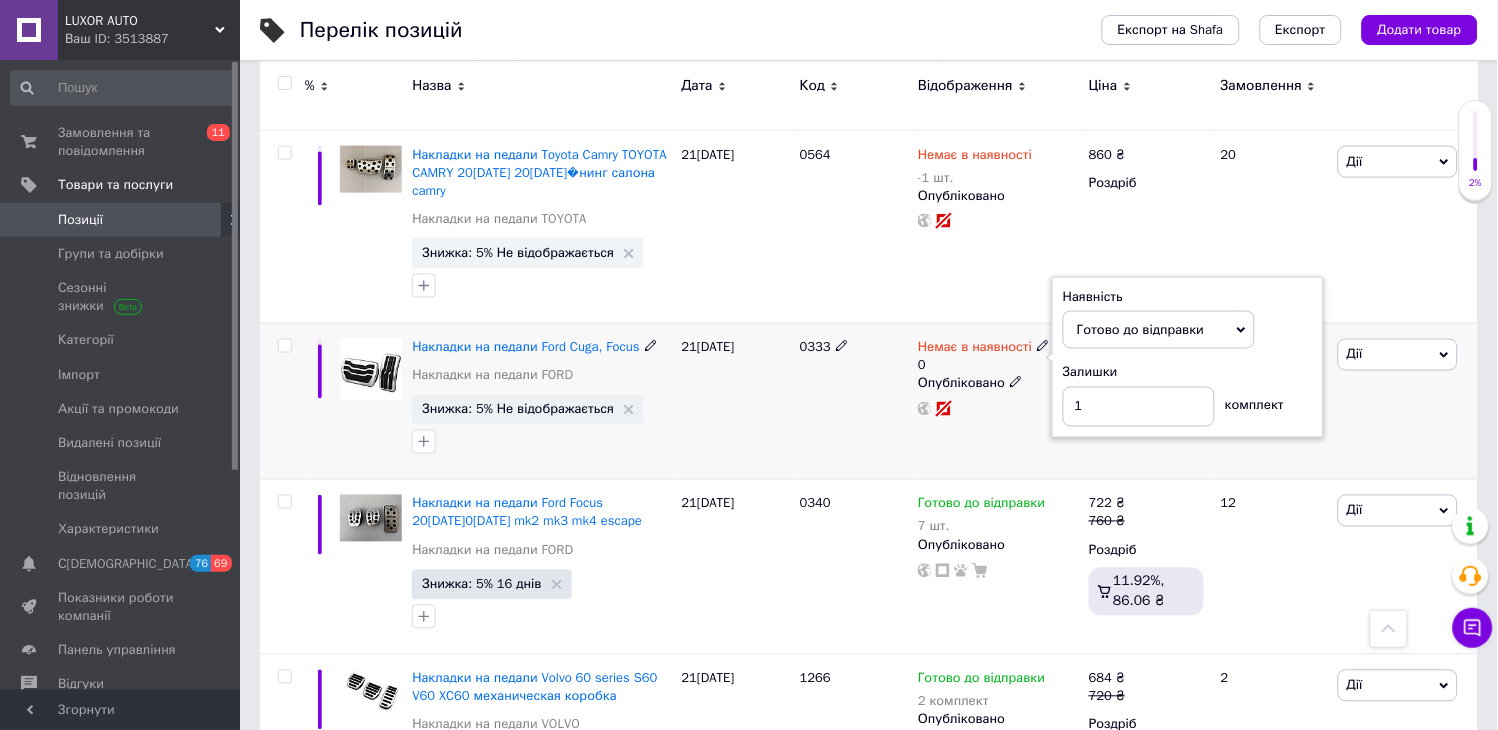 click on "21[DATE]" at bounding box center (736, 401) 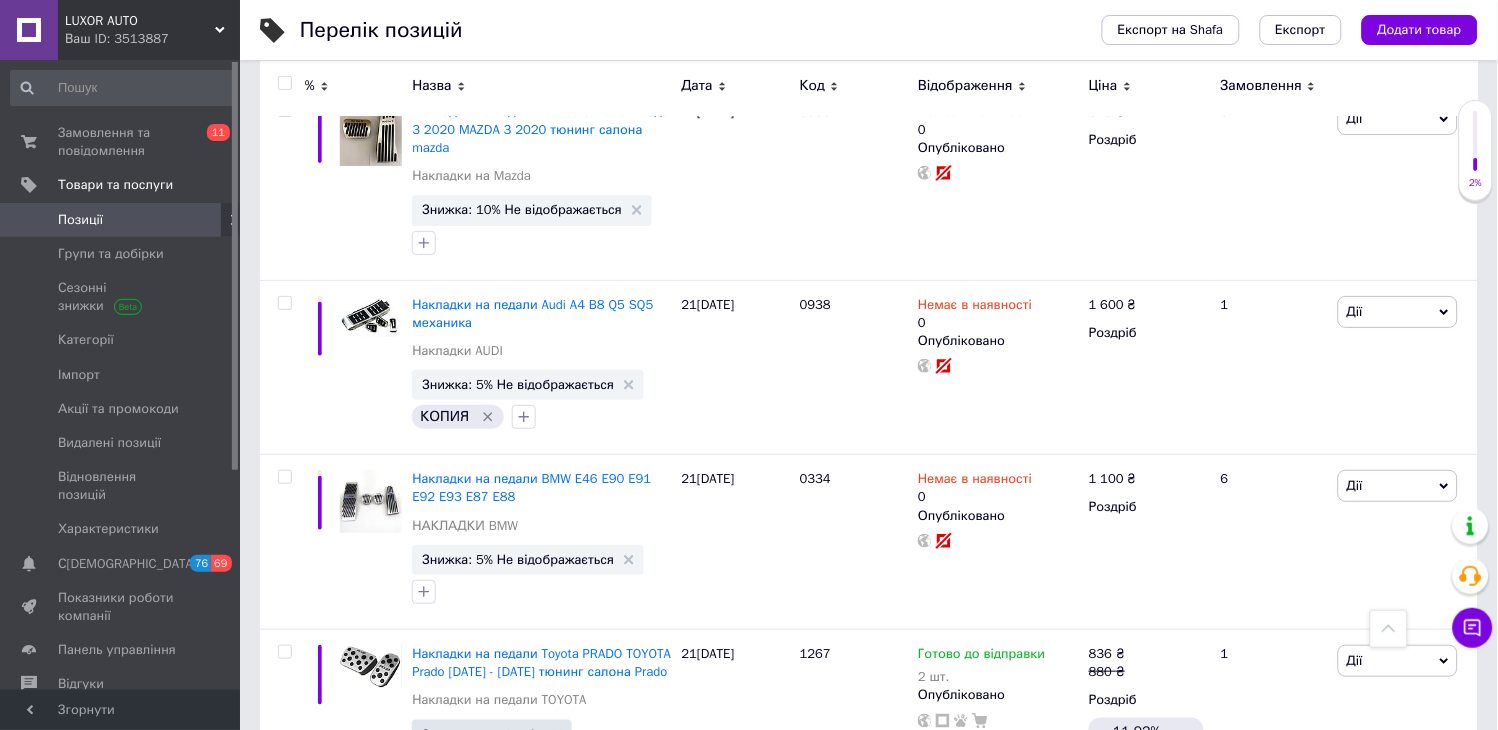 scroll, scrollTop: 3460, scrollLeft: 0, axis: vertical 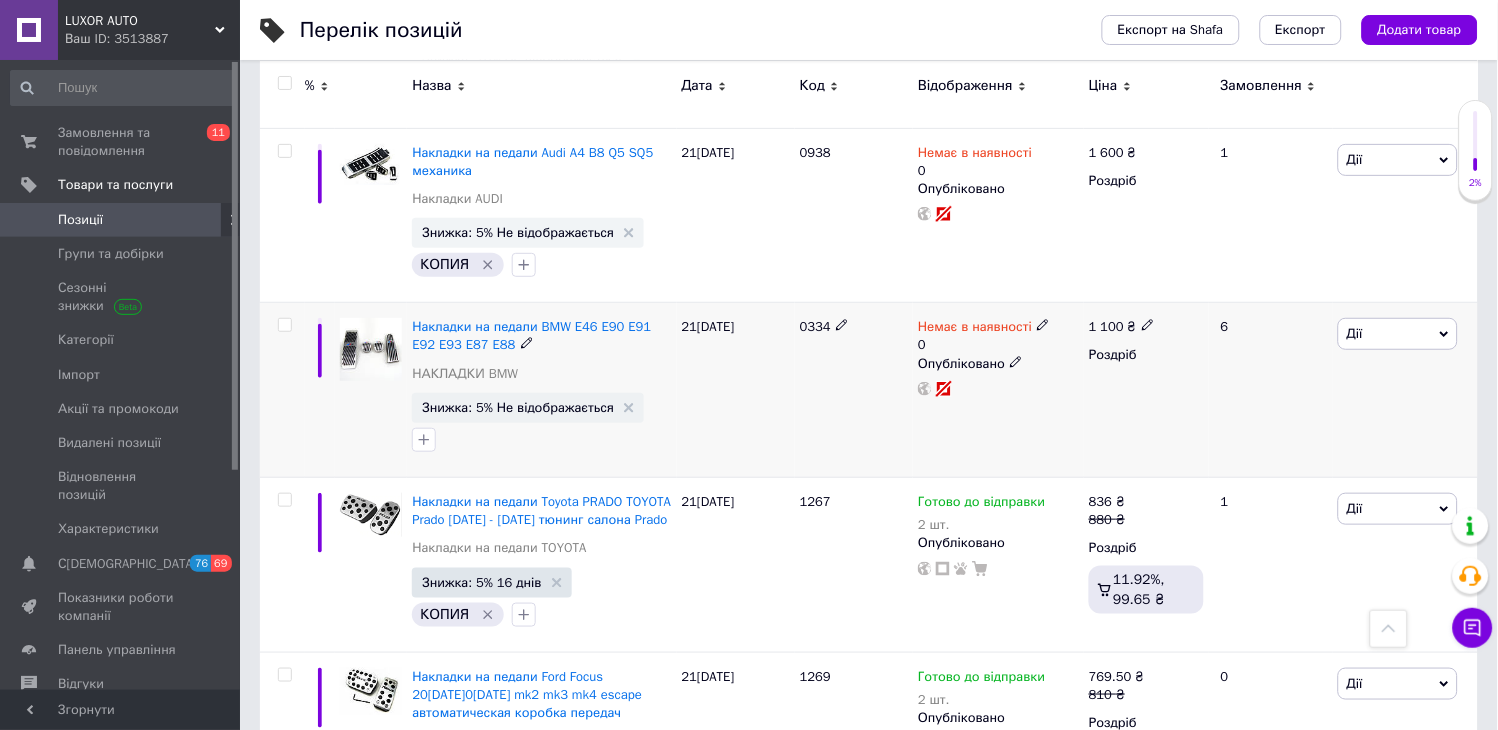 click 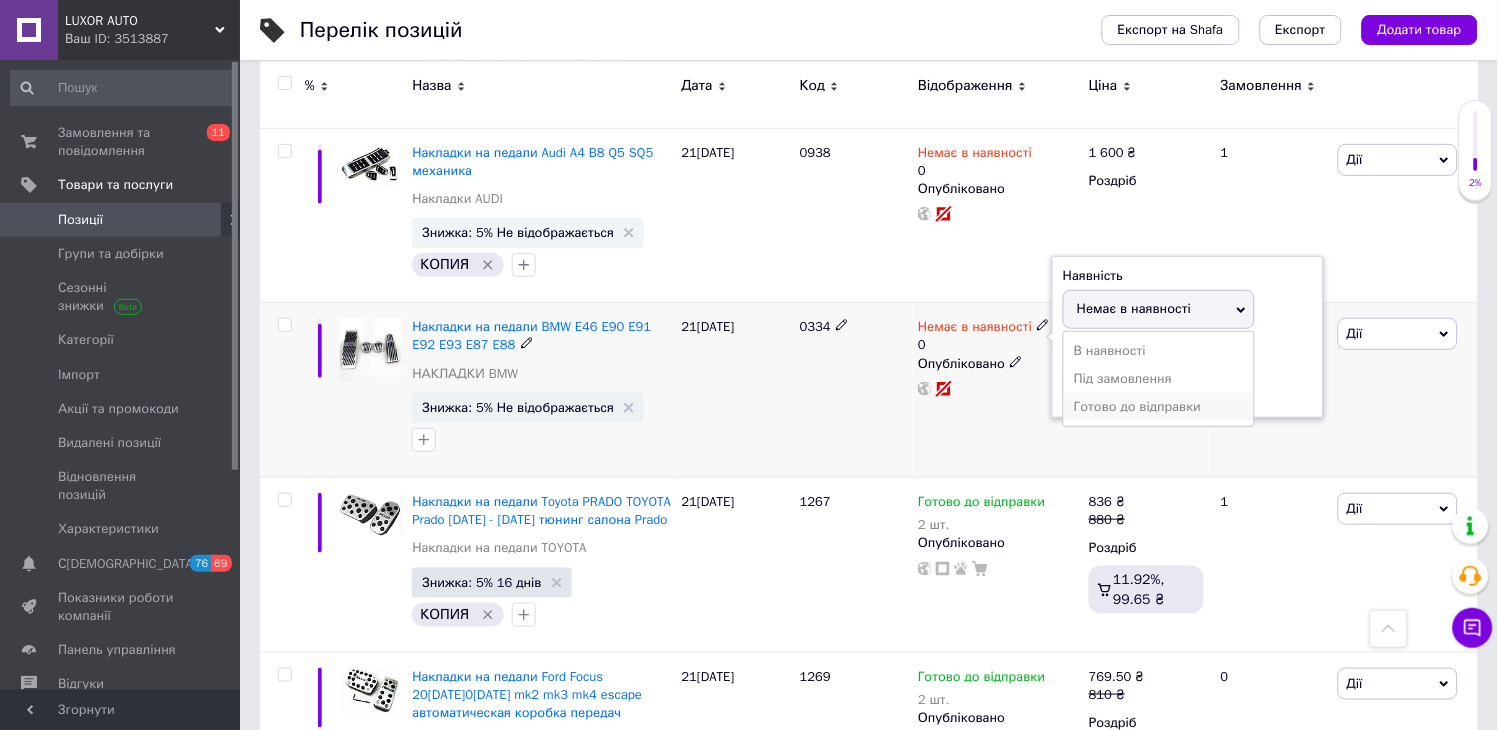 click on "Готово до відправки" at bounding box center (1159, 407) 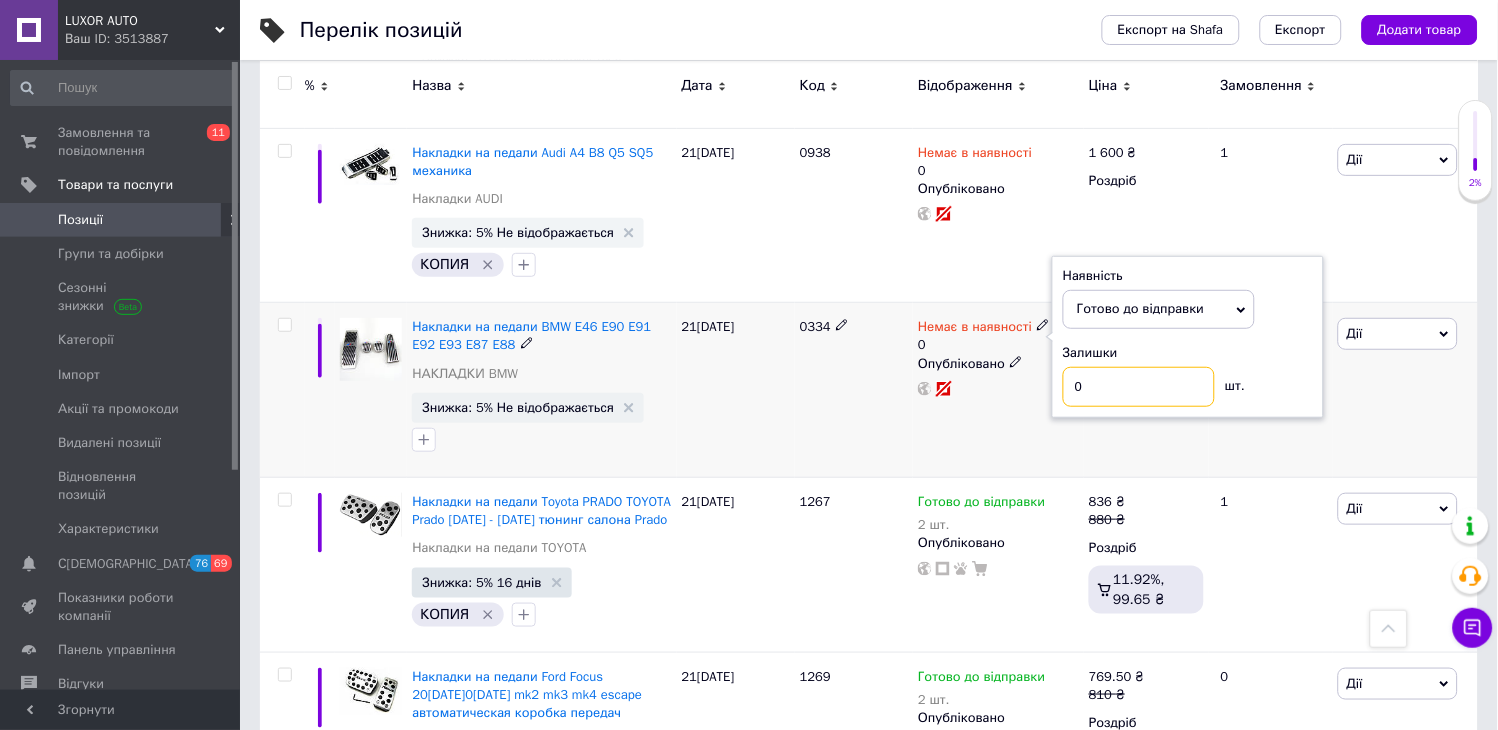 click on "0" at bounding box center [1139, 387] 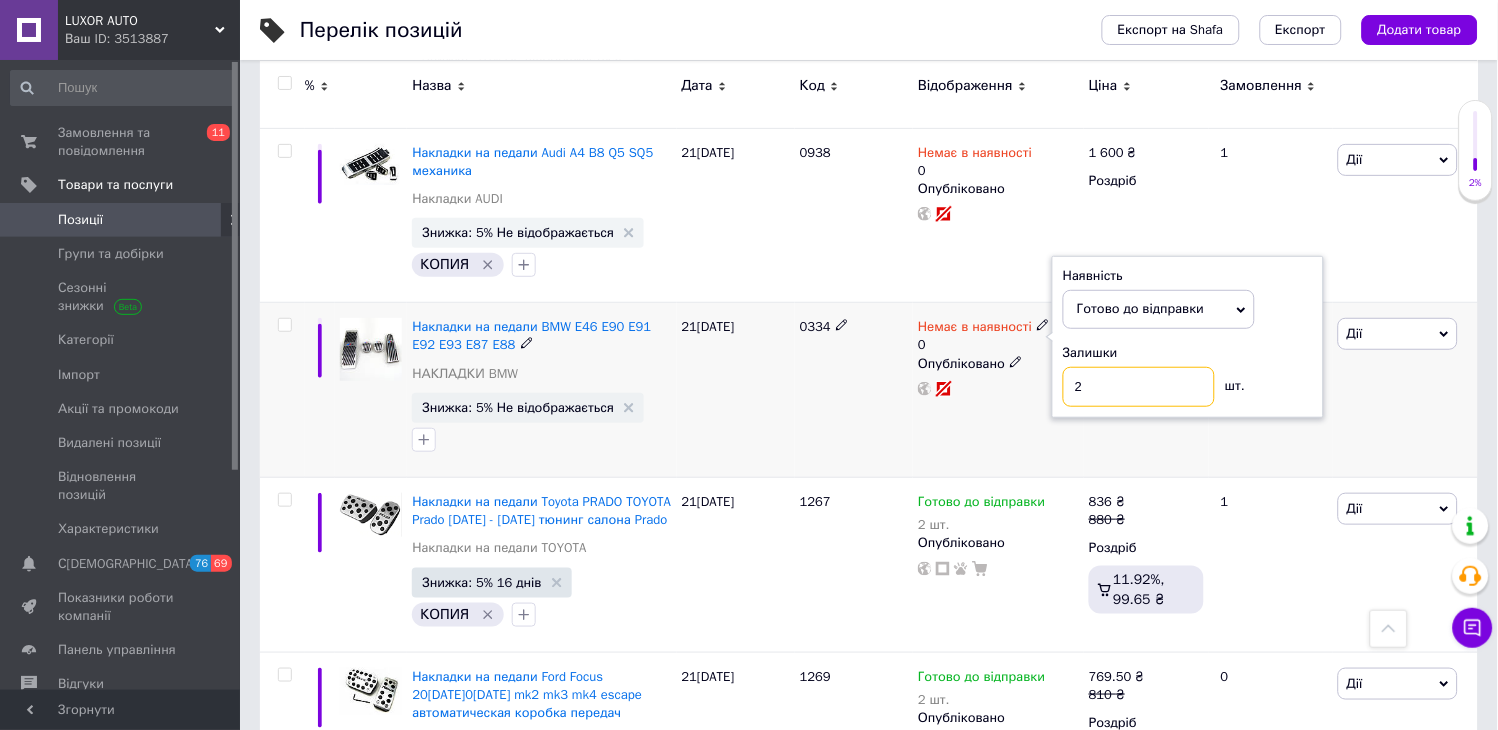 type on "2" 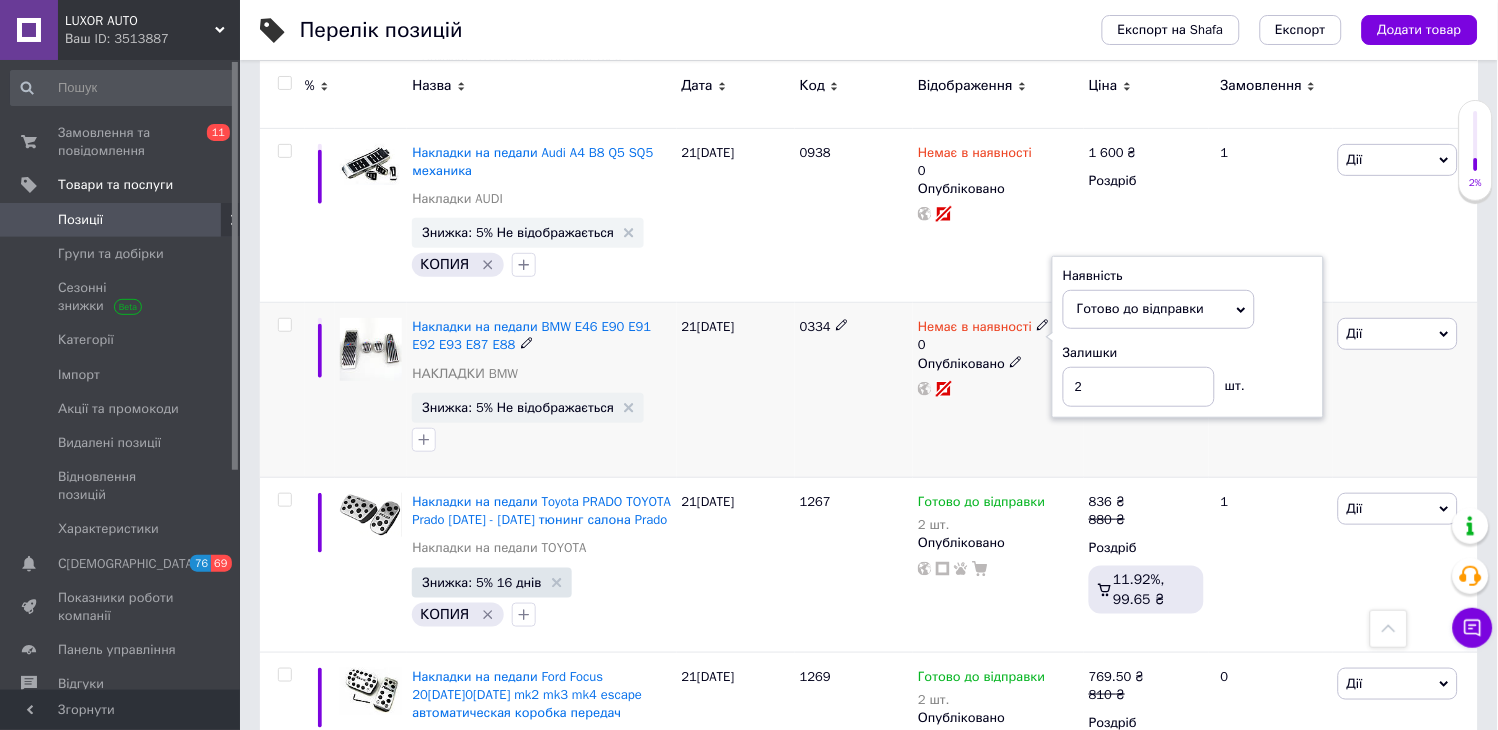 click on "0334" at bounding box center [854, 390] 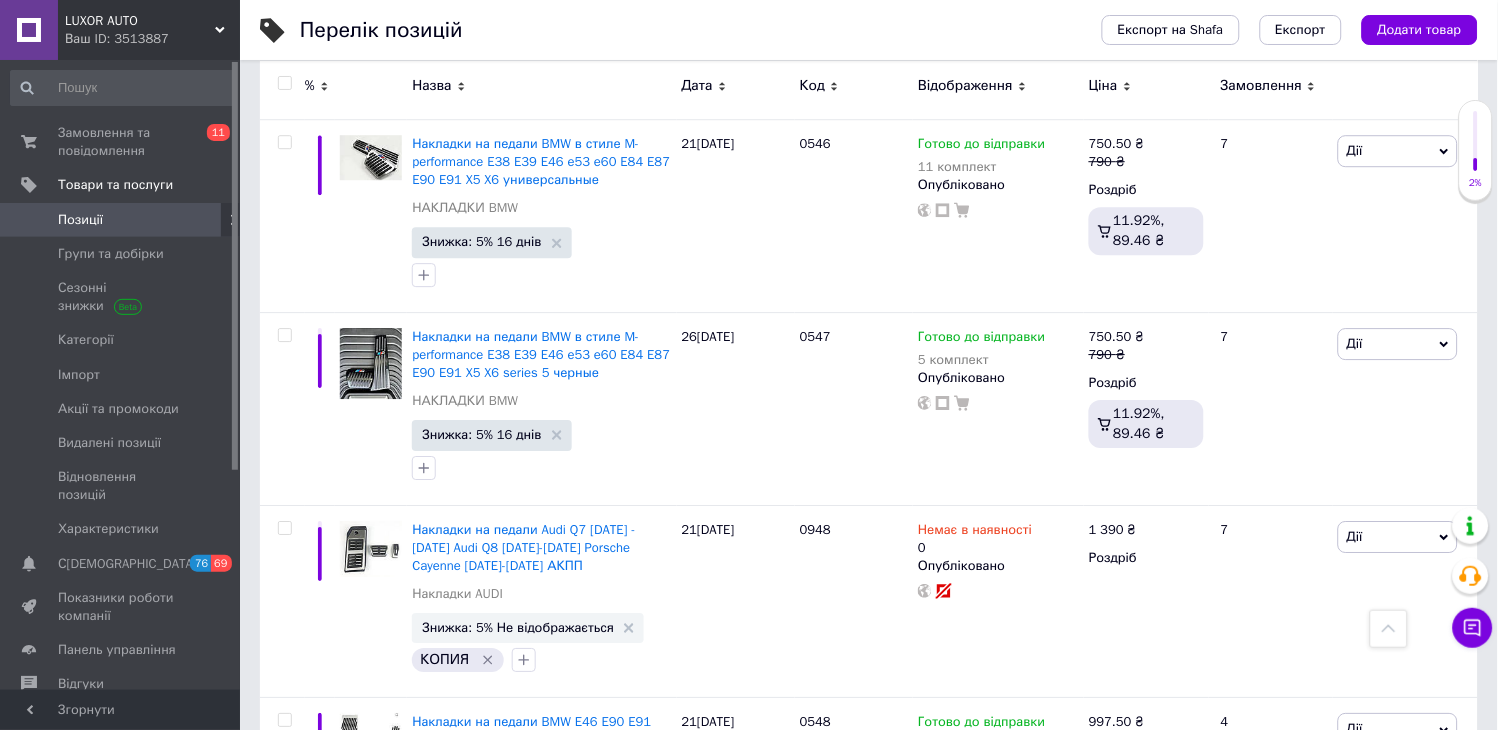 scroll, scrollTop: 6305, scrollLeft: 0, axis: vertical 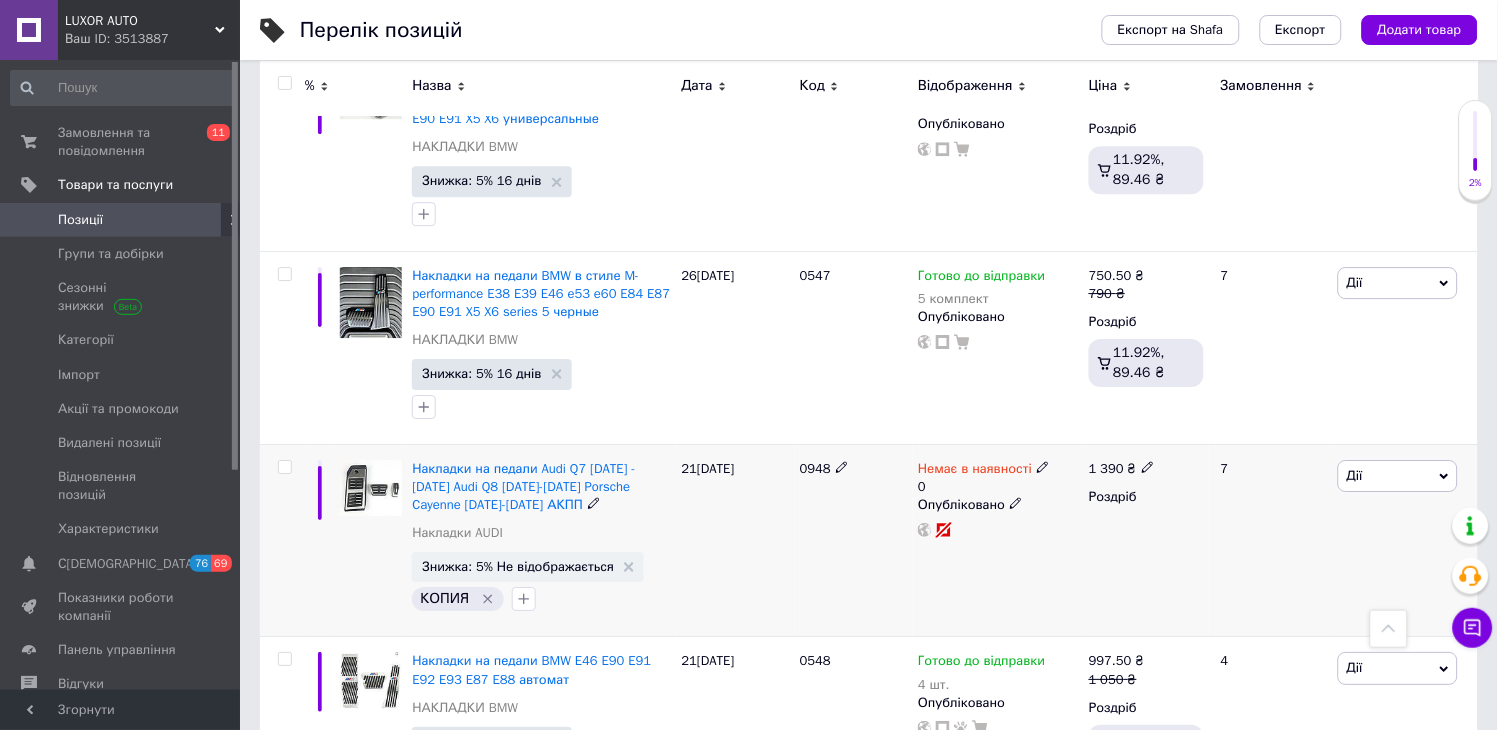 click 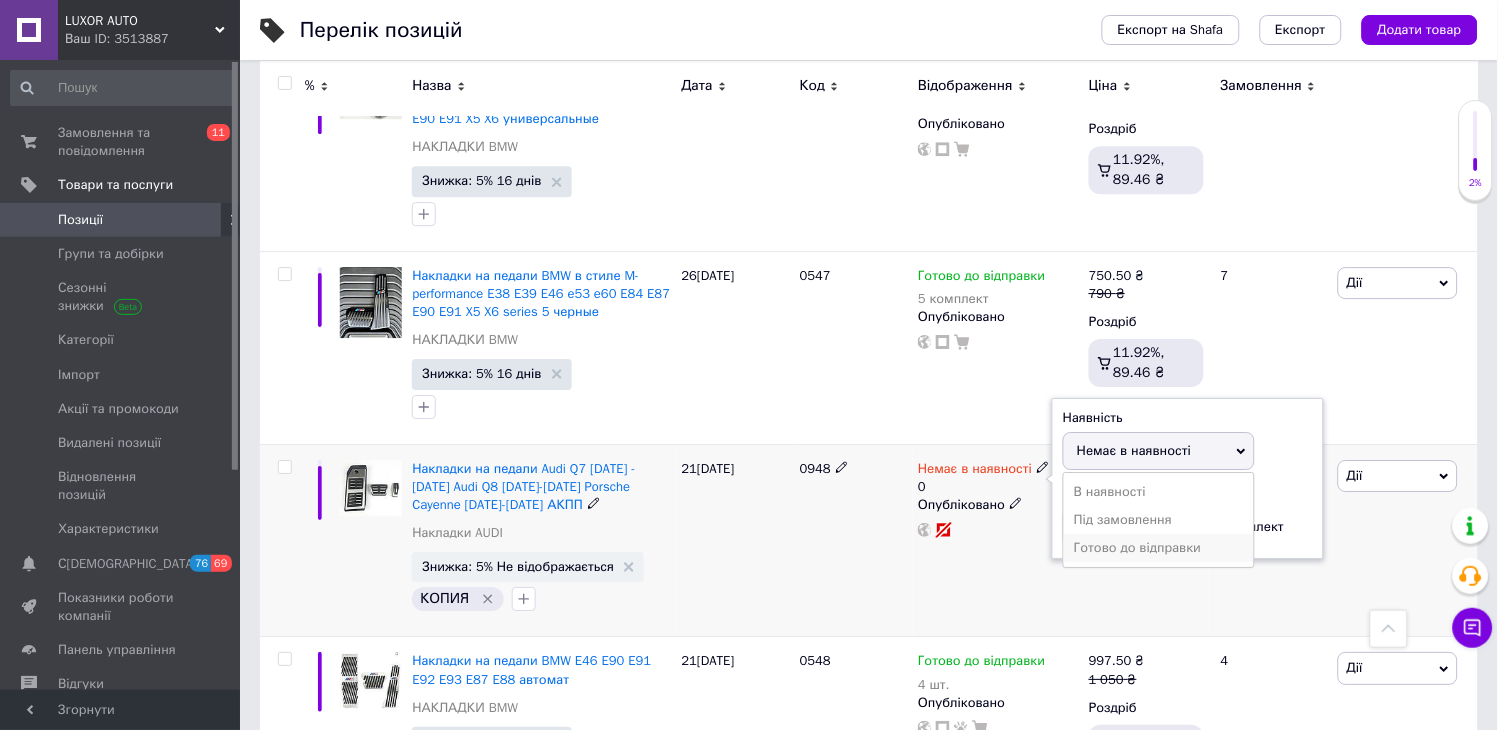 click on "Готово до відправки" at bounding box center [1159, 548] 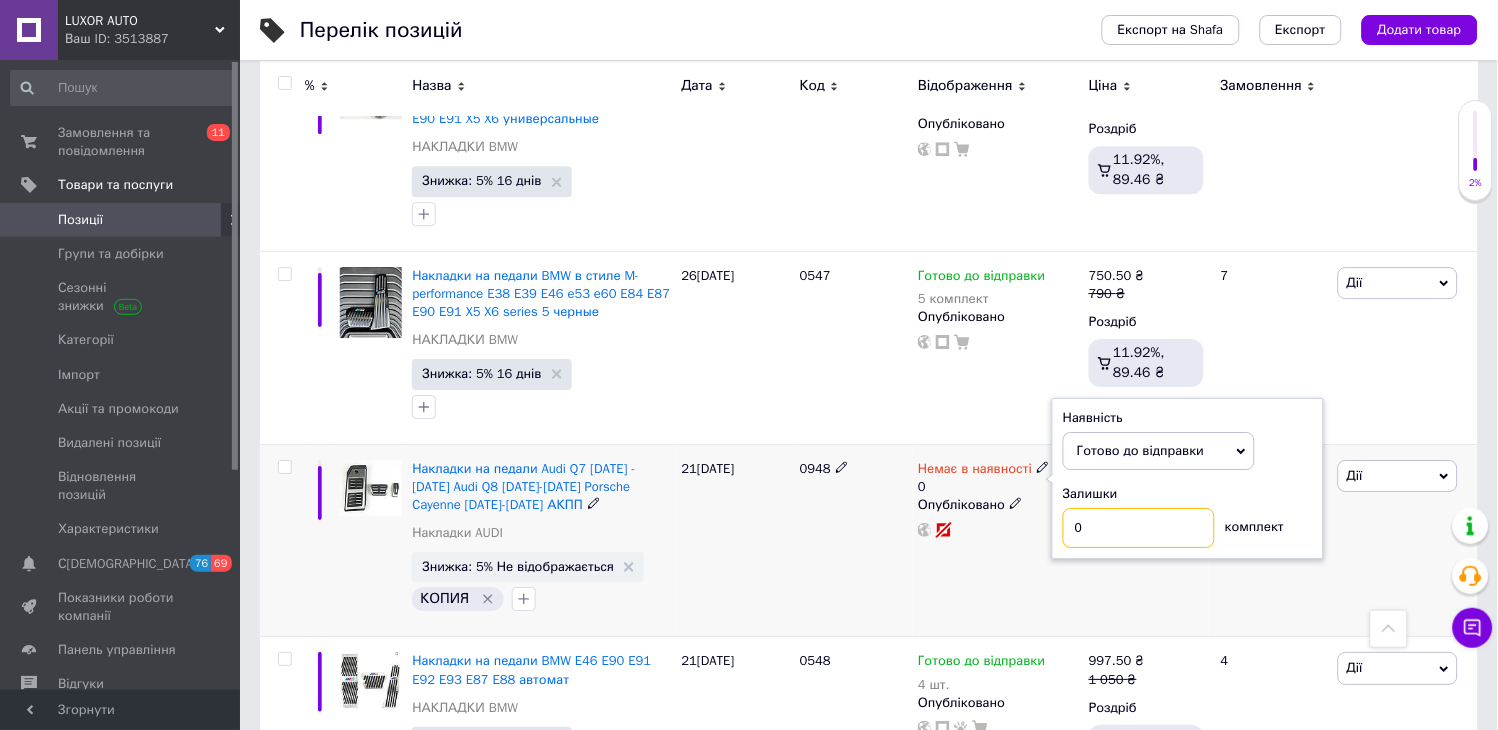 click on "0" at bounding box center (1139, 528) 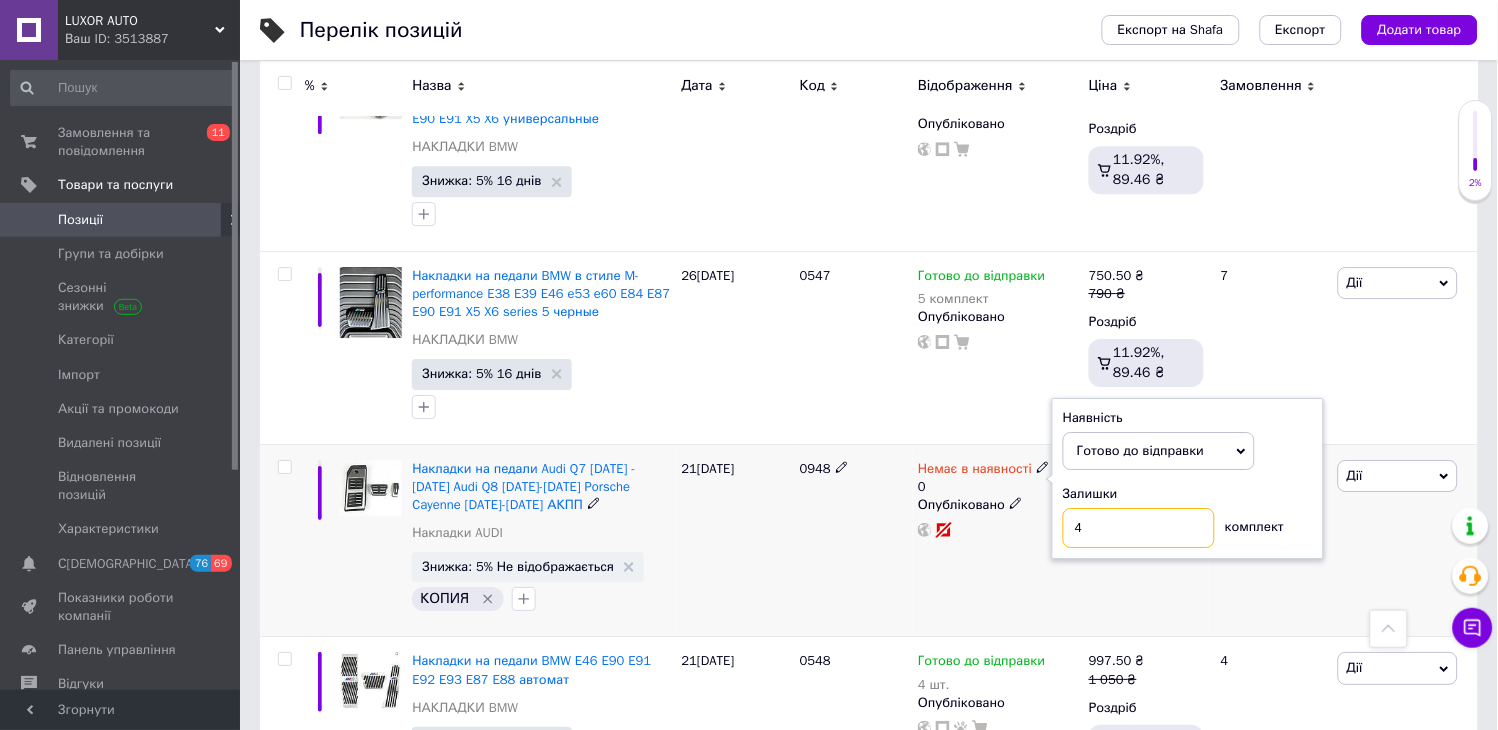 type on "4" 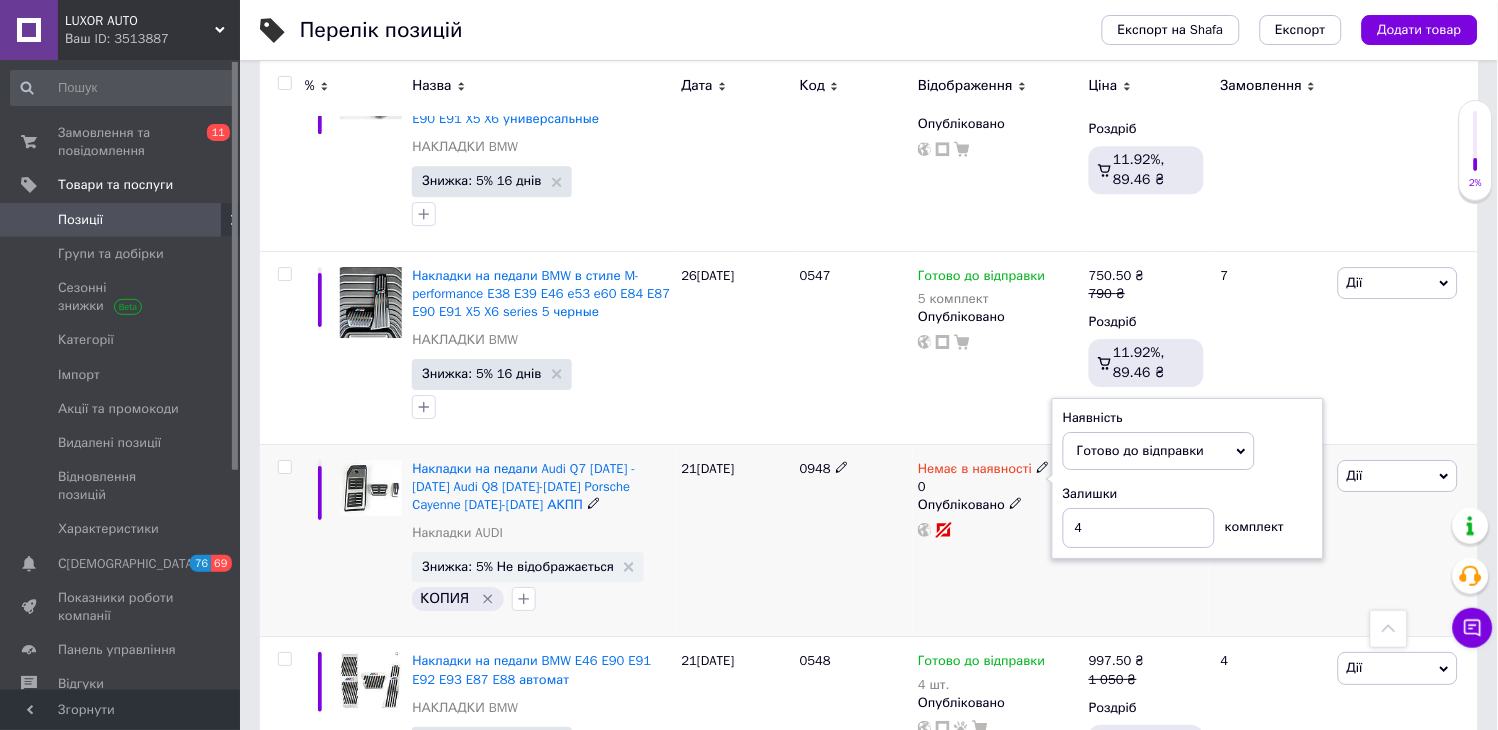 click on "21[DATE]" at bounding box center (736, 540) 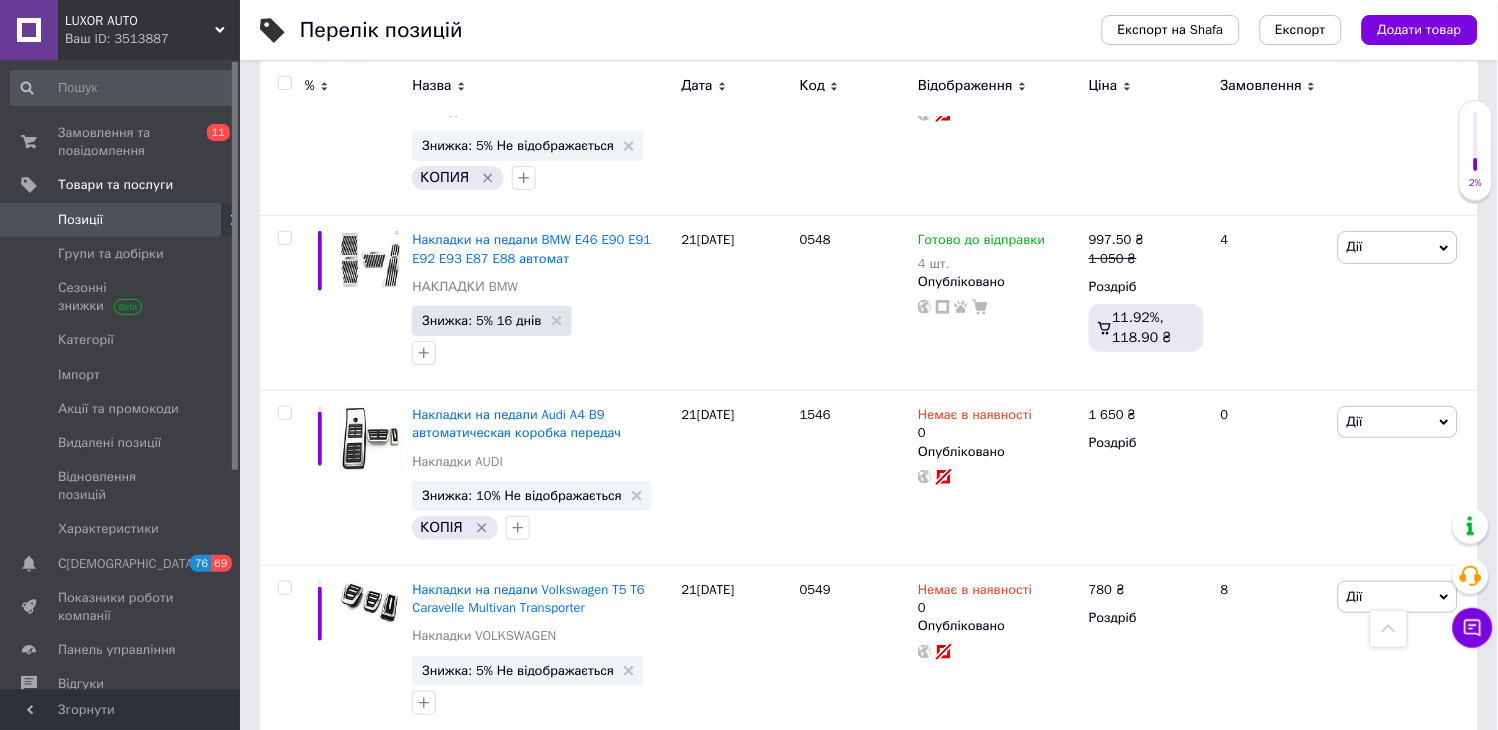 scroll, scrollTop: 6816, scrollLeft: 0, axis: vertical 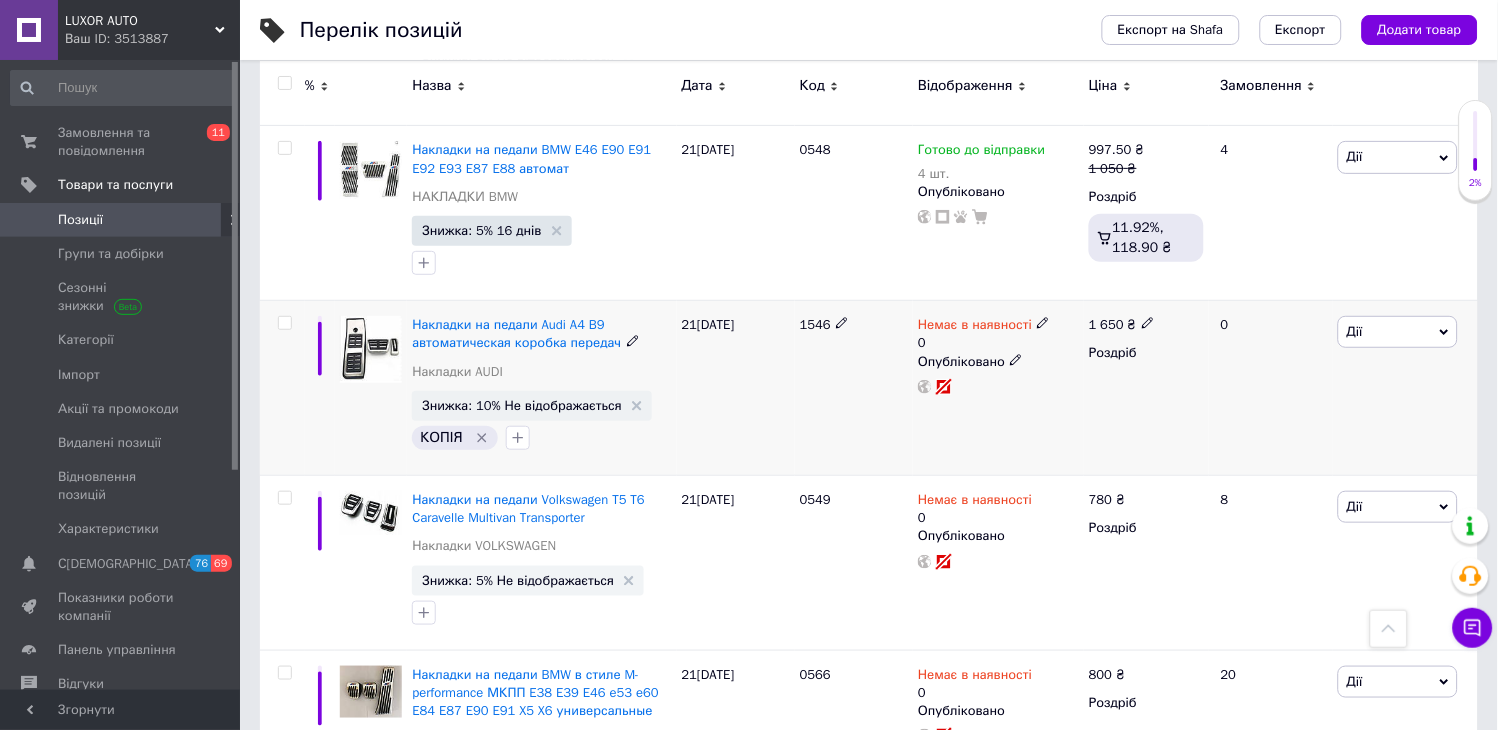 click 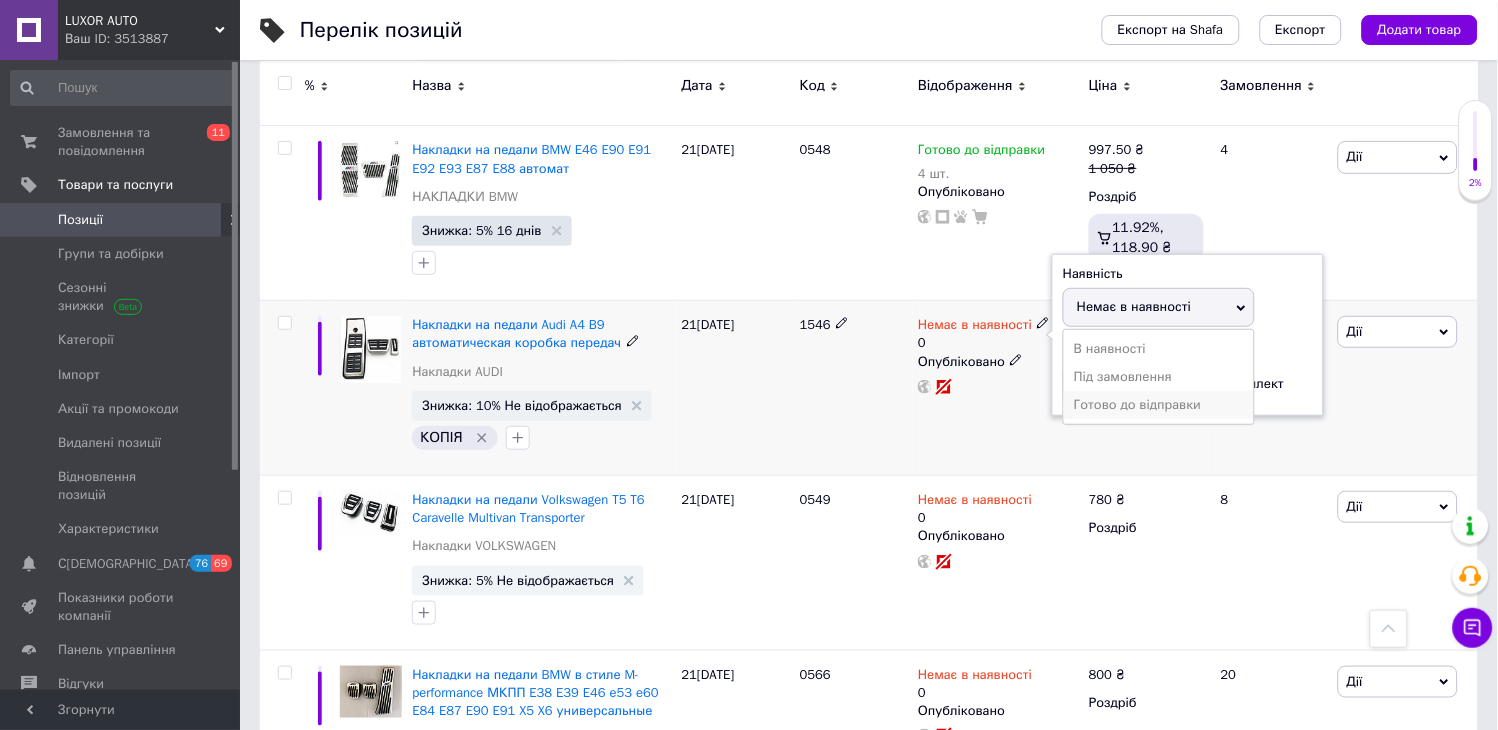 click on "Готово до відправки" at bounding box center [1159, 405] 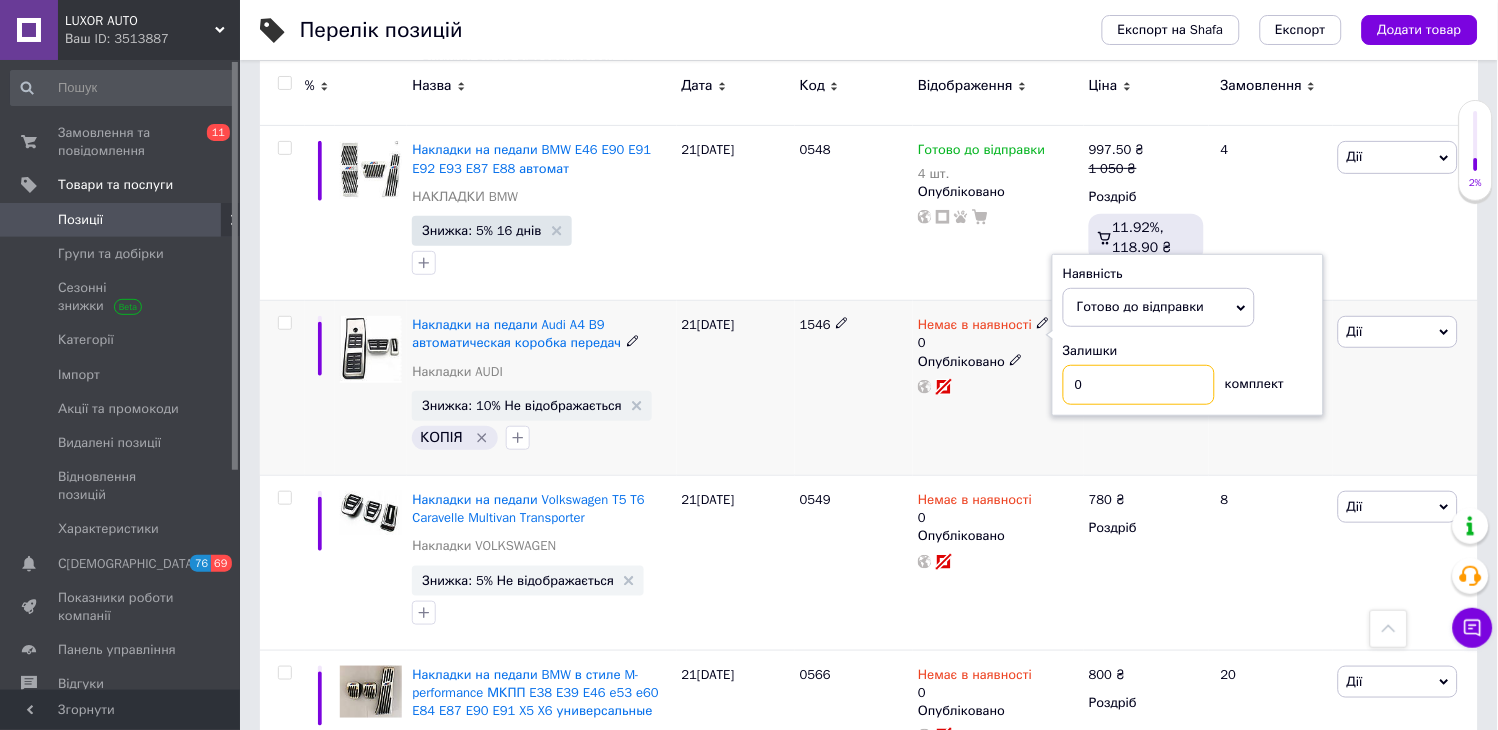 click on "0" at bounding box center [1139, 385] 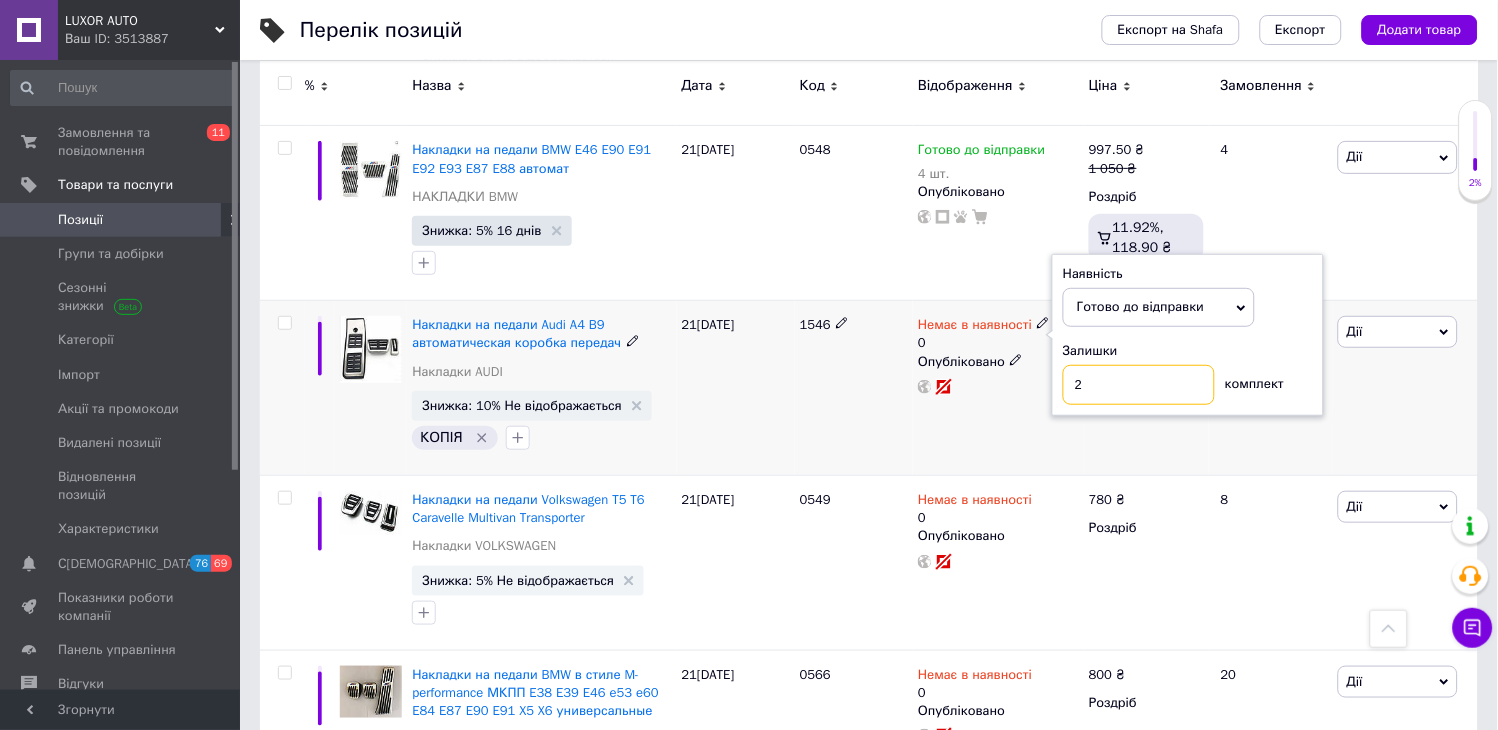 type on "2" 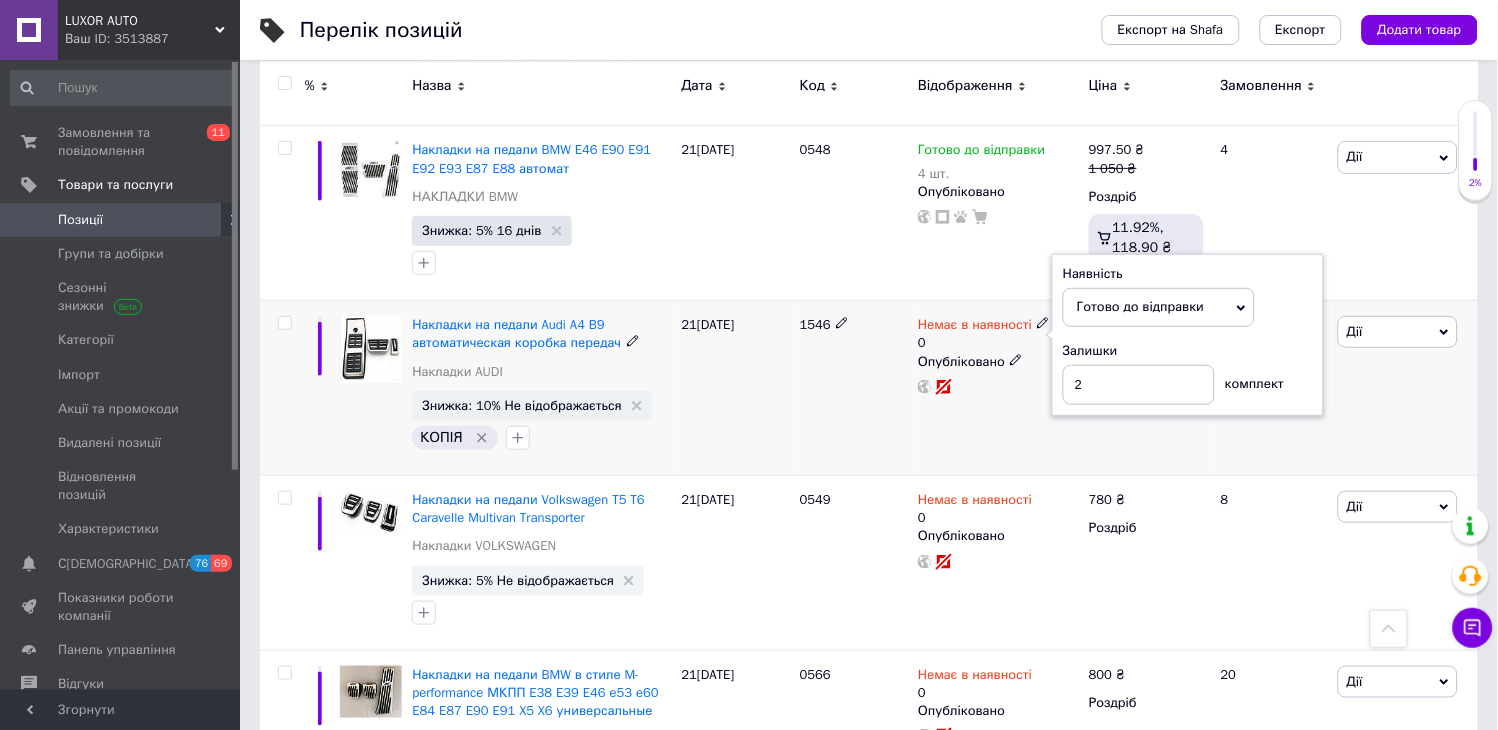 click on "1546" at bounding box center [854, 388] 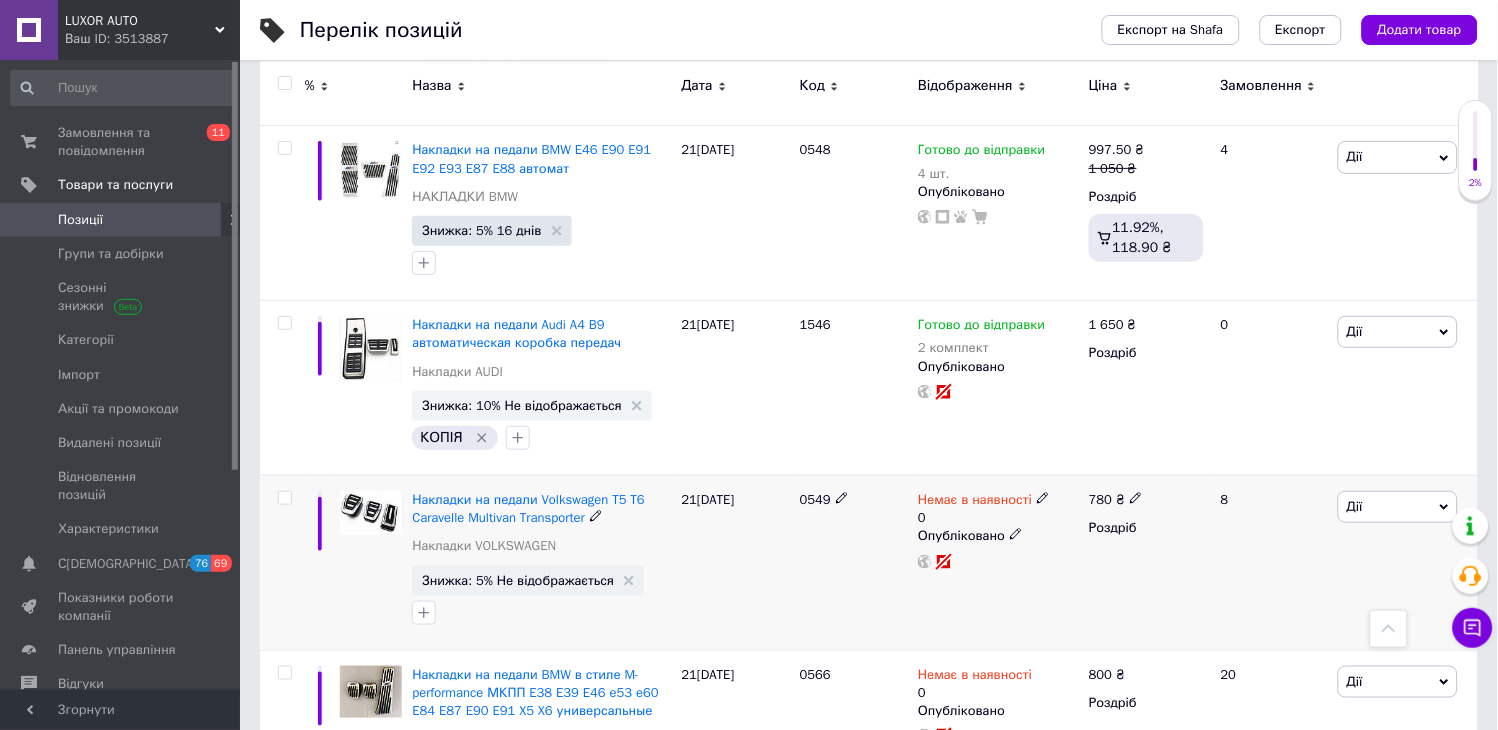click on "Немає в наявності" at bounding box center [984, 500] 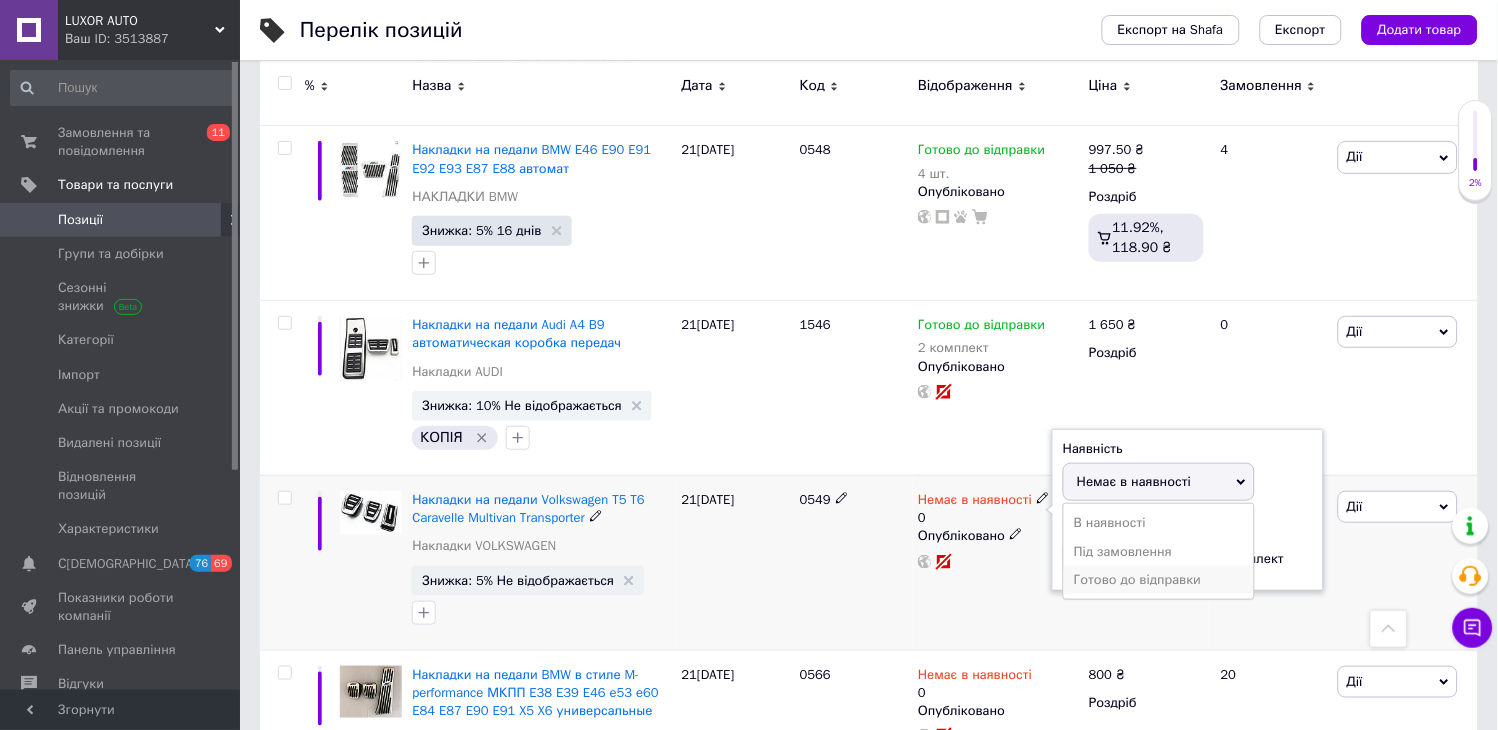 click on "Готово до відправки" at bounding box center [1159, 580] 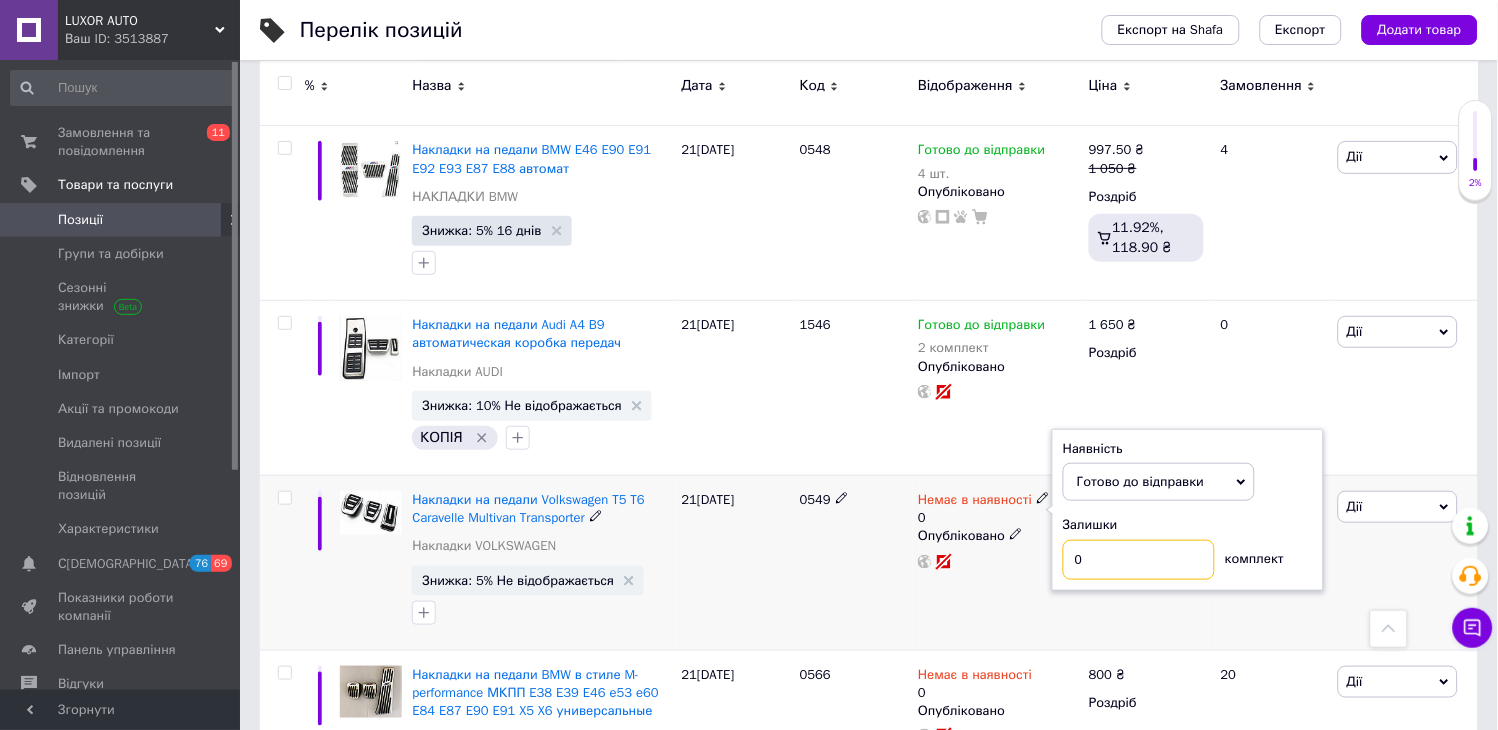 click on "0" at bounding box center (1139, 560) 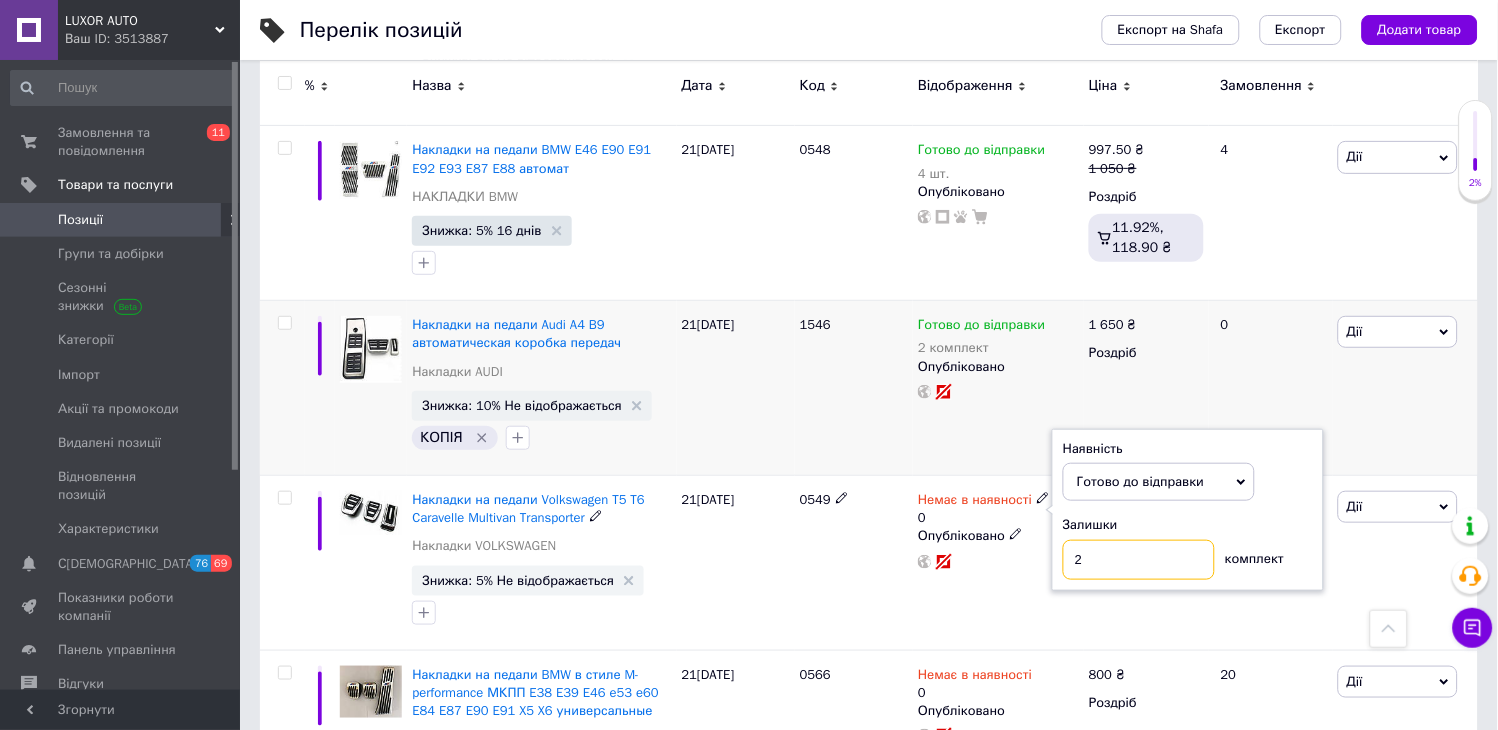 type on "2" 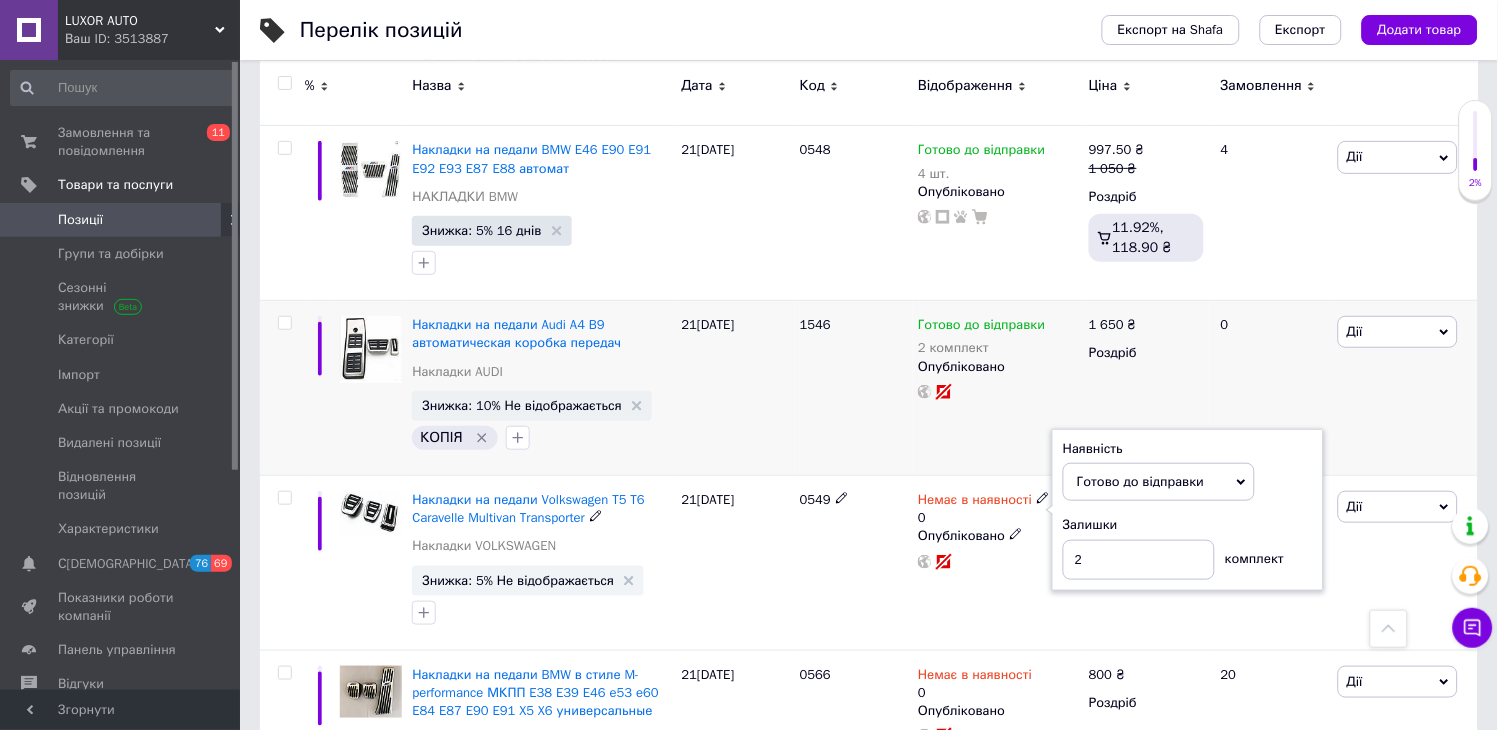 click on "1546" at bounding box center (854, 388) 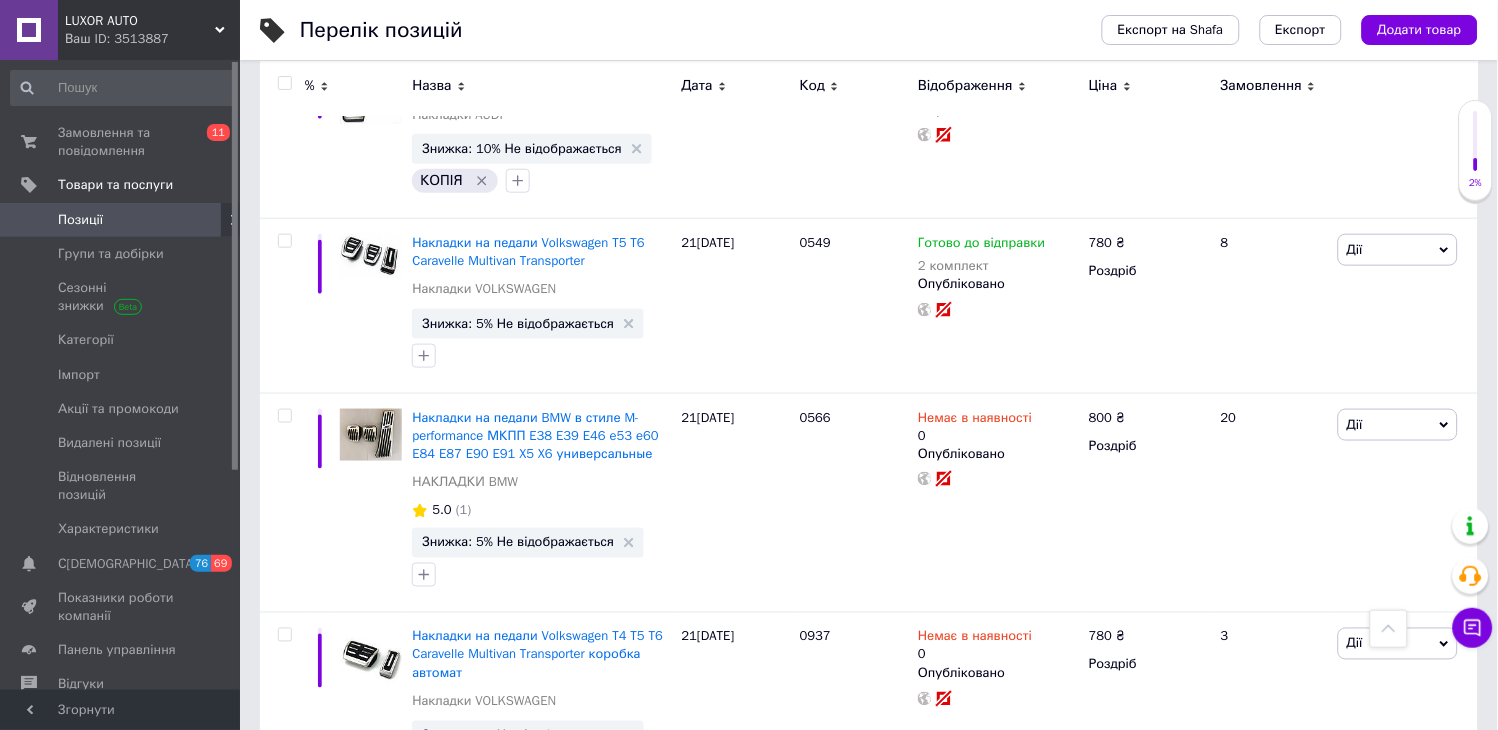 scroll, scrollTop: 7117, scrollLeft: 0, axis: vertical 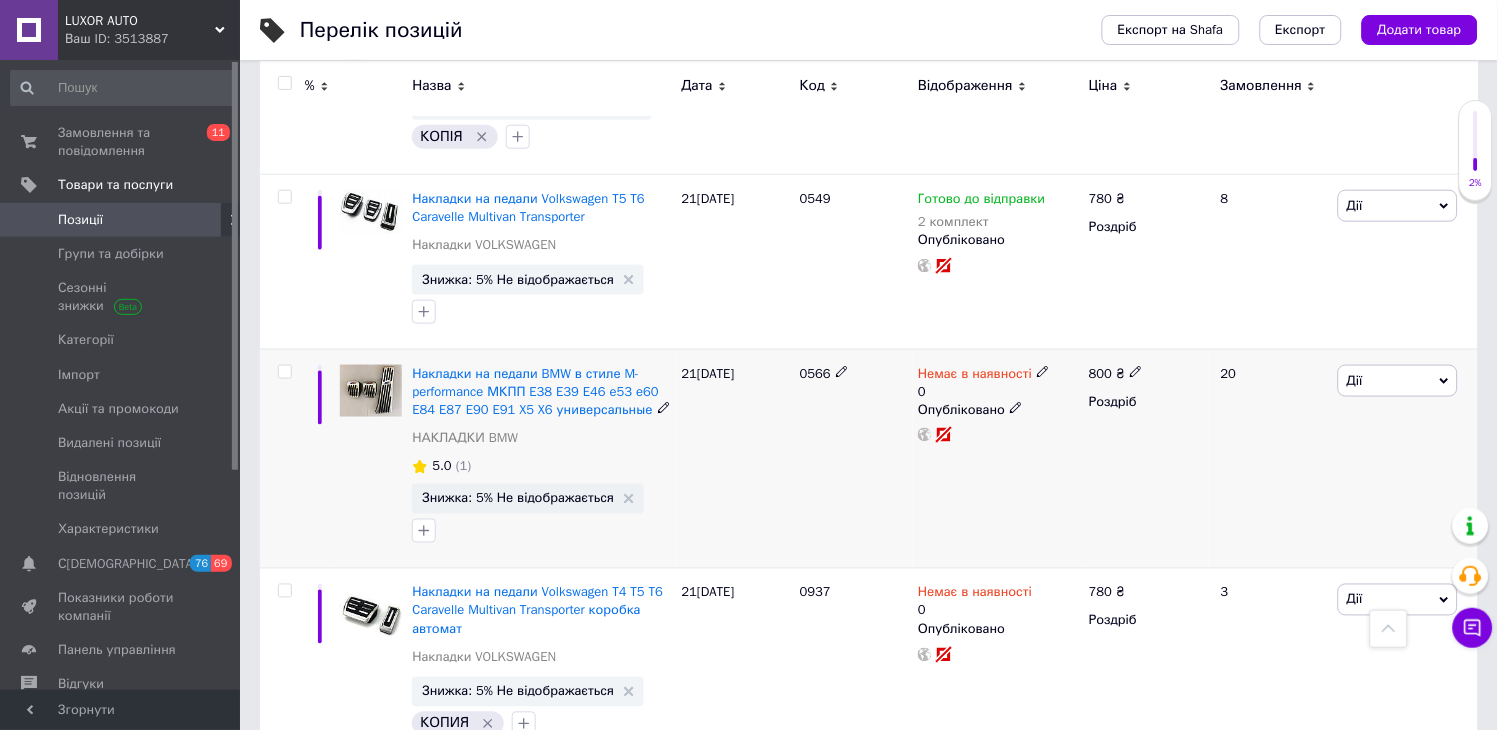 click on "Немає в наявності" at bounding box center [984, 374] 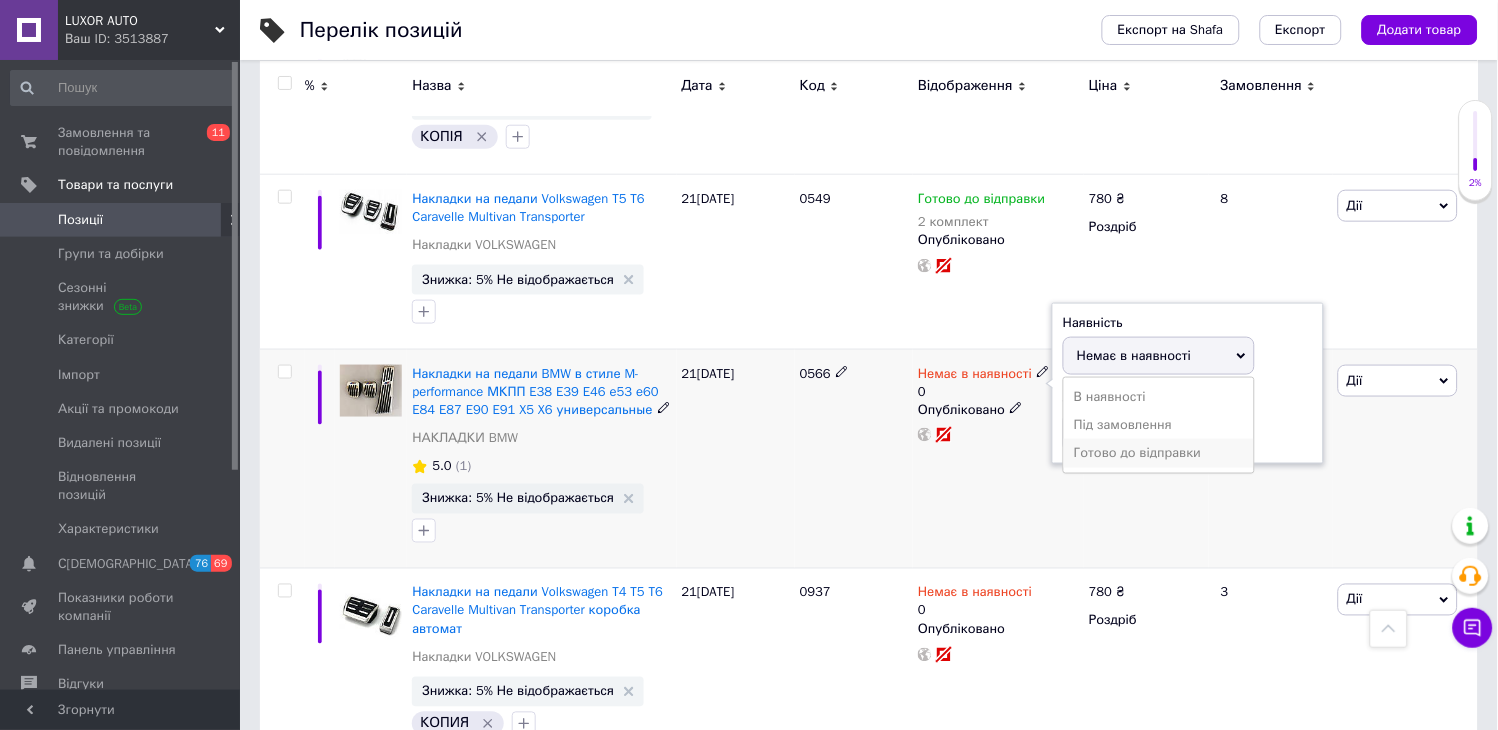 click on "Готово до відправки" at bounding box center [1159, 453] 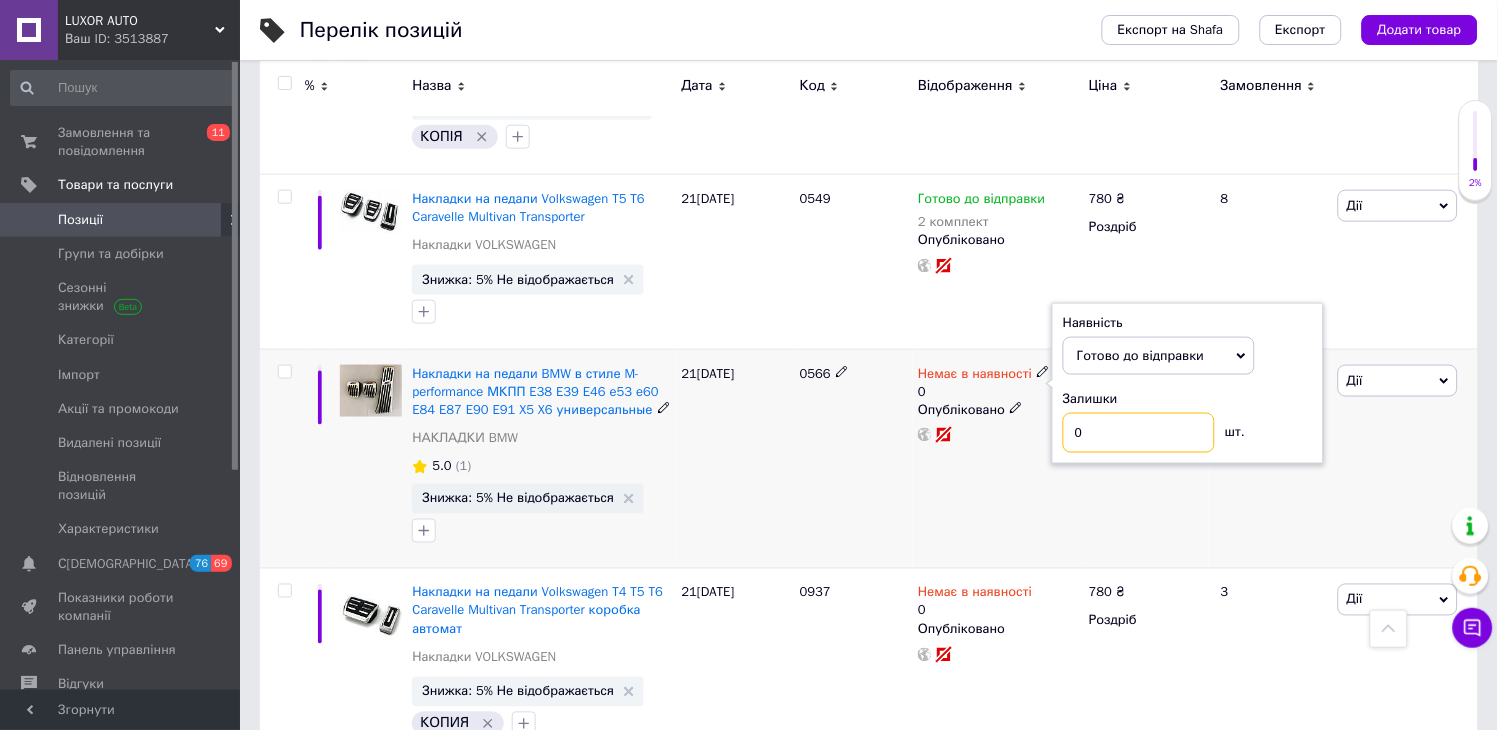 click on "0" at bounding box center [1139, 433] 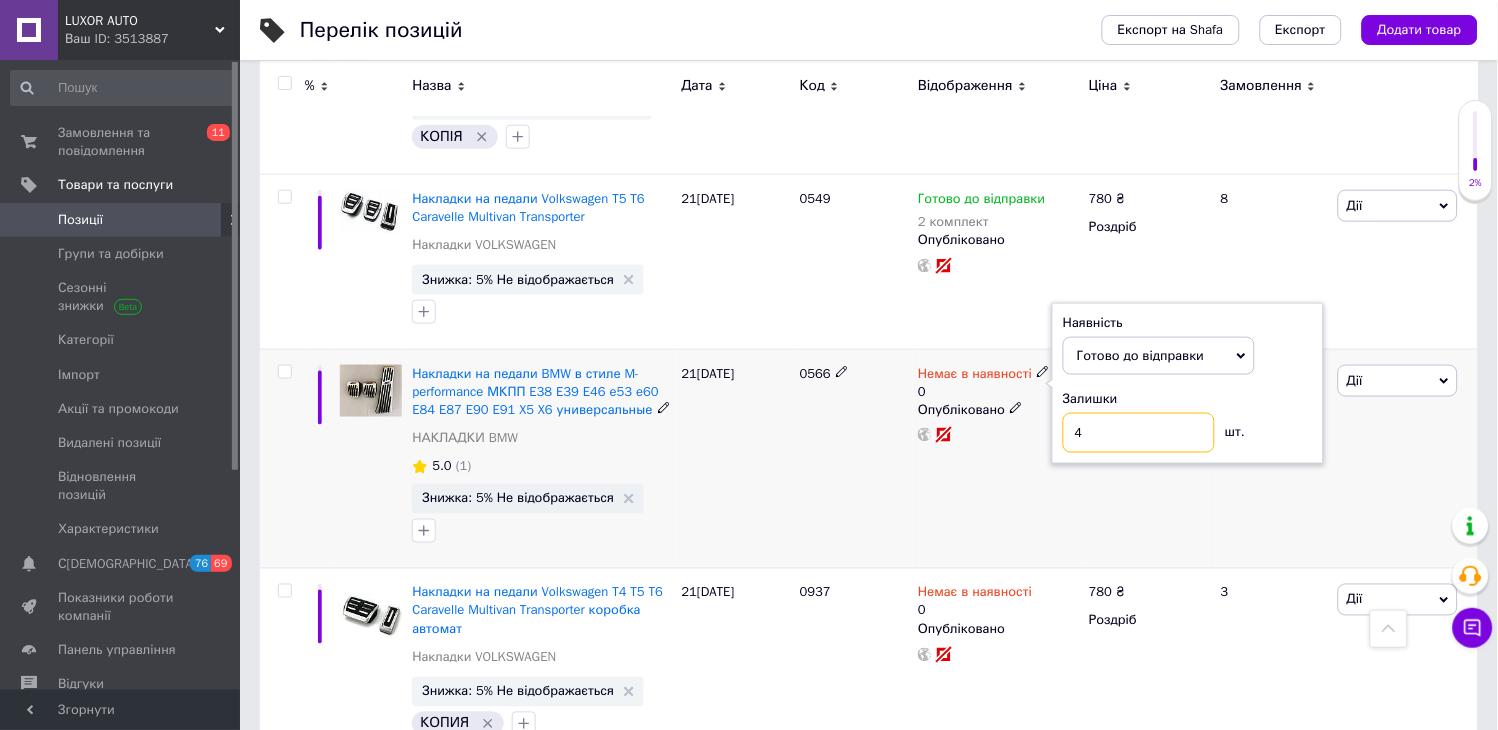 type on "4" 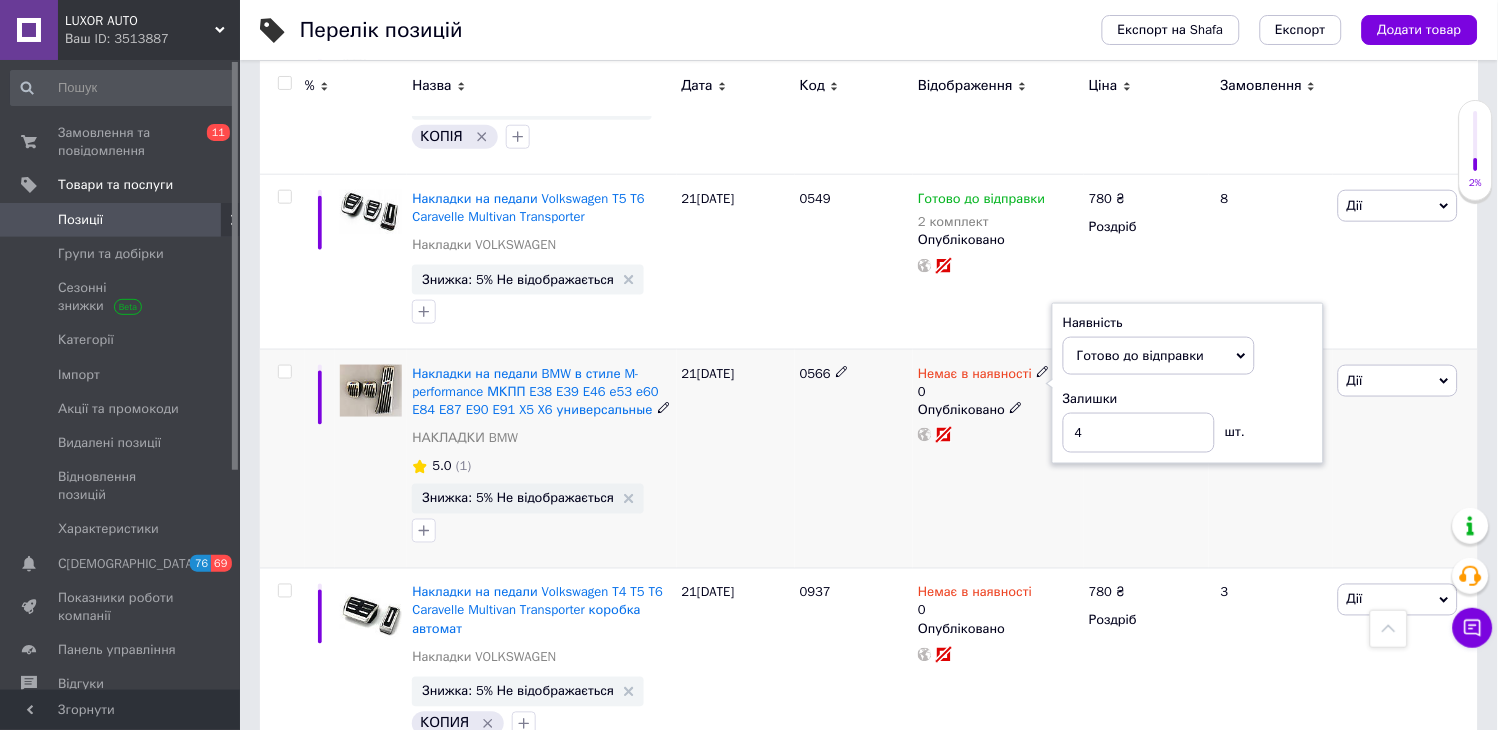 click on "0566" at bounding box center (854, 459) 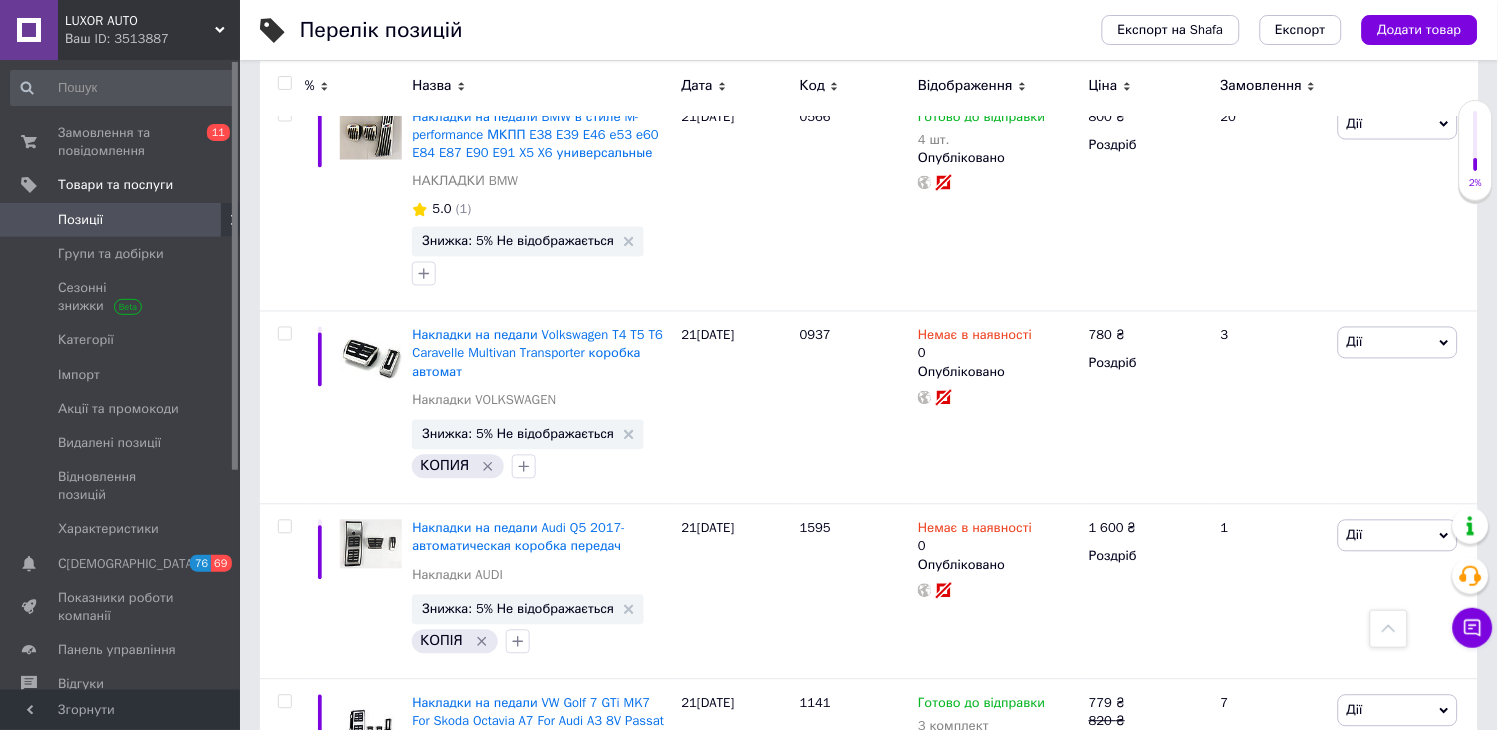 scroll, scrollTop: 7494, scrollLeft: 0, axis: vertical 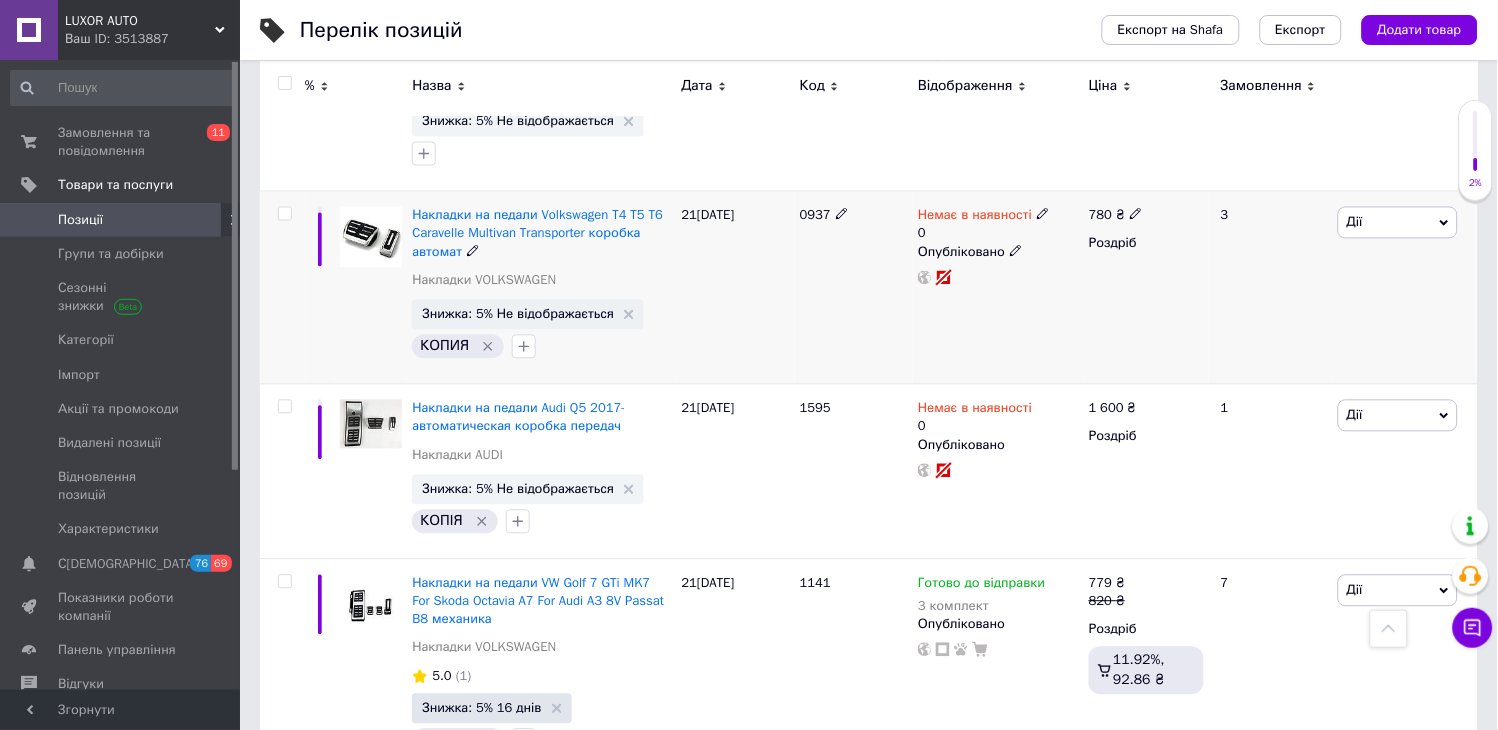 click 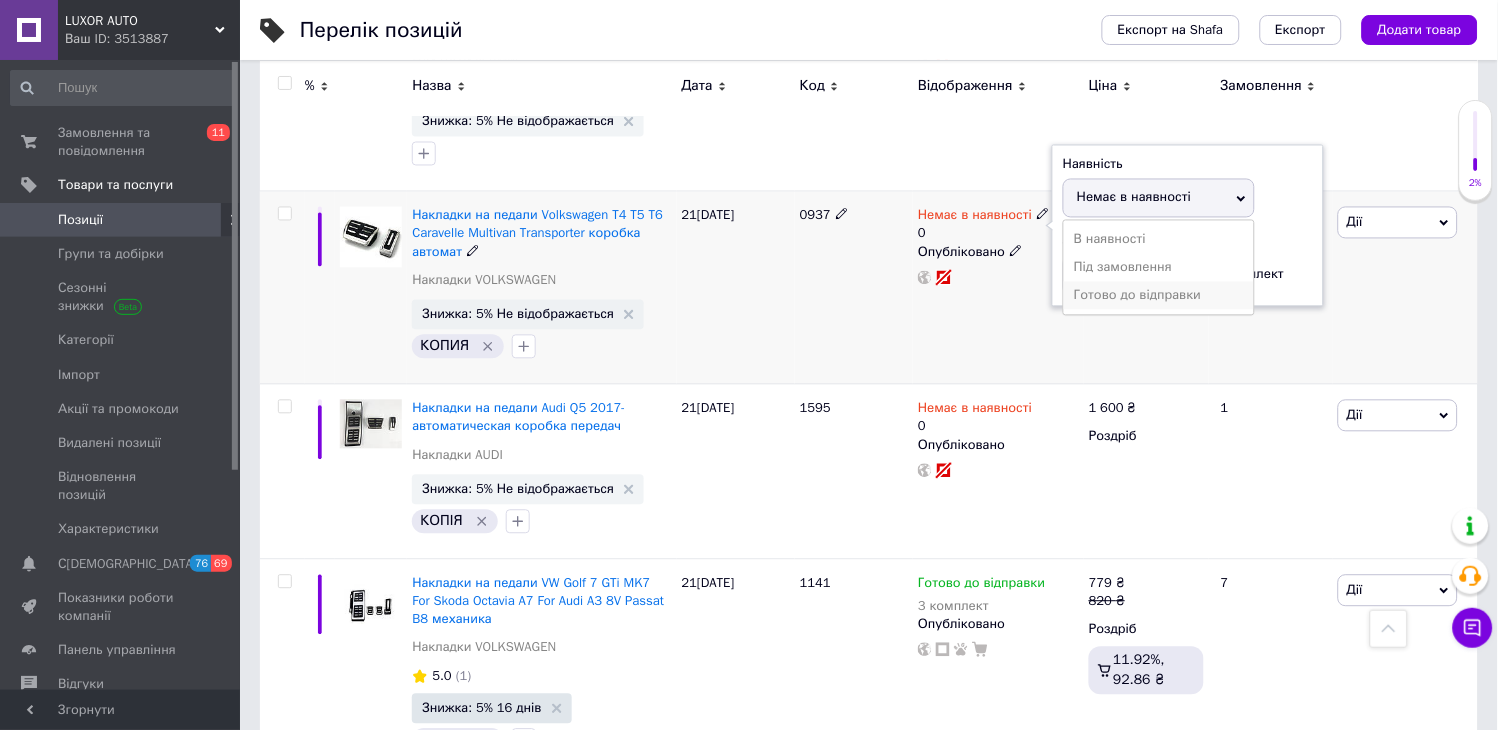 click on "Готово до відправки" at bounding box center (1159, 296) 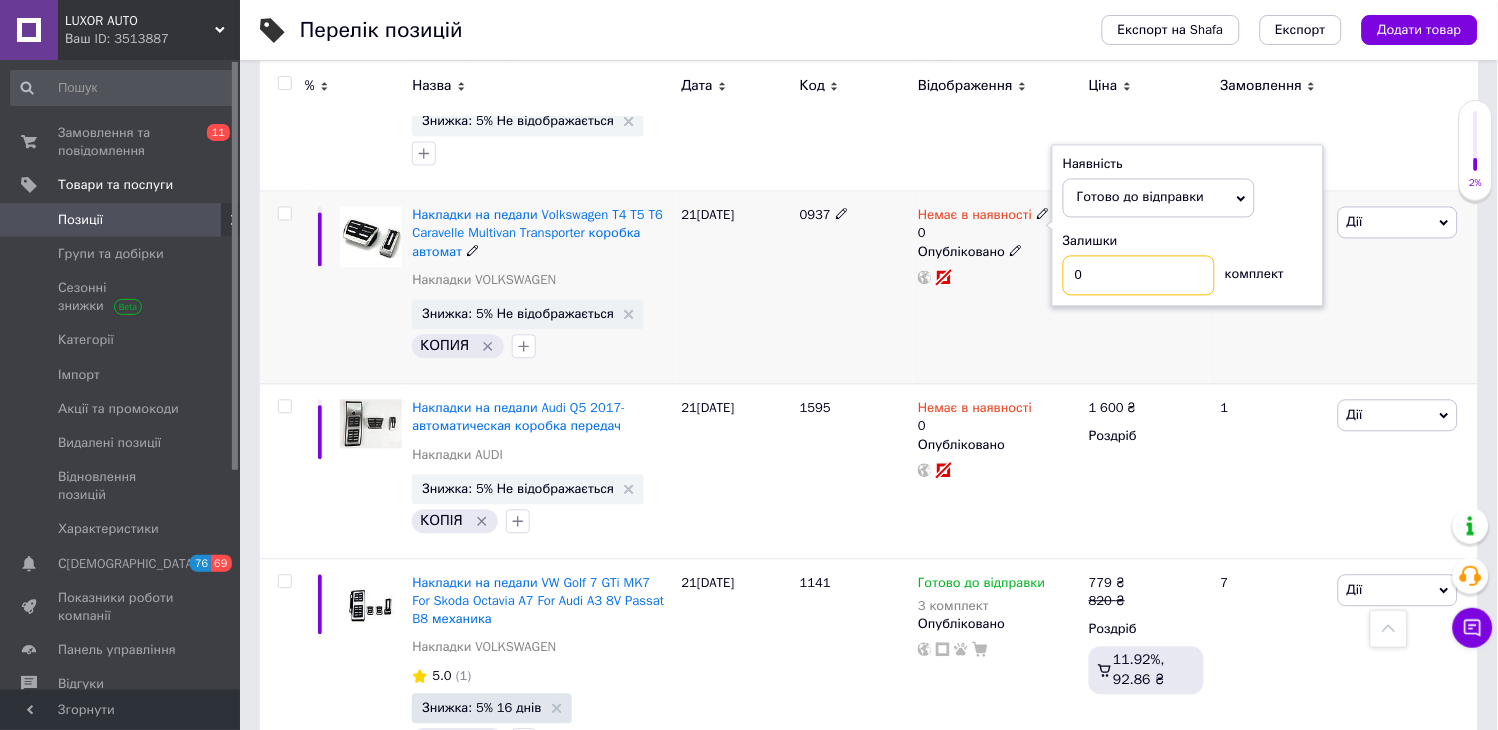 click on "0" at bounding box center (1139, 276) 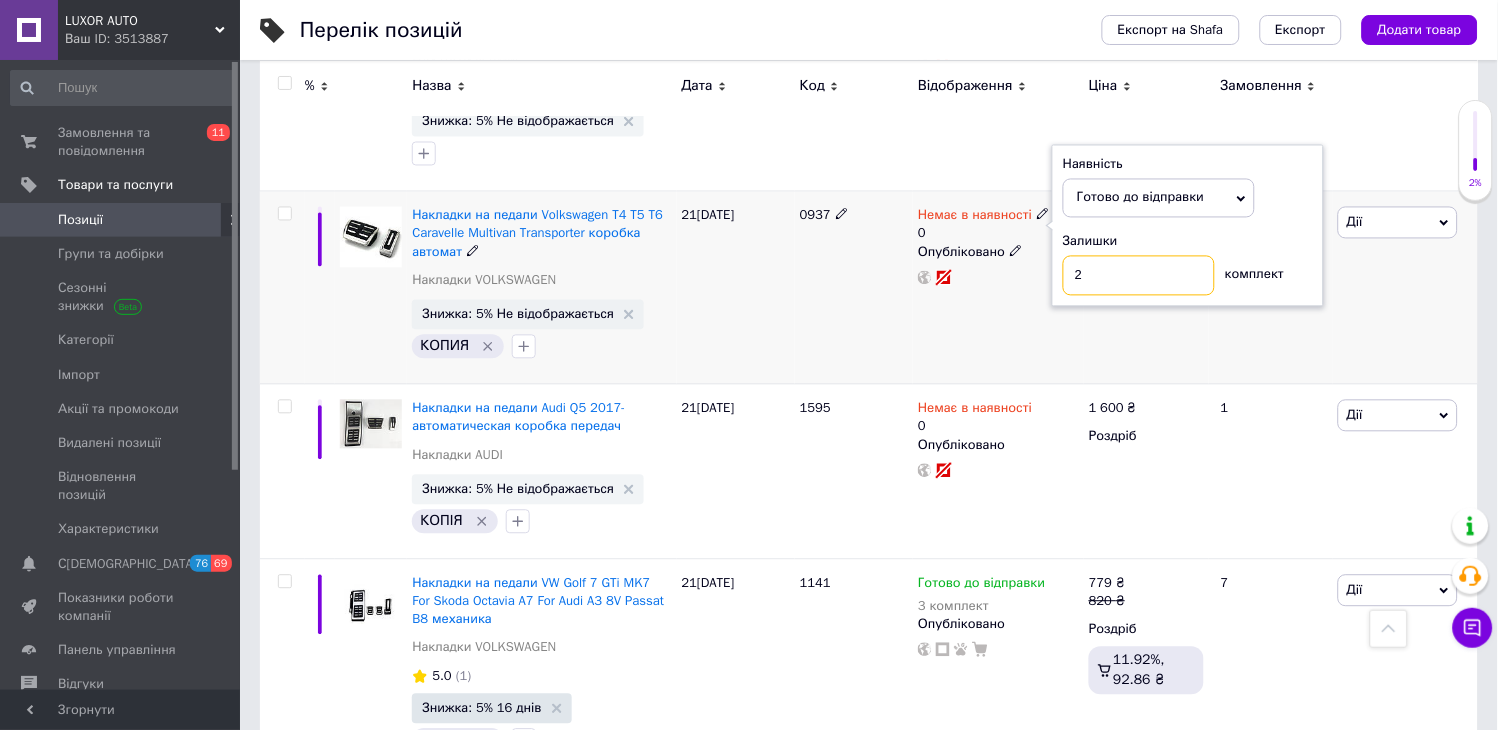 type on "2" 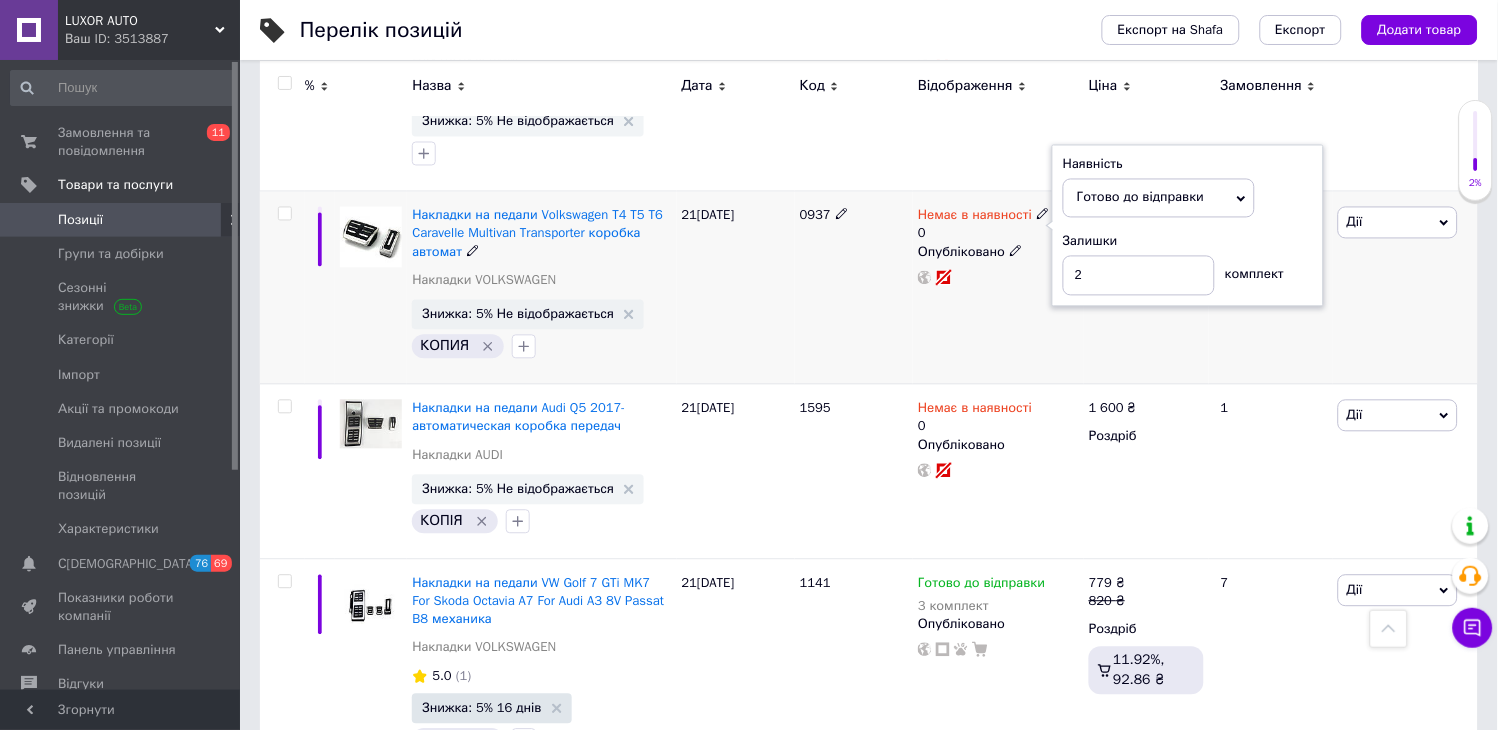 click on "21[DATE]" at bounding box center (736, 288) 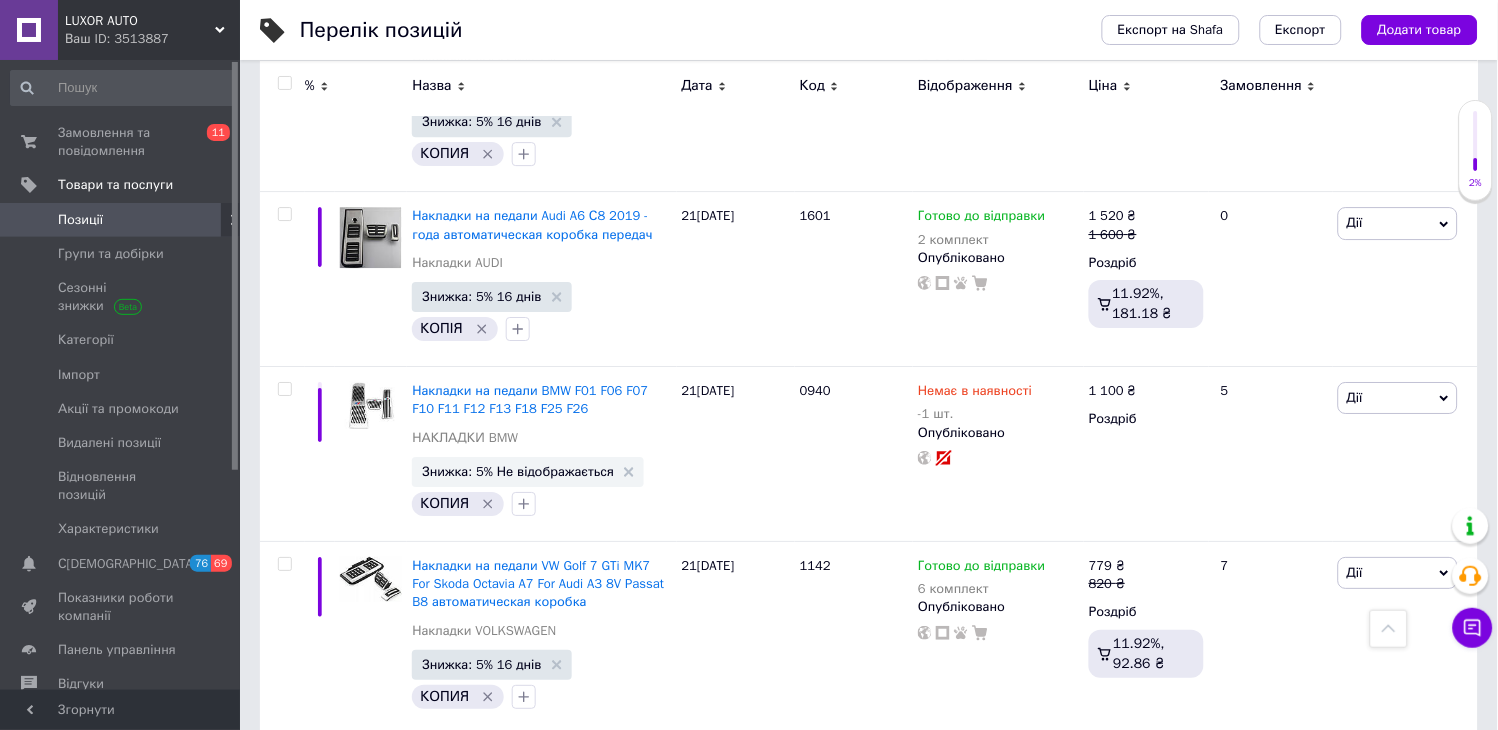 scroll, scrollTop: 8216, scrollLeft: 0, axis: vertical 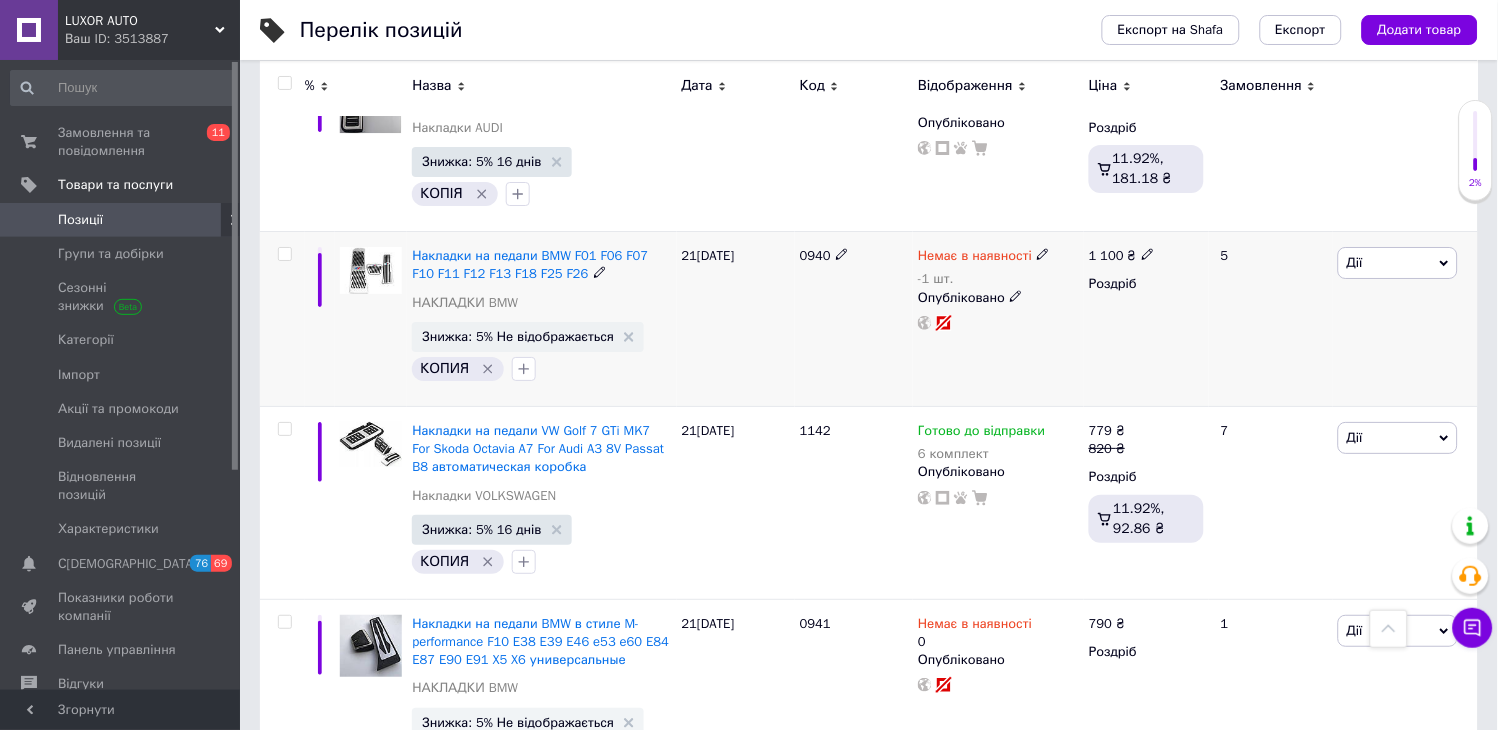 click 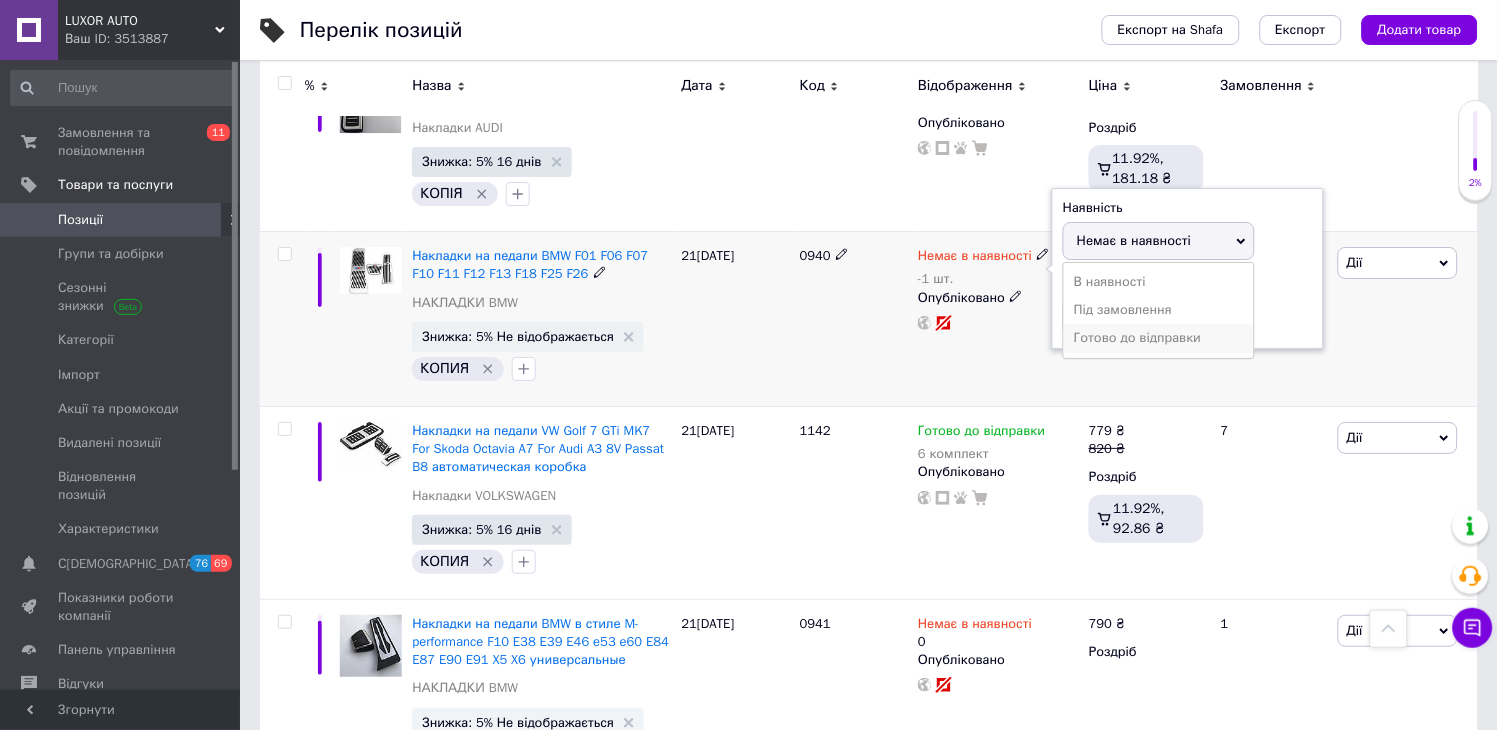 click on "Готово до відправки" at bounding box center [1159, 338] 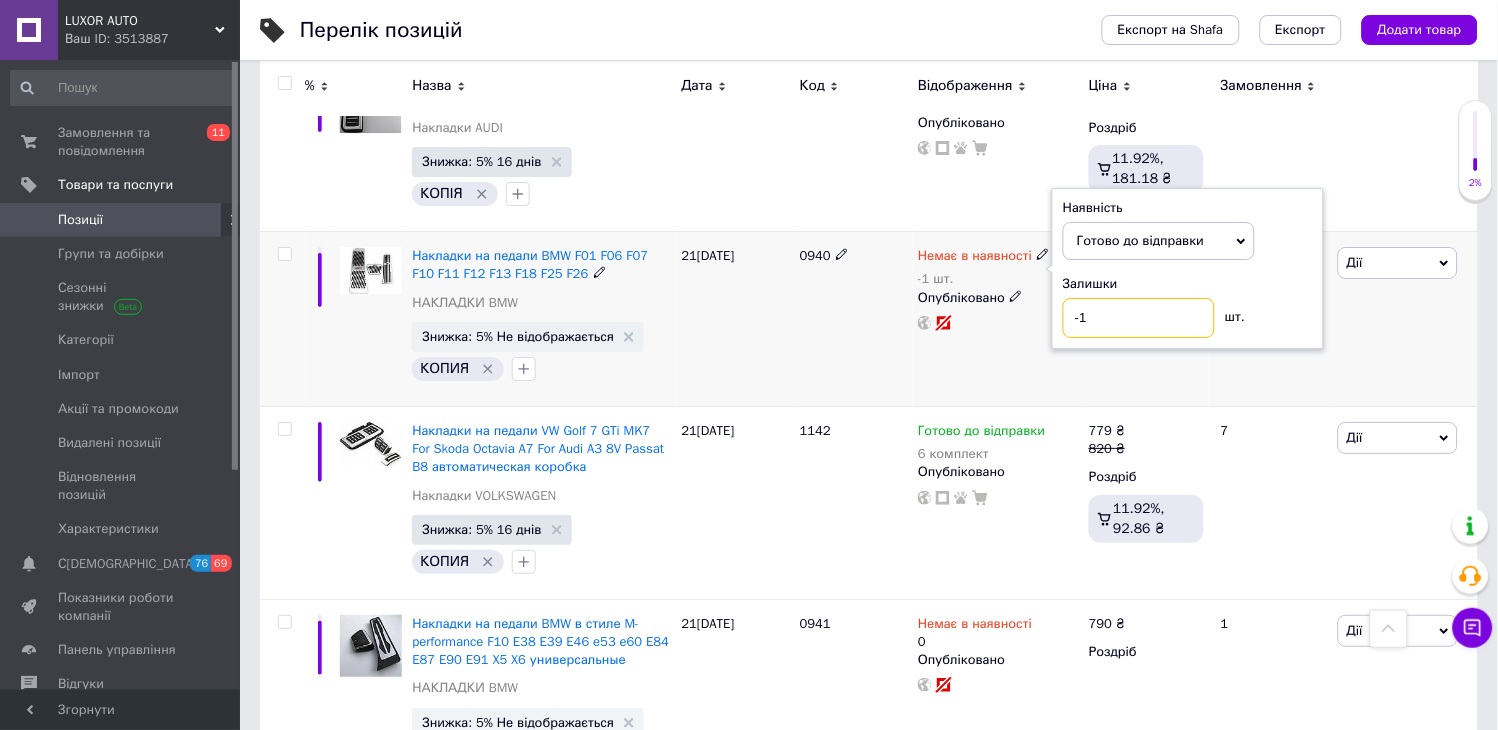 click on "-1" at bounding box center (1139, 318) 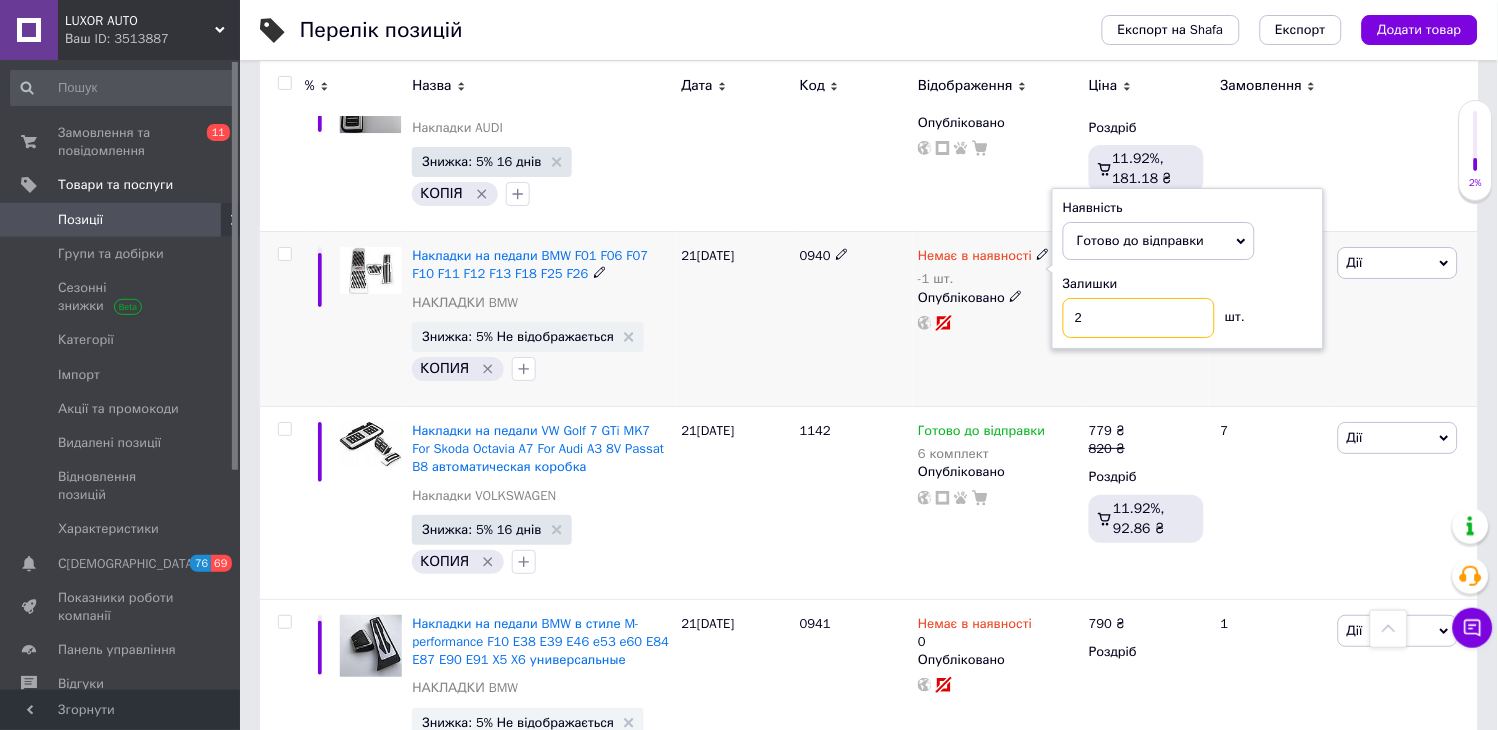 type on "2" 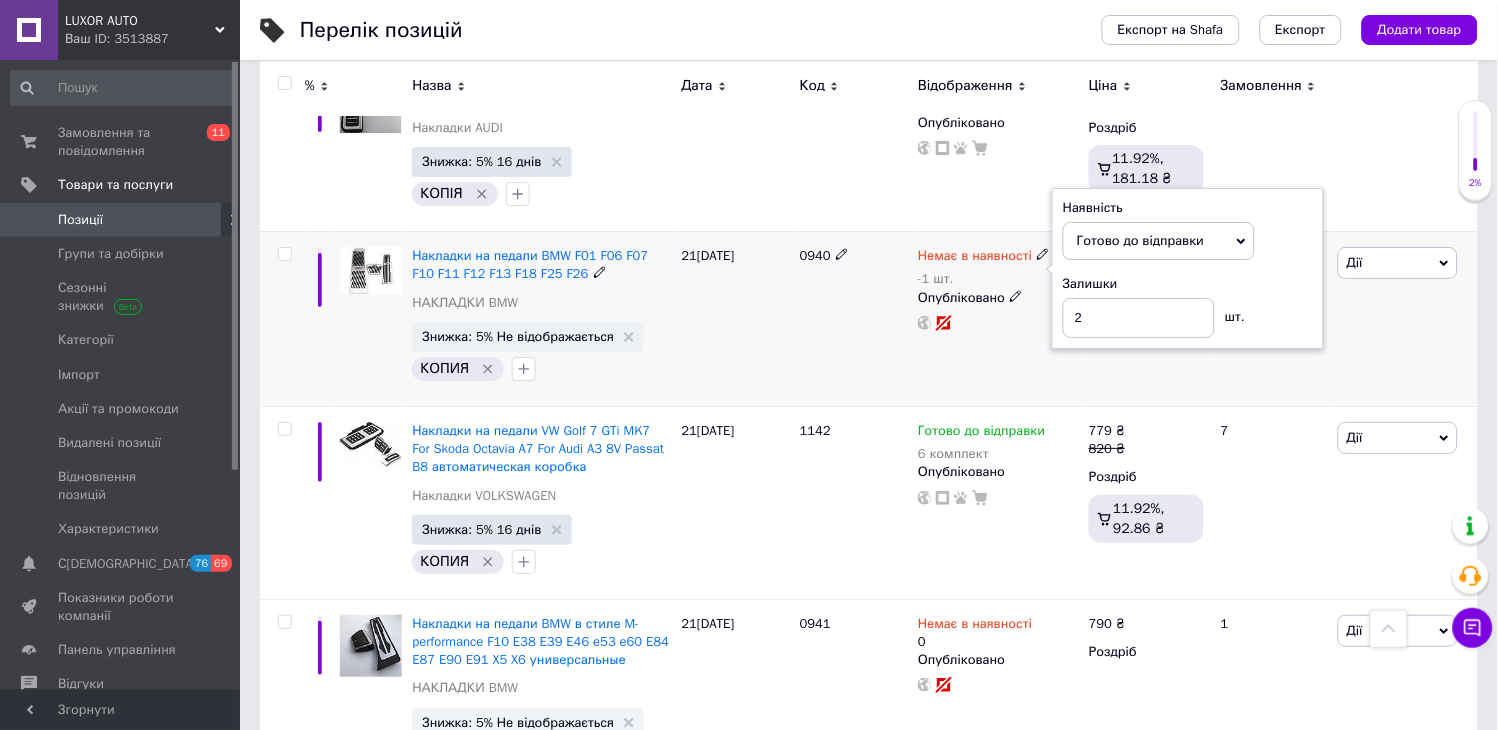 click on "0940" at bounding box center (854, 319) 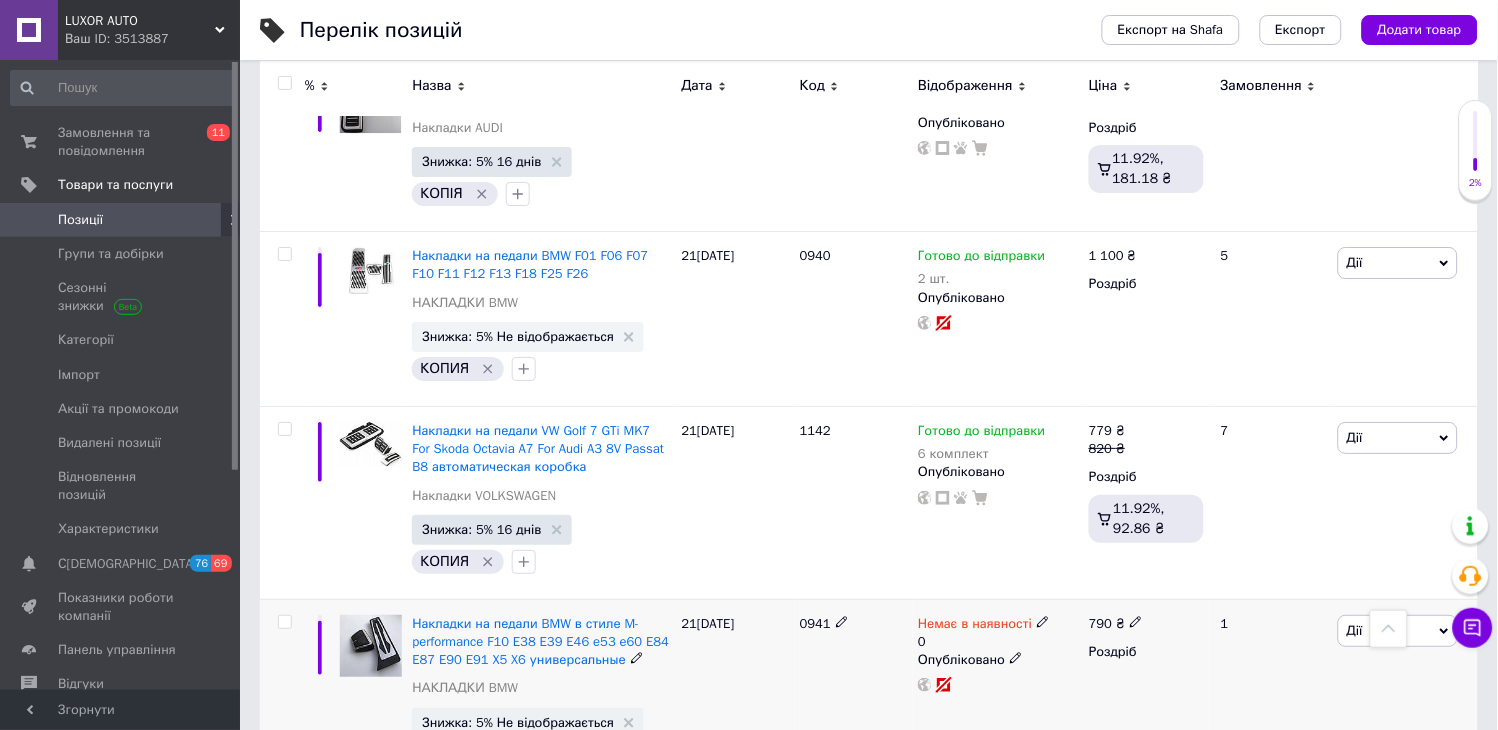 click 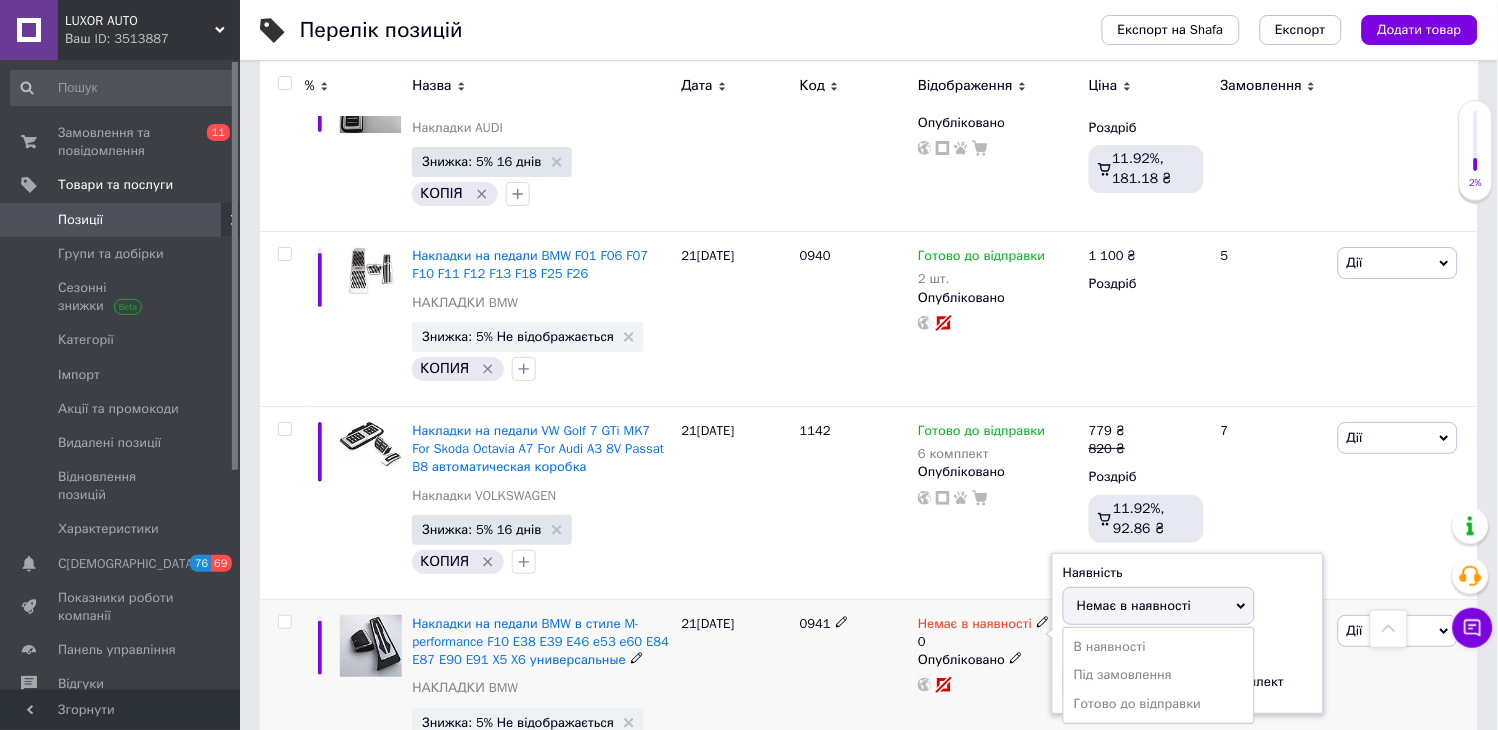 click on "Готово до відправки" at bounding box center (1159, 704) 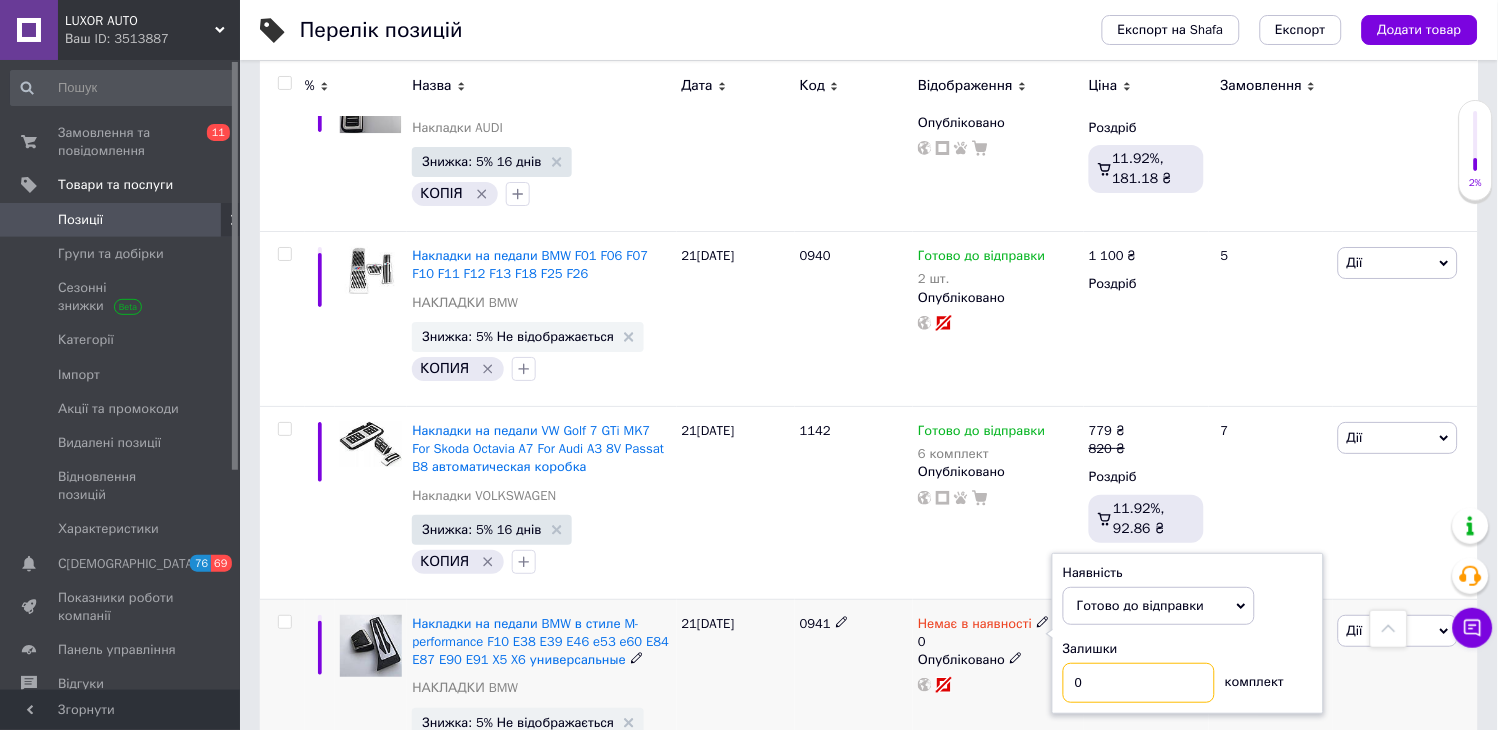 click on "0" at bounding box center (1139, 683) 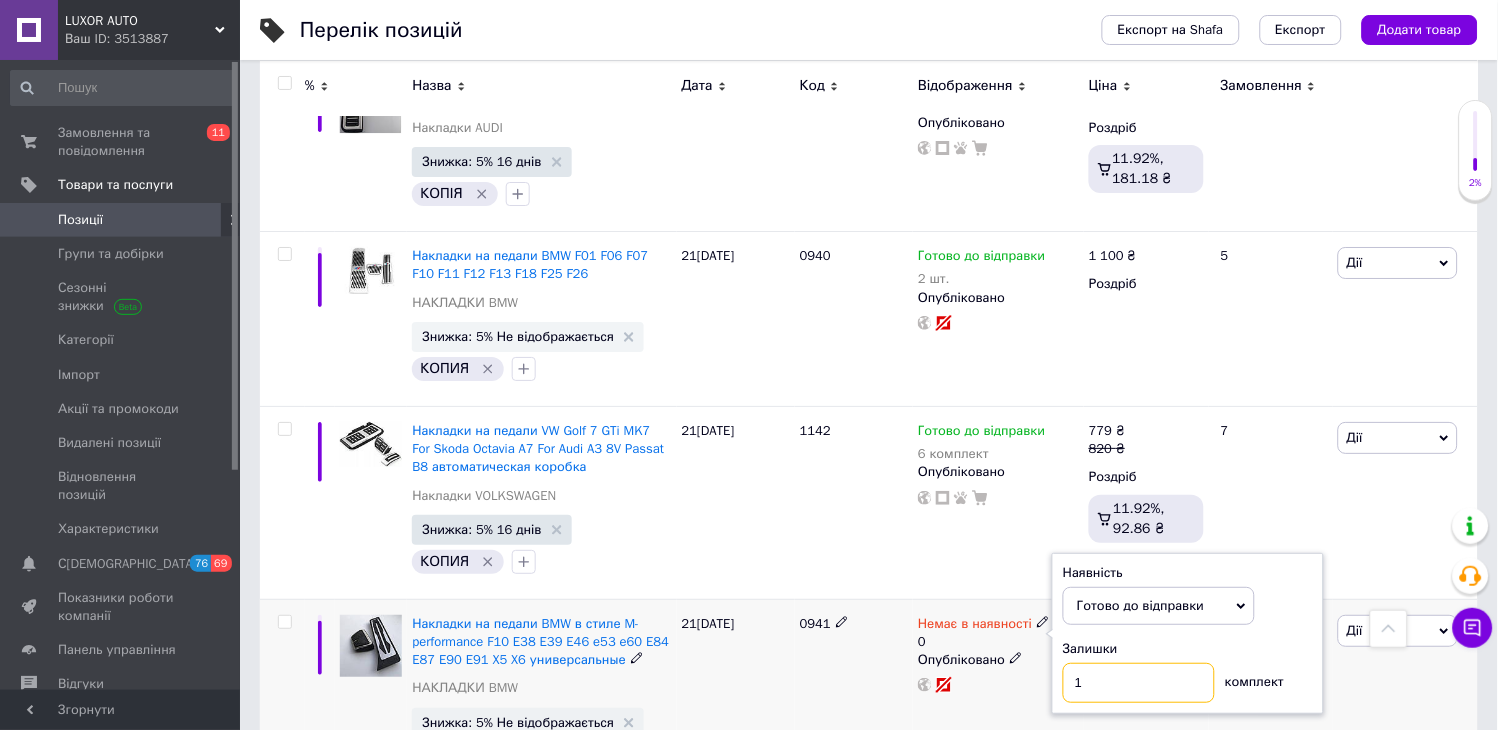 type on "1" 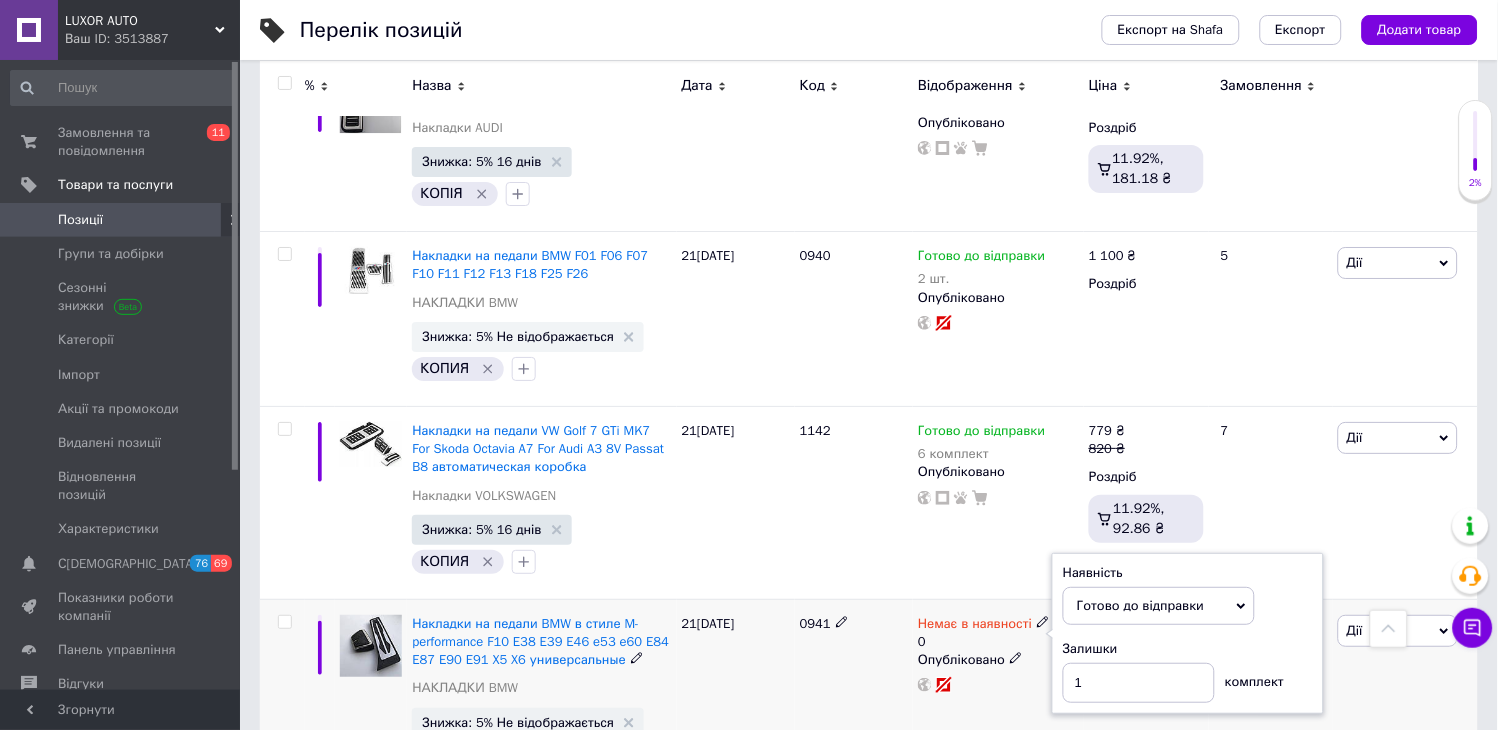 click on "0941" at bounding box center [854, 695] 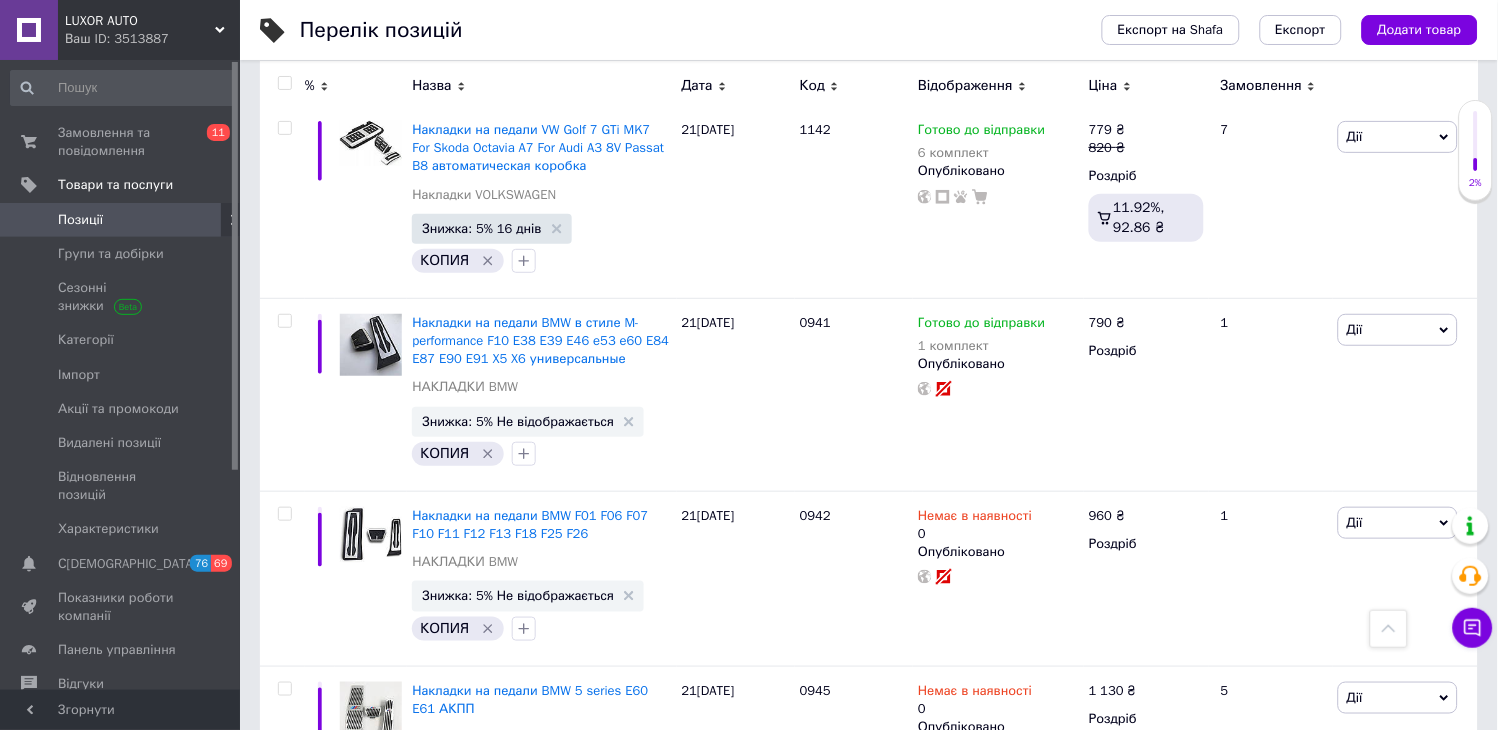 scroll, scrollTop: 8593, scrollLeft: 0, axis: vertical 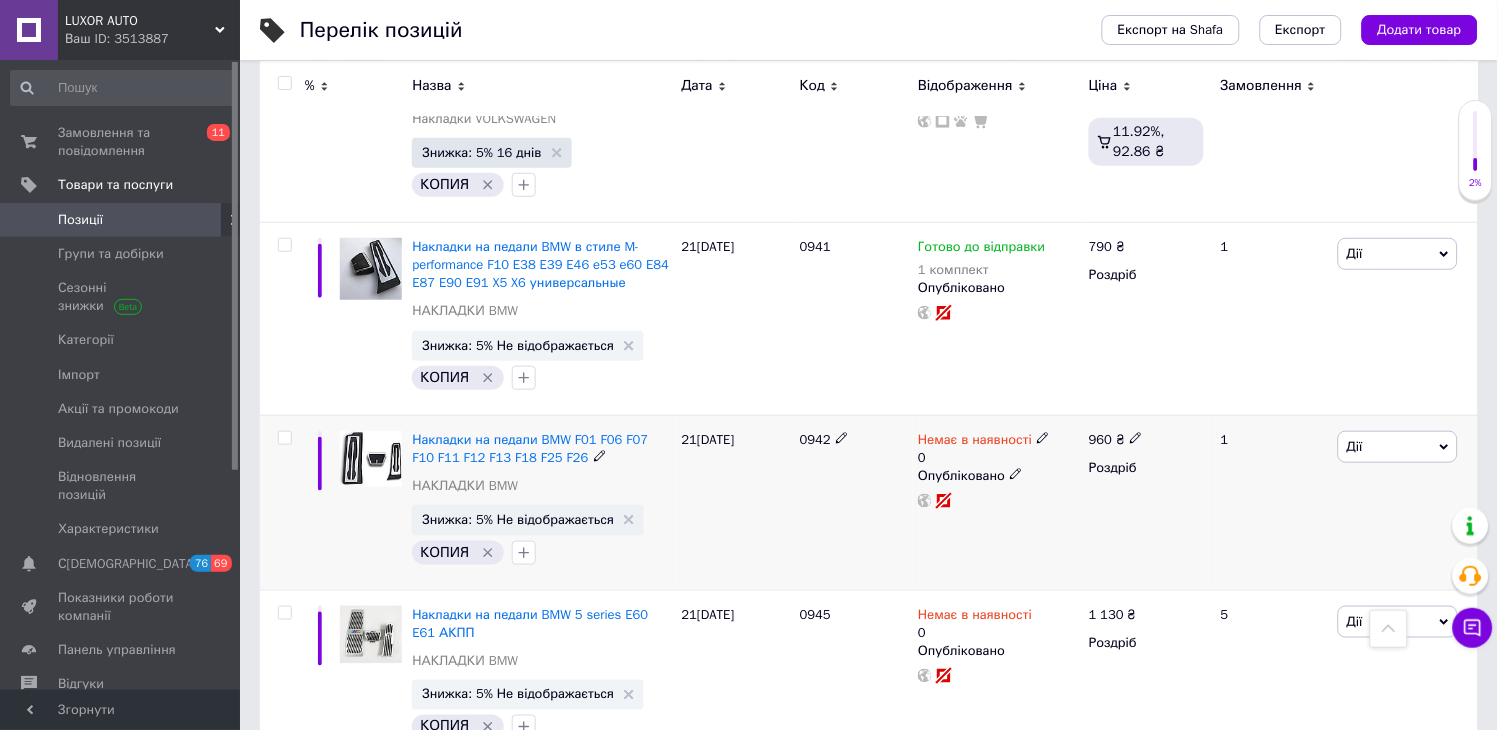 click 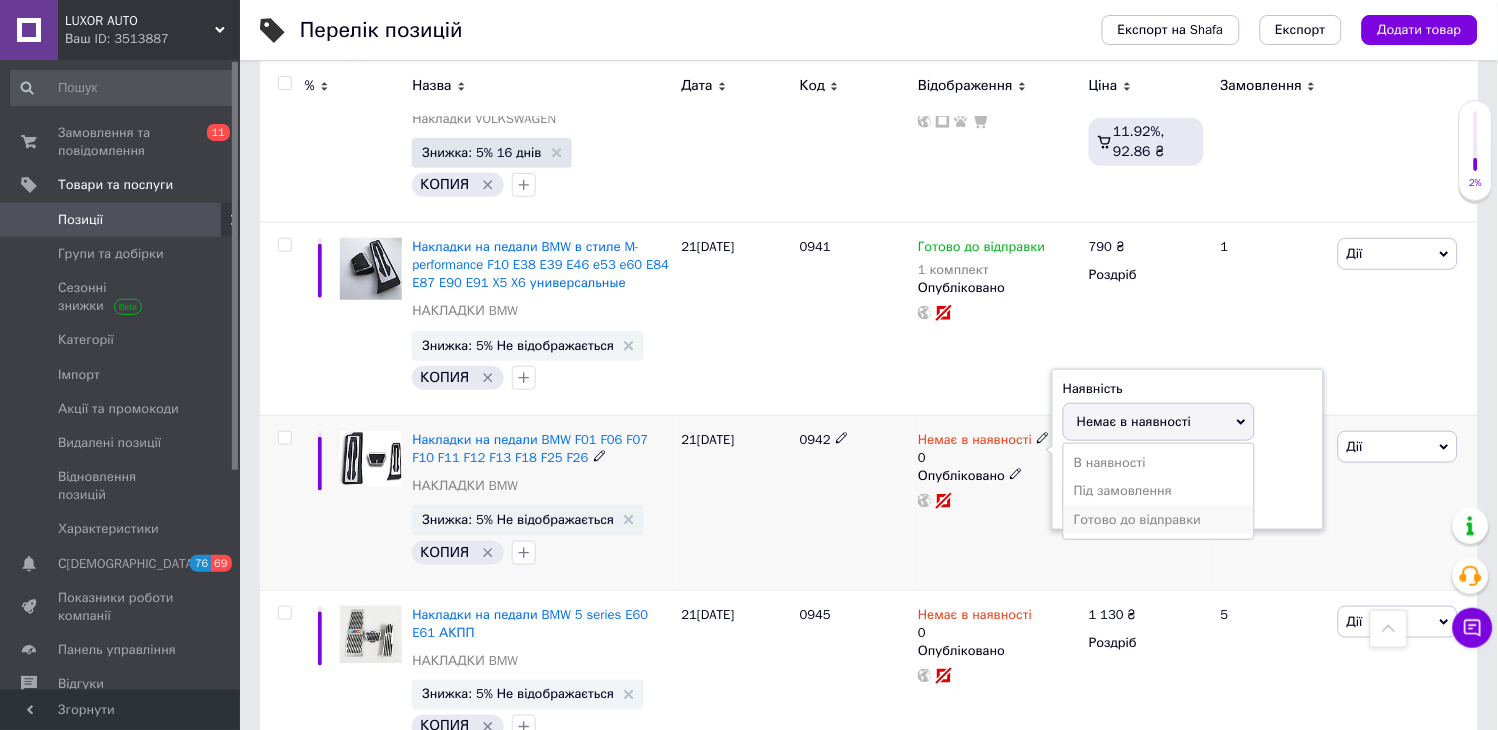click on "Готово до відправки" at bounding box center (1159, 520) 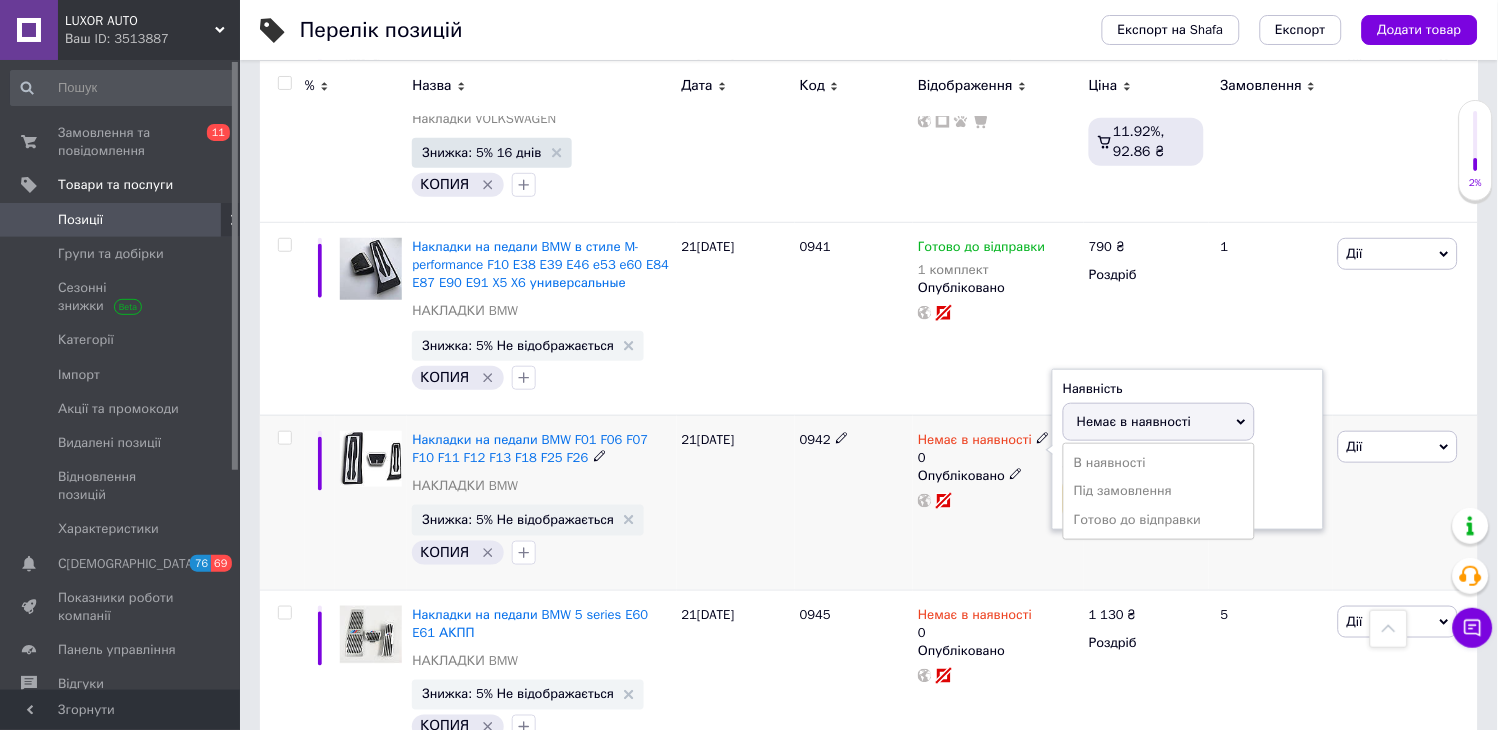 click on "0" at bounding box center (1139, 499) 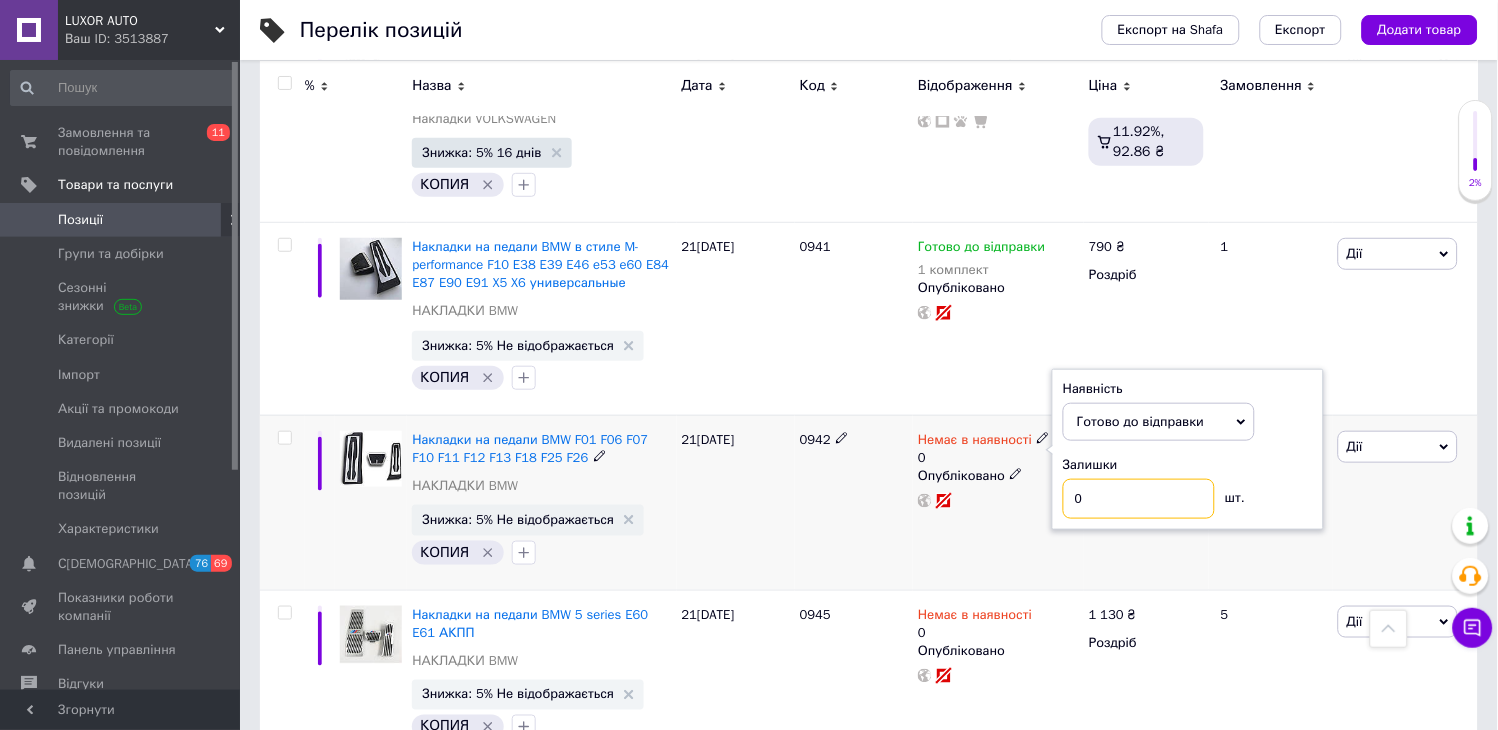 click on "0" at bounding box center [1139, 499] 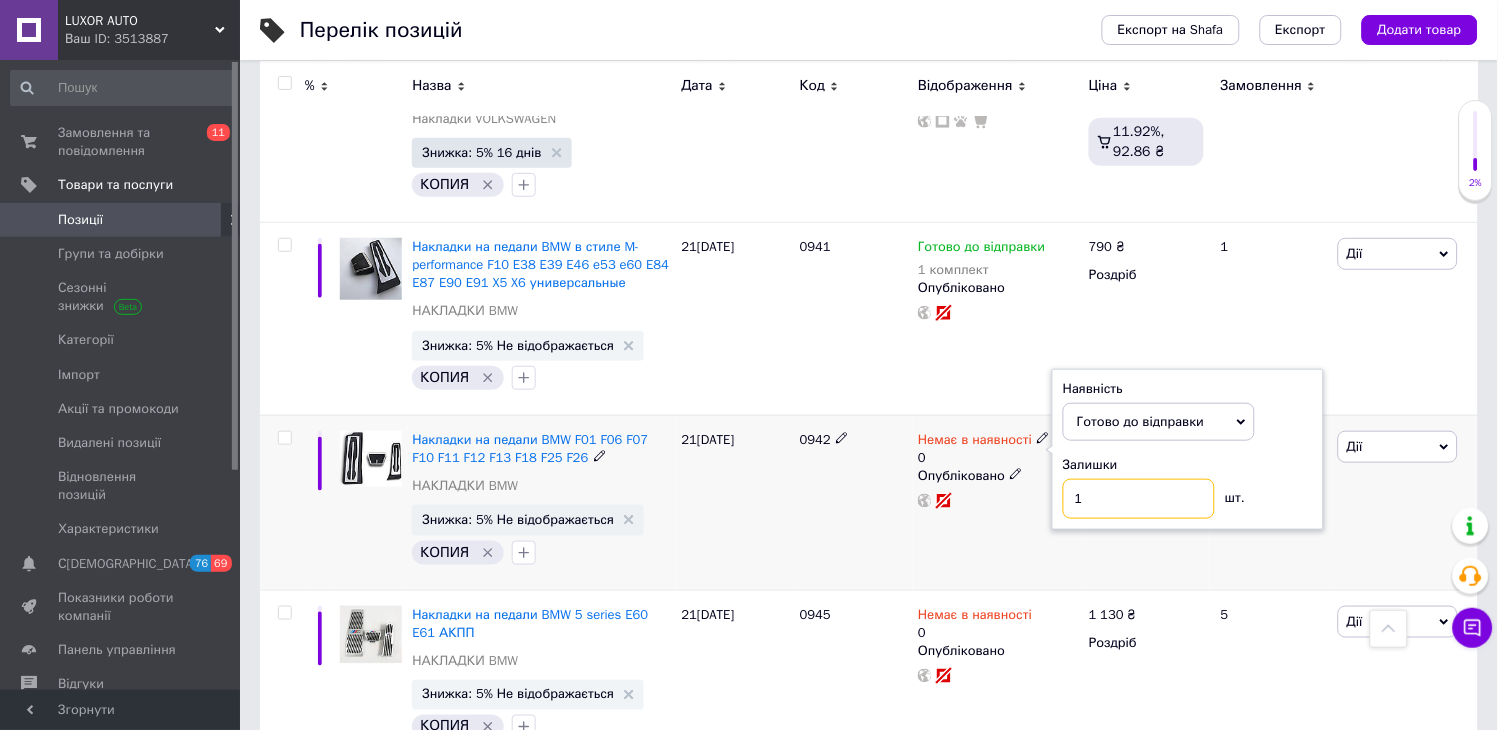 type on "1" 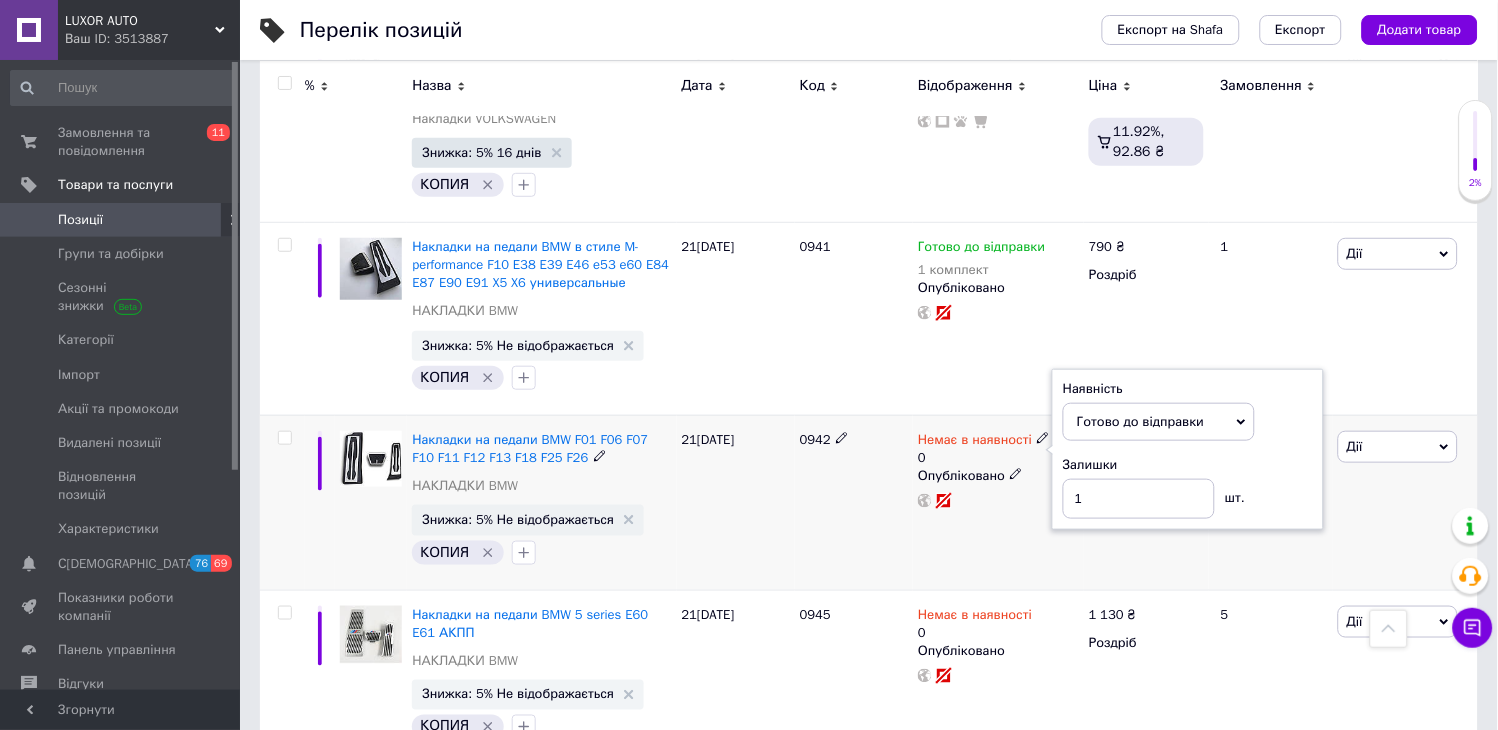 click on "21[DATE]" at bounding box center (736, 502) 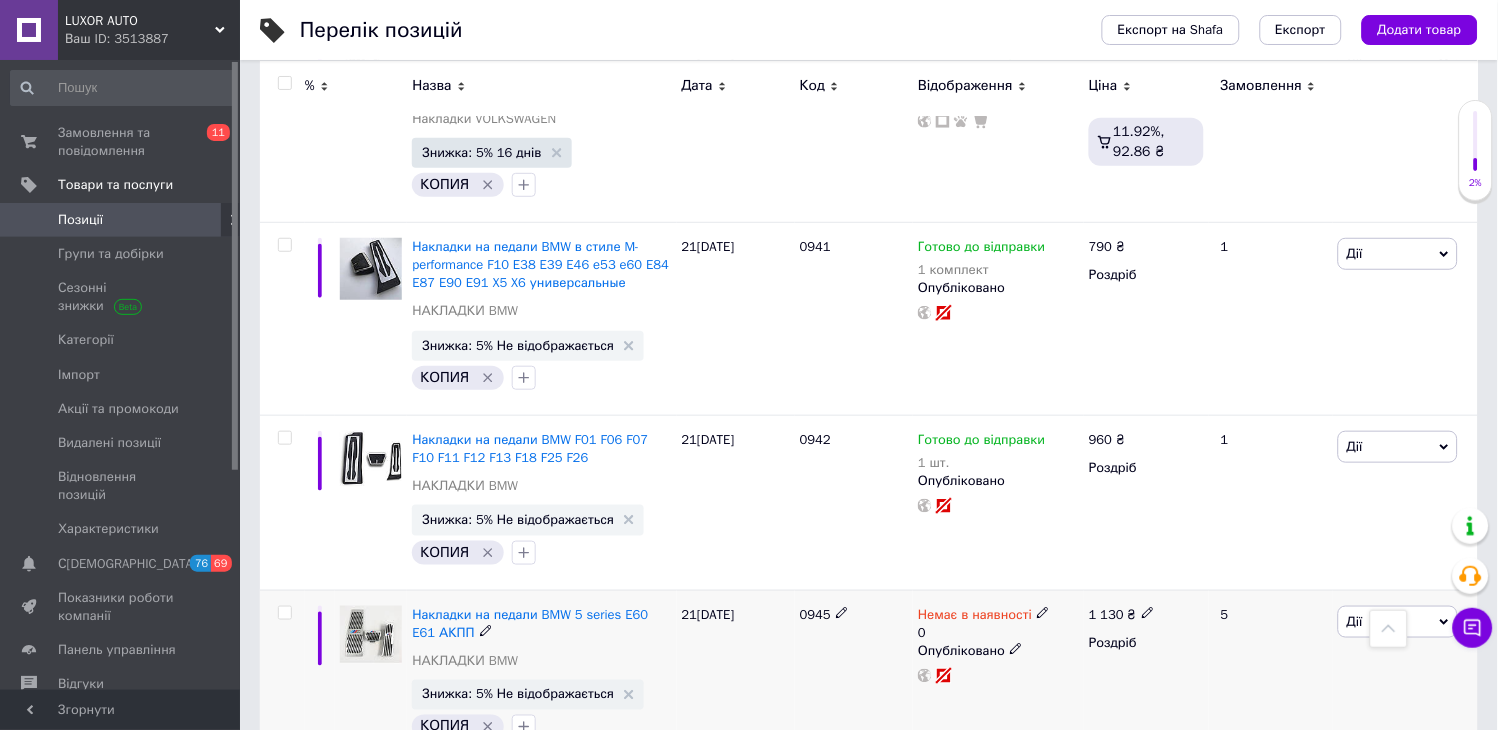 click on "Немає в наявності" at bounding box center [984, 615] 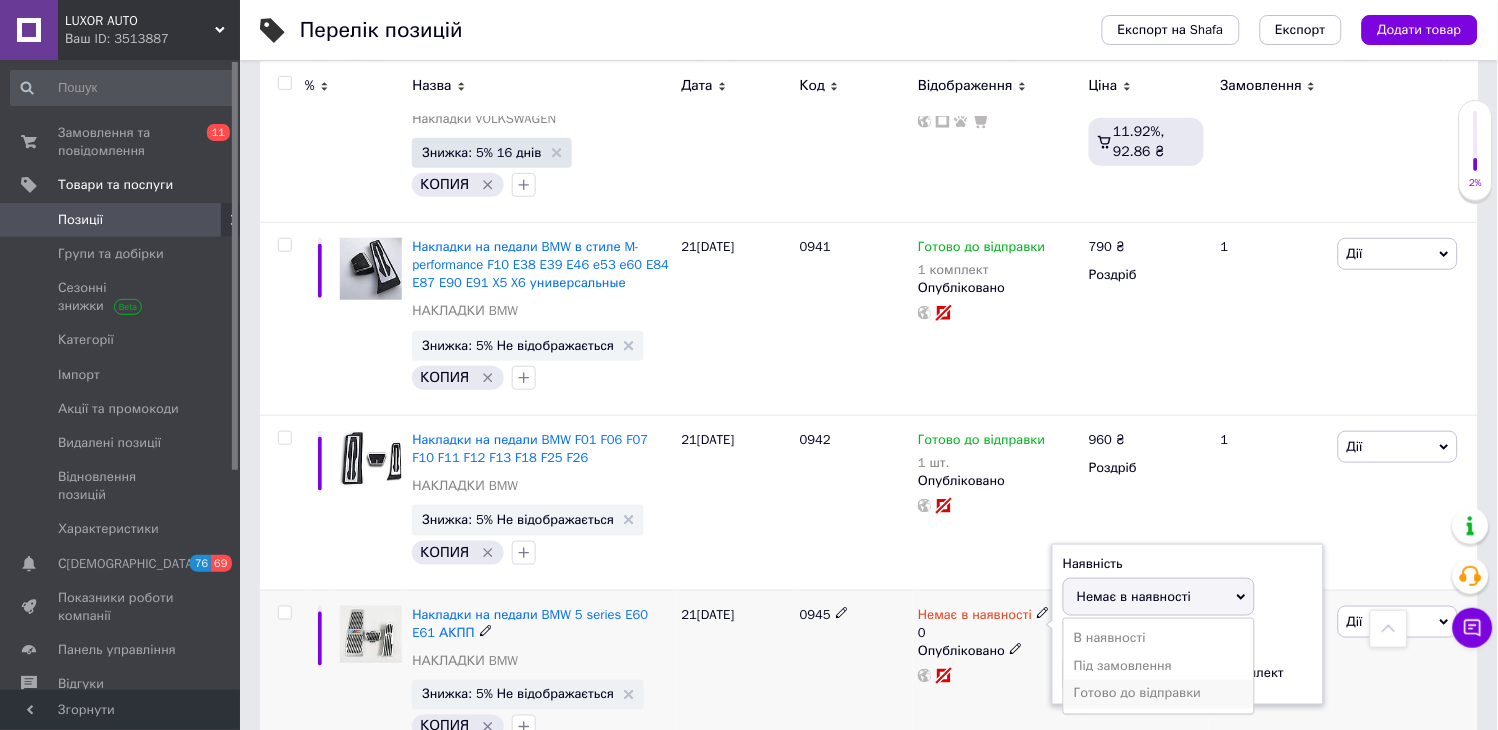 click on "Готово до відправки" at bounding box center [1159, 694] 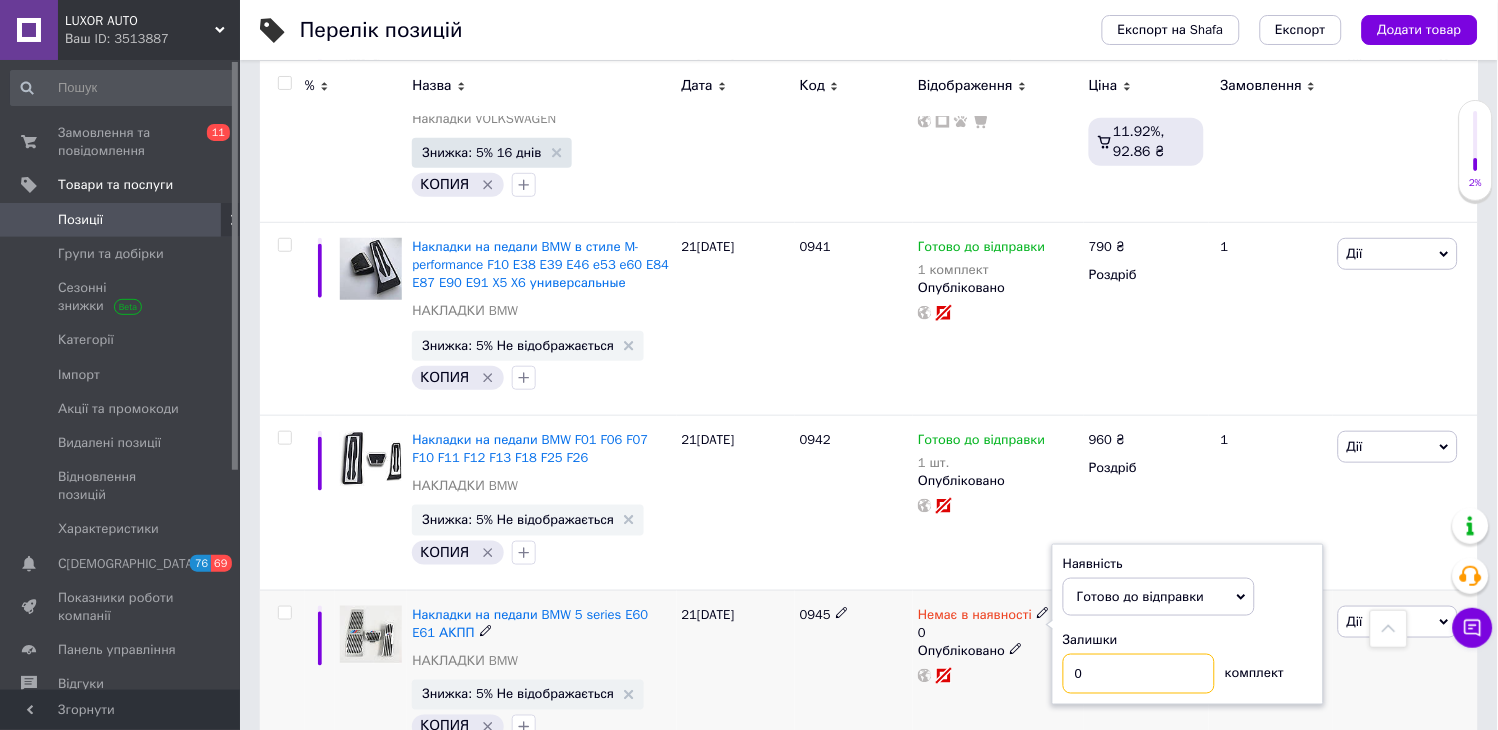 click on "0" at bounding box center [1139, 674] 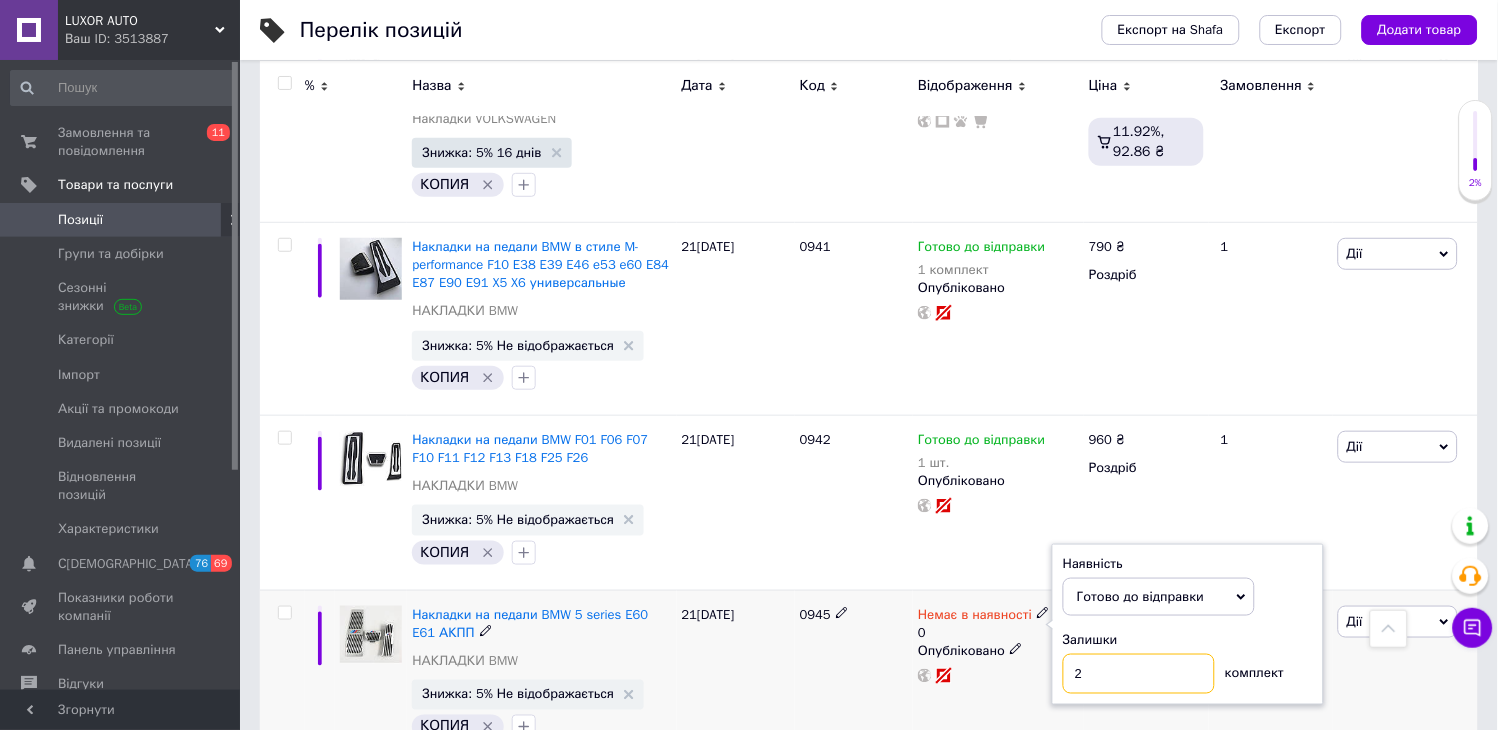 type on "2" 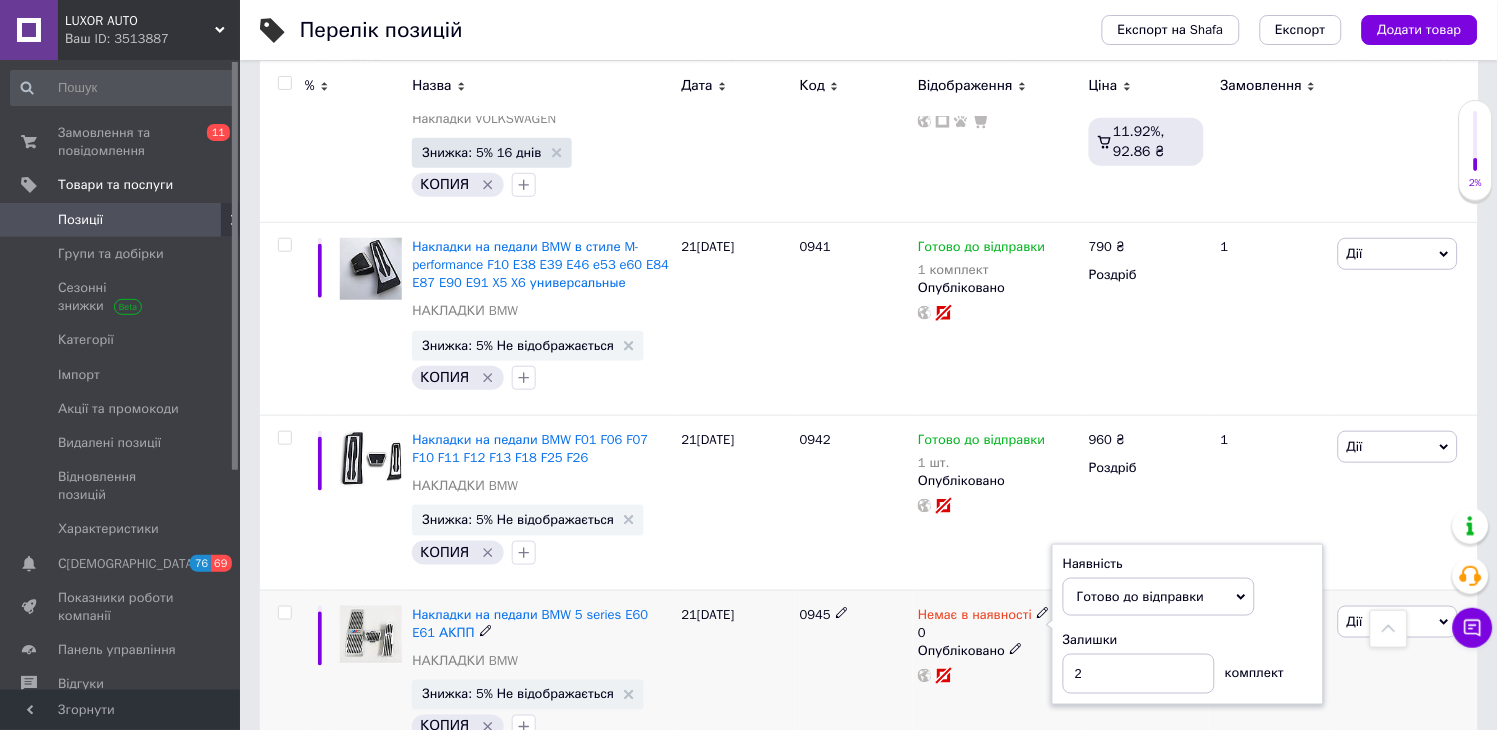 click on "0945" at bounding box center (854, 677) 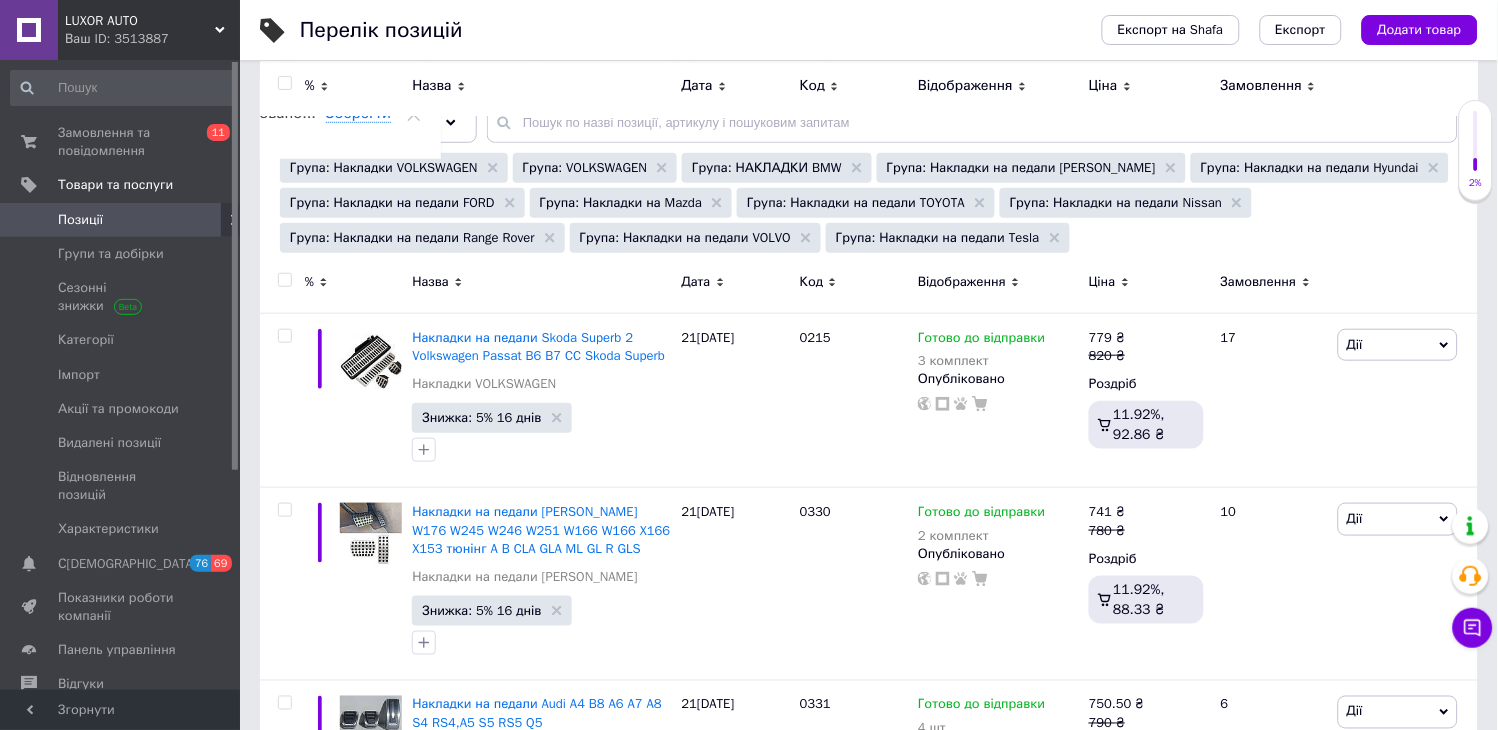 scroll, scrollTop: 0, scrollLeft: 0, axis: both 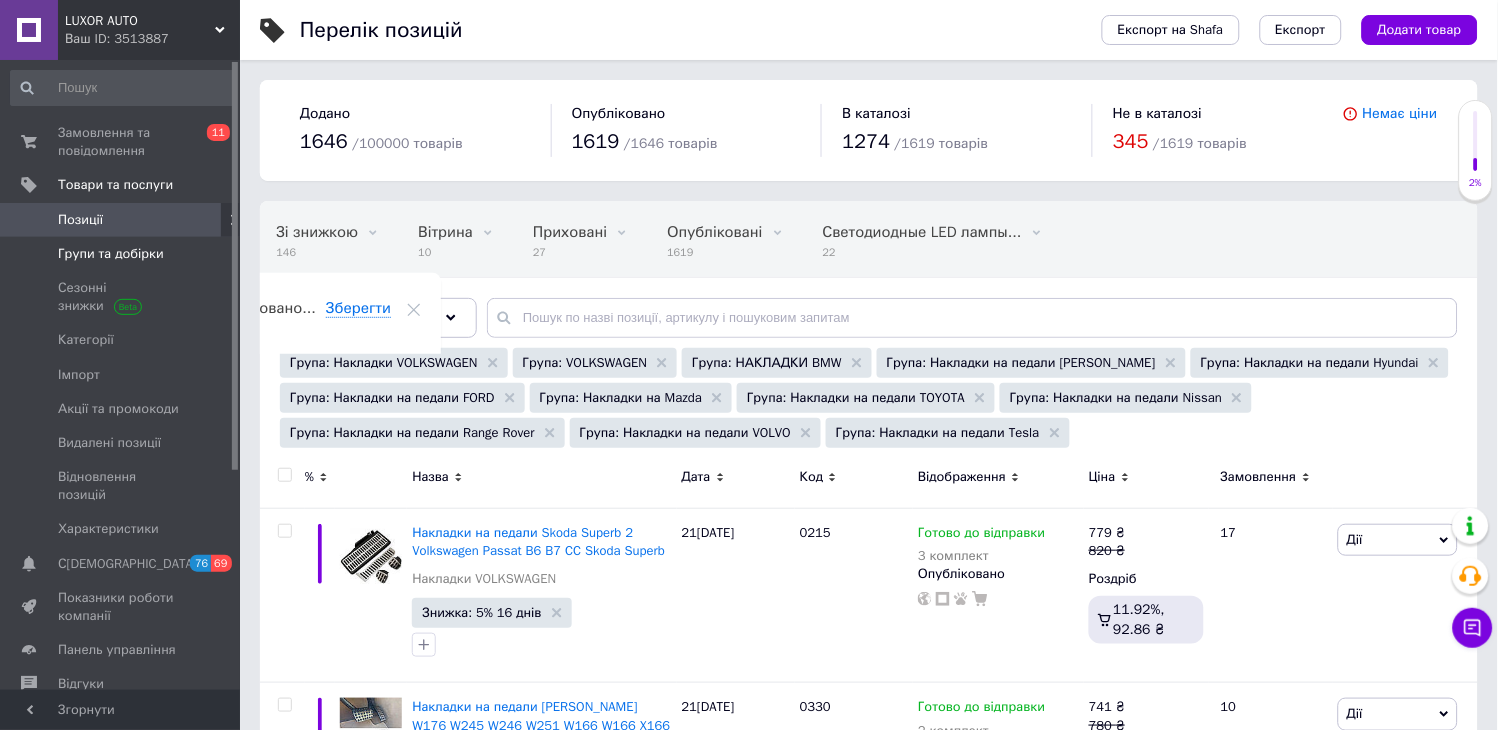 click on "Групи та добірки" at bounding box center [111, 254] 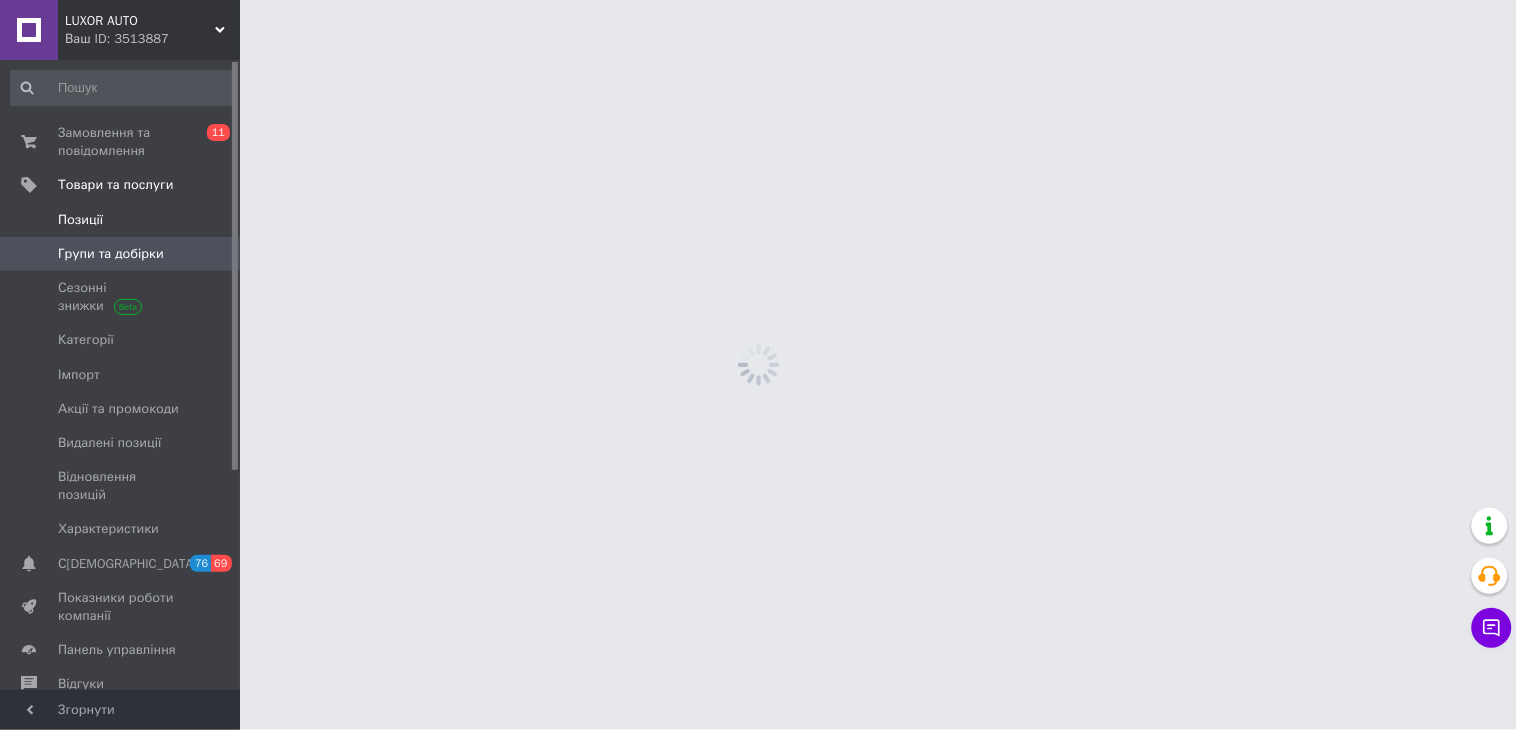 click on "Позиції" at bounding box center (80, 220) 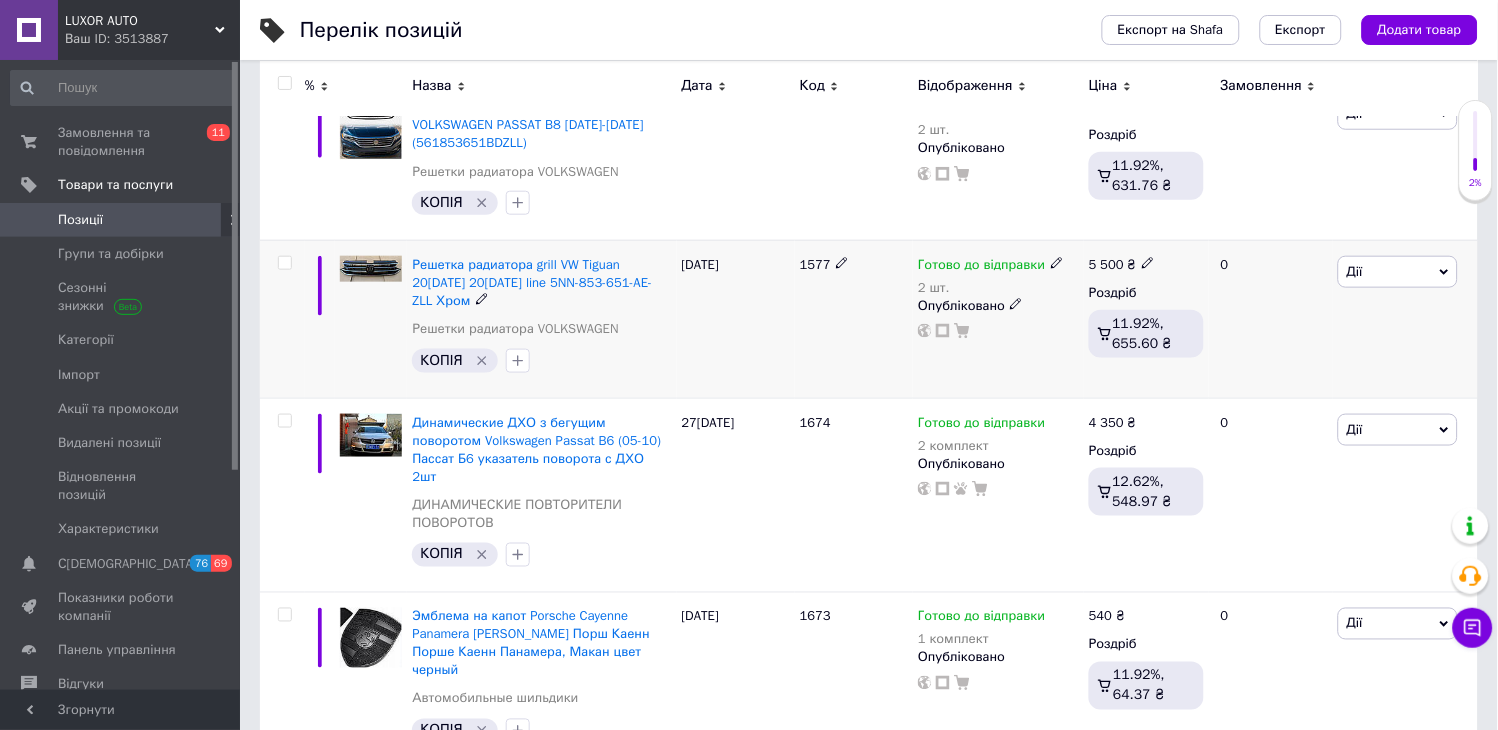 scroll, scrollTop: 333, scrollLeft: 0, axis: vertical 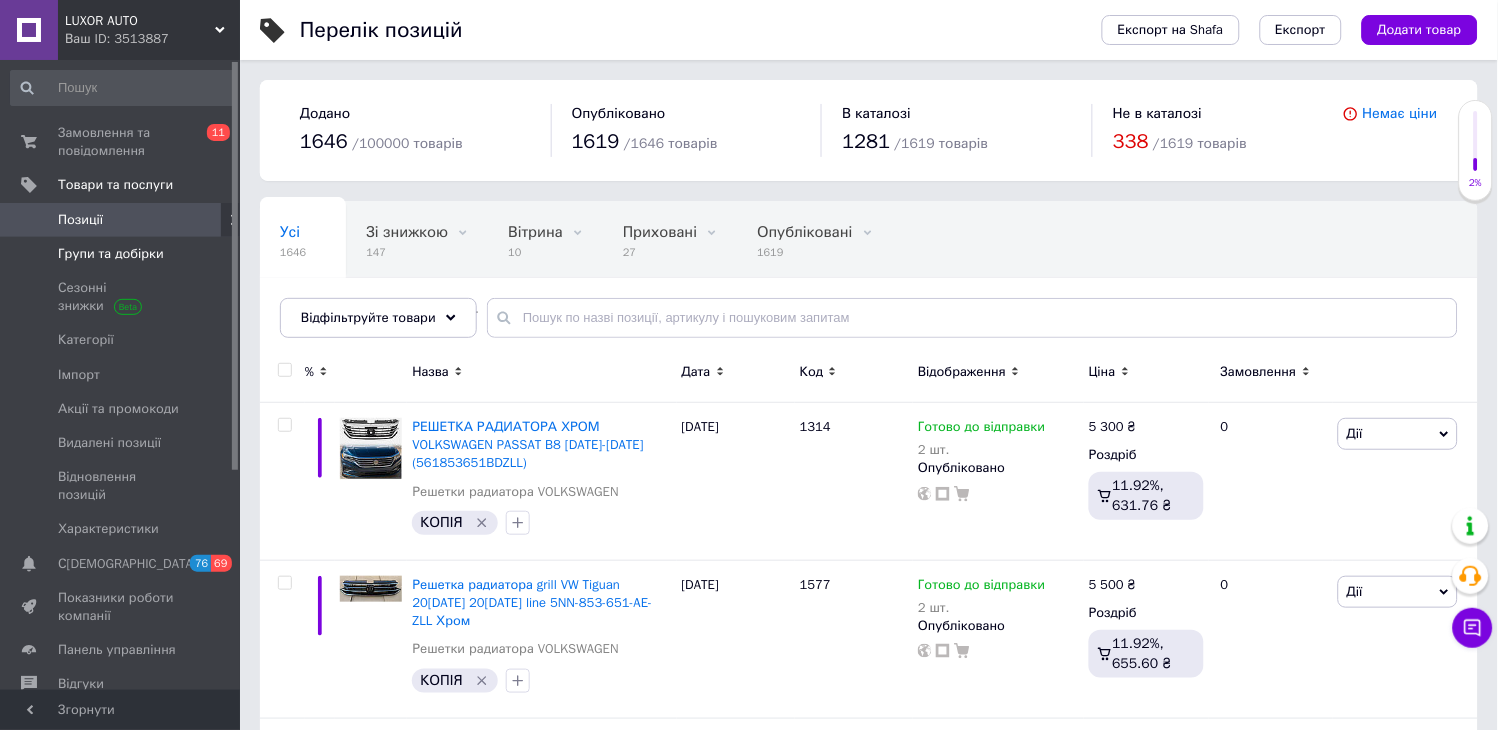 click on "Групи та добірки" at bounding box center [111, 254] 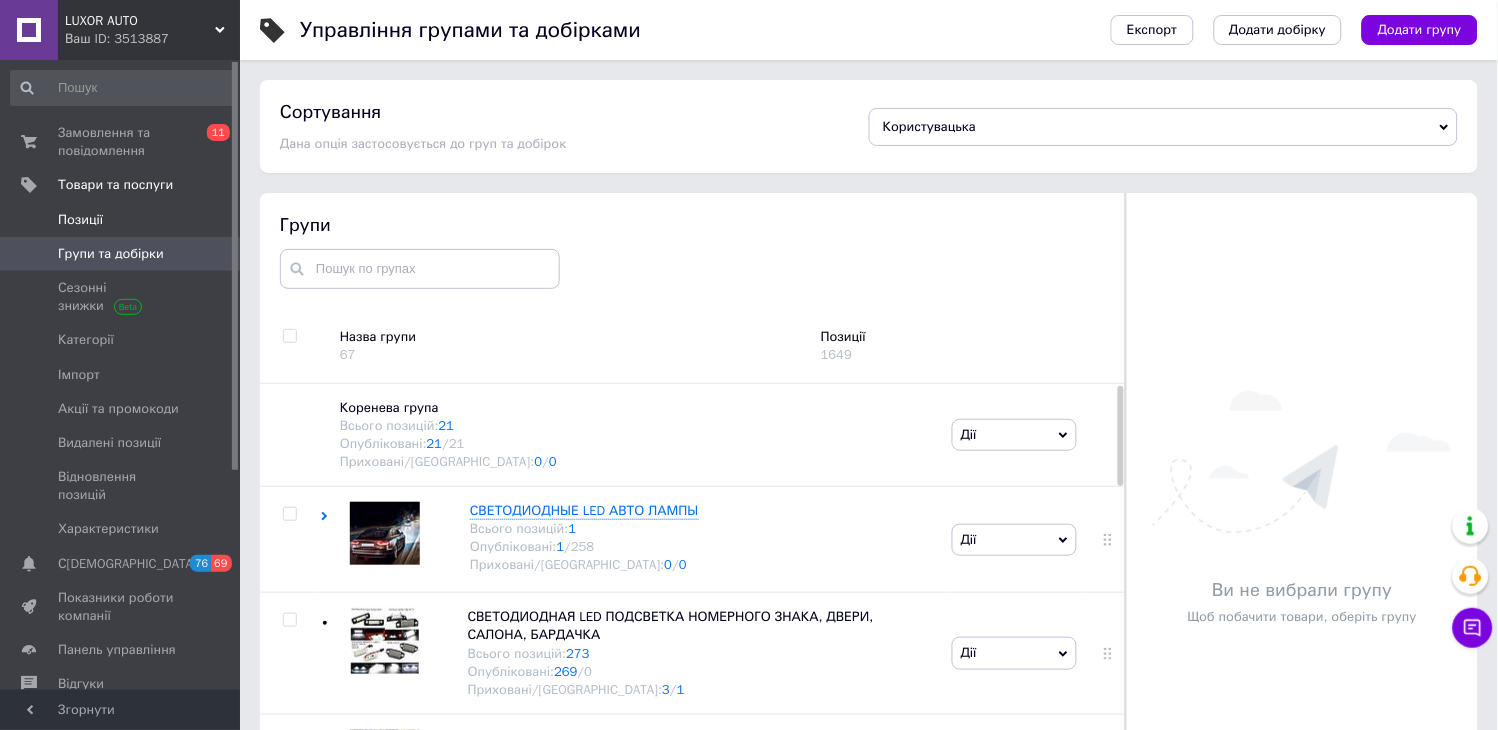 click on "Позиції" at bounding box center [80, 220] 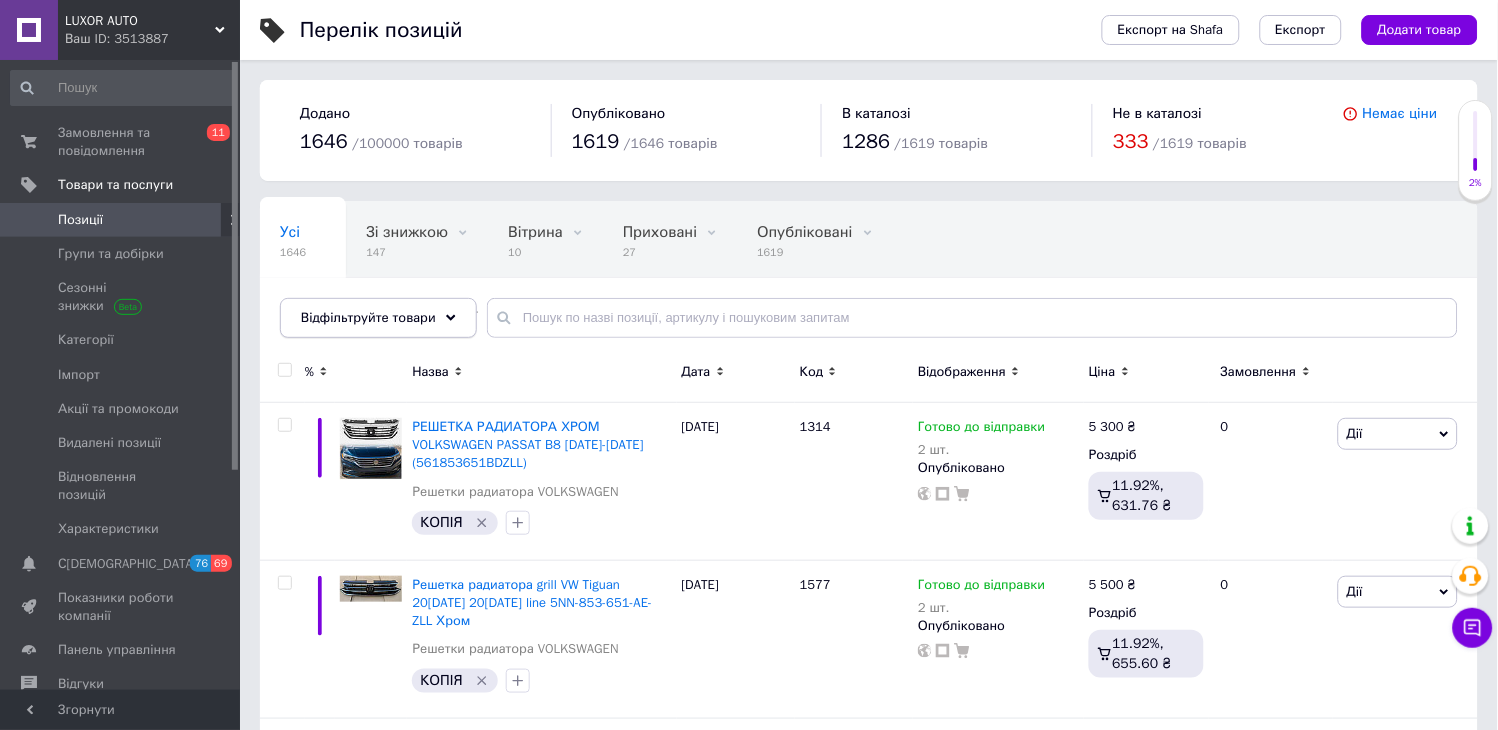 click 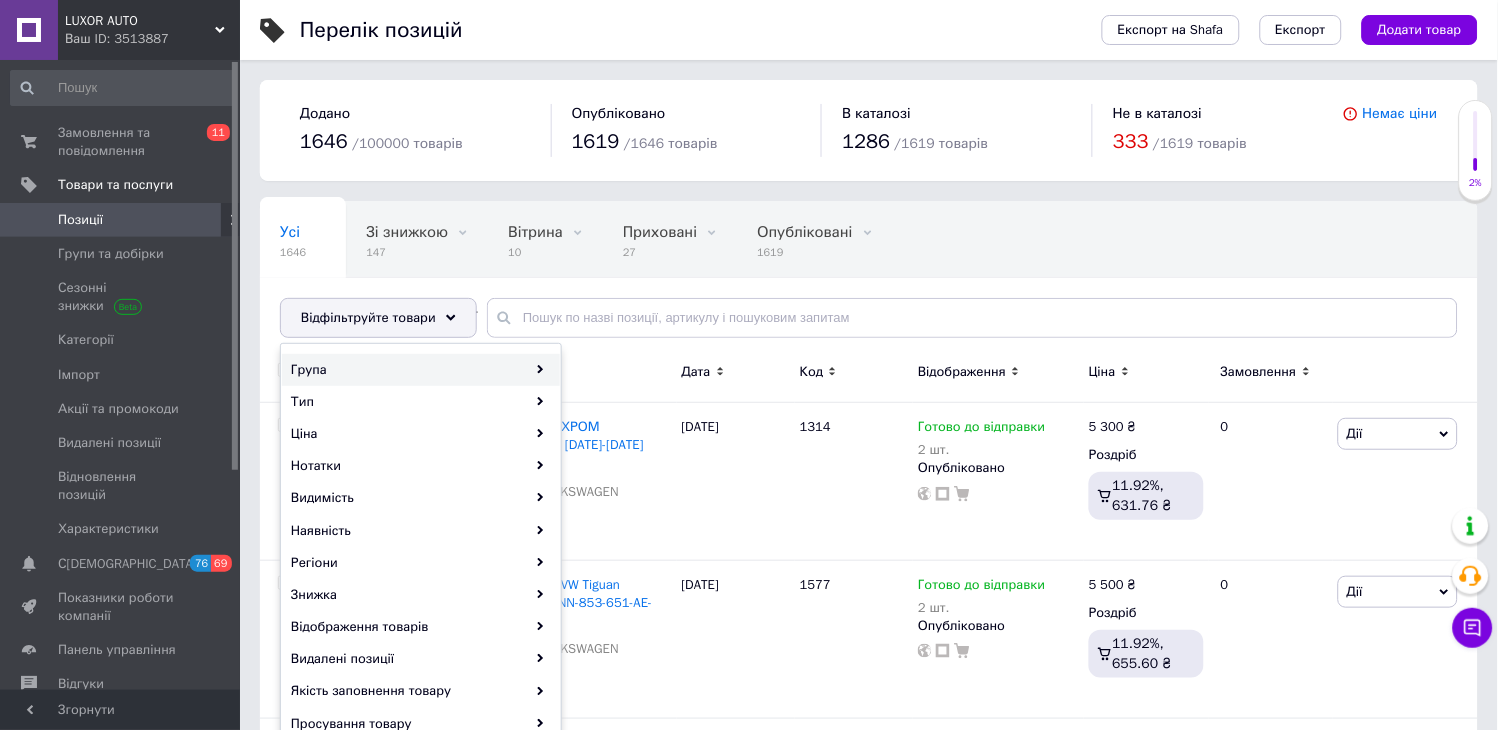 click on "Група" at bounding box center [421, 370] 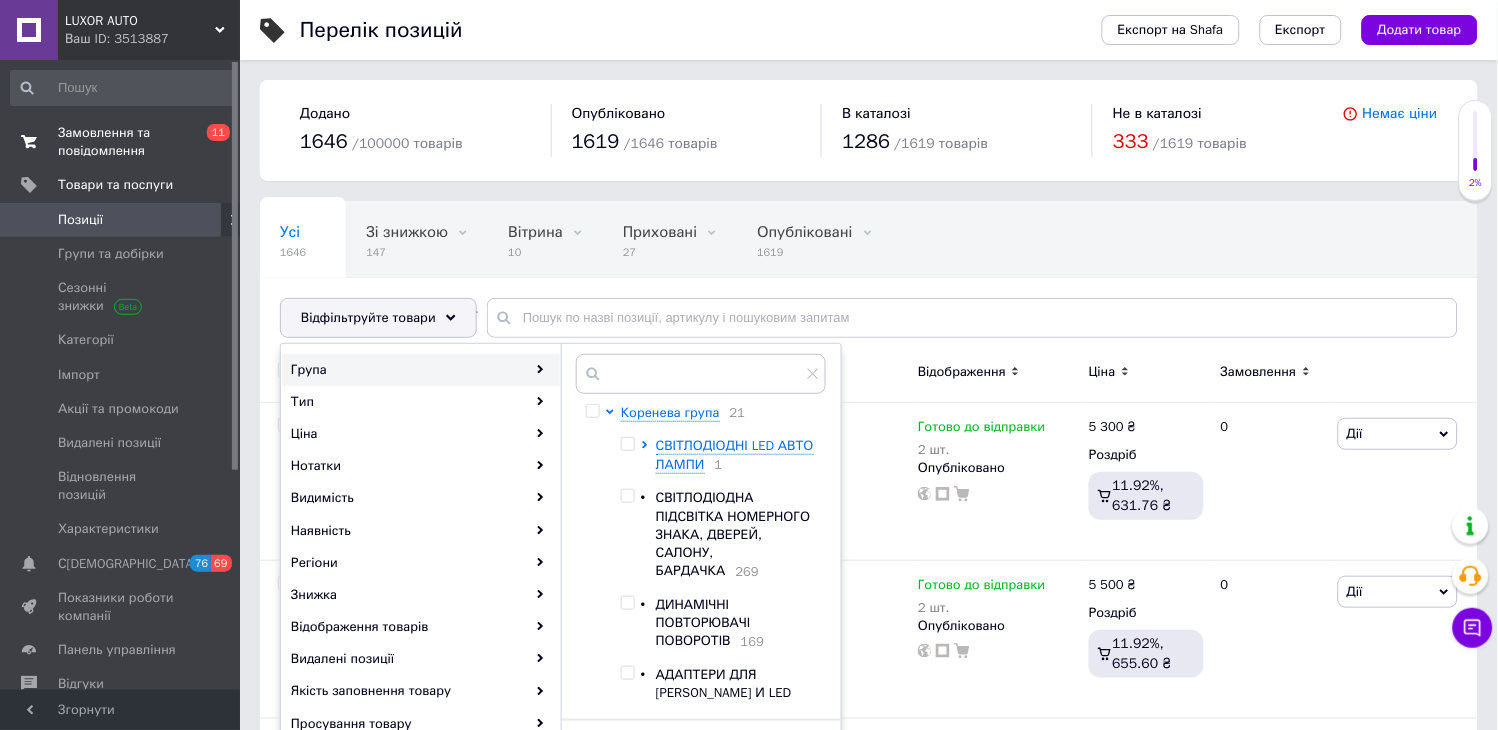 click on "Замовлення та повідомлення" at bounding box center [121, 142] 